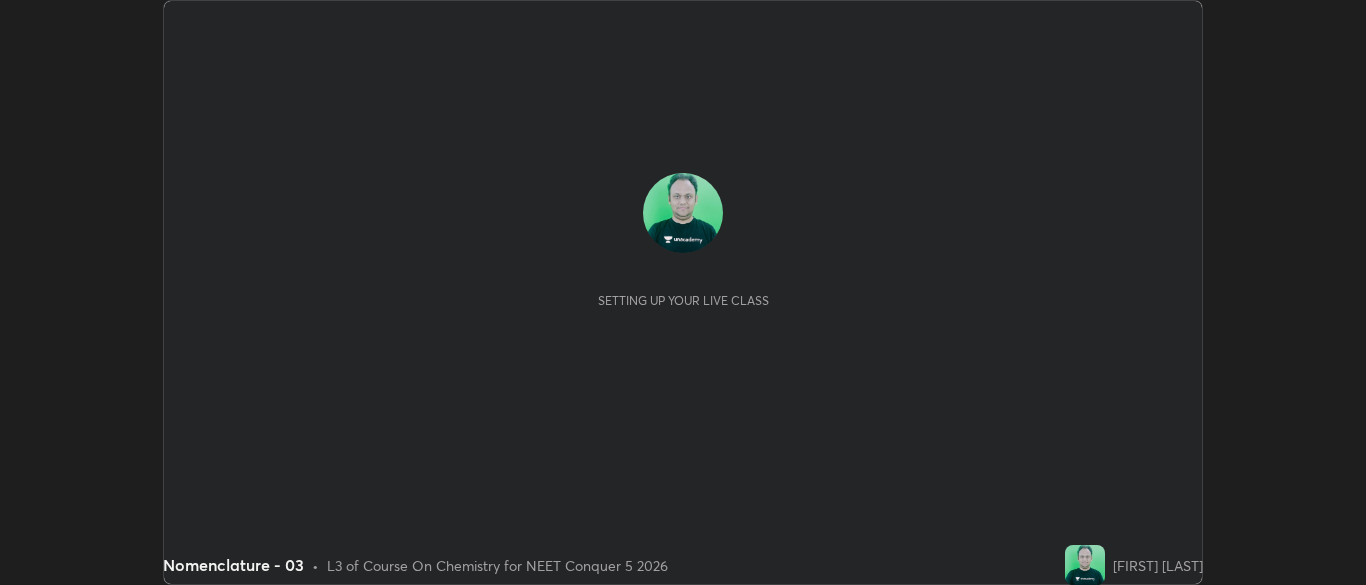 scroll, scrollTop: 0, scrollLeft: 0, axis: both 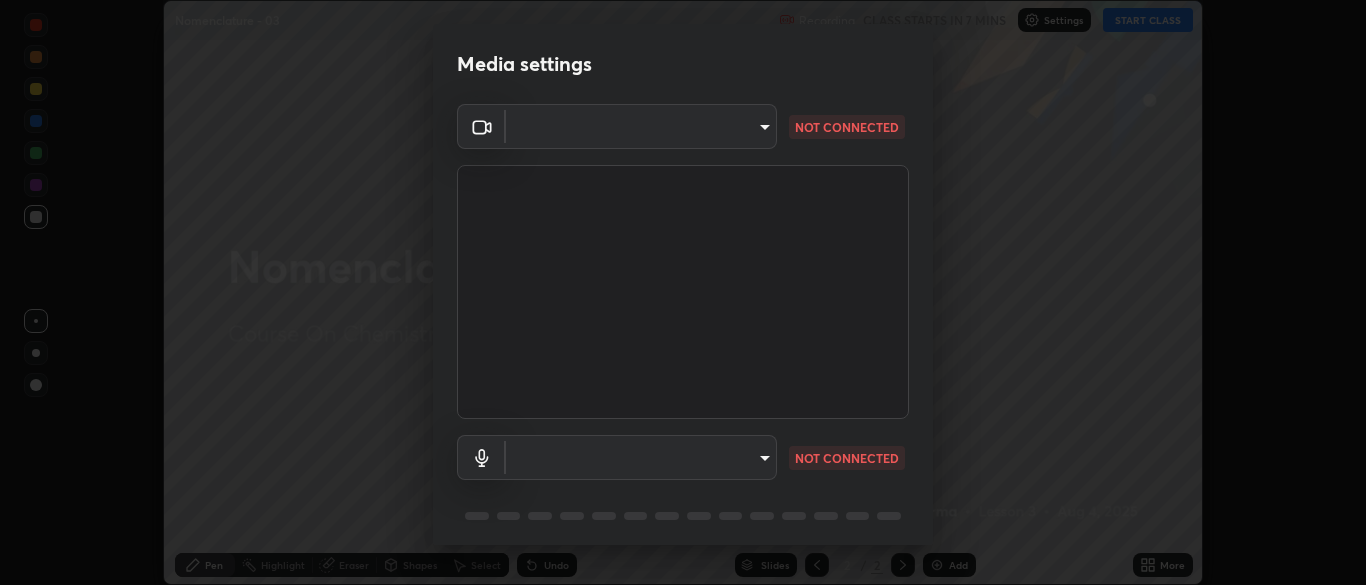 type on "b791b7b68259ed6791782f743a921bf85dec24d2091dc9c34e62ee805cb5c8b3" 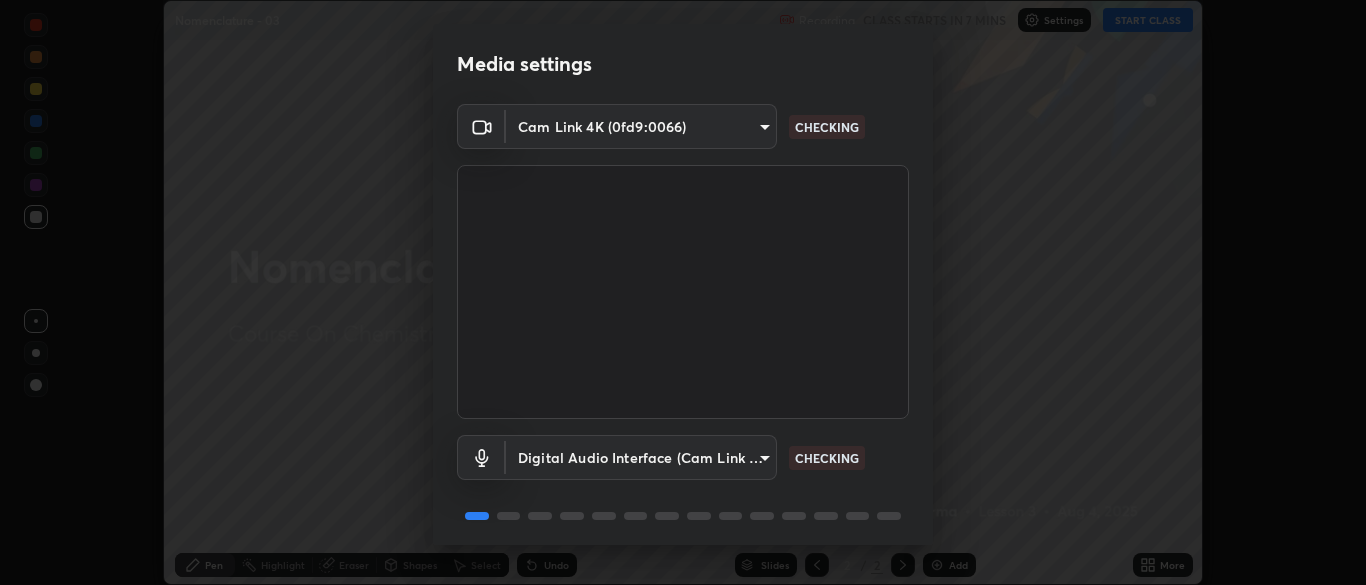 scroll, scrollTop: 71, scrollLeft: 0, axis: vertical 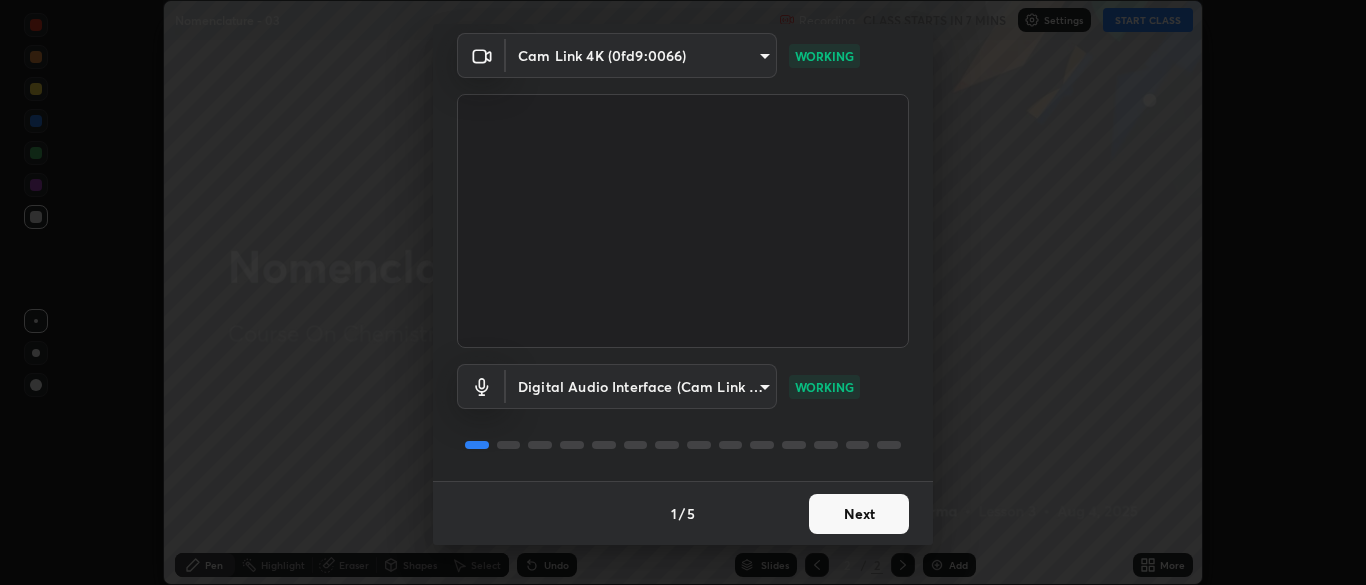 click on "Next" at bounding box center [859, 514] 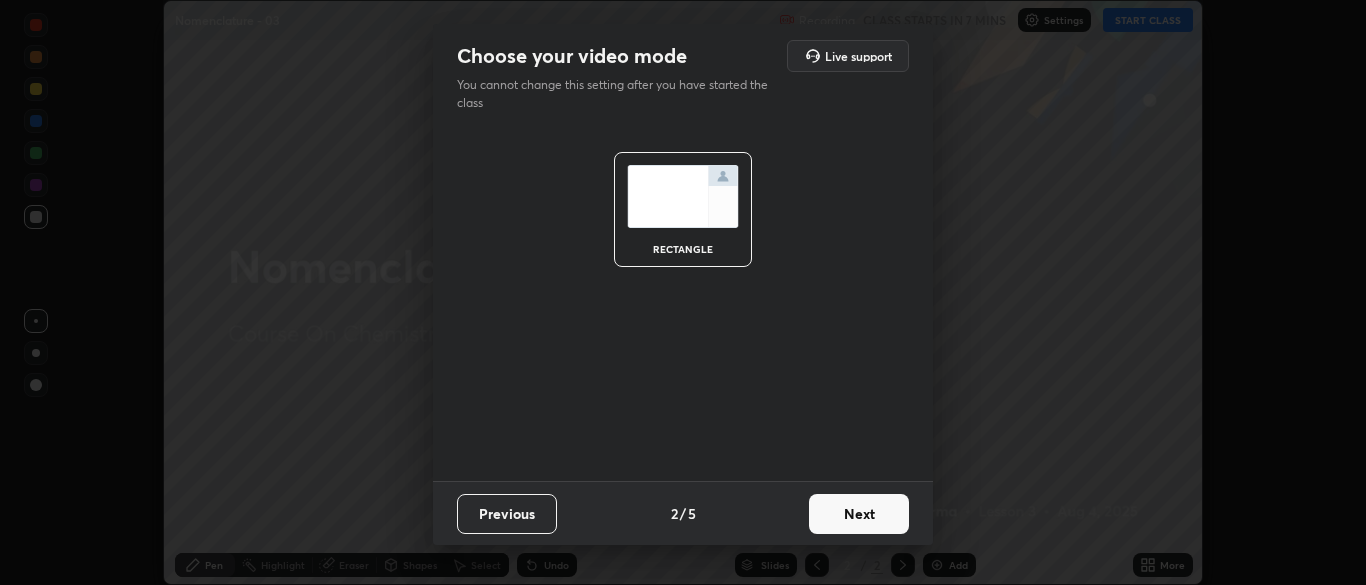 click on "Next" at bounding box center (859, 514) 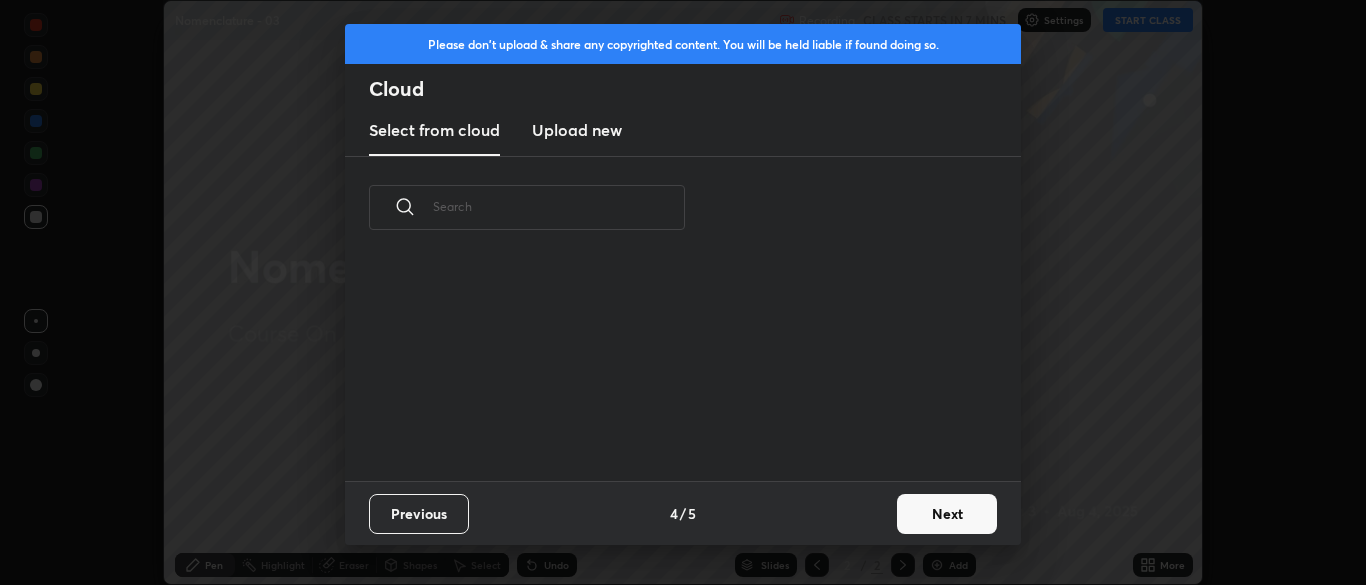 click on "Previous 4 / 5 Next" at bounding box center (683, 513) 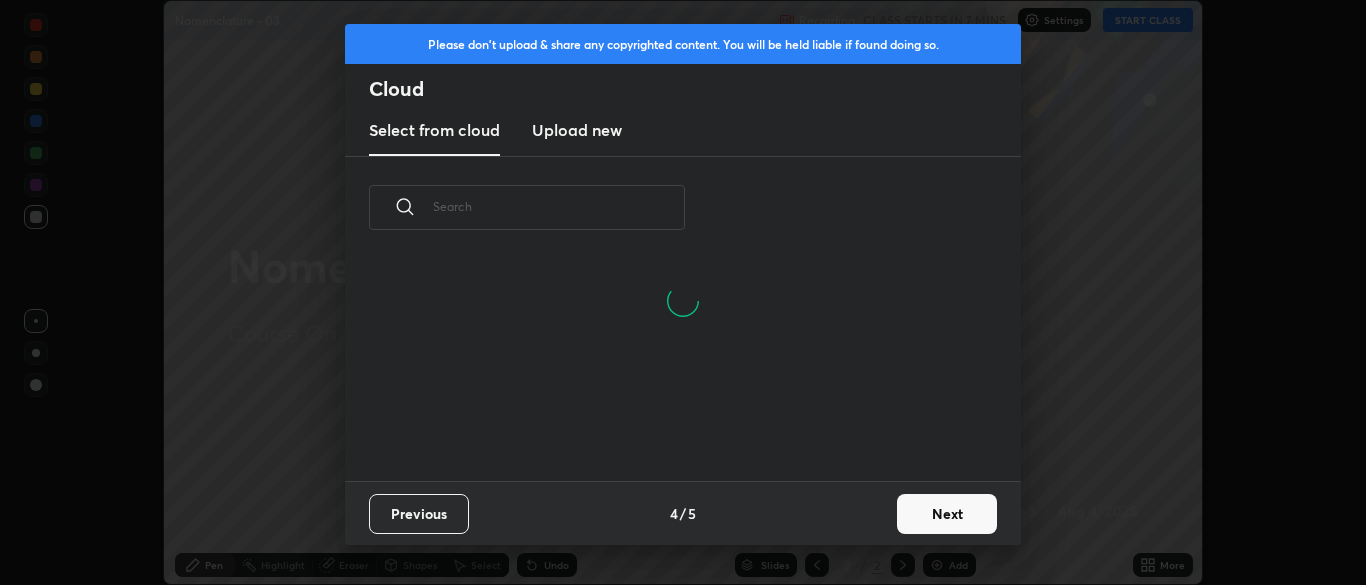 click on "Next" at bounding box center (947, 514) 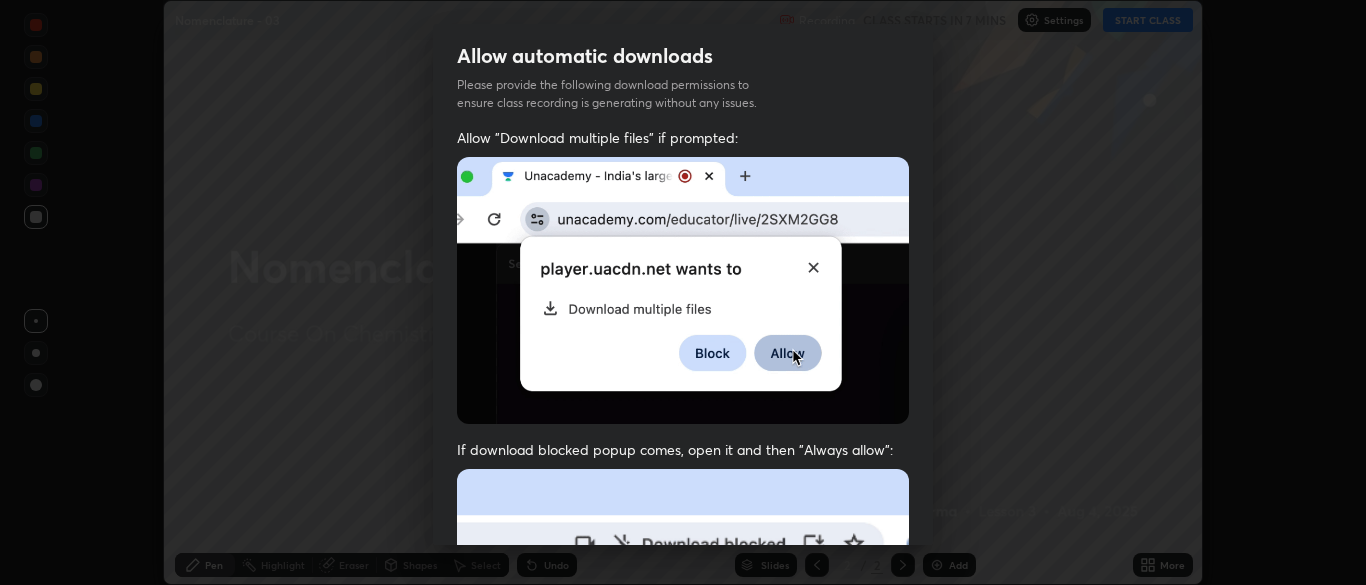click on "Allow "Download multiple files" if prompted: If download blocked popup comes, open it and then "Always allow": I agree that if I don't provide required permissions, class recording will not be generated" at bounding box center (683, 549) 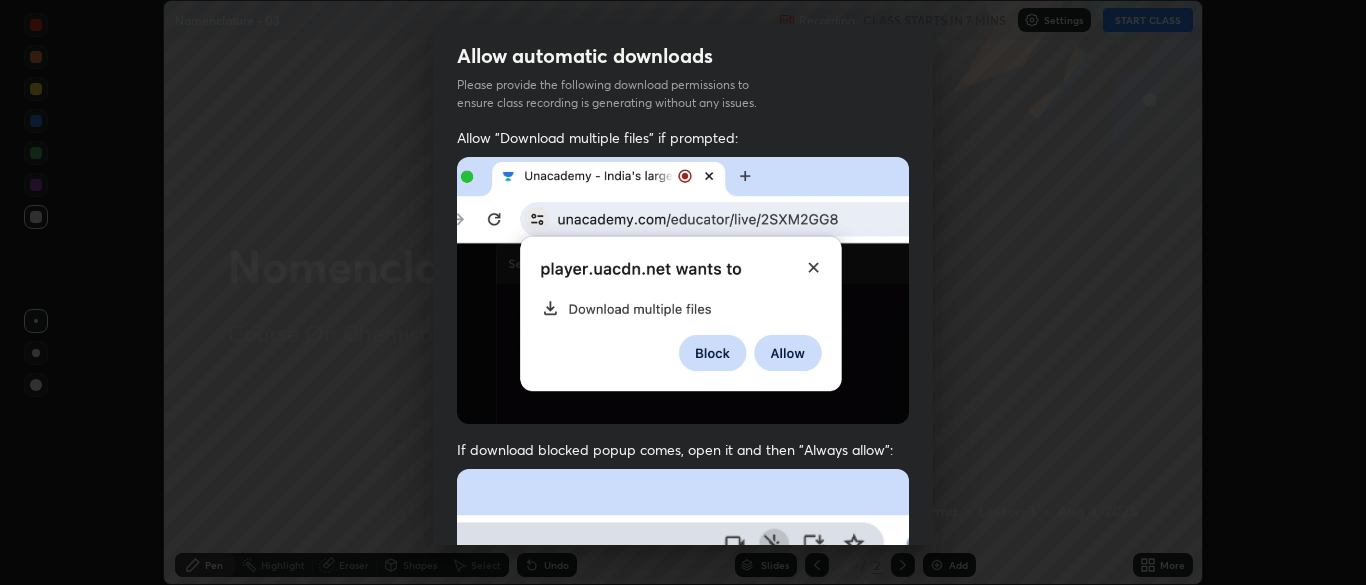 click on "If download blocked popup comes, open it and then "Always allow":" at bounding box center [683, 673] 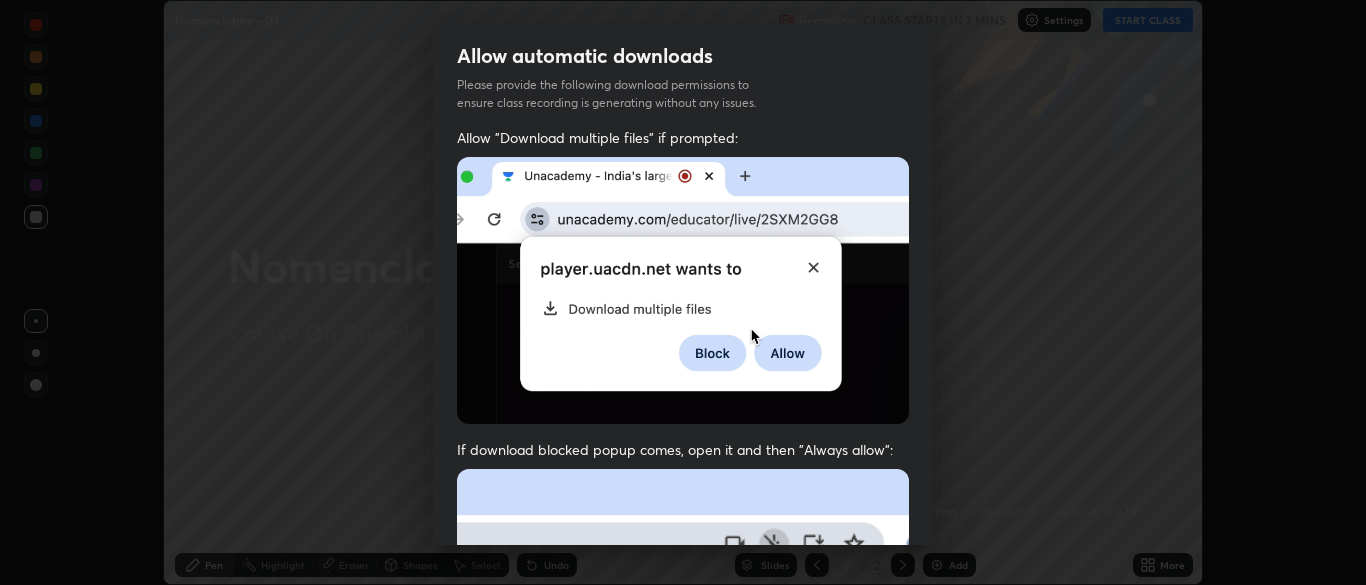 click at bounding box center (683, 290) 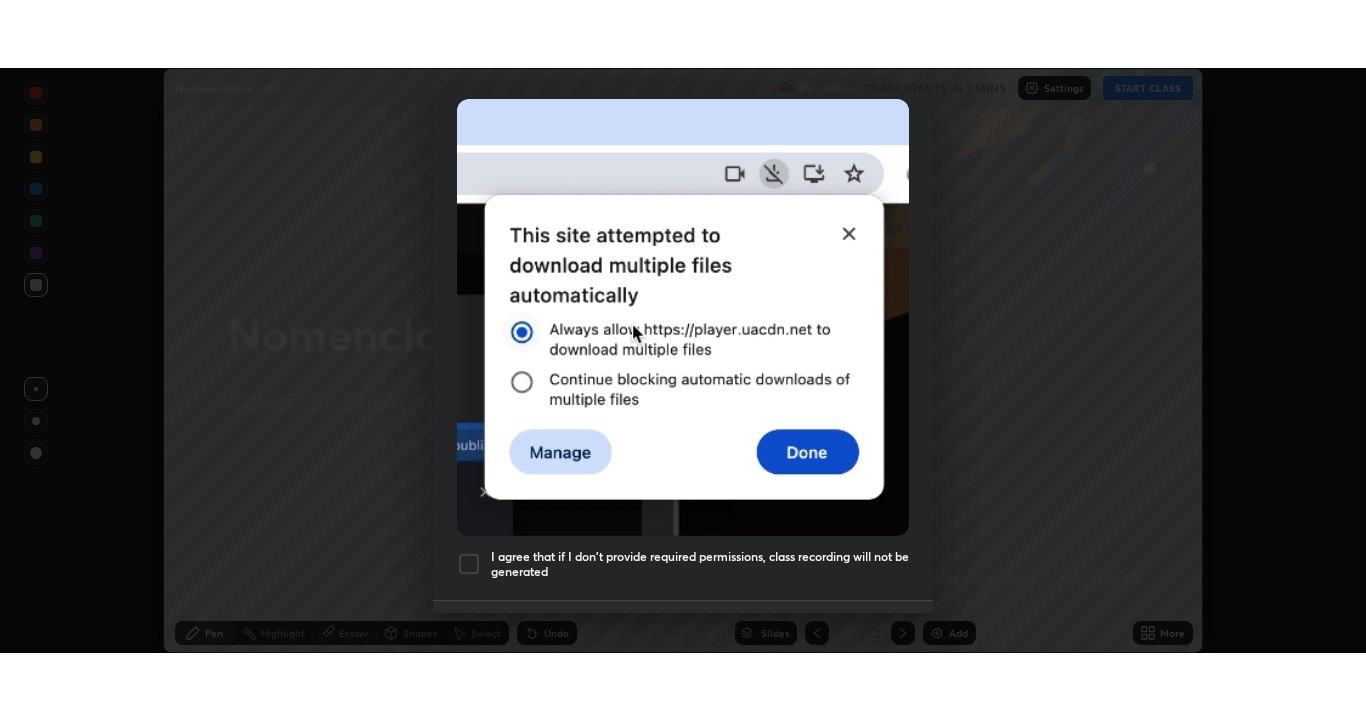 scroll, scrollTop: 479, scrollLeft: 0, axis: vertical 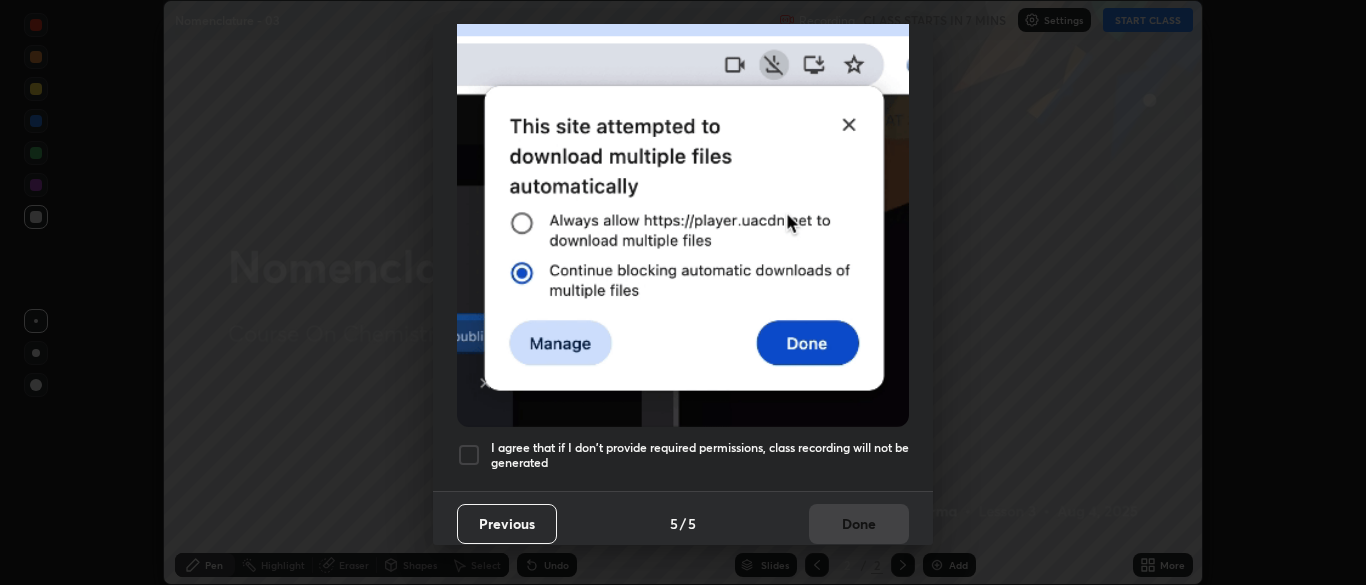 click on "I agree that if I don't provide required permissions, class recording will not be generated" at bounding box center [700, 455] 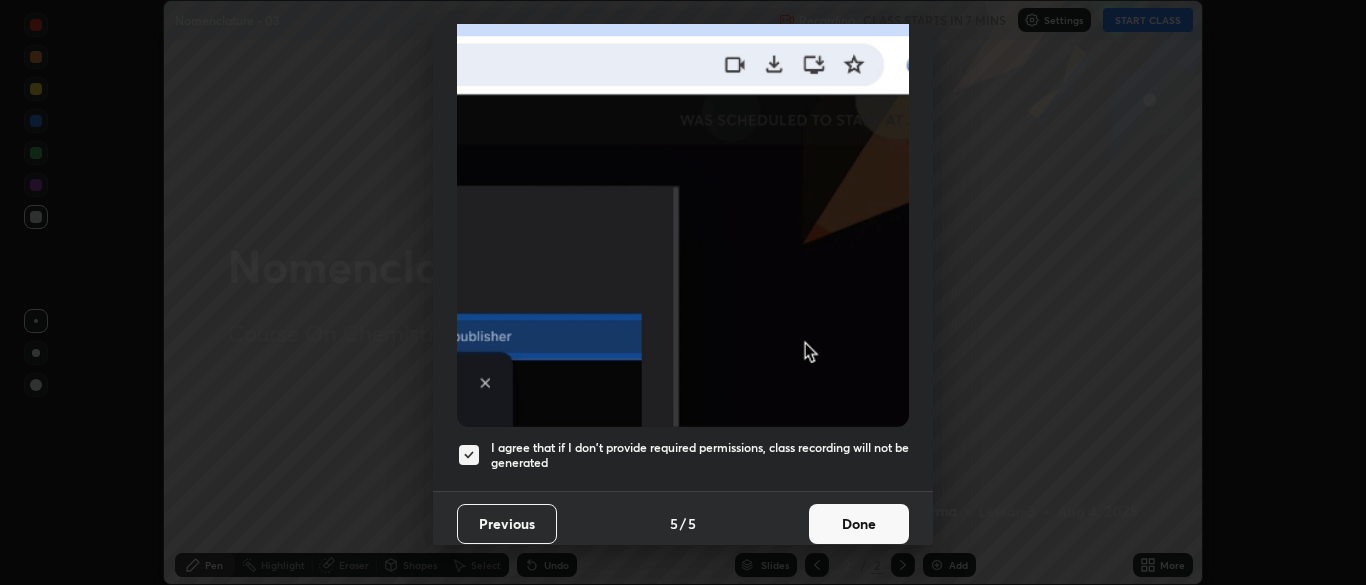 click on "Done" at bounding box center (859, 524) 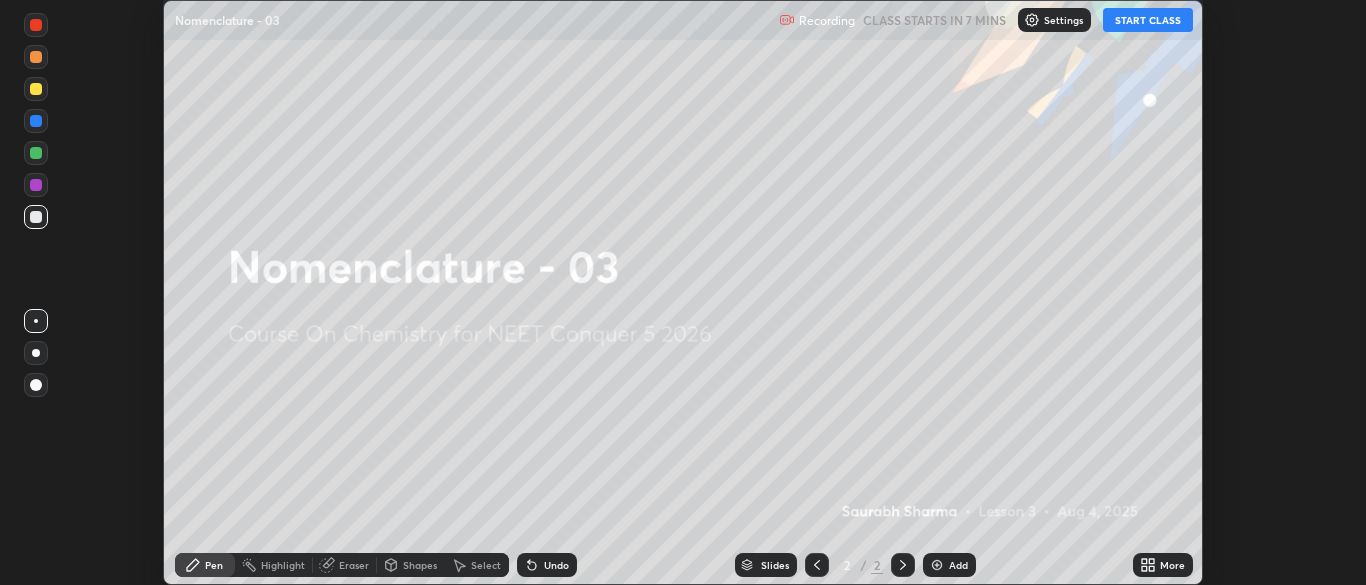 click on "More" at bounding box center (1172, 565) 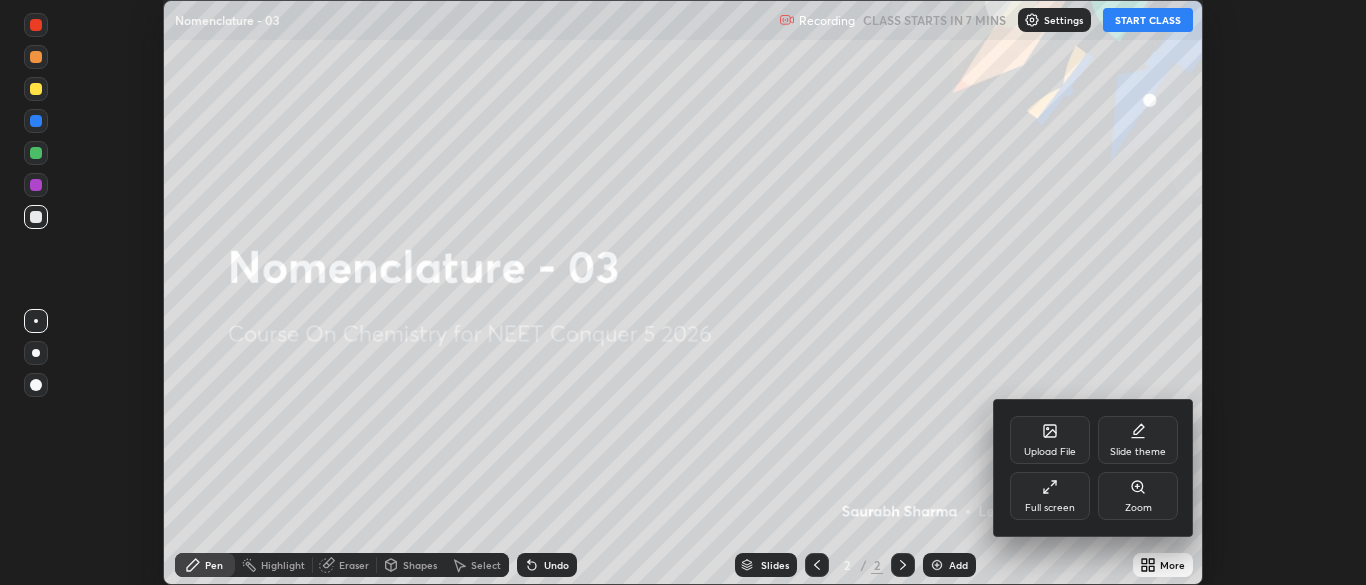 click on "Full screen" at bounding box center [1050, 496] 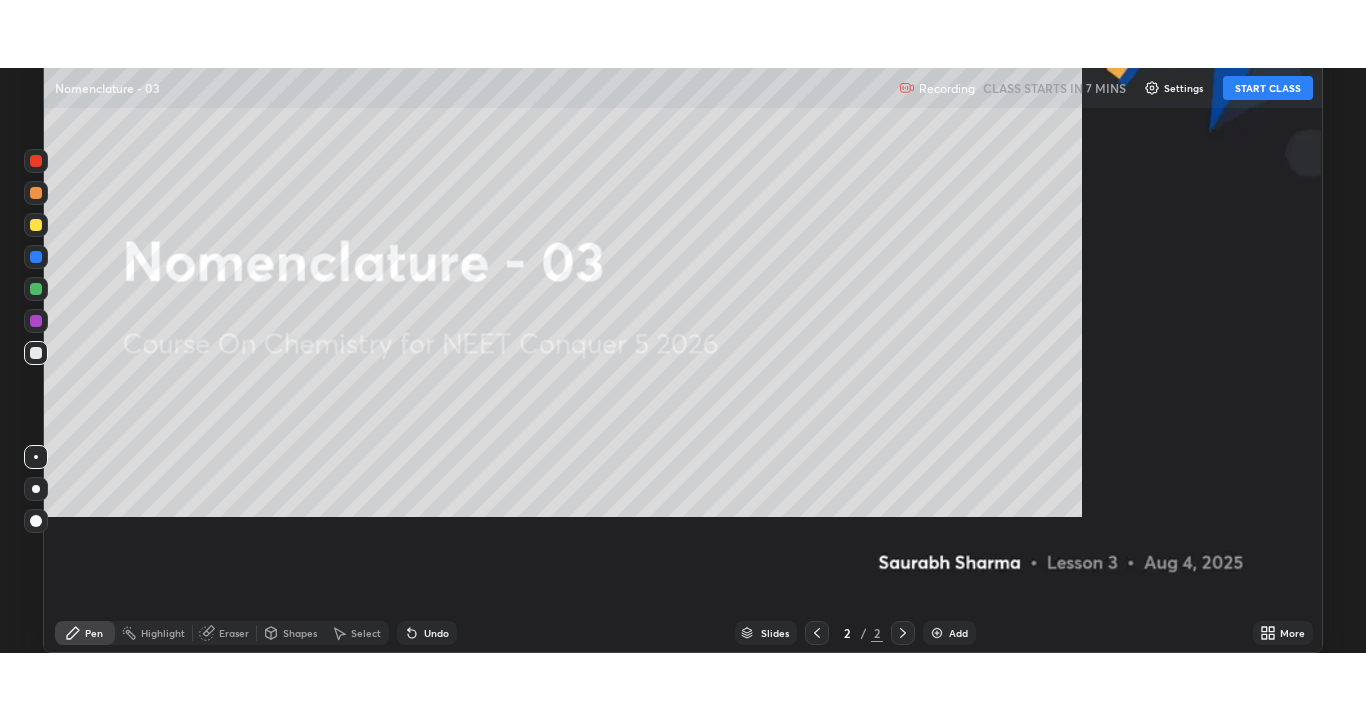 scroll, scrollTop: 99280, scrollLeft: 98634, axis: both 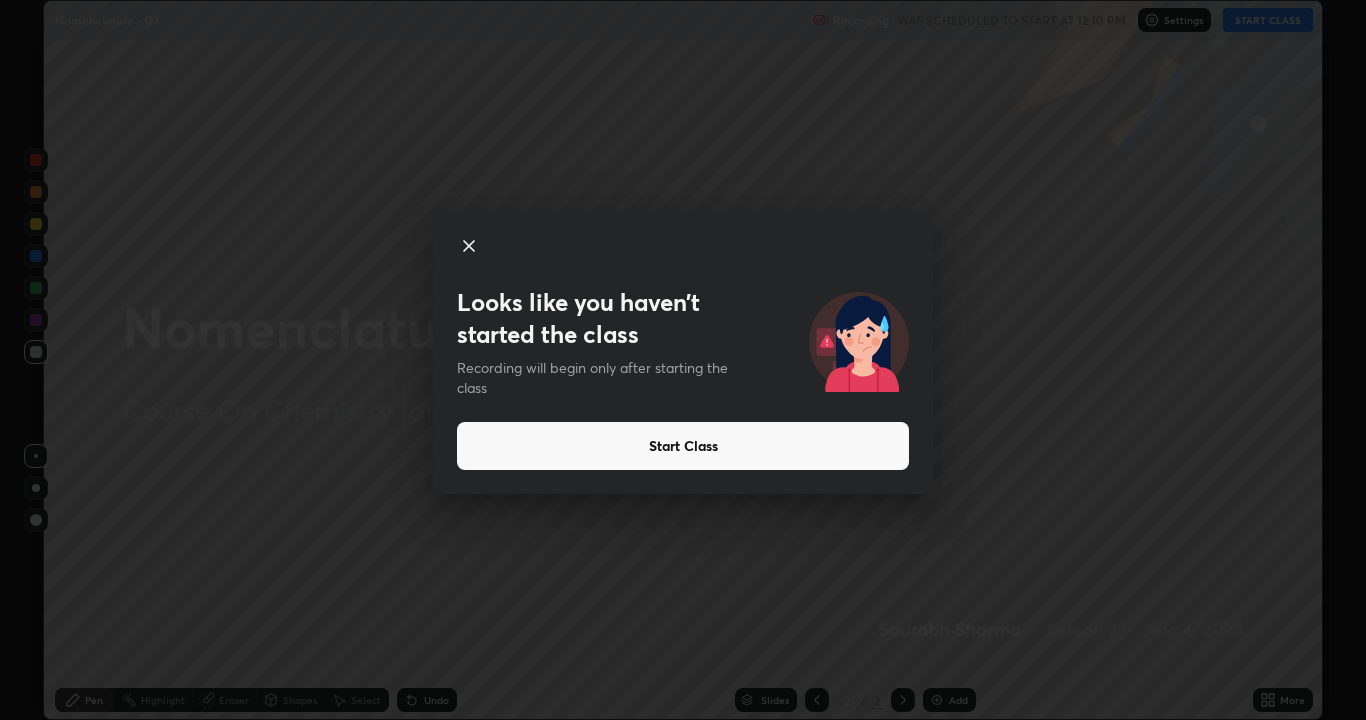 click on "Start Class" at bounding box center (683, 446) 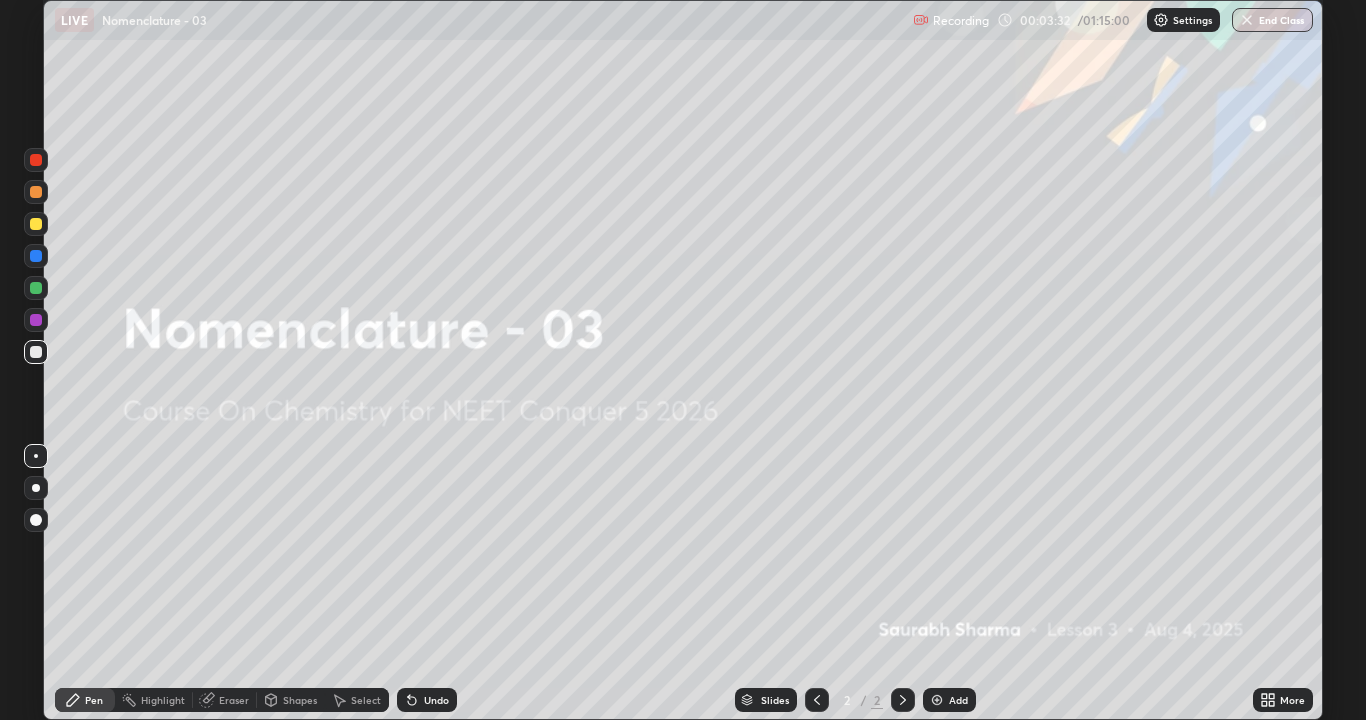 click at bounding box center [937, 700] 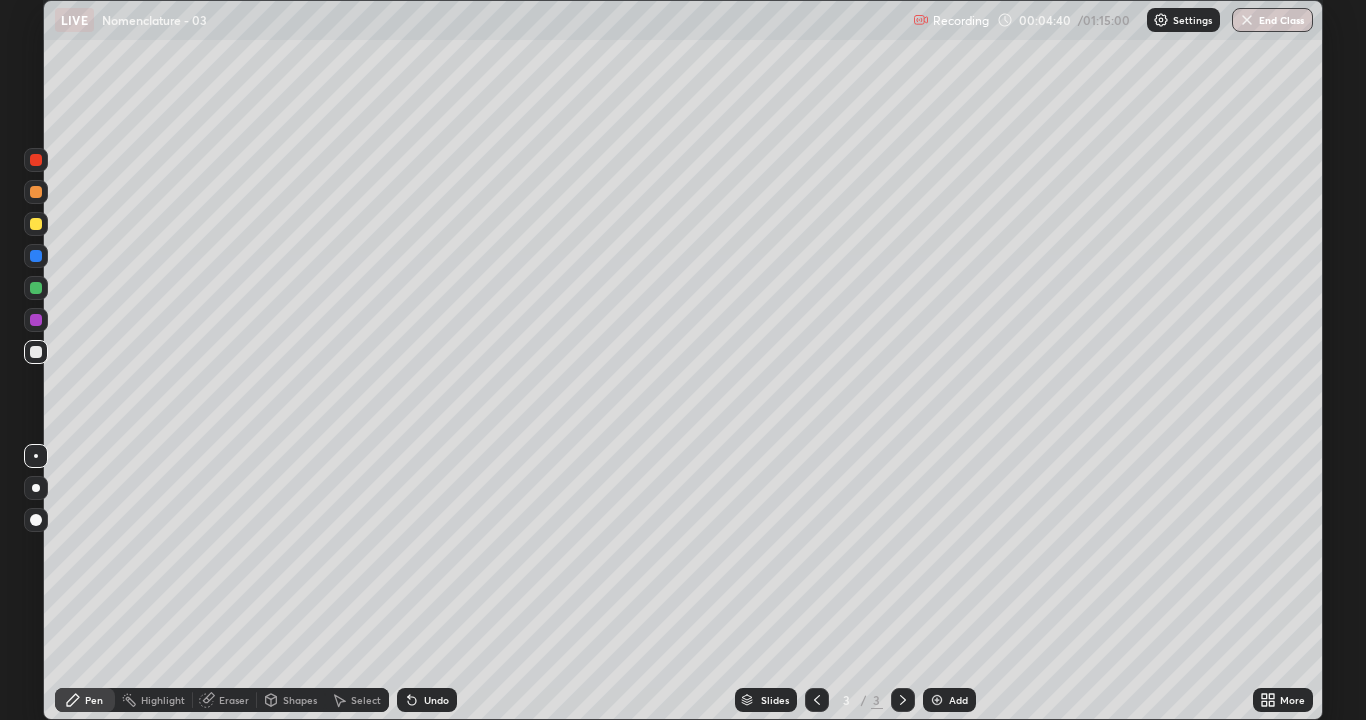click on "Undo" at bounding box center [436, 700] 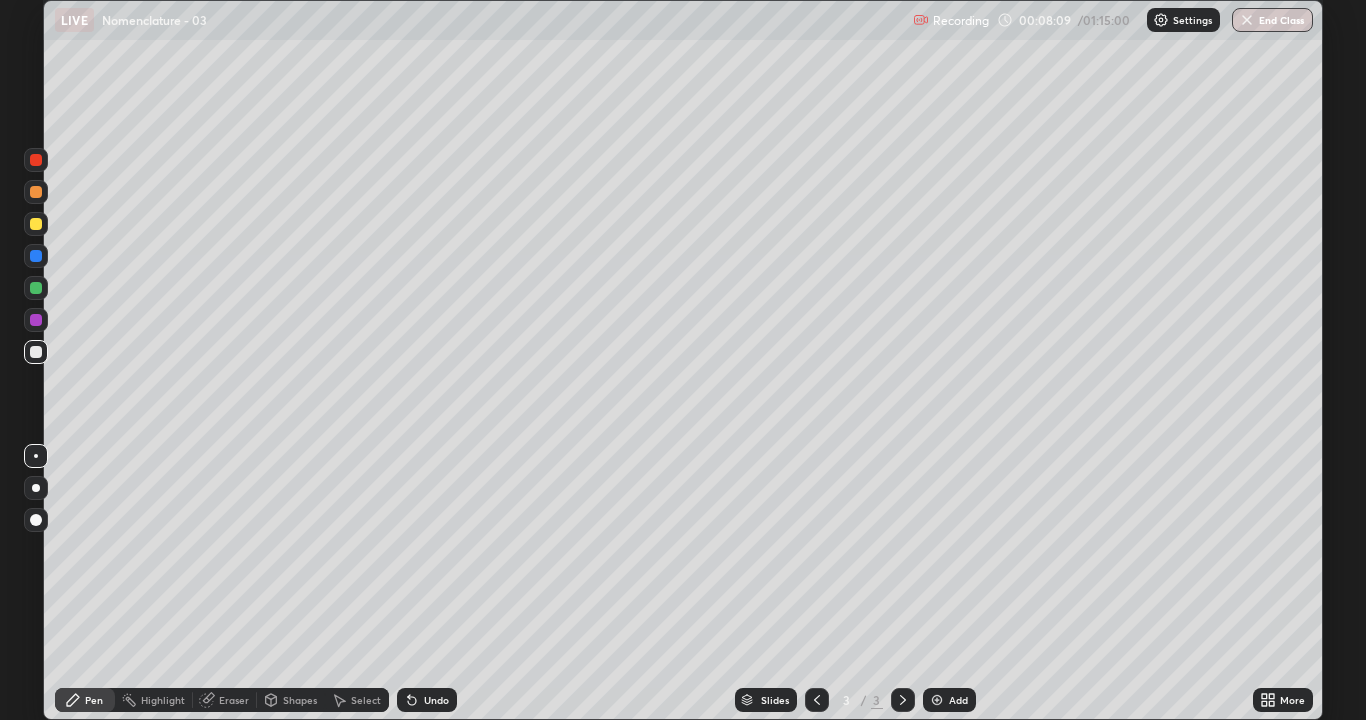 click on "Eraser" at bounding box center (234, 700) 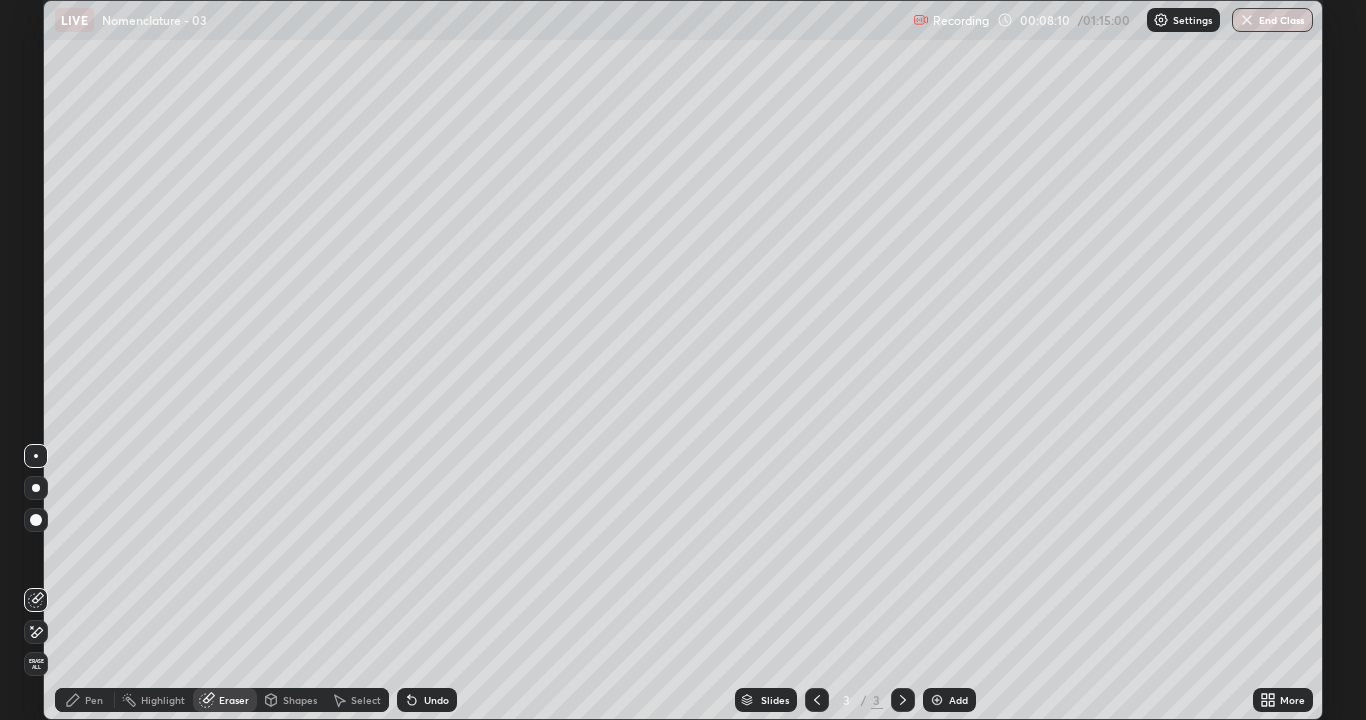 click on "Erase all" at bounding box center [36, 664] 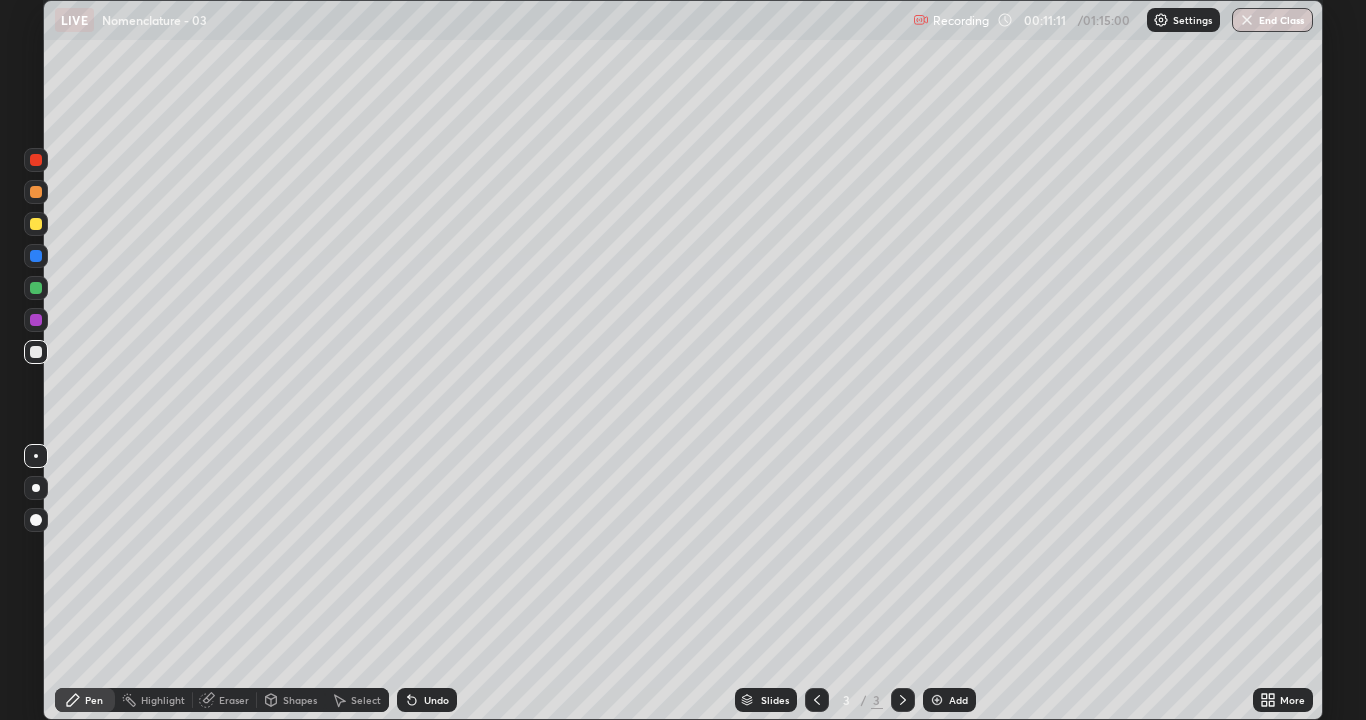 click at bounding box center (36, 224) 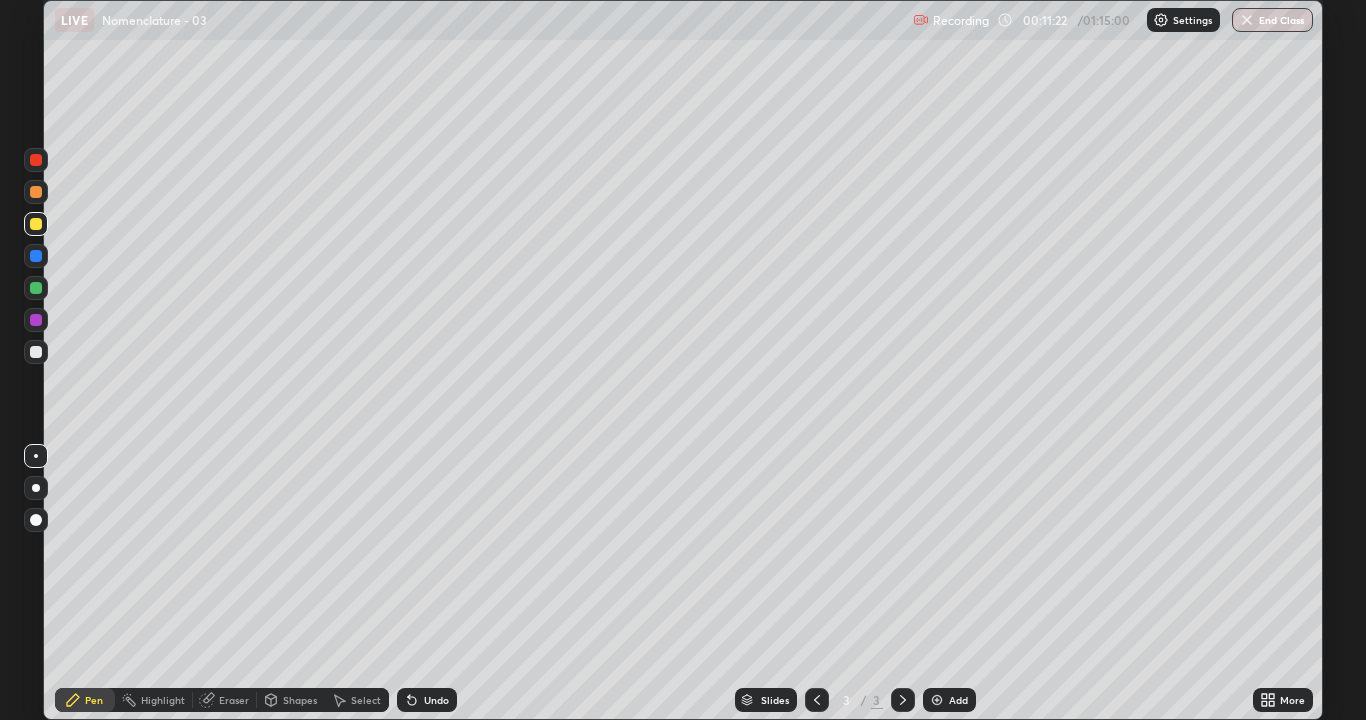click on "Highlight" at bounding box center [163, 700] 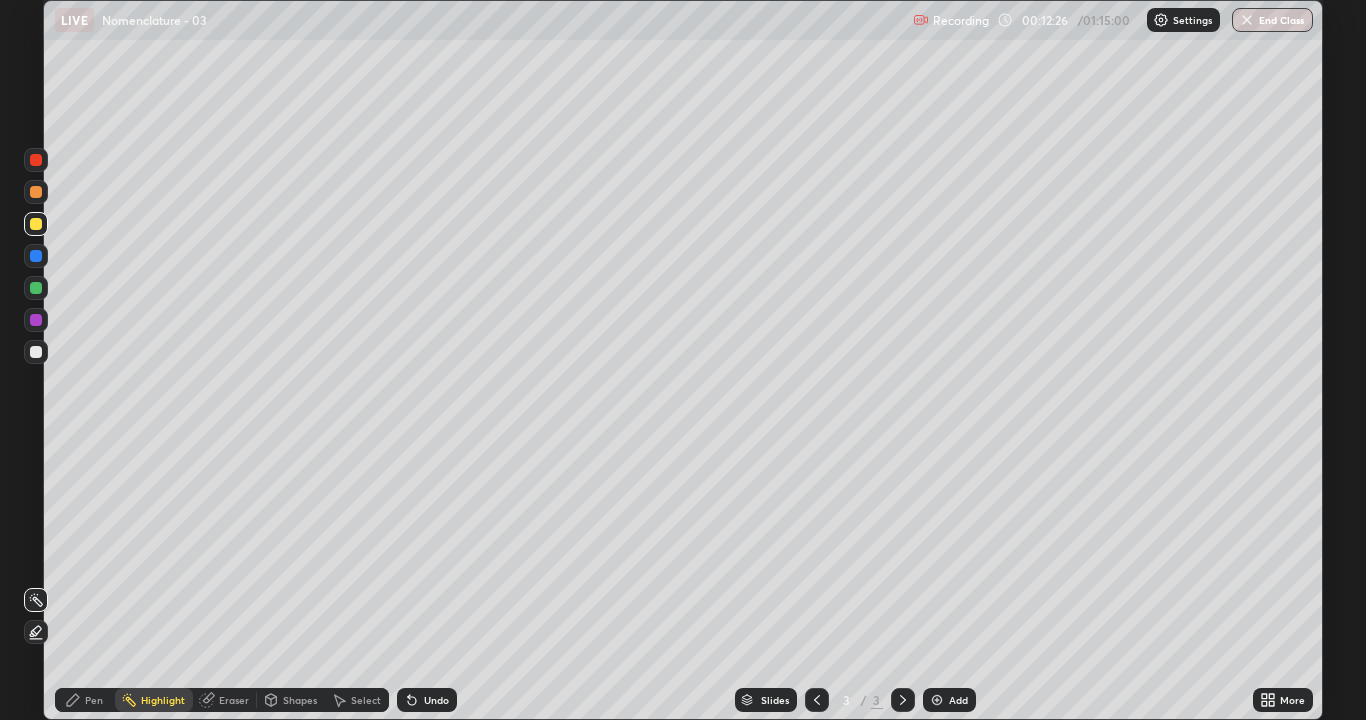 click on "Select" at bounding box center [366, 700] 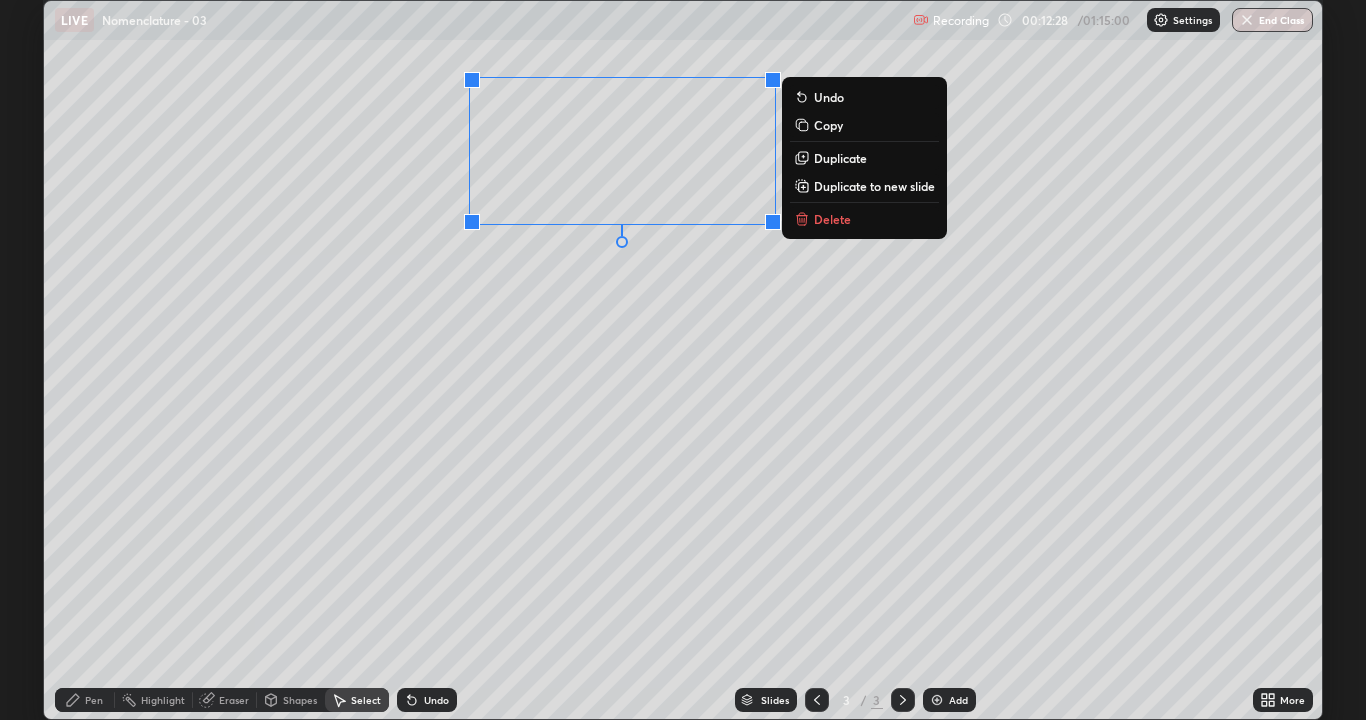 click on "Delete" at bounding box center [832, 219] 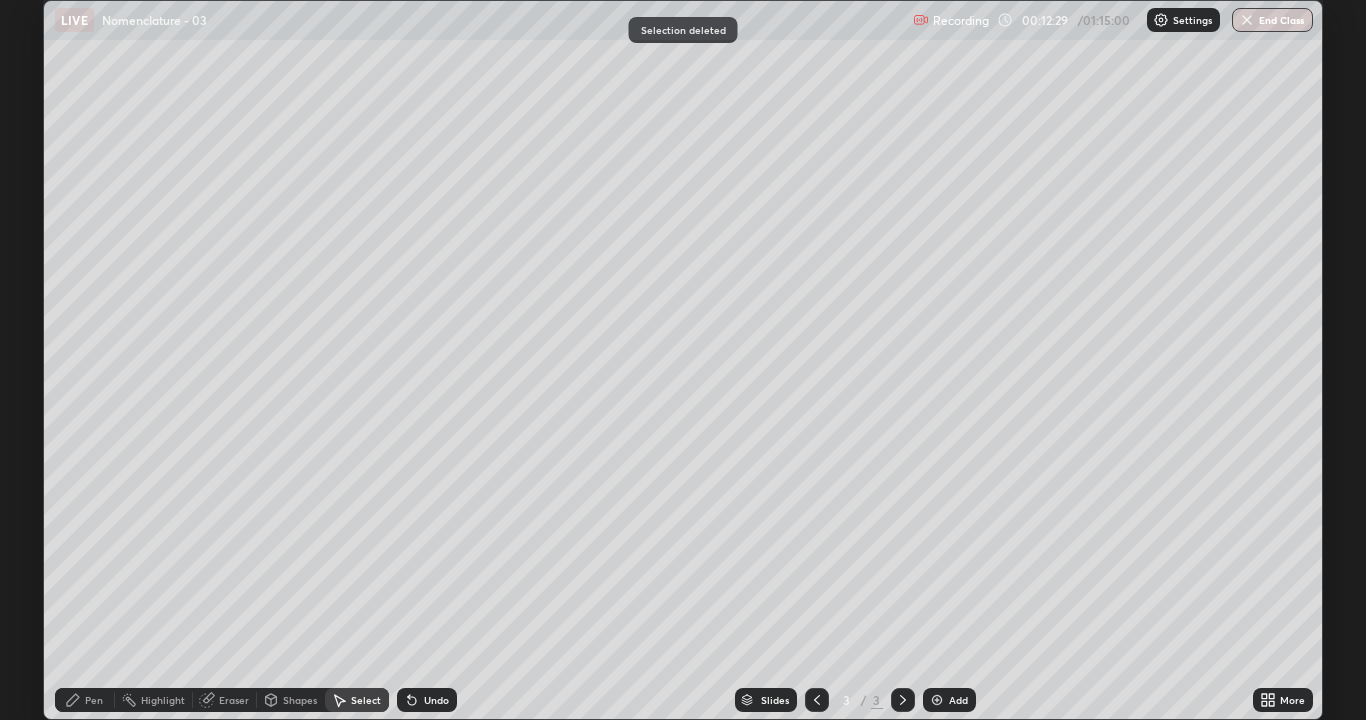 click on "Pen" at bounding box center (85, 700) 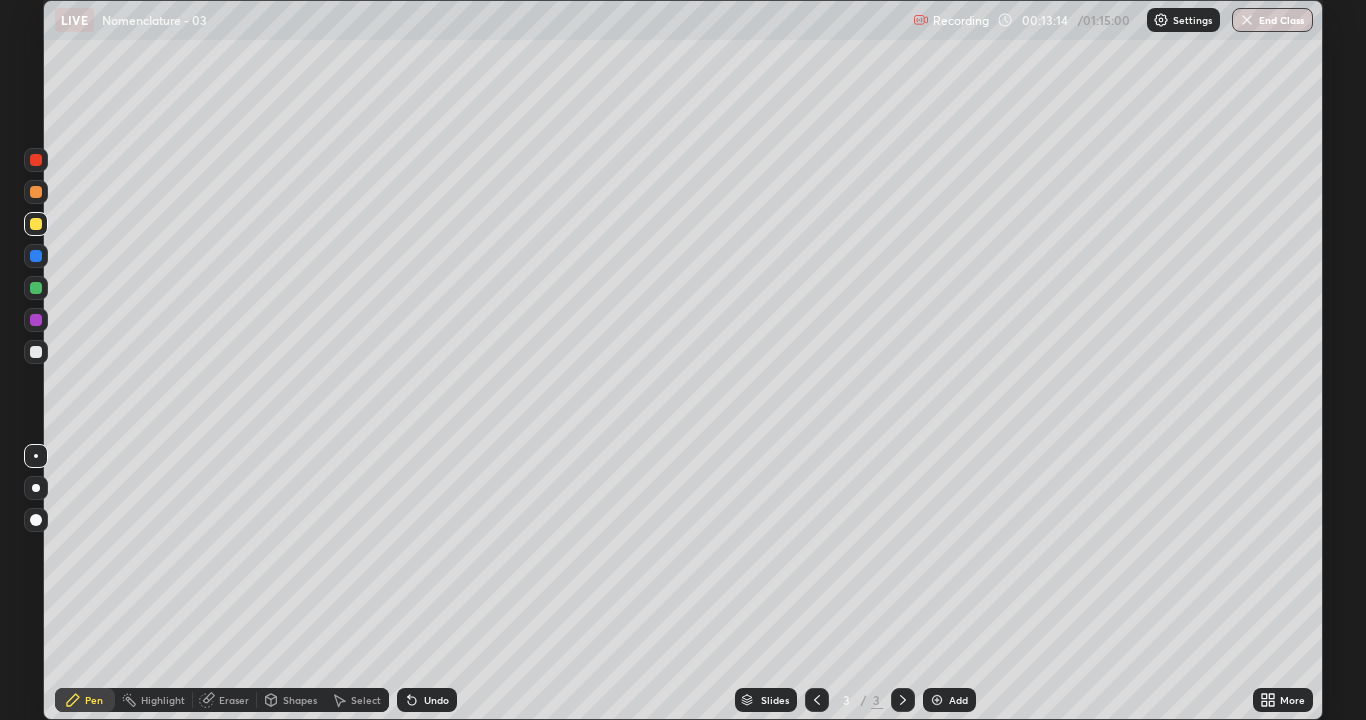 click at bounding box center [36, 352] 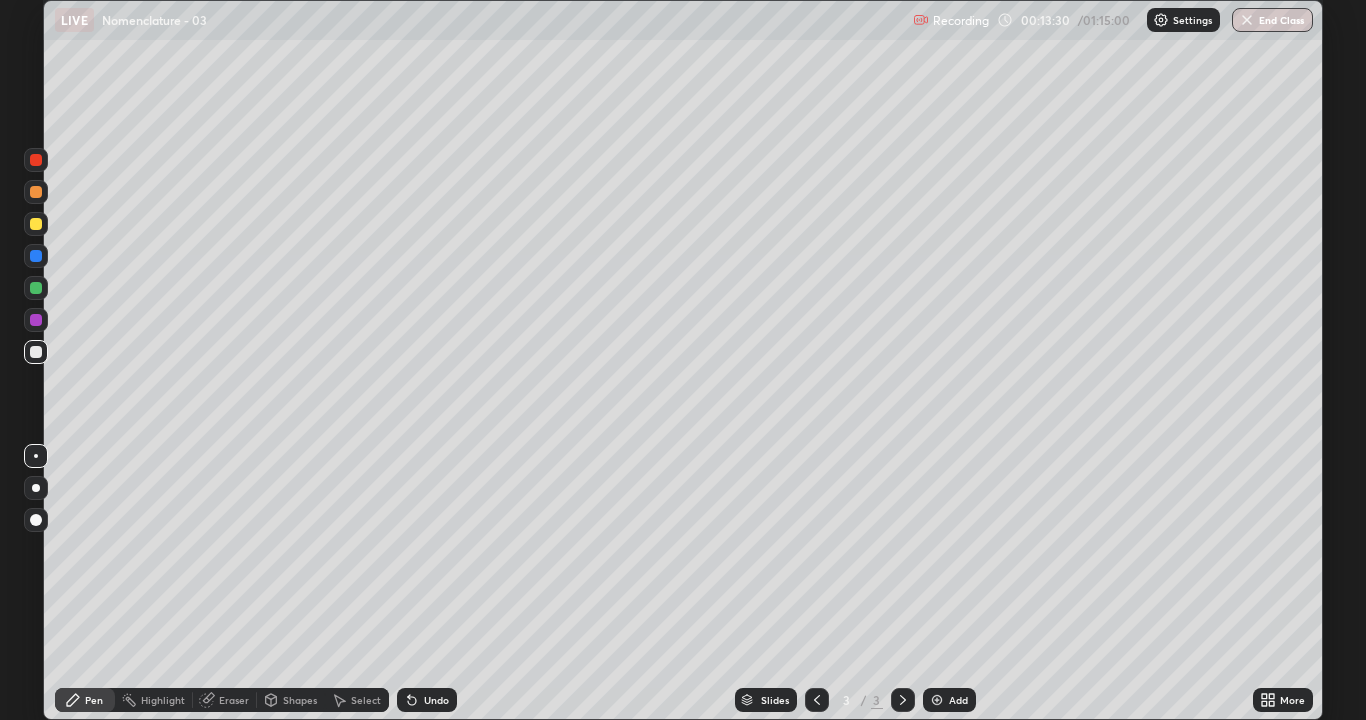 click at bounding box center [36, 224] 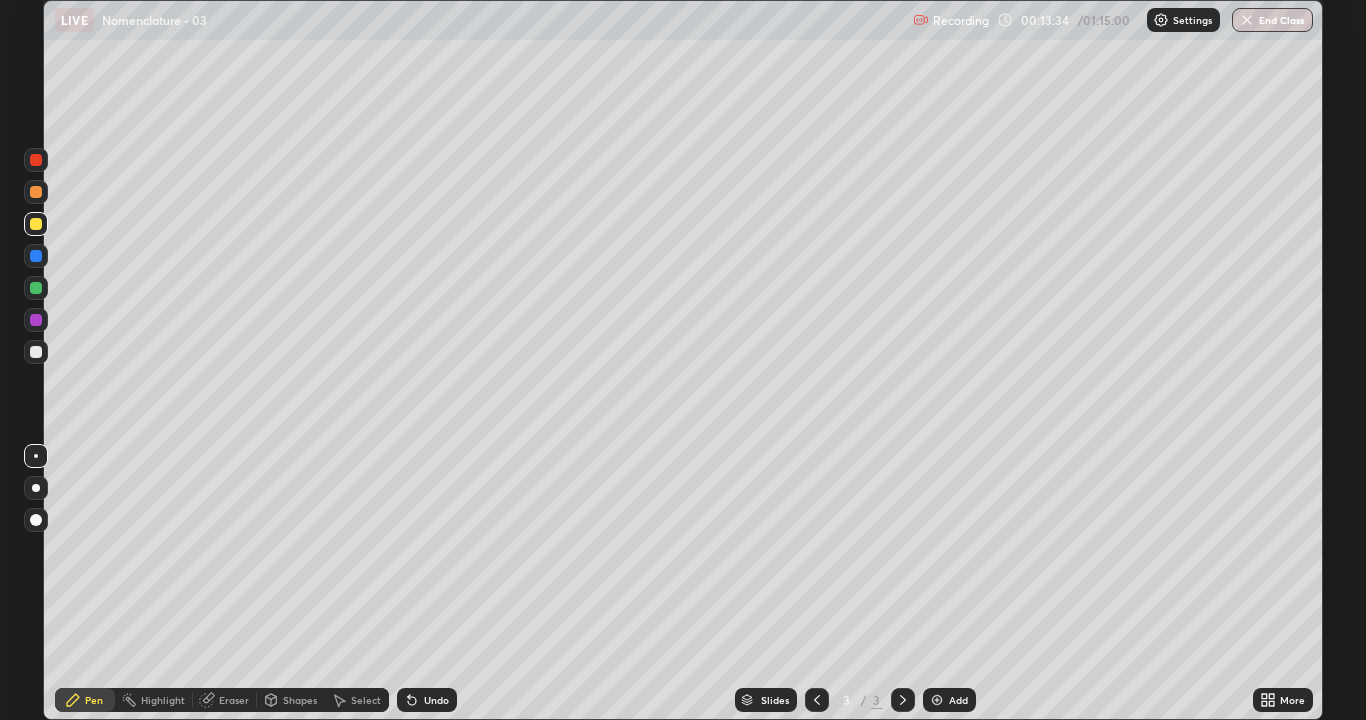 click on "Undo" at bounding box center (427, 700) 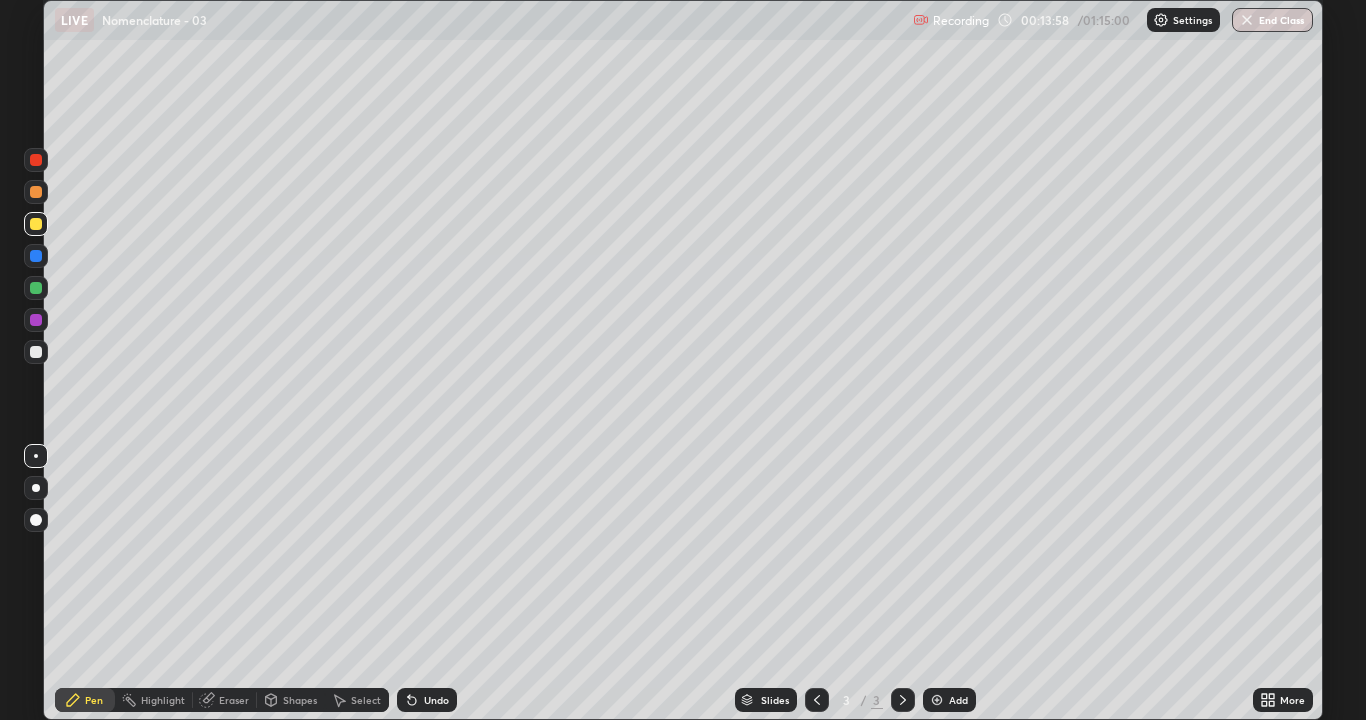 click 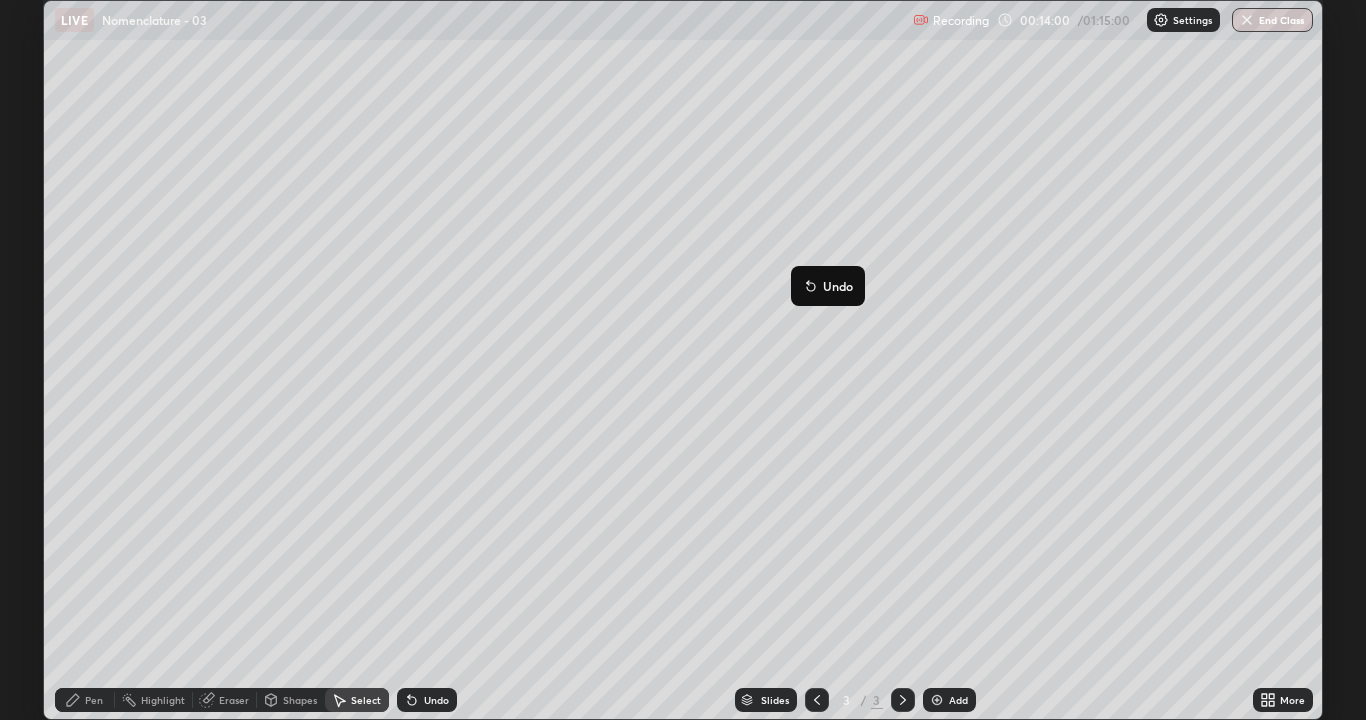 click on "0 ° Undo Copy Duplicate Duplicate to new slide Delete" at bounding box center (683, 360) 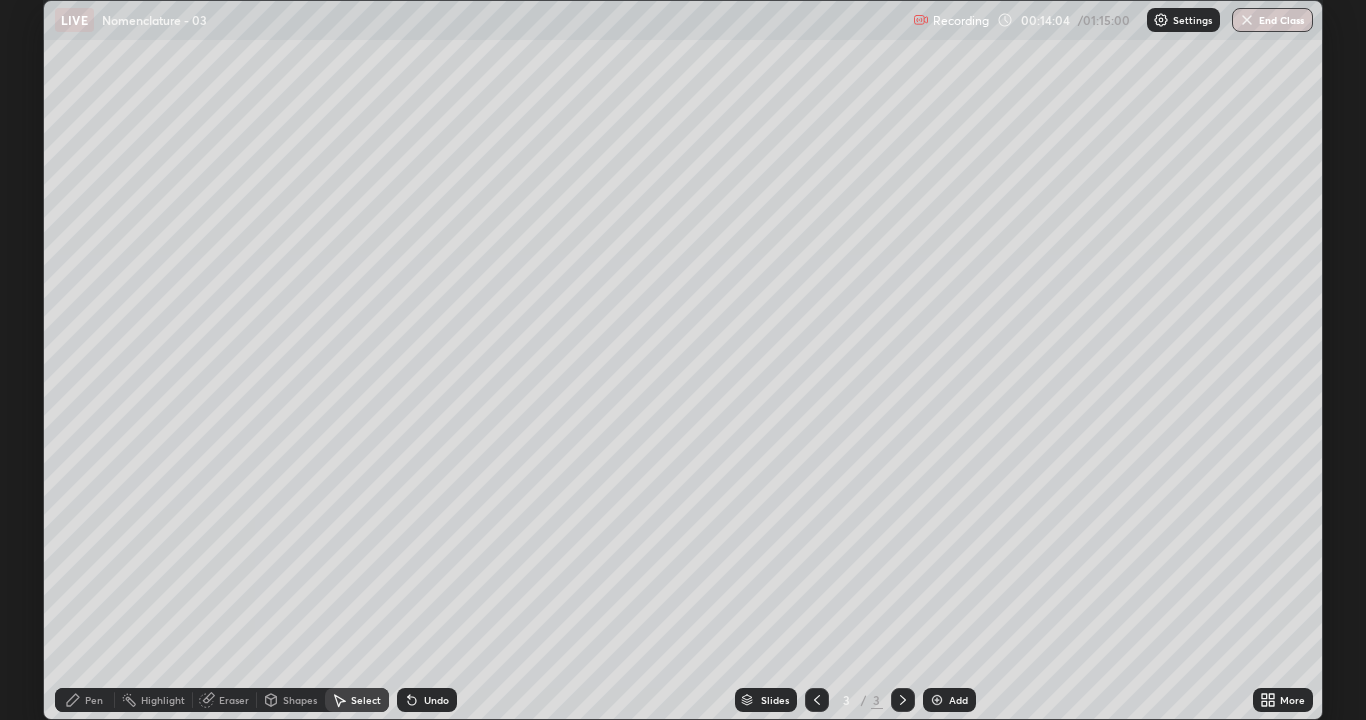click on "Pen" at bounding box center (85, 700) 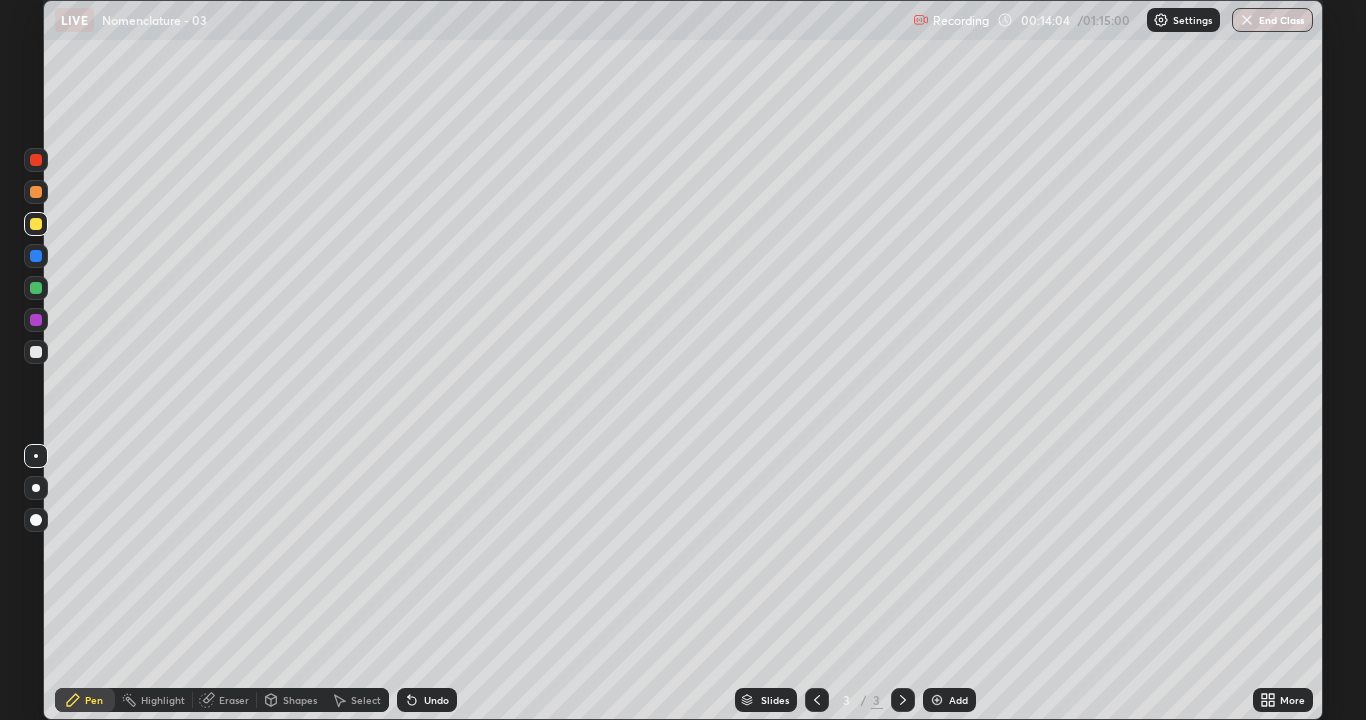 click at bounding box center [36, 352] 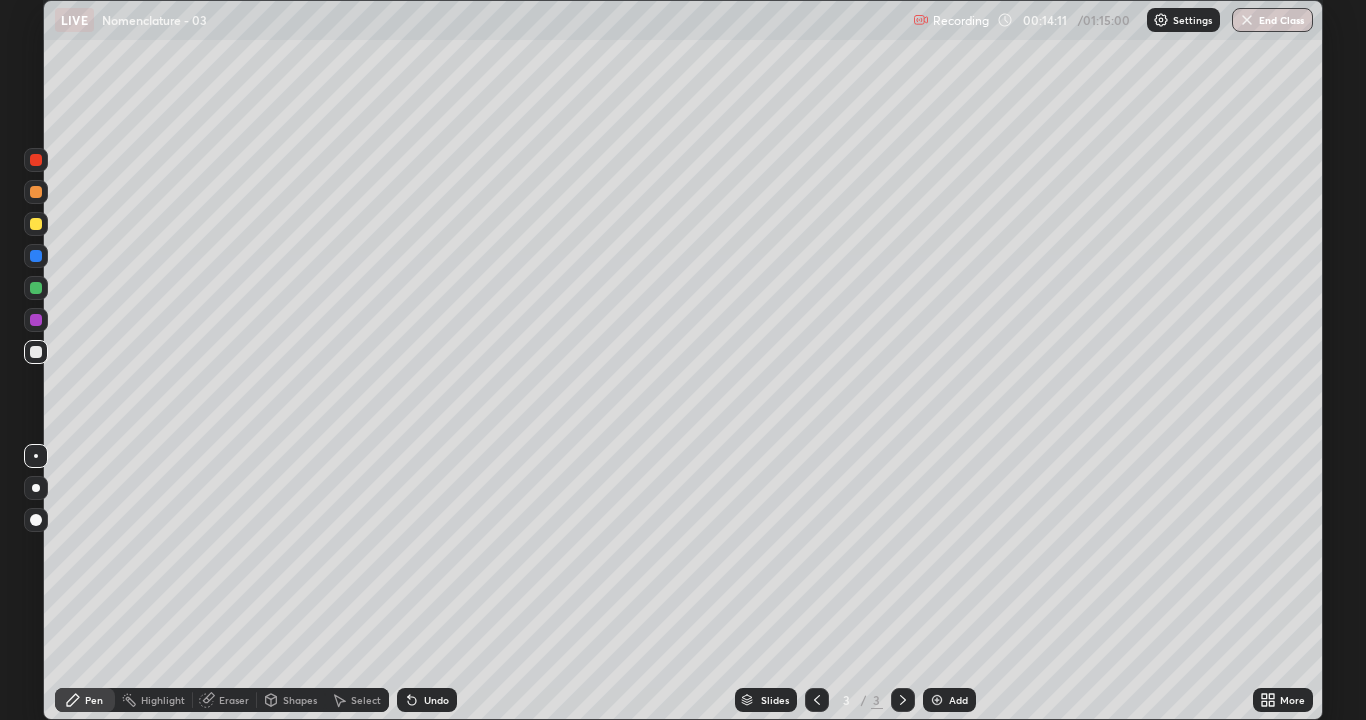 click at bounding box center [36, 224] 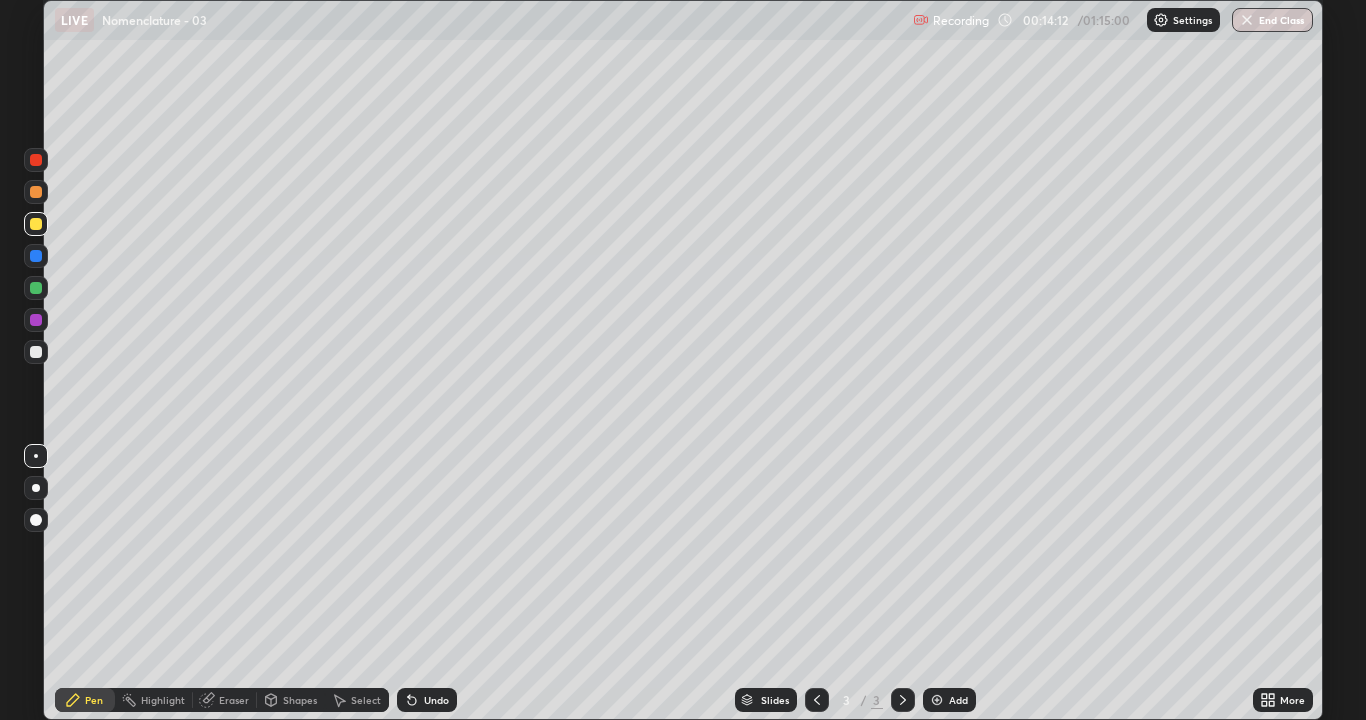 click at bounding box center (36, 352) 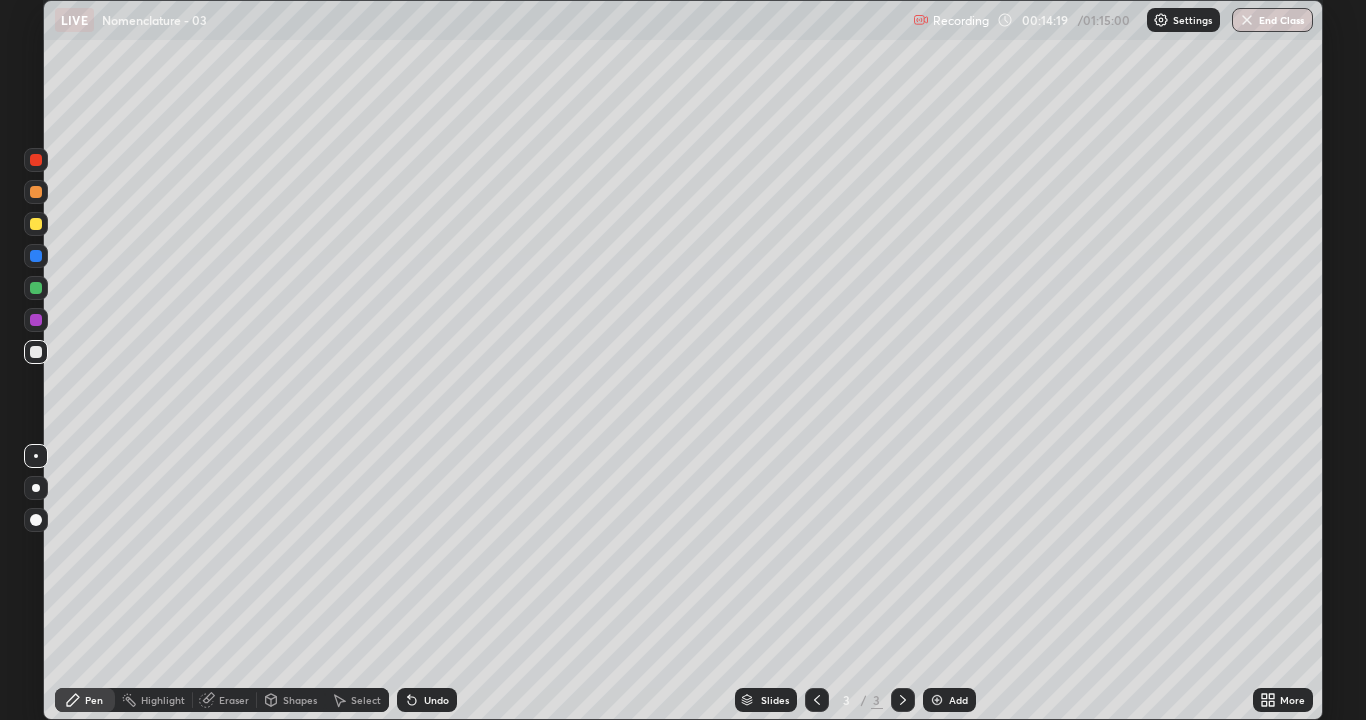 click at bounding box center (36, 224) 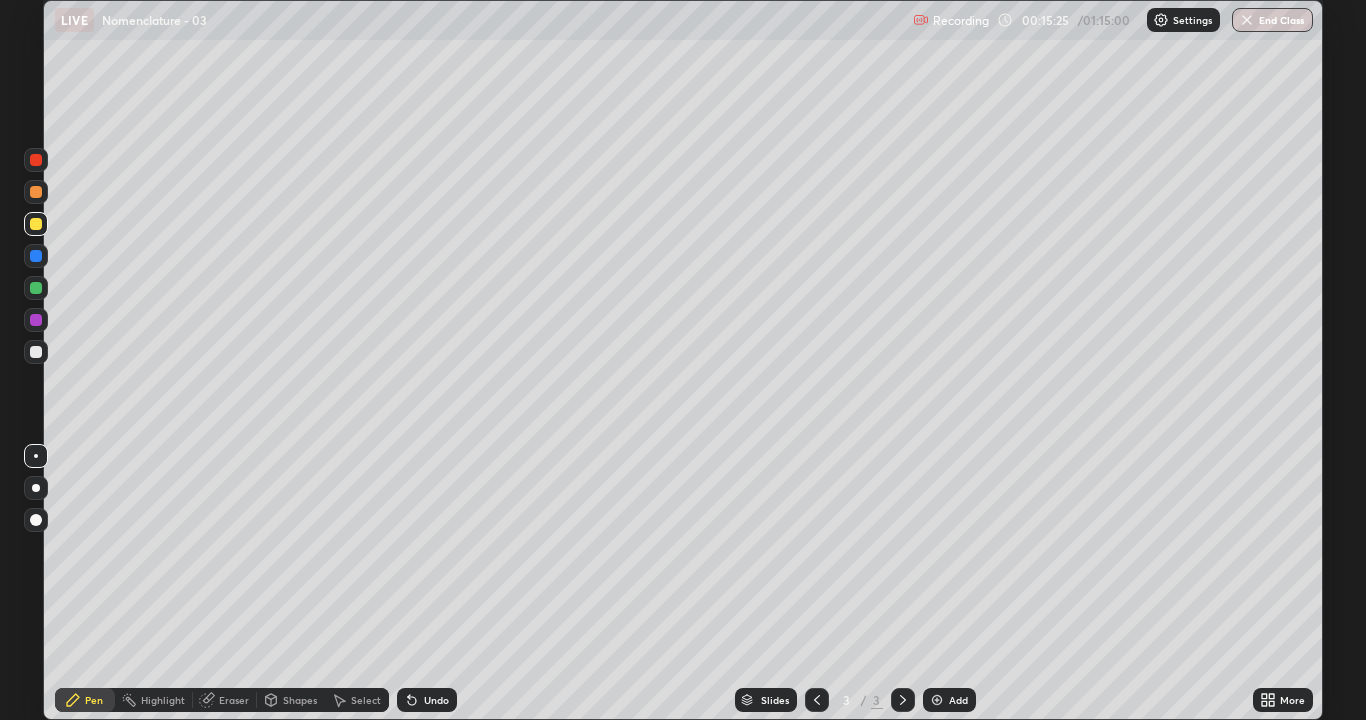 click on "Select" at bounding box center (357, 700) 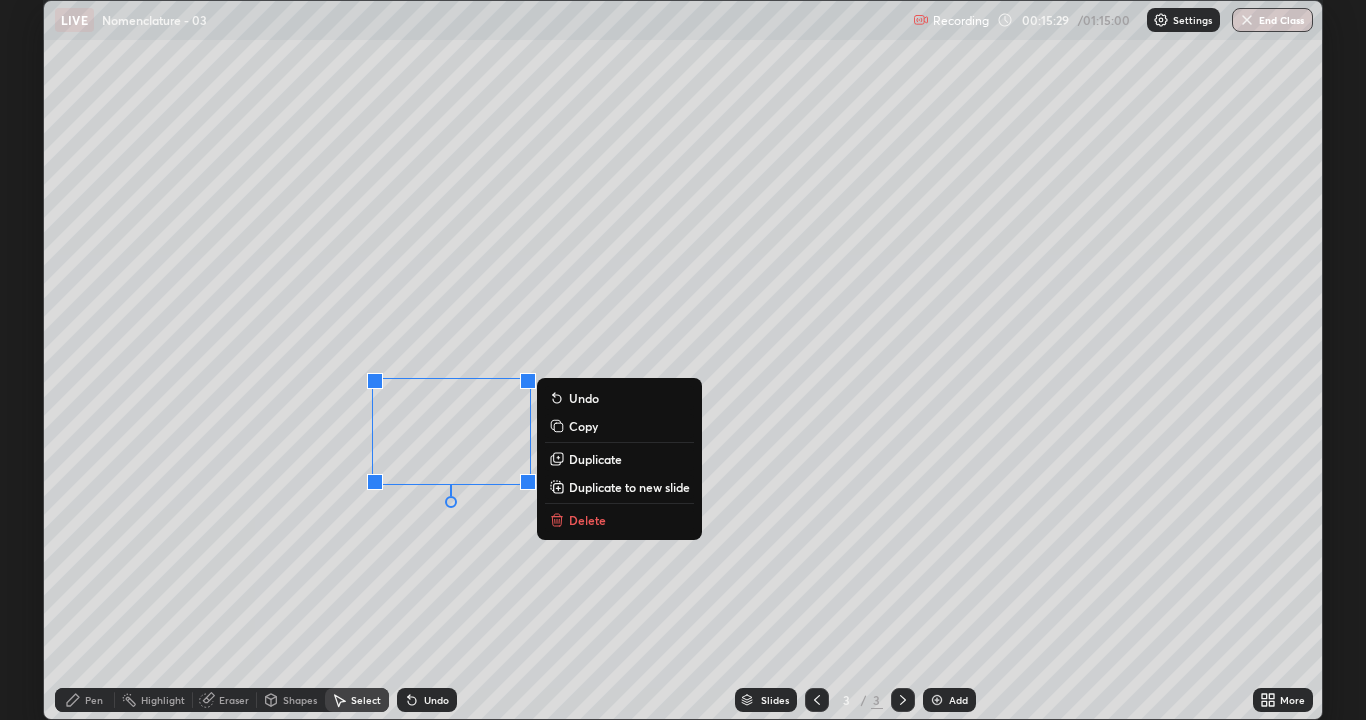 click on "0 ° Undo Copy Duplicate Duplicate to new slide Delete" at bounding box center (683, 360) 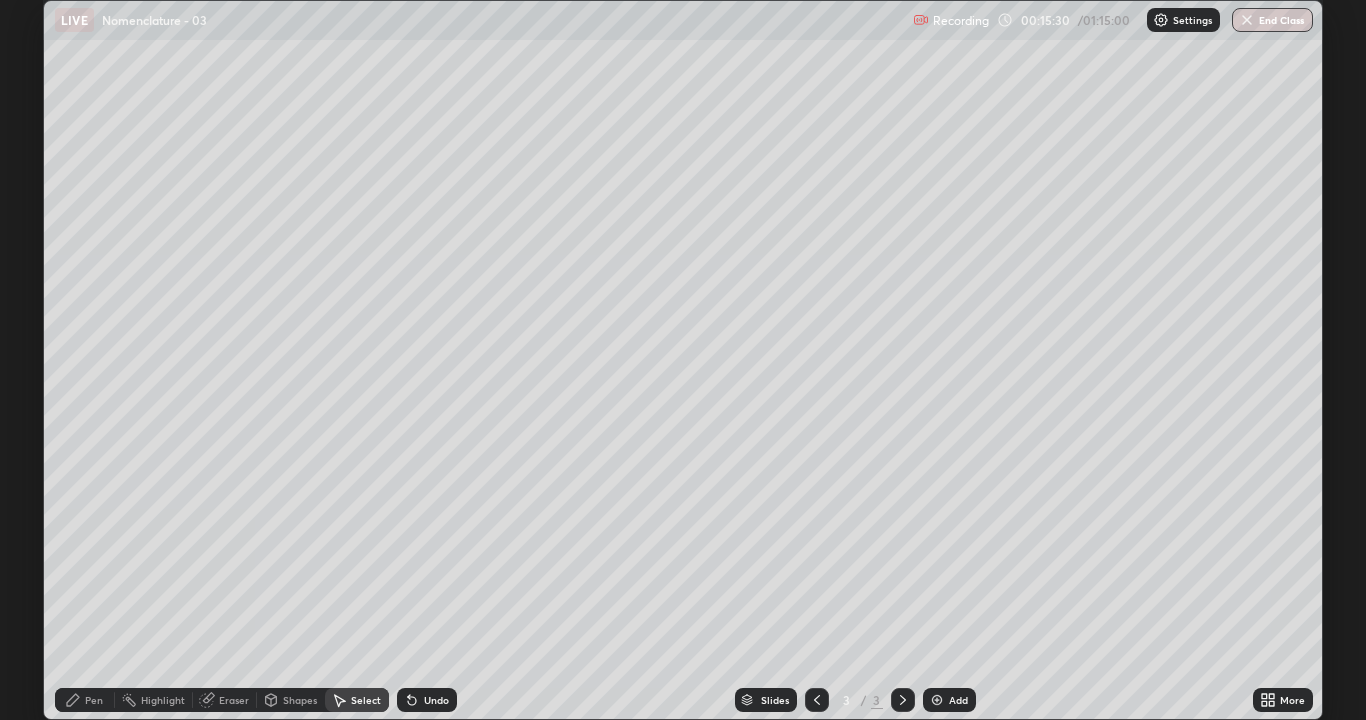 click 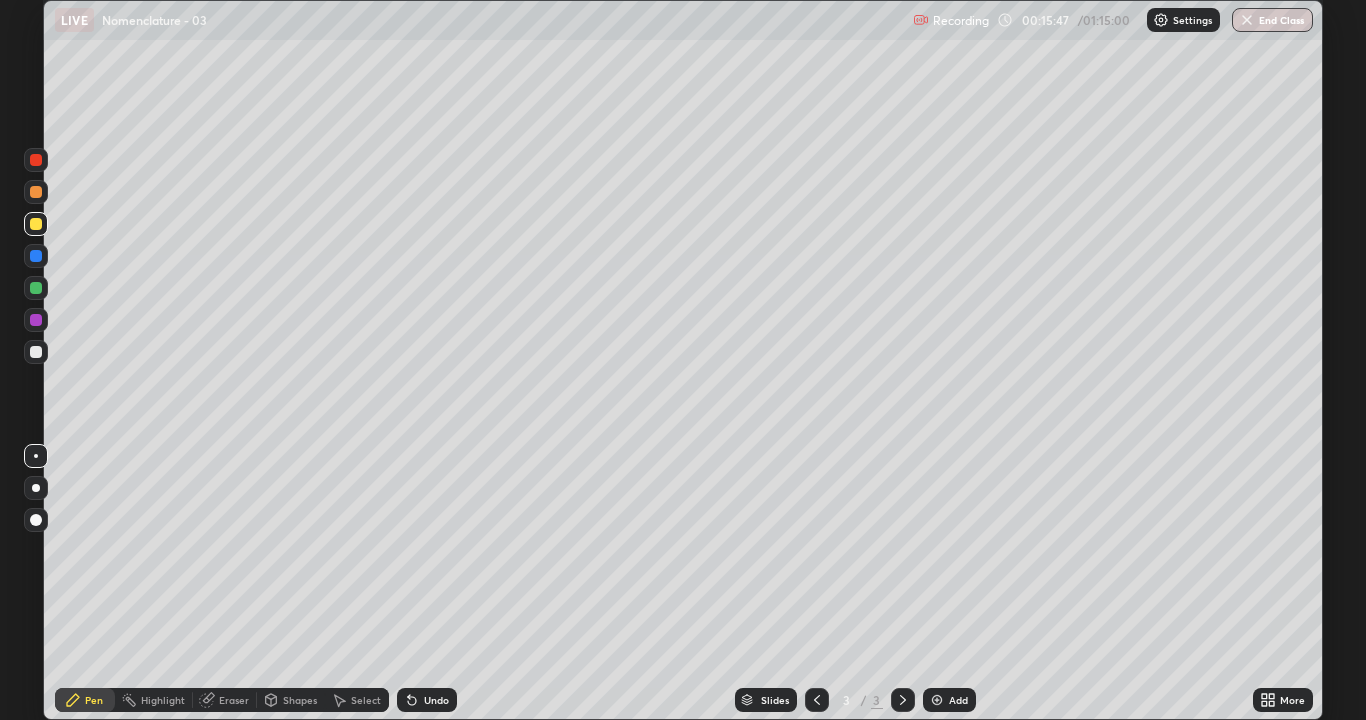 click at bounding box center [36, 160] 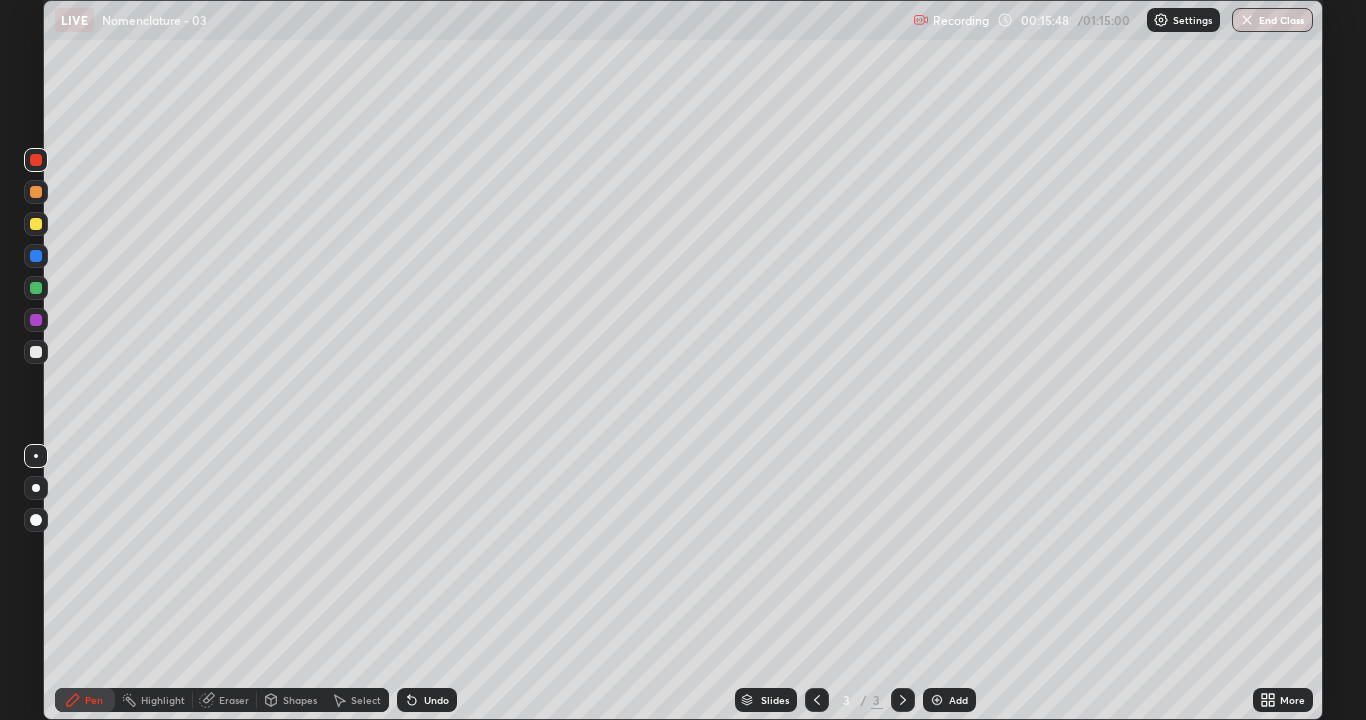 click on "Shapes" at bounding box center (291, 700) 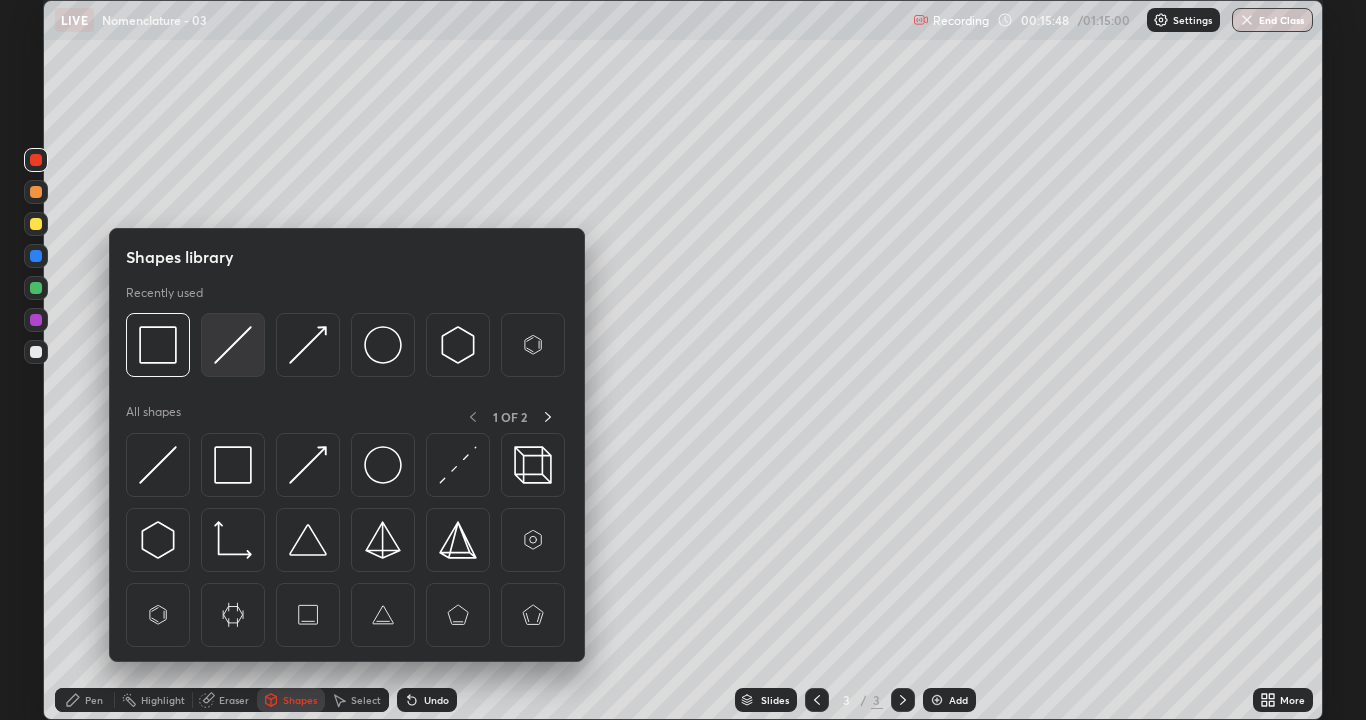 click at bounding box center [233, 345] 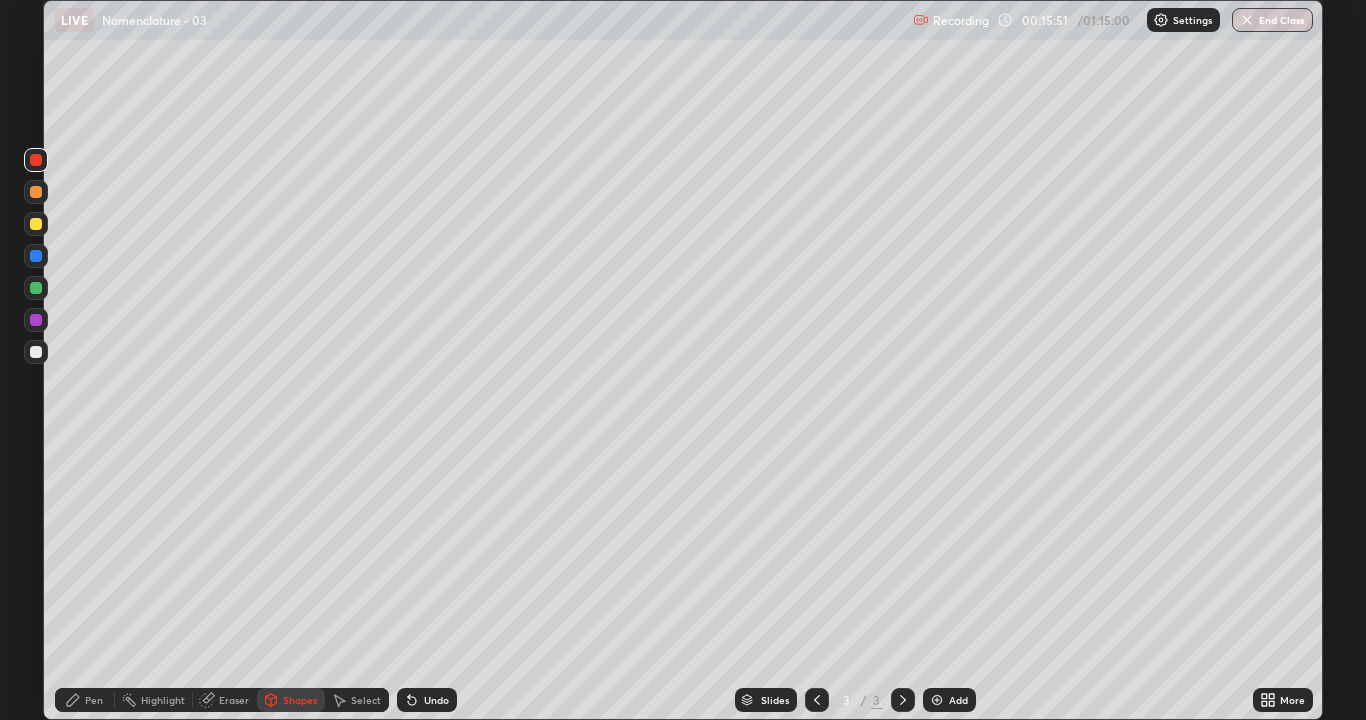click on "Pen" at bounding box center [94, 700] 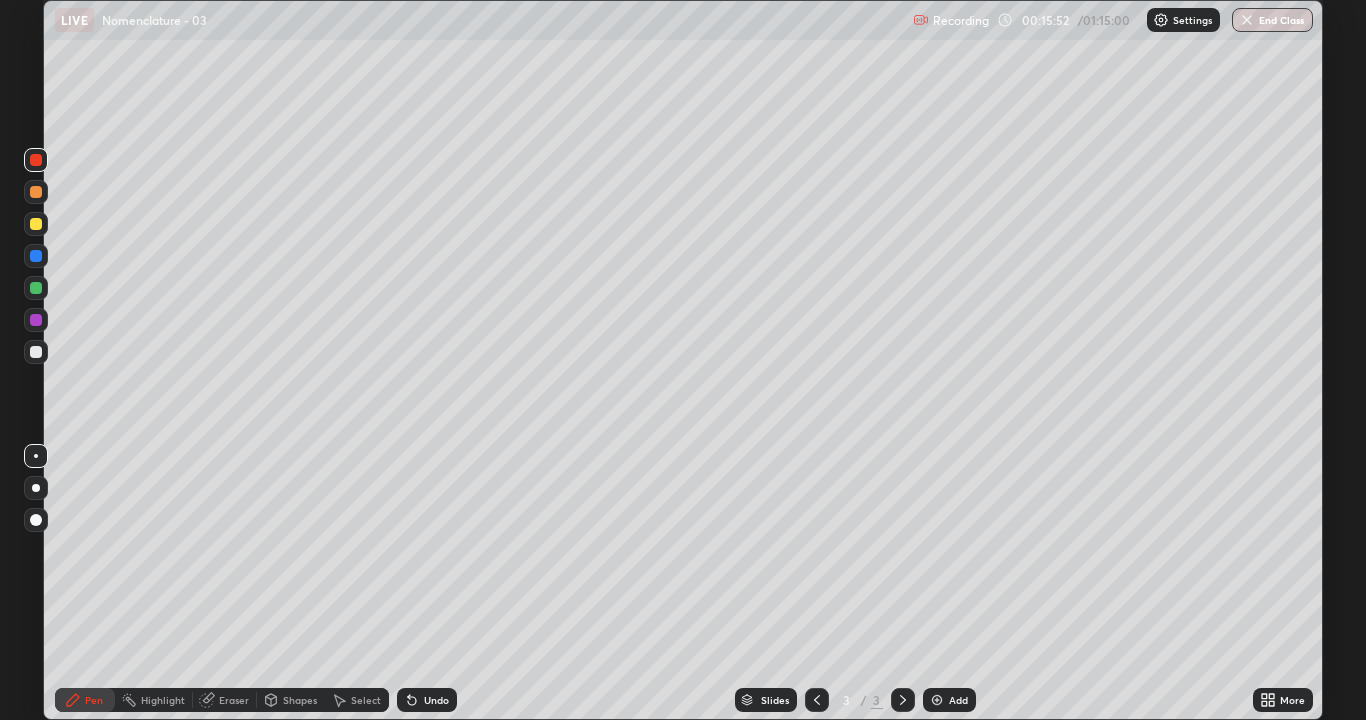 click at bounding box center (36, 352) 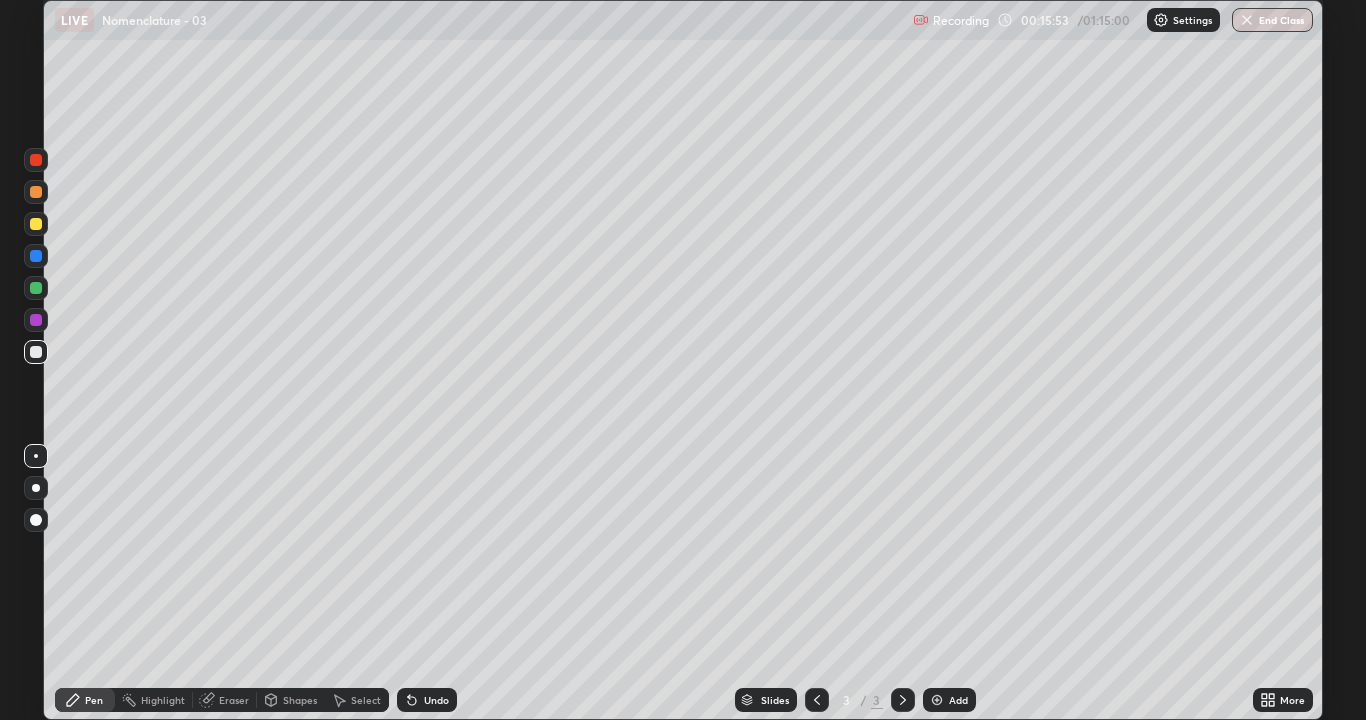 click on "Add" at bounding box center (949, 700) 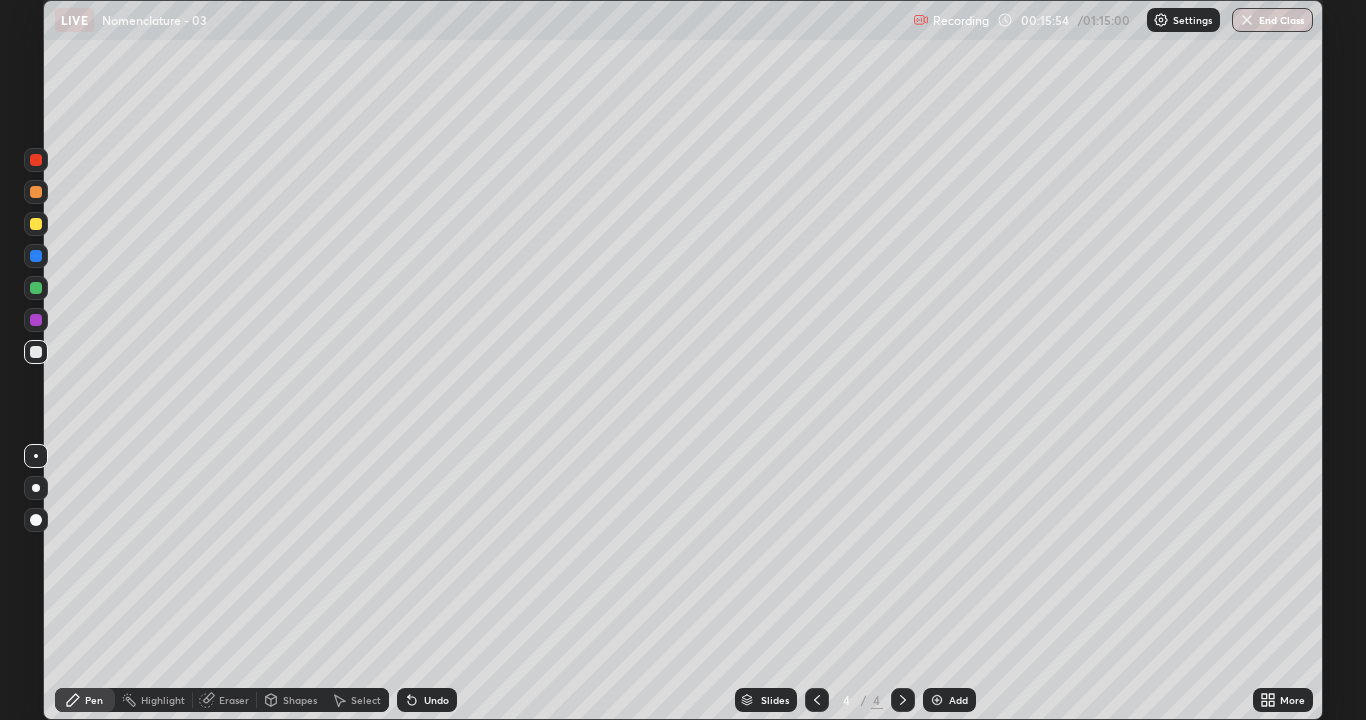 click at bounding box center (36, 224) 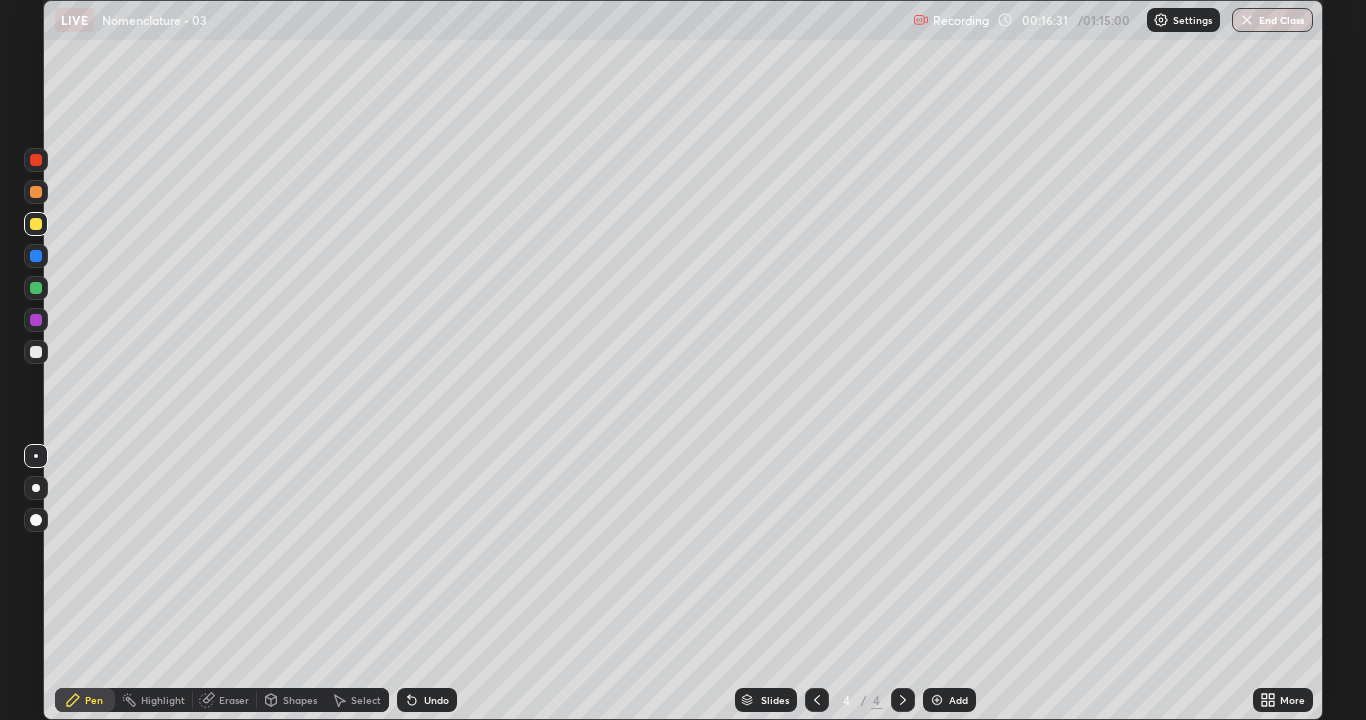 click at bounding box center (36, 352) 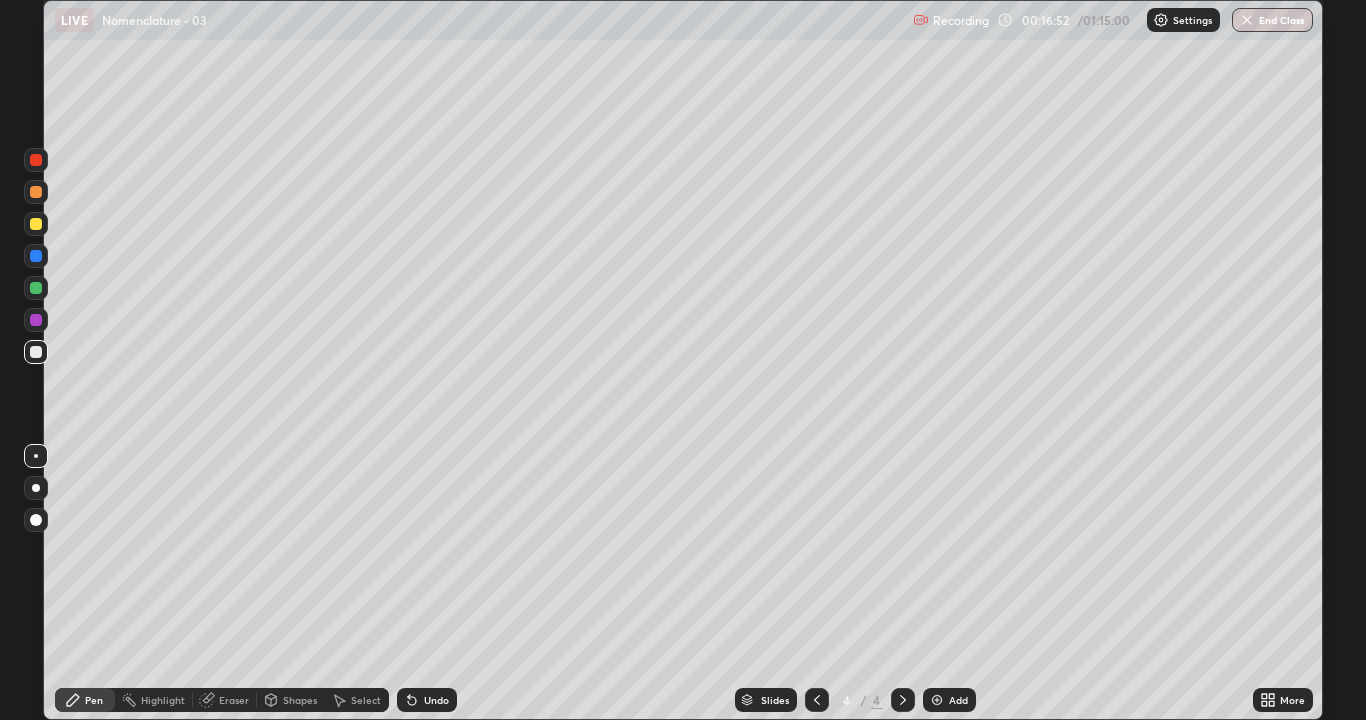 click on "Select" at bounding box center [357, 700] 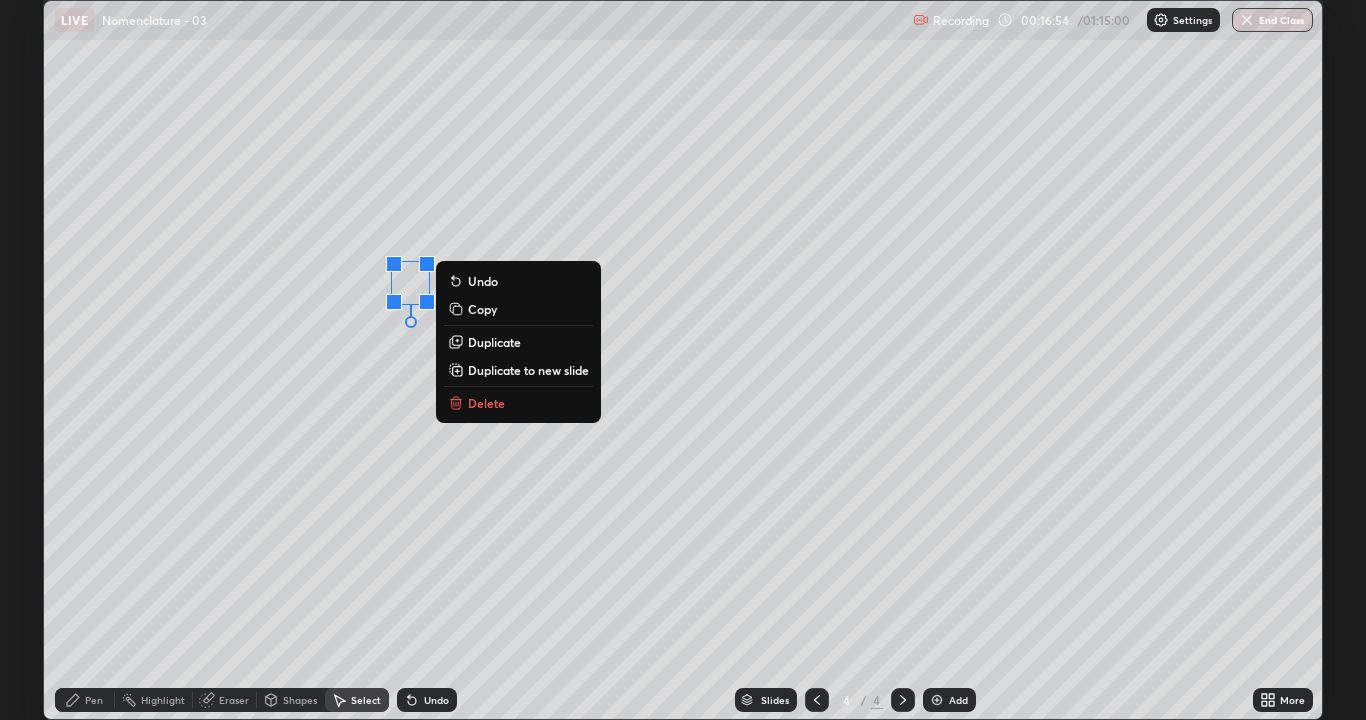 click on "0 ° Undo Copy Duplicate Duplicate to new slide Delete" at bounding box center (683, 360) 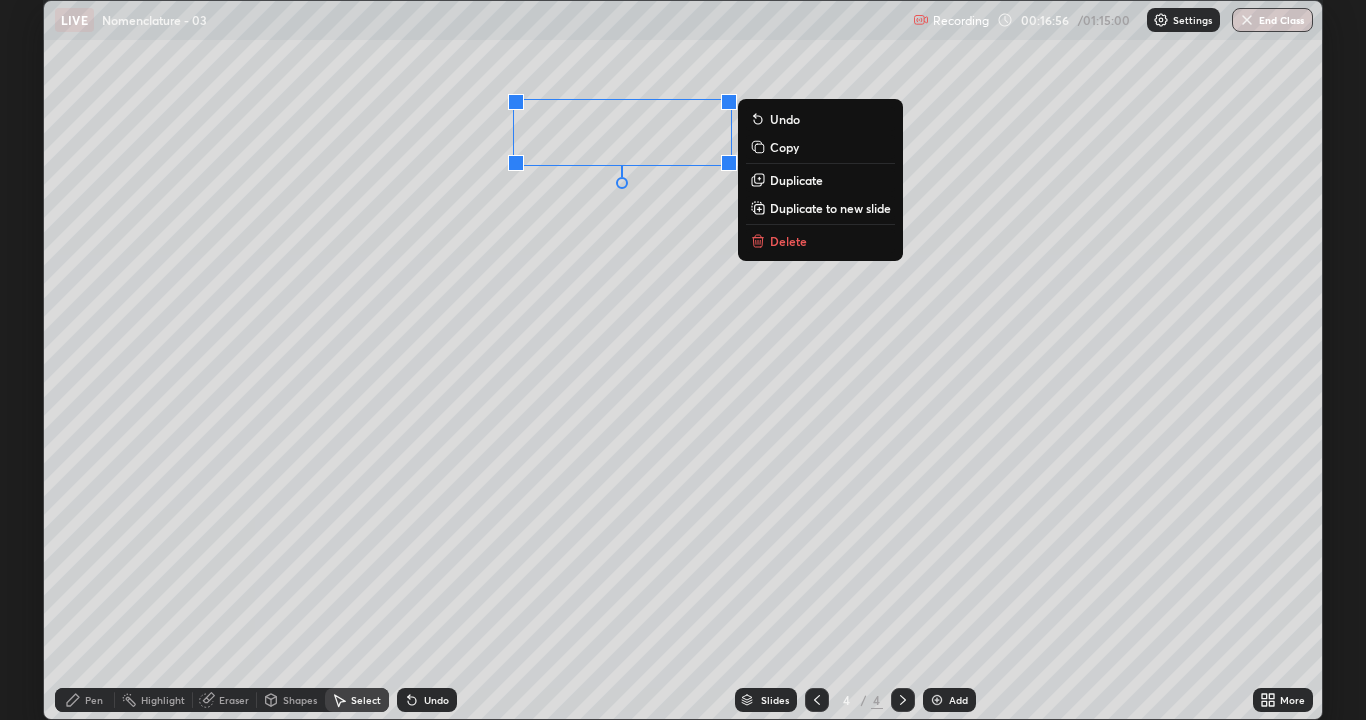 click on "Duplicate" at bounding box center [796, 180] 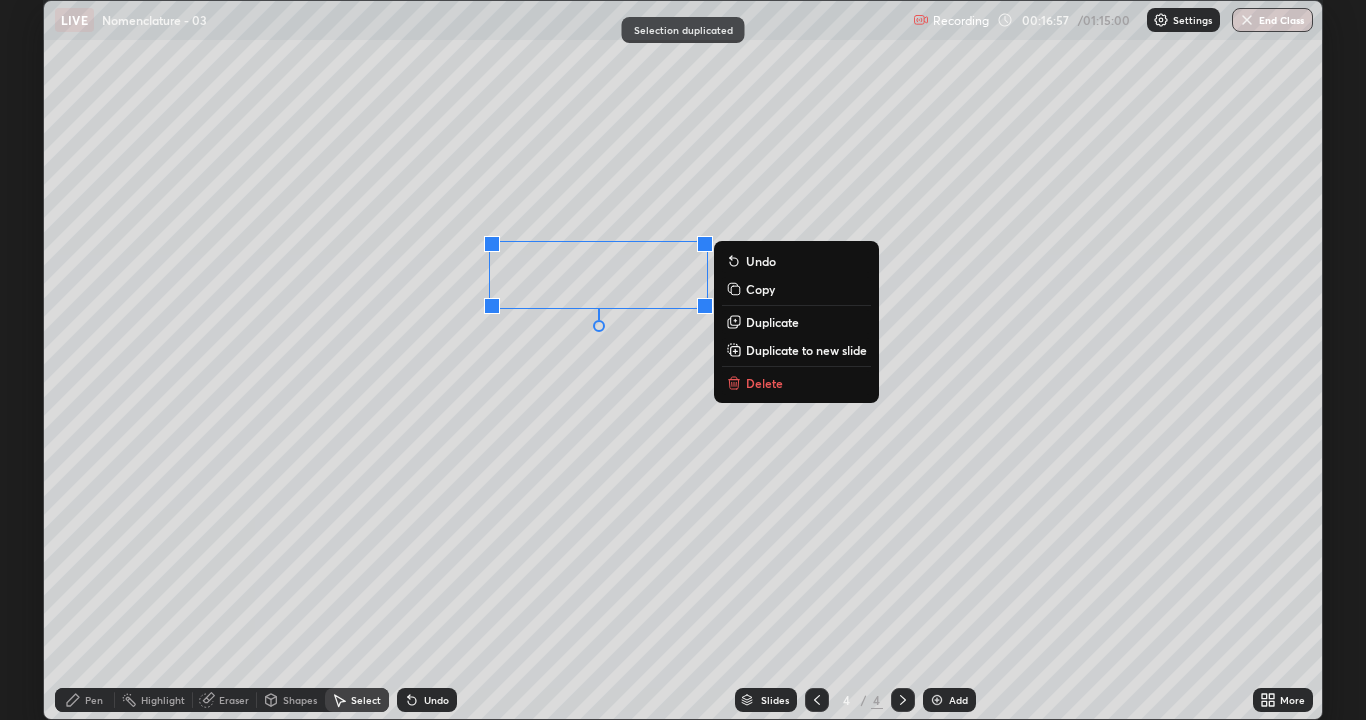 click on "Duplicate" at bounding box center (772, 322) 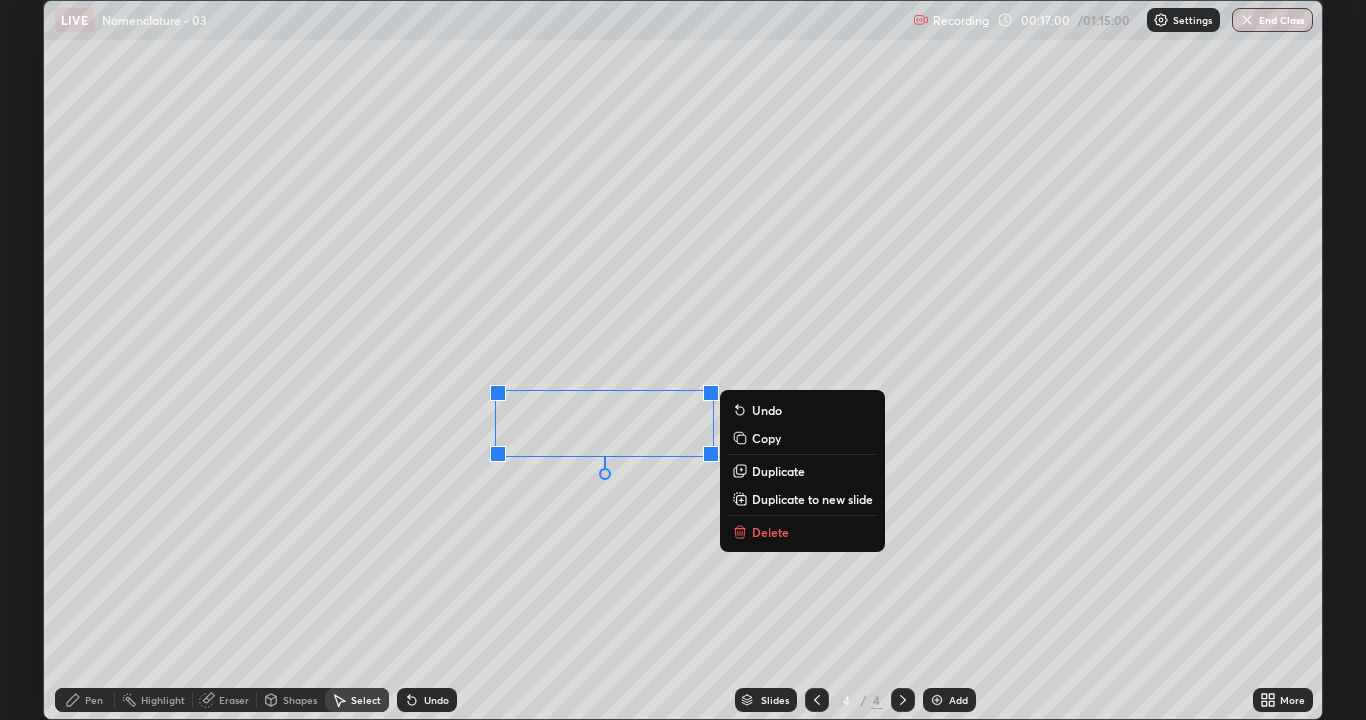 click on "0 ° Undo Copy Duplicate Duplicate to new slide Delete" at bounding box center [683, 360] 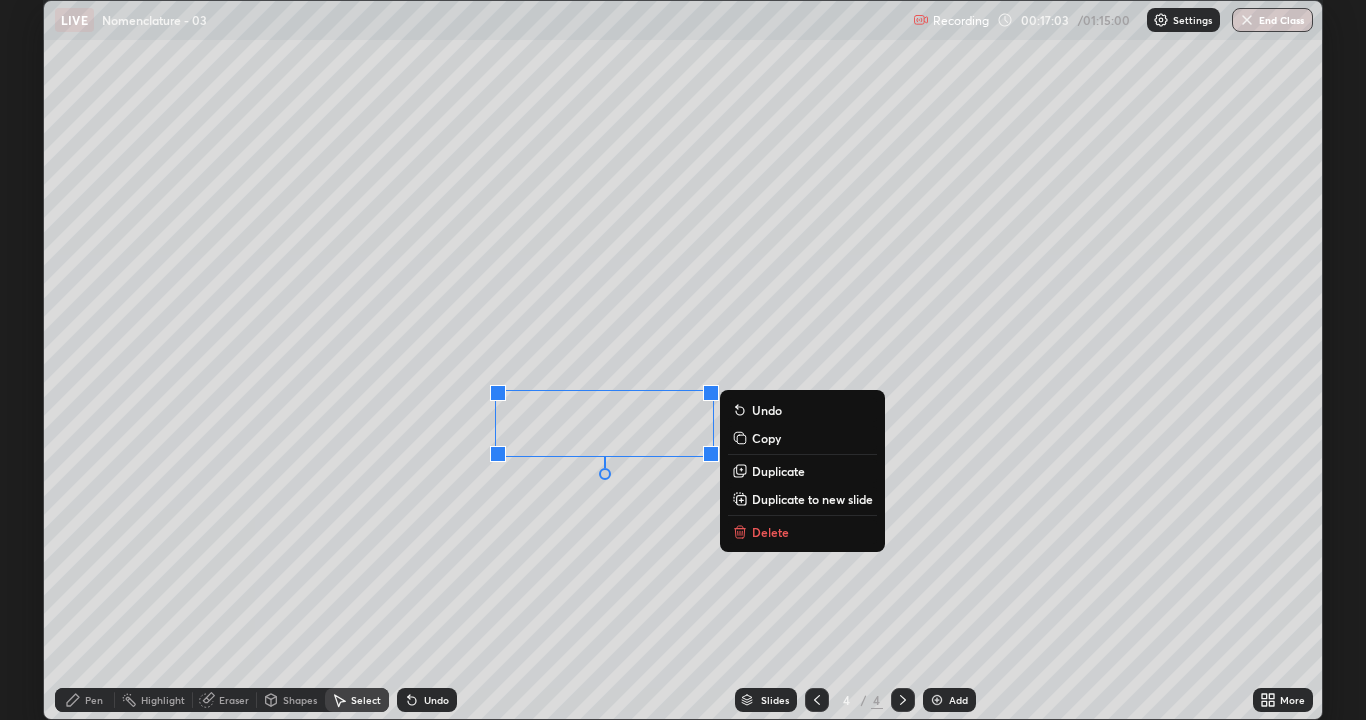 click on "Duplicate" at bounding box center (778, 471) 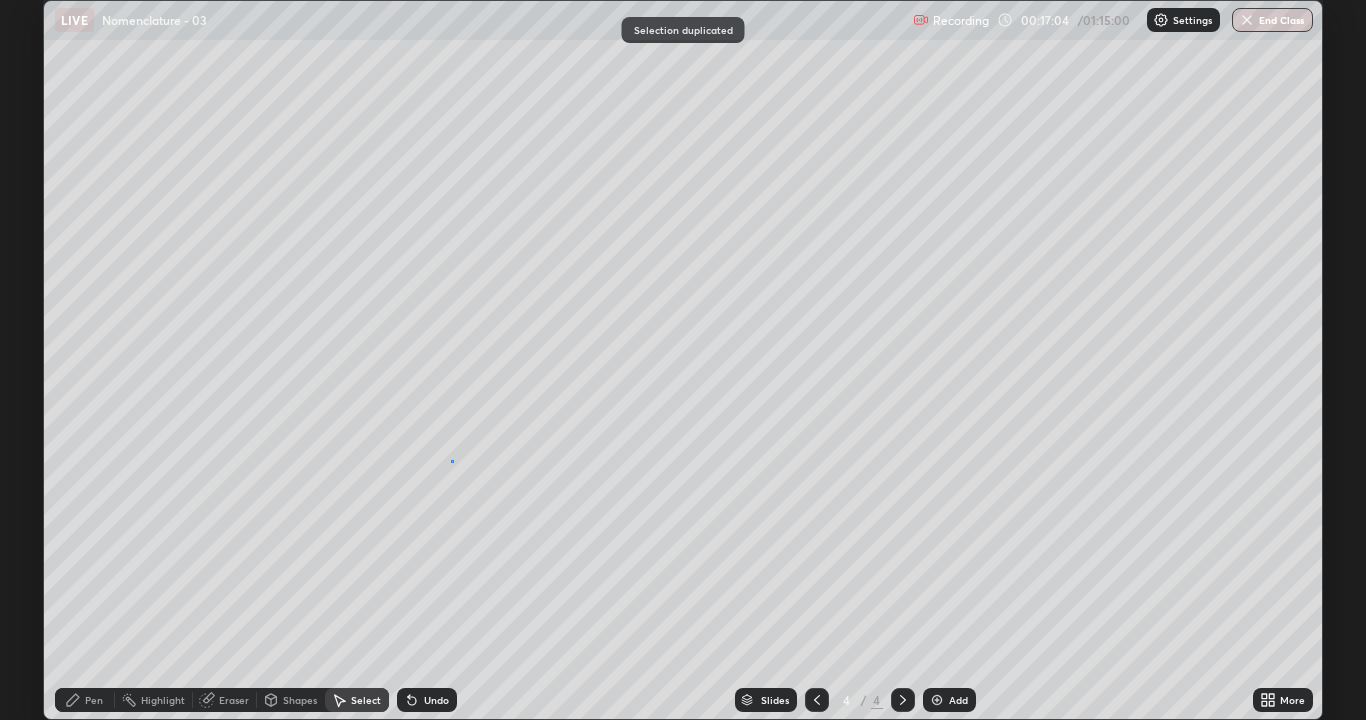 click on "0 ° Undo Copy Duplicate Duplicate to new slide Delete" at bounding box center (683, 360) 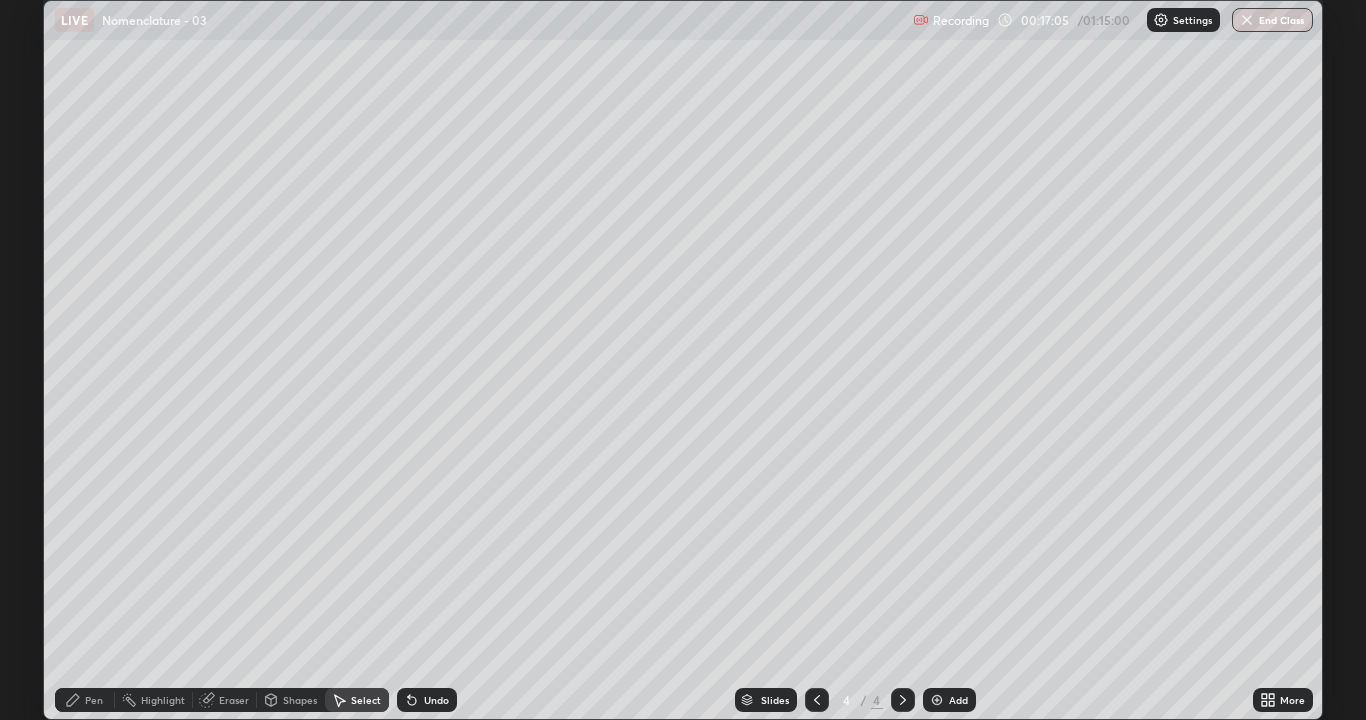 click 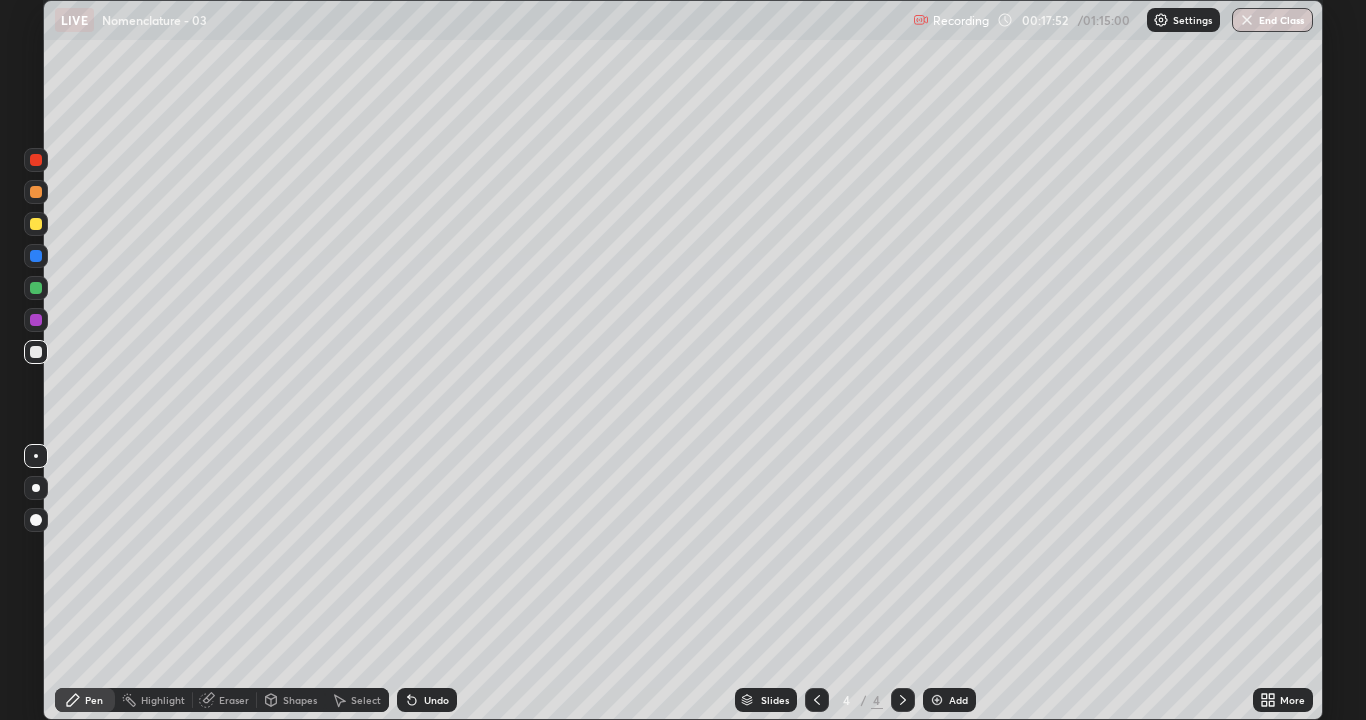 click at bounding box center (36, 224) 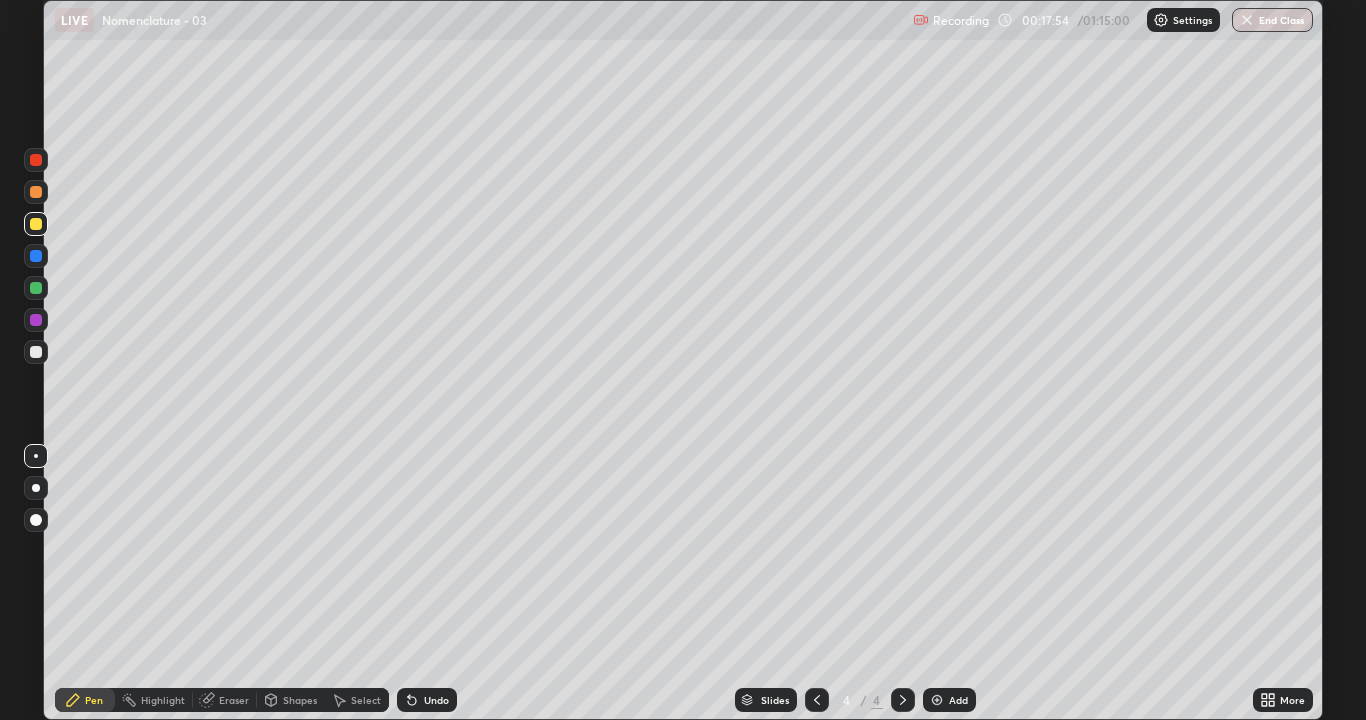 click 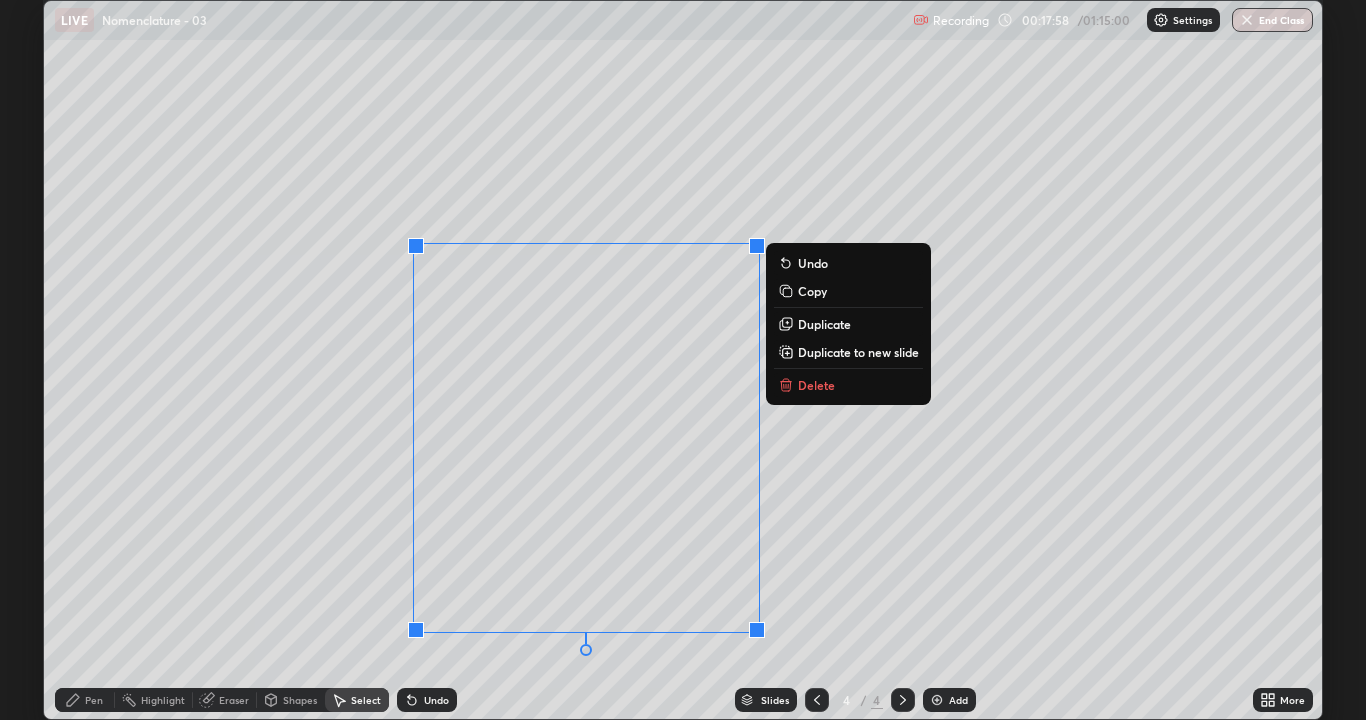 click on "0 ° Undo Copy Duplicate Duplicate to new slide Delete" at bounding box center [683, 360] 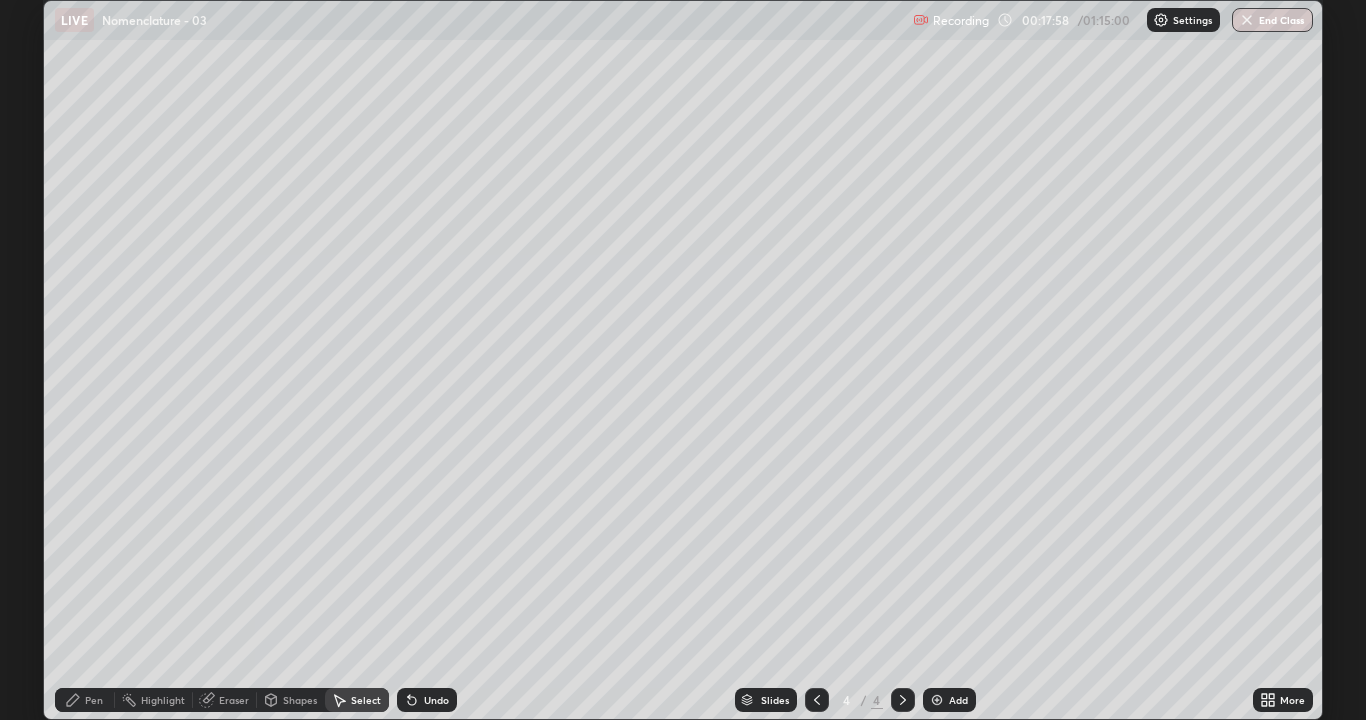 click on "Pen" at bounding box center (85, 700) 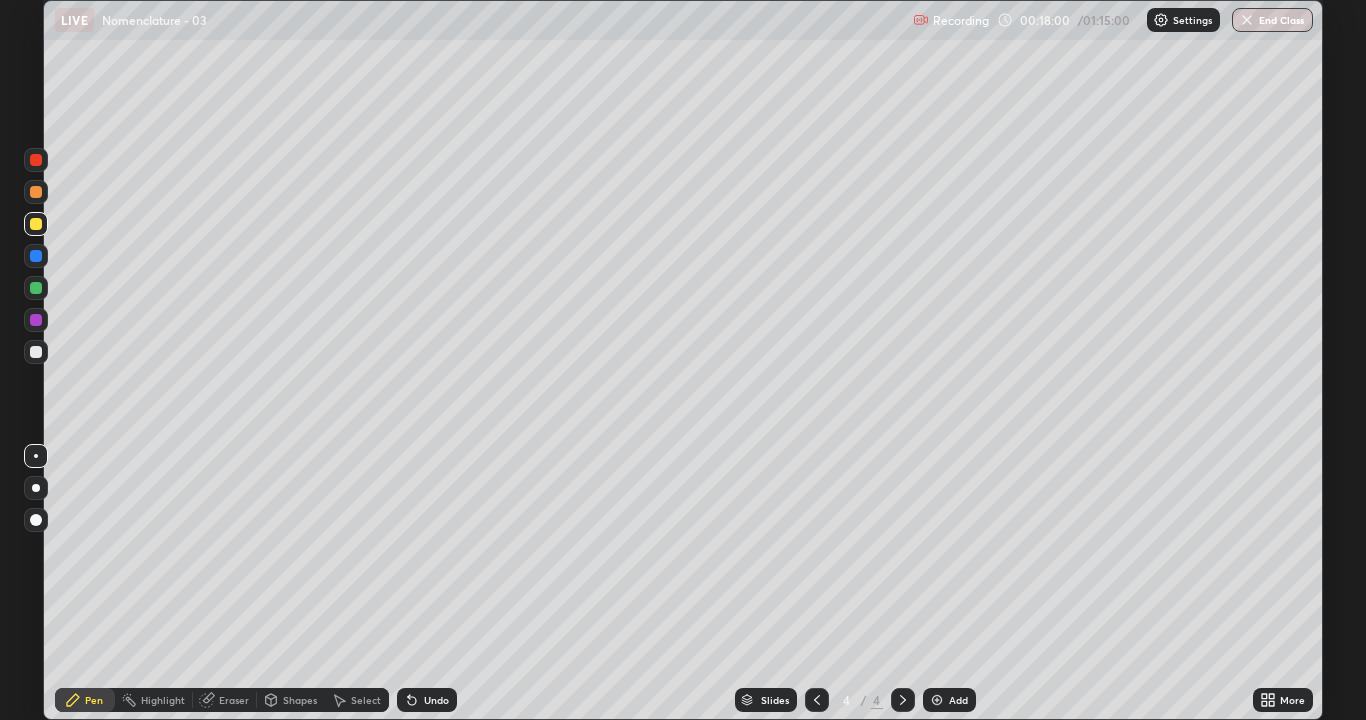 click on "Highlight" at bounding box center [163, 700] 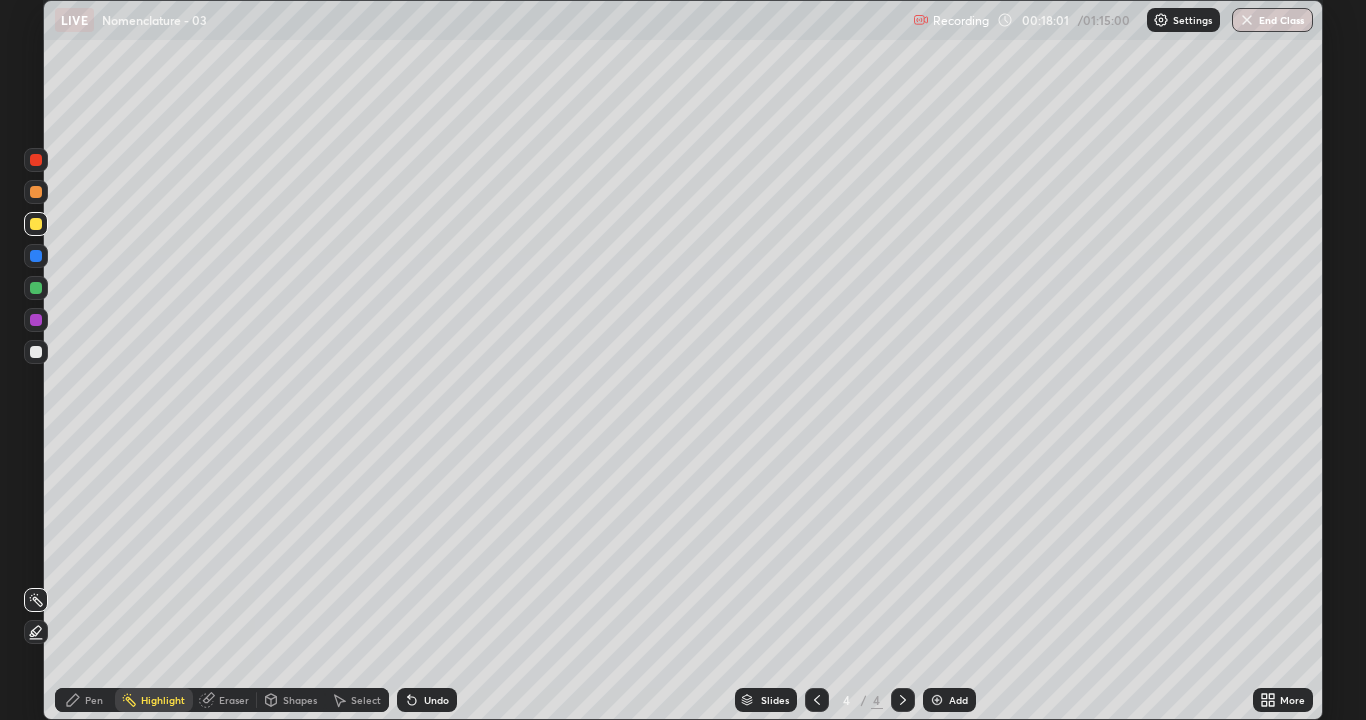click on "Highlight" at bounding box center [163, 700] 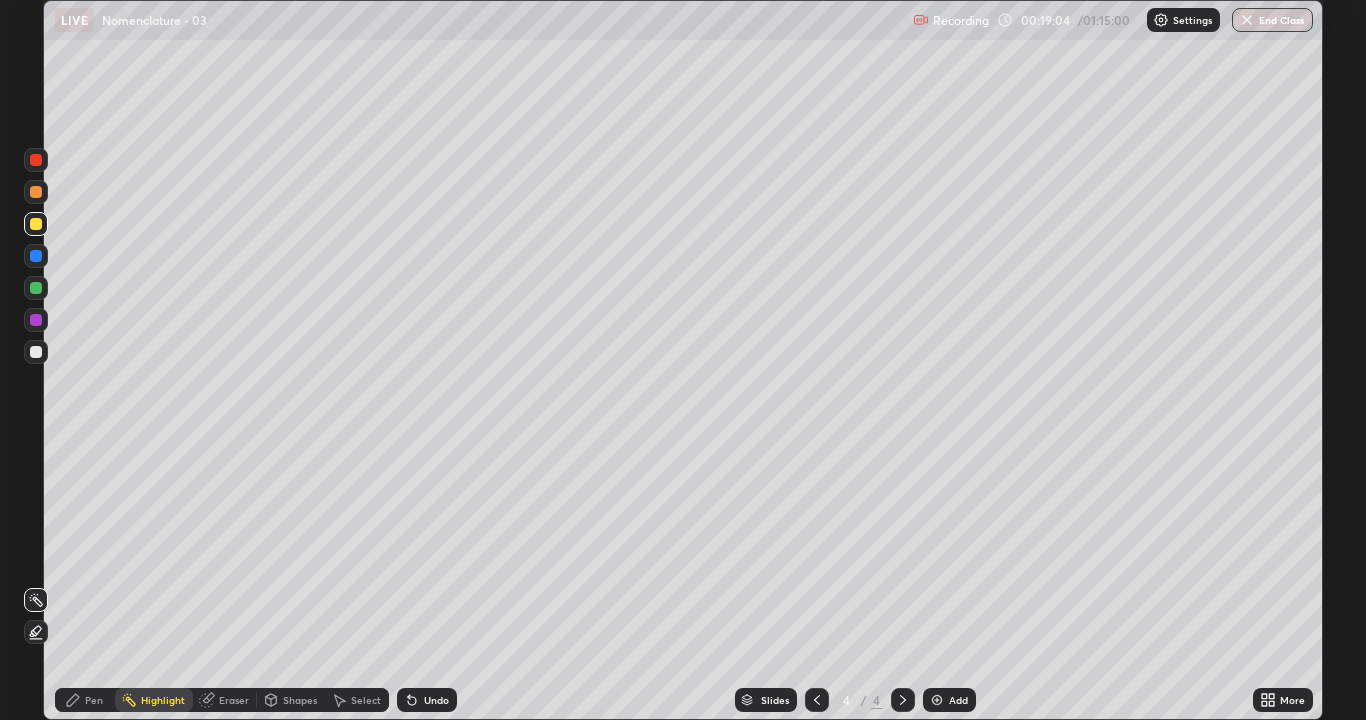 click on "Pen" at bounding box center [94, 700] 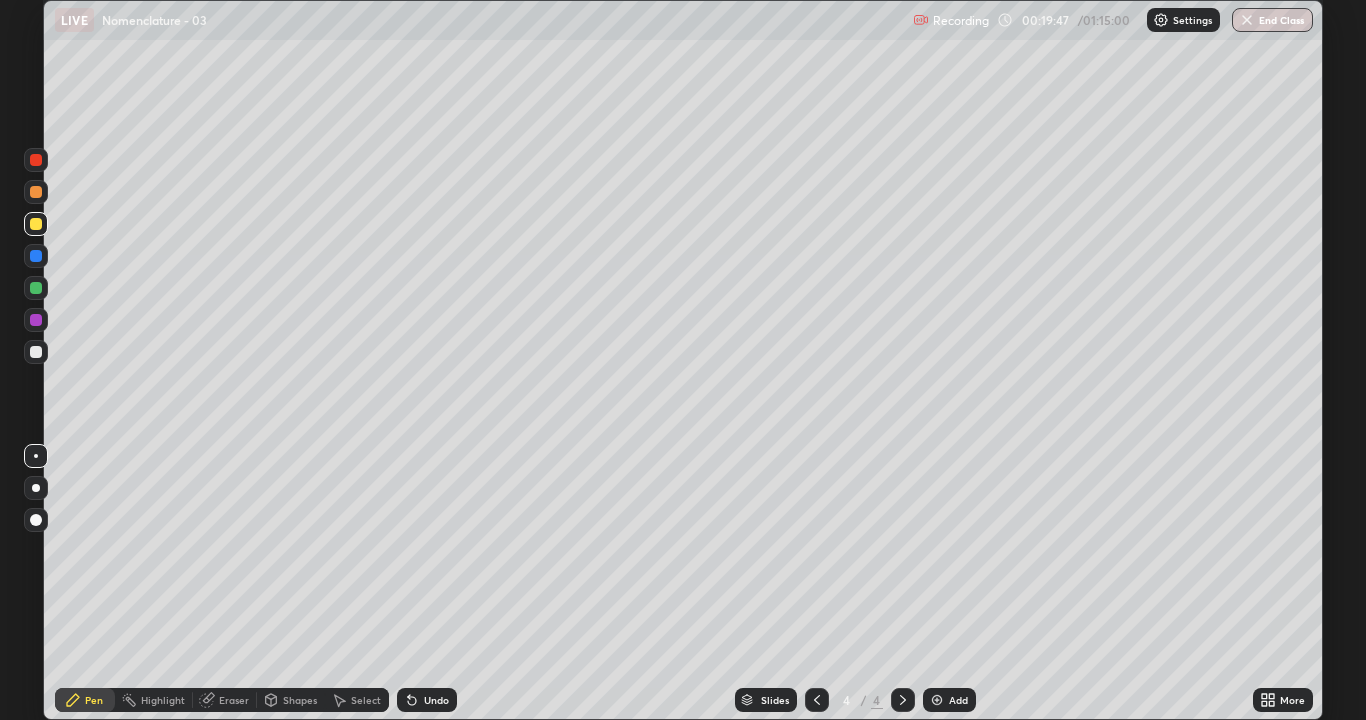 click on "Undo" at bounding box center (436, 700) 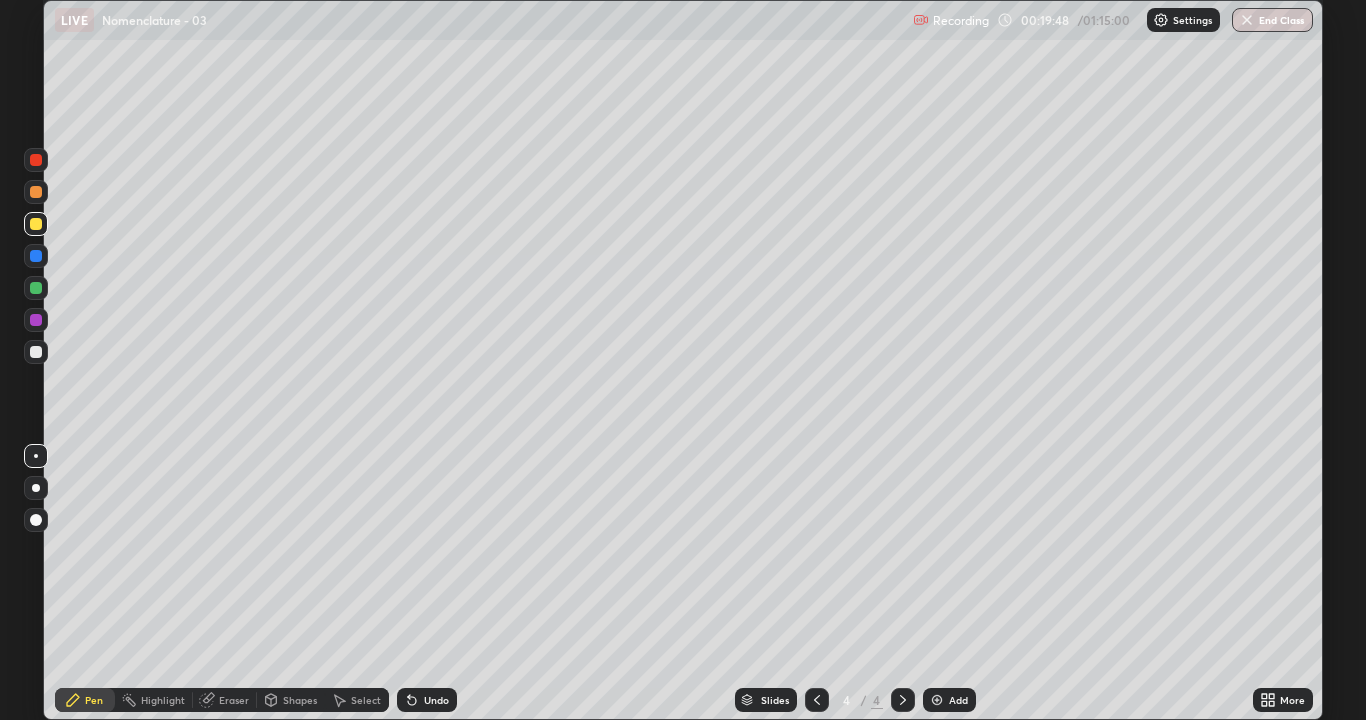 click on "Undo" at bounding box center [427, 700] 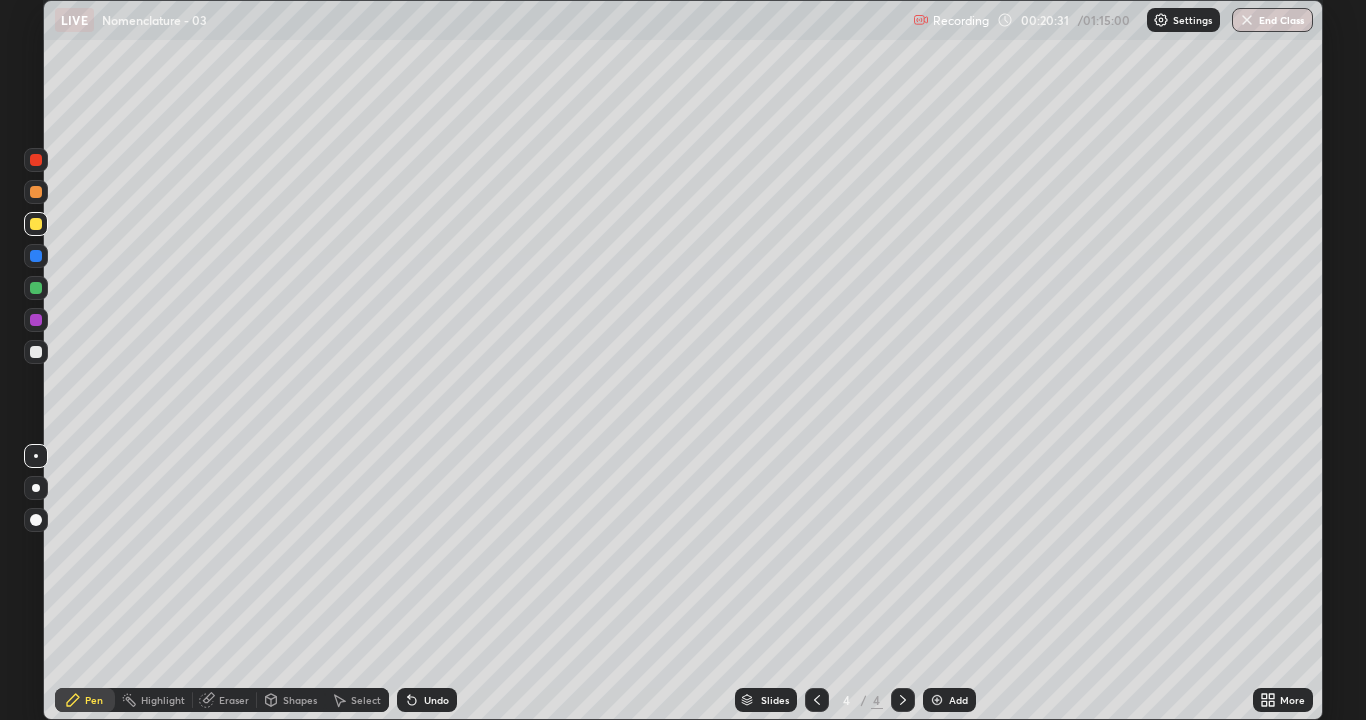 click on "Select" at bounding box center [366, 700] 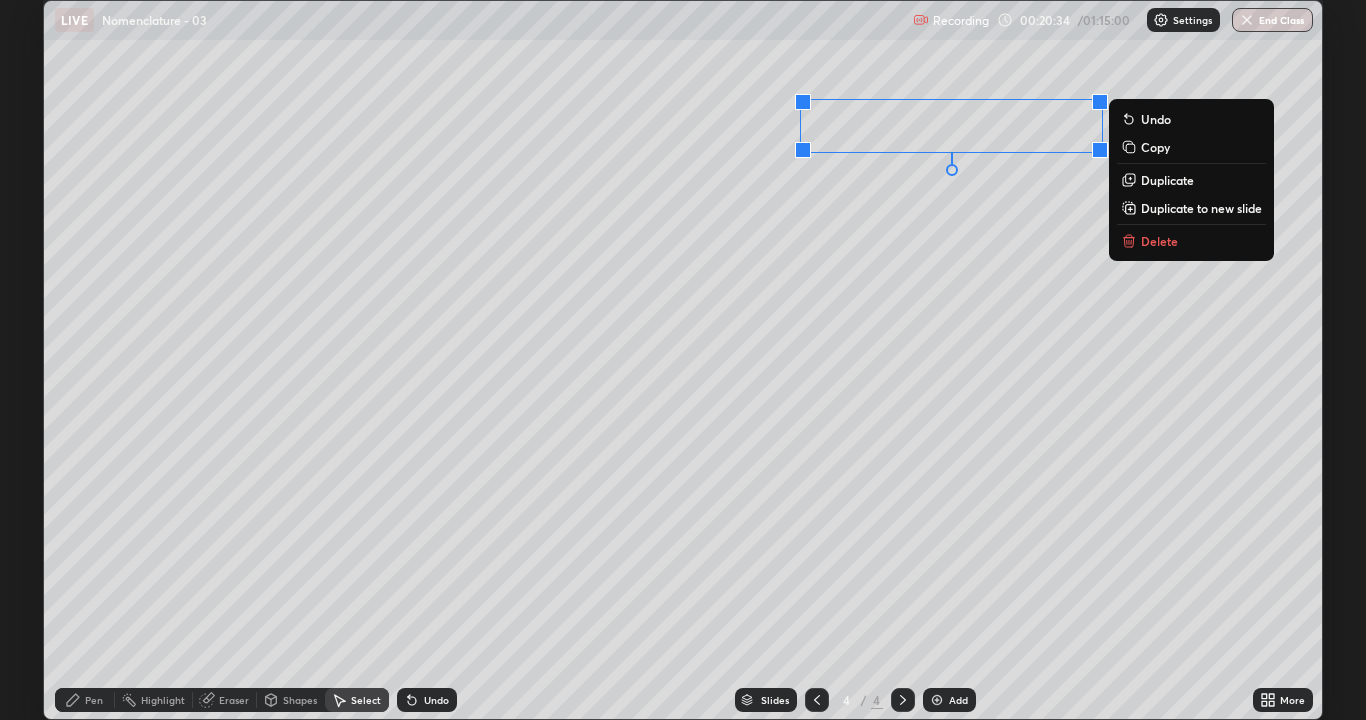 click on "Duplicate" at bounding box center [1167, 180] 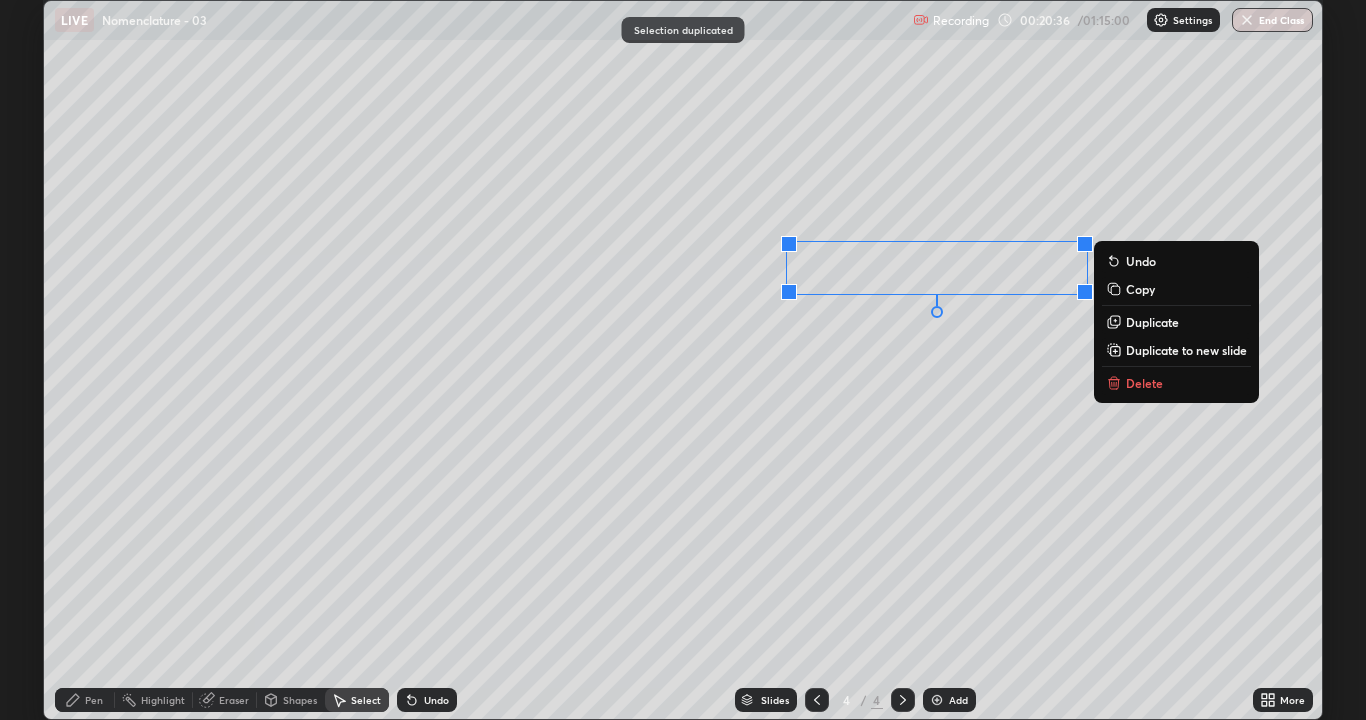 click on "Duplicate" at bounding box center [1176, 322] 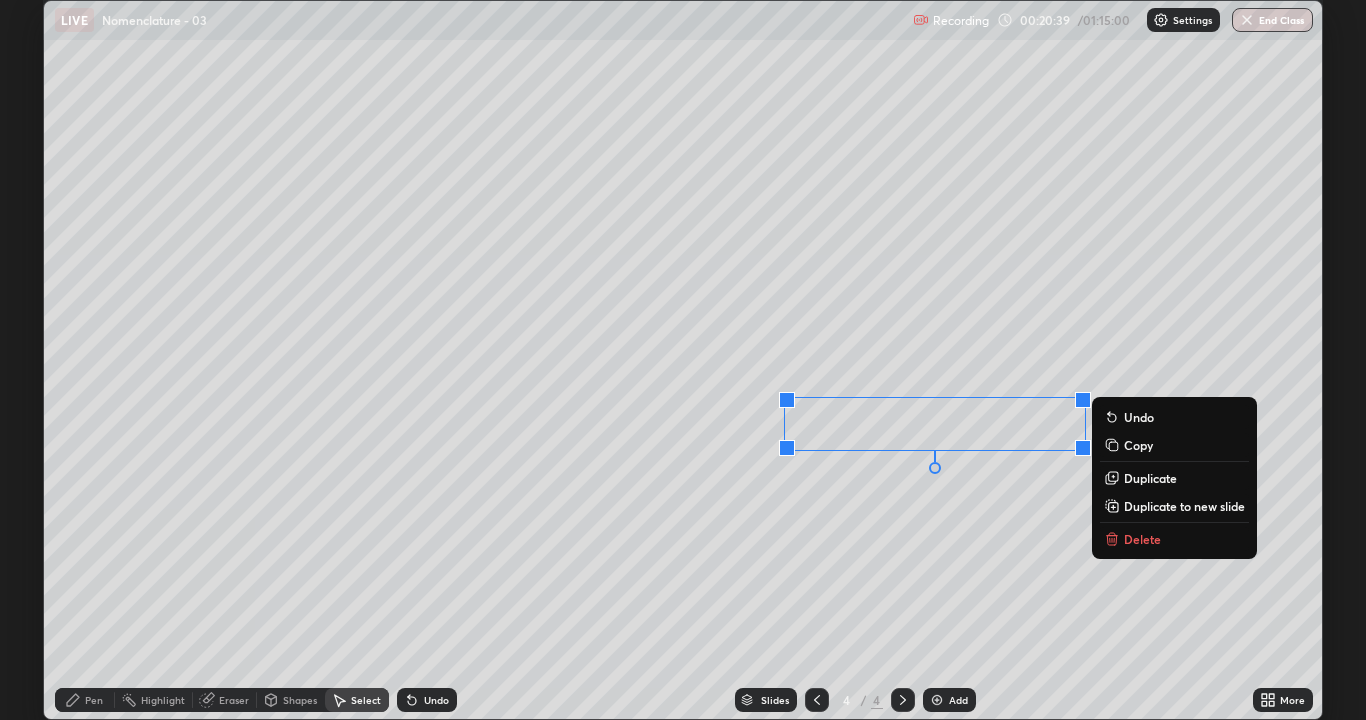 click on "Duplicate" at bounding box center [1174, 478] 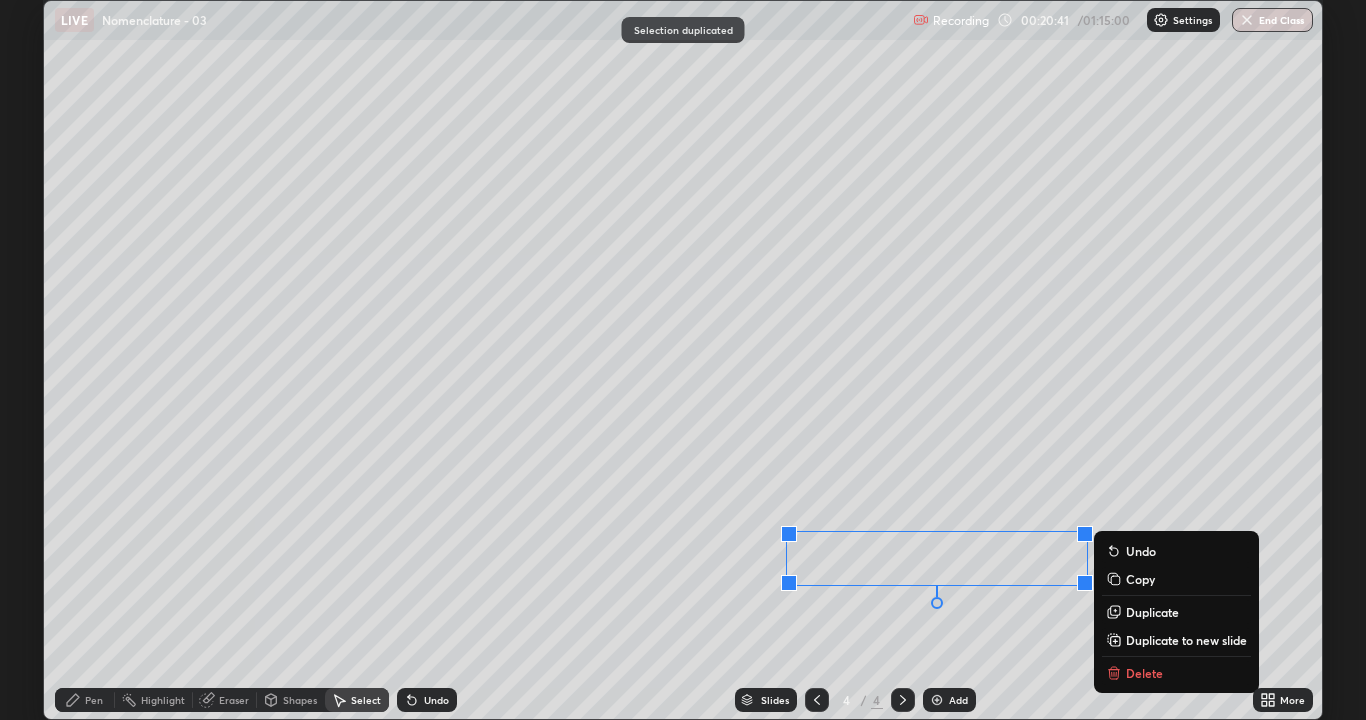 click on "0 ° Undo Copy Duplicate Duplicate to new slide Delete" at bounding box center (683, 360) 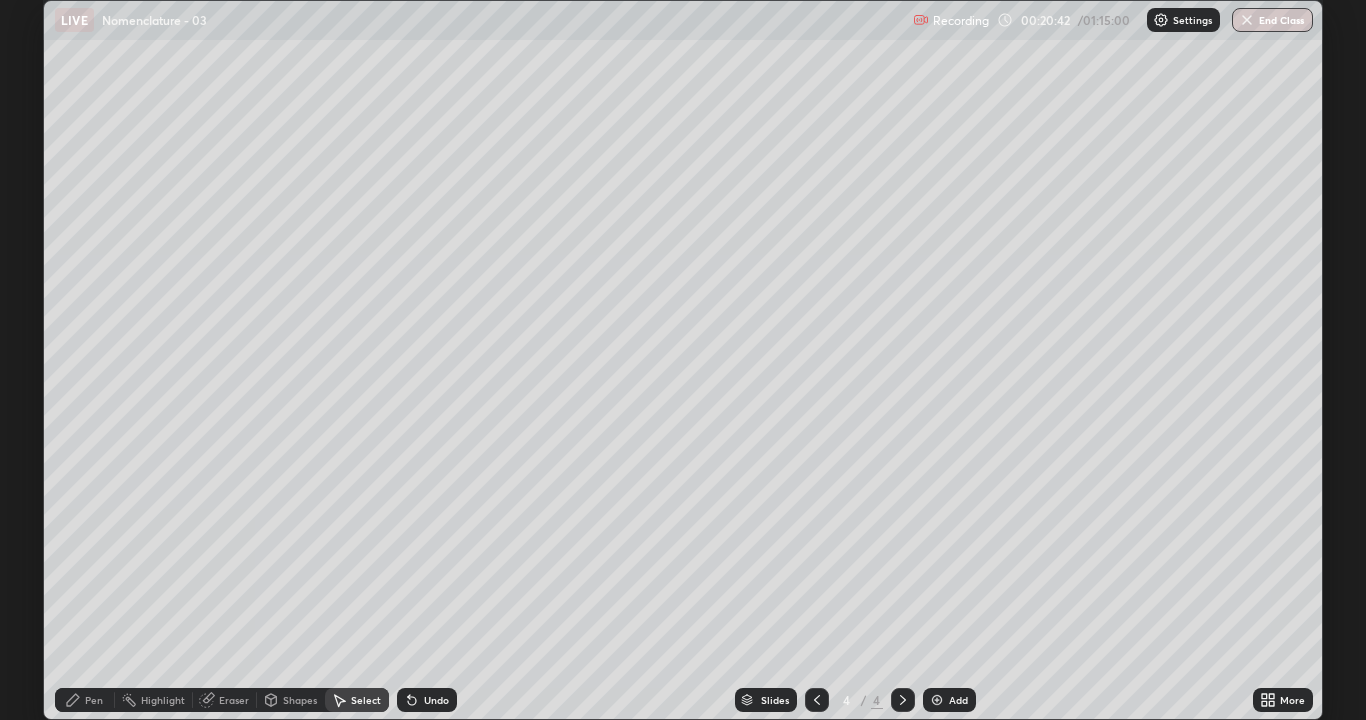 click on "Pen" at bounding box center [94, 700] 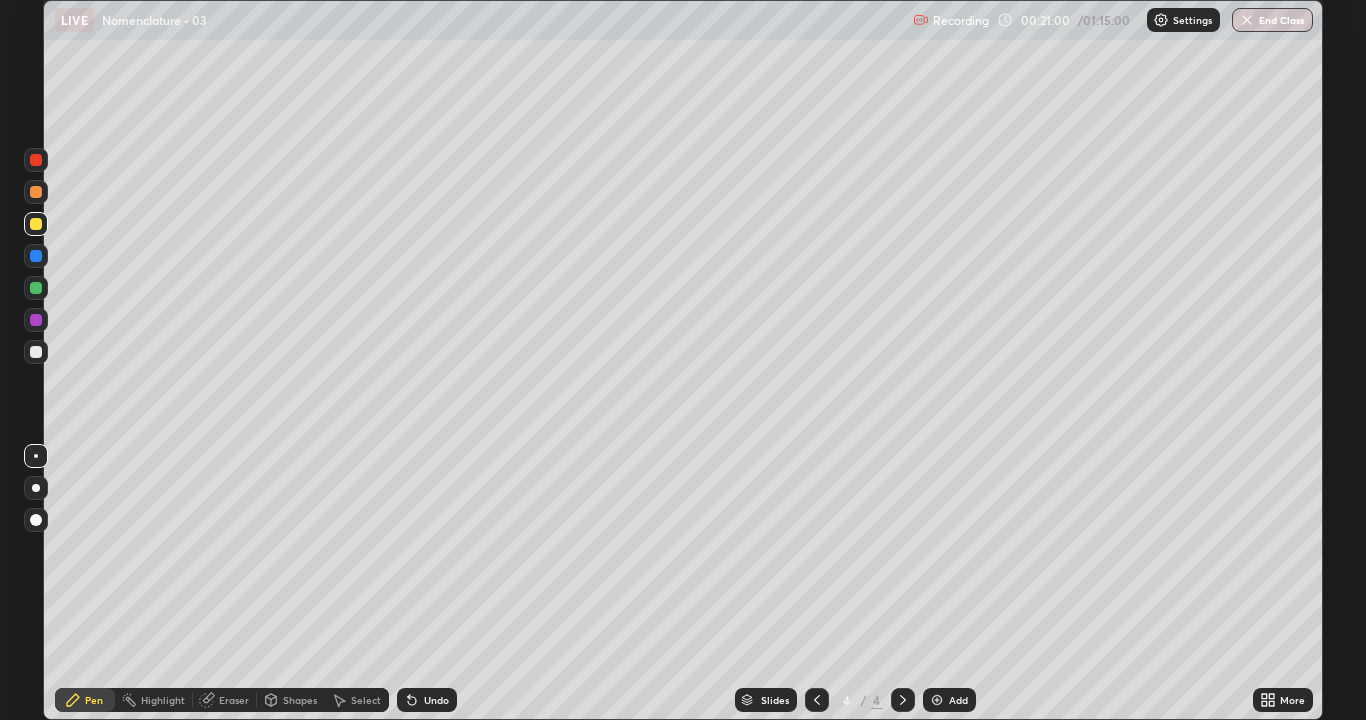 click on "Undo" at bounding box center (427, 700) 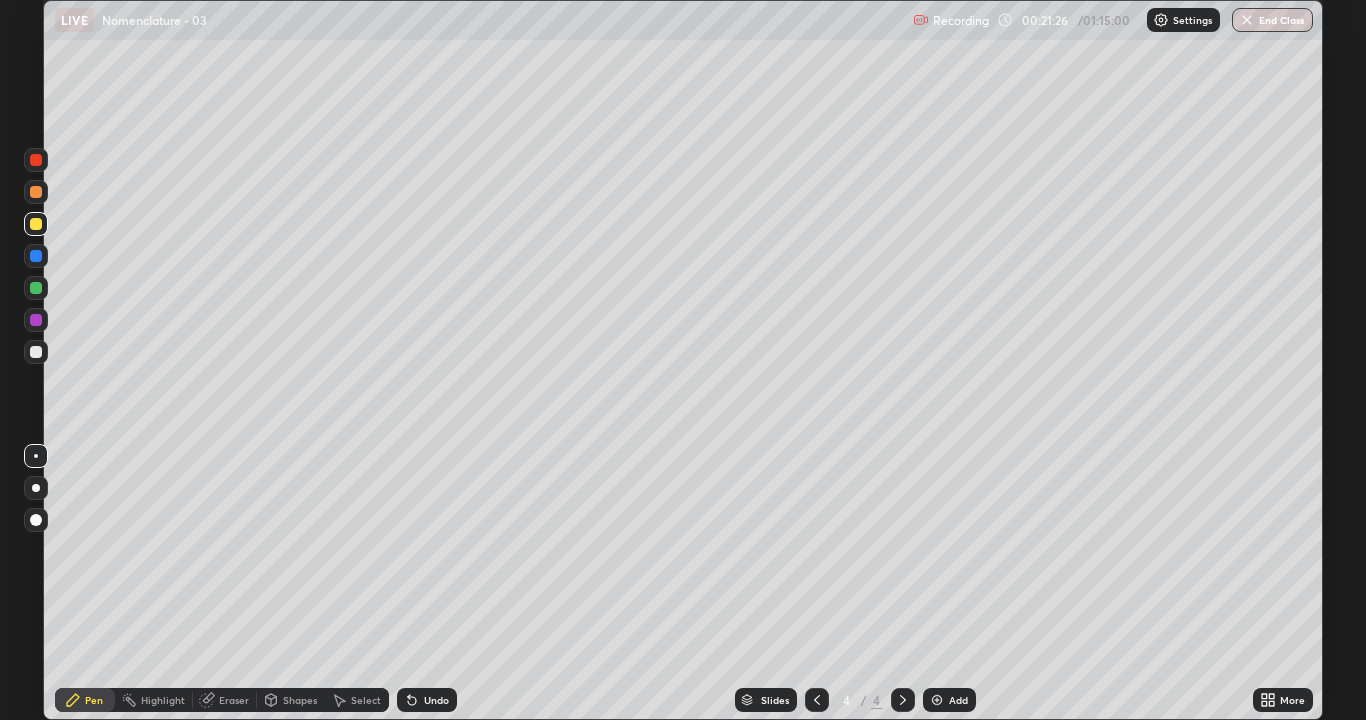 click at bounding box center (36, 352) 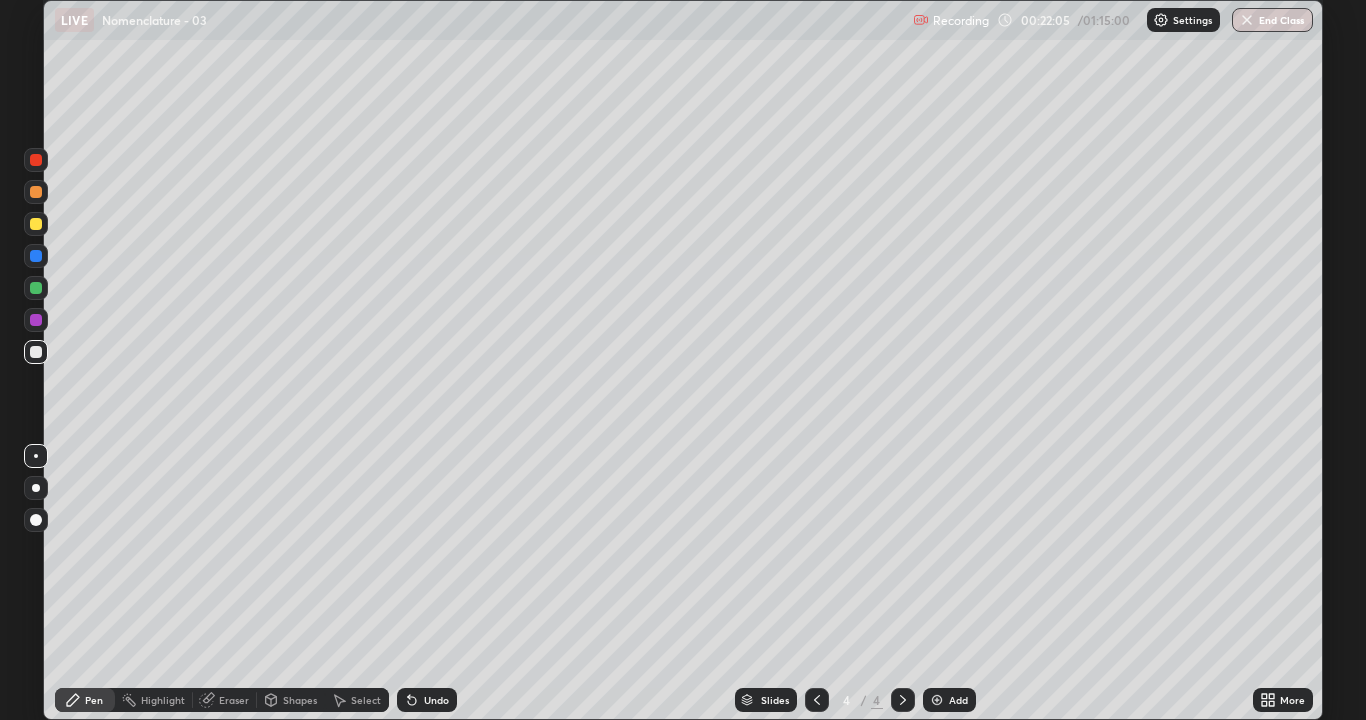 click at bounding box center [36, 160] 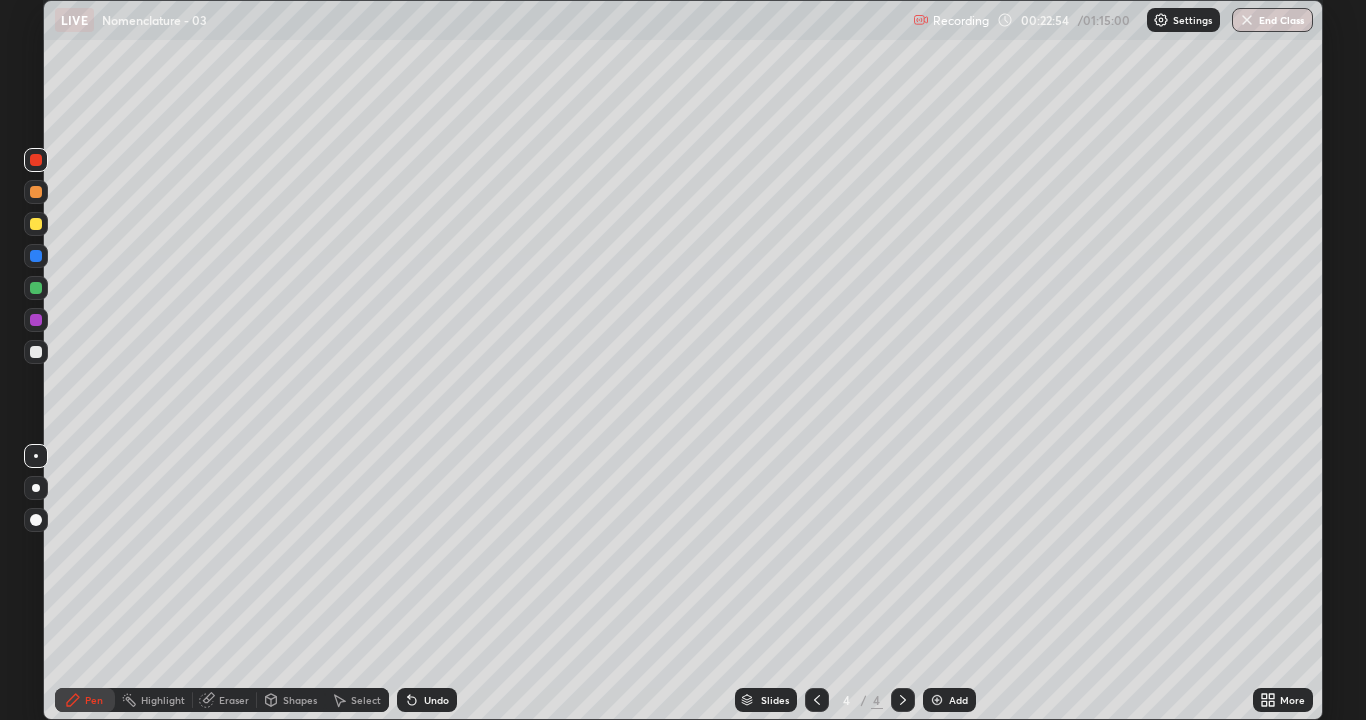click on "Undo" at bounding box center (436, 700) 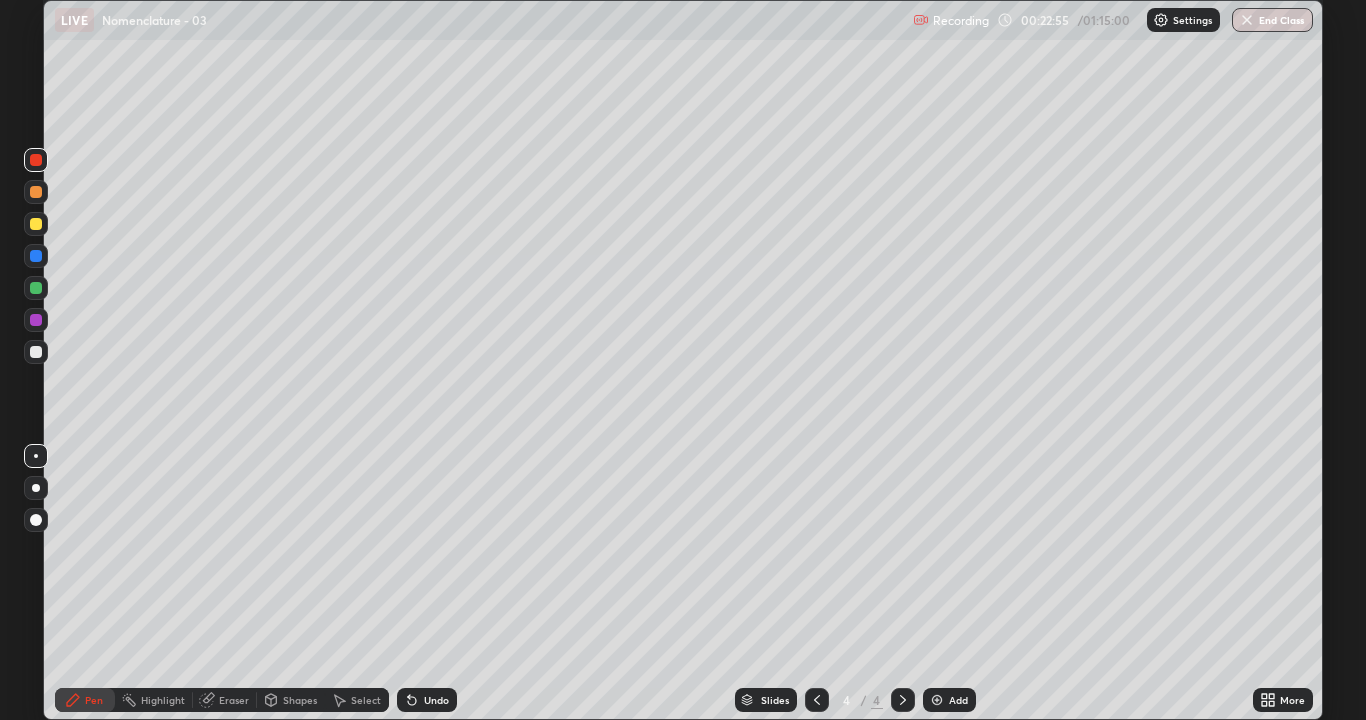click on "Undo" at bounding box center [427, 700] 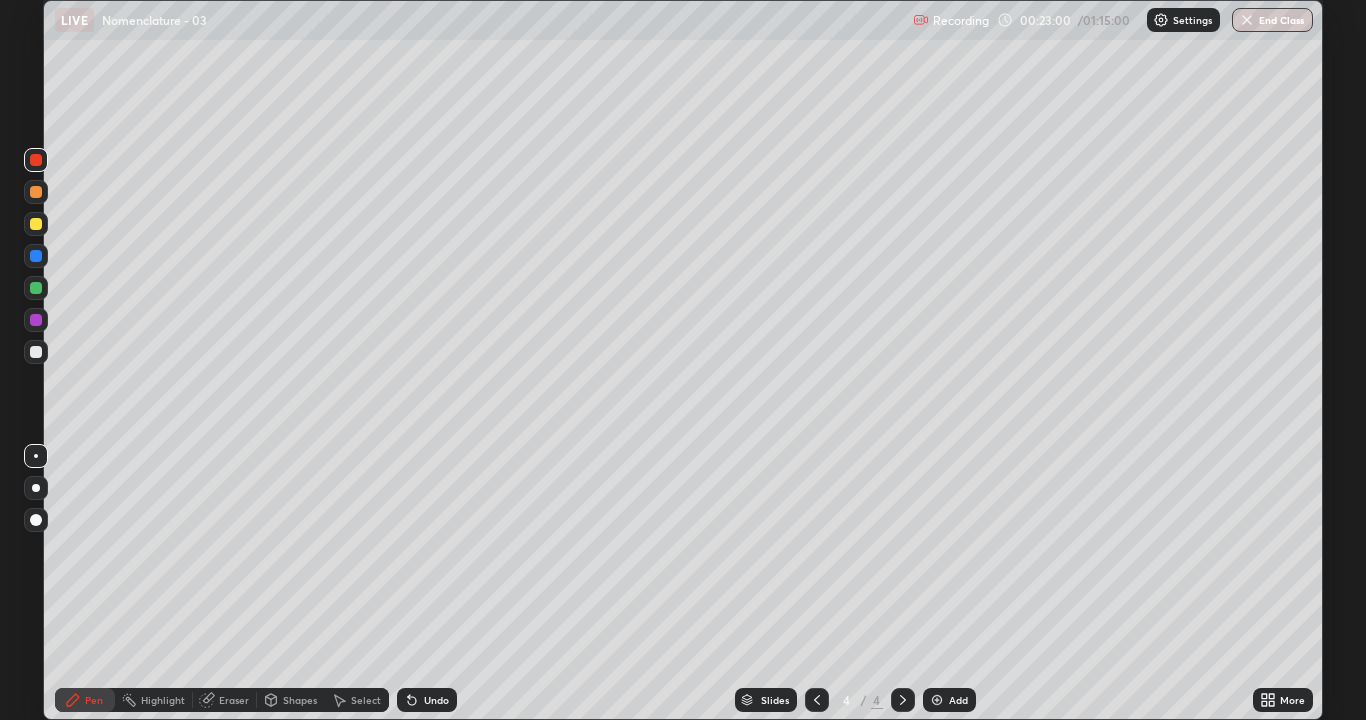 click on "Pen" at bounding box center [94, 700] 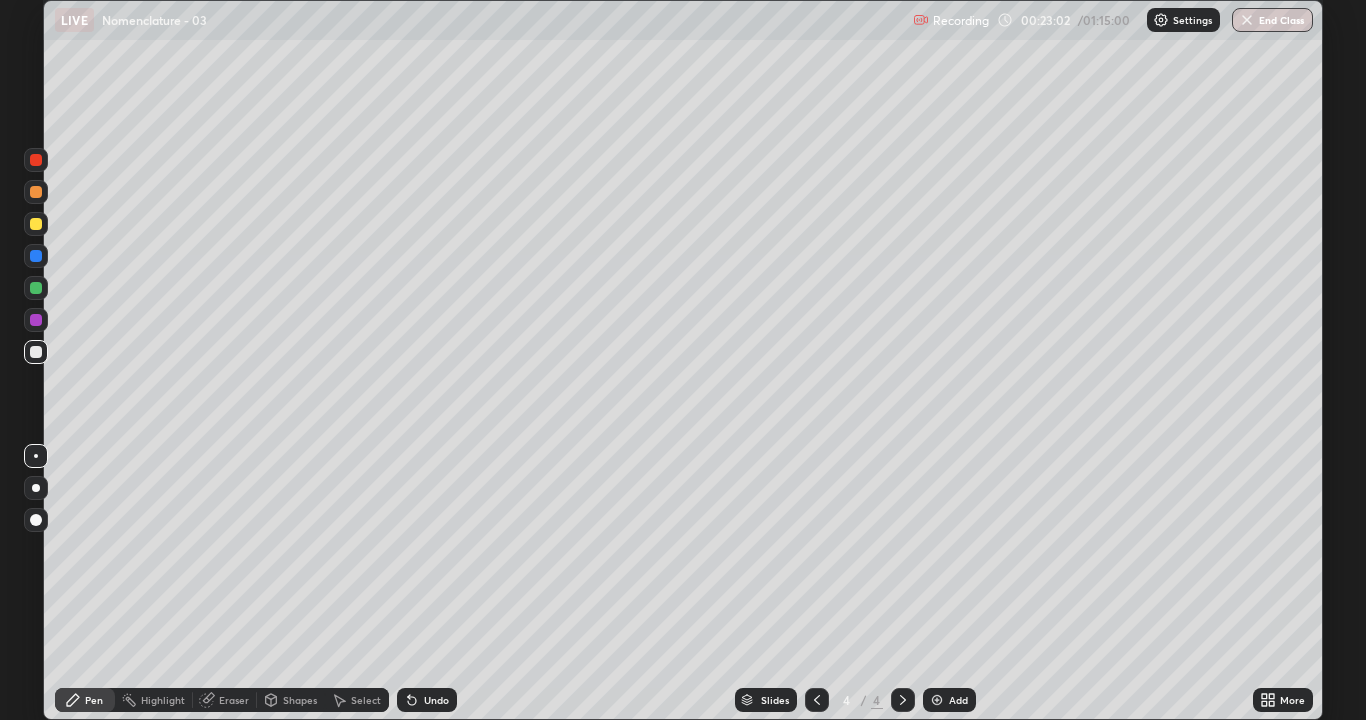 click on "Add" at bounding box center [949, 700] 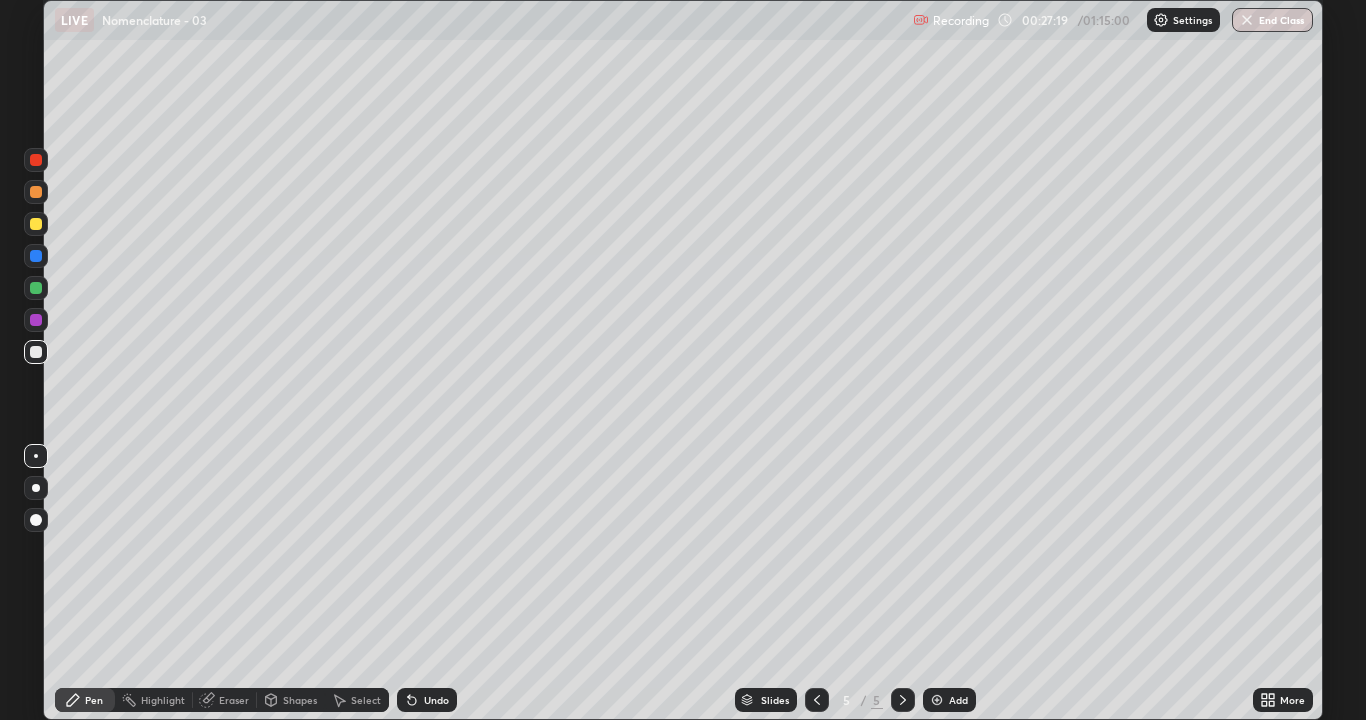 click on "Eraser" at bounding box center [225, 700] 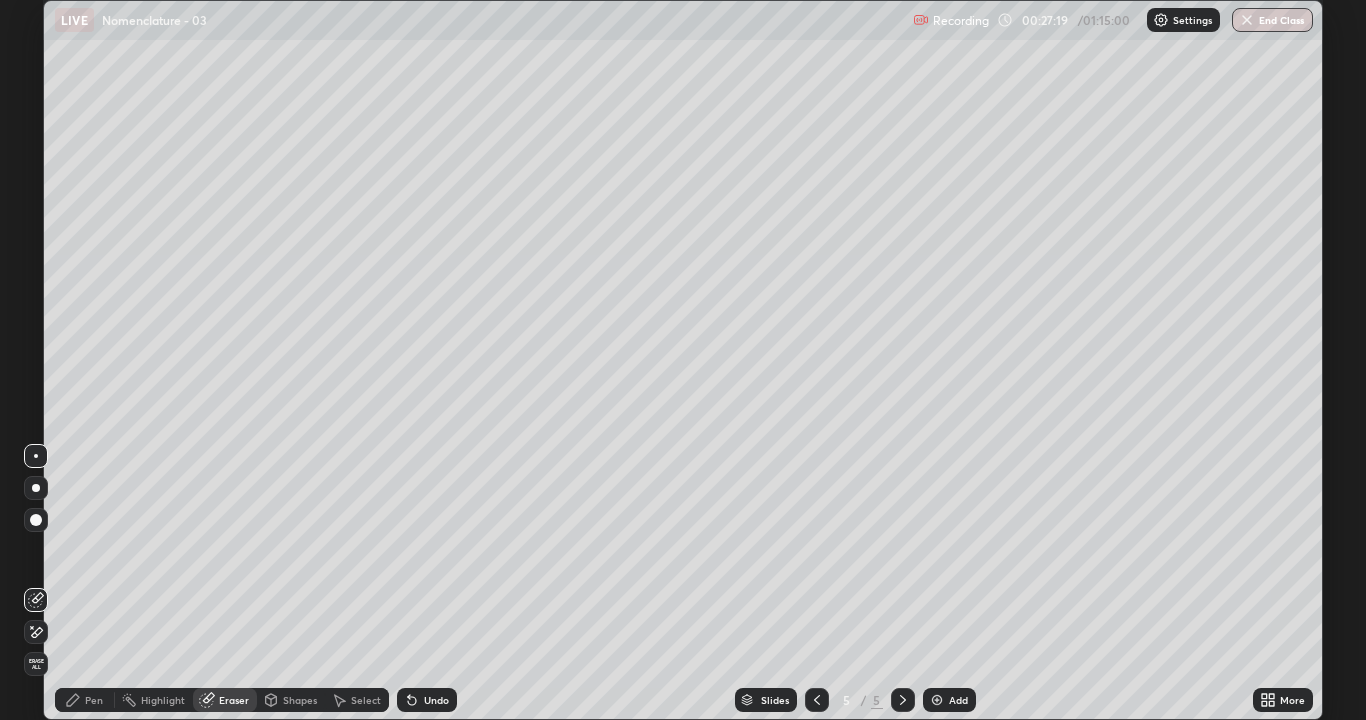 click on "Erase all" at bounding box center (36, 664) 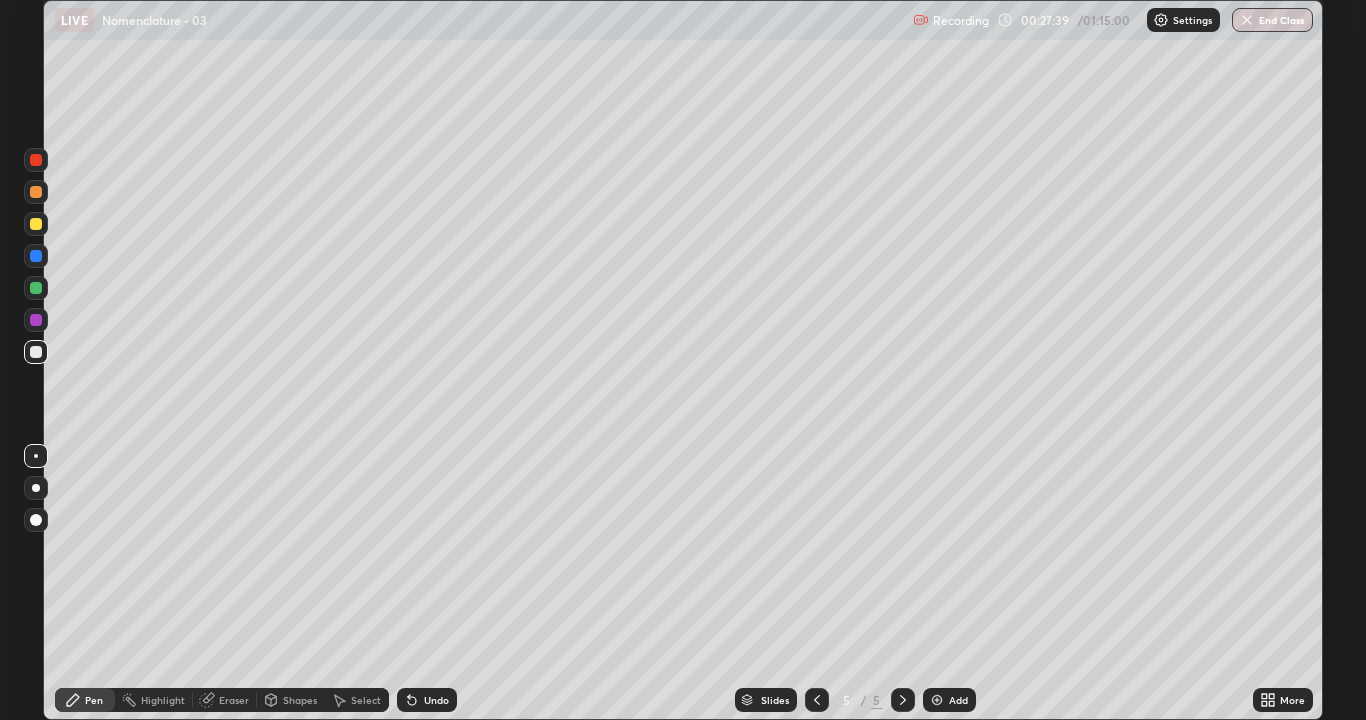 click at bounding box center (36, 224) 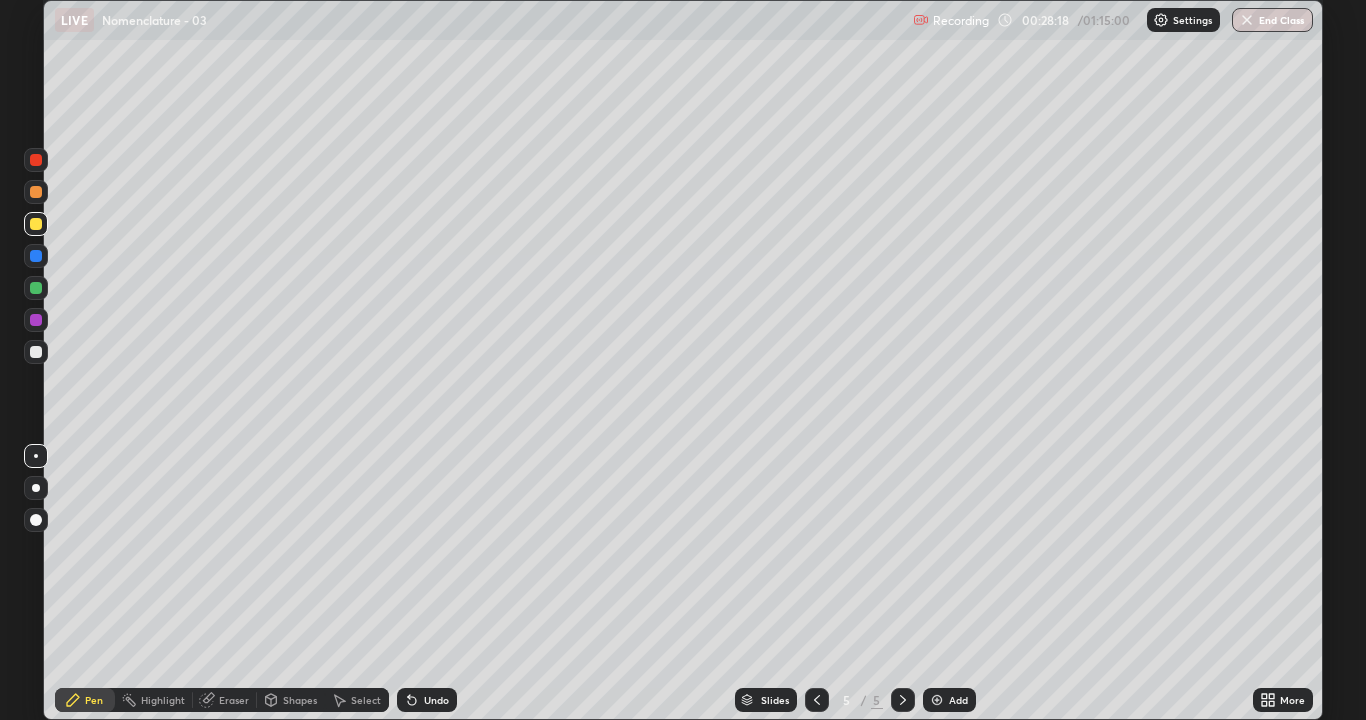click at bounding box center (36, 352) 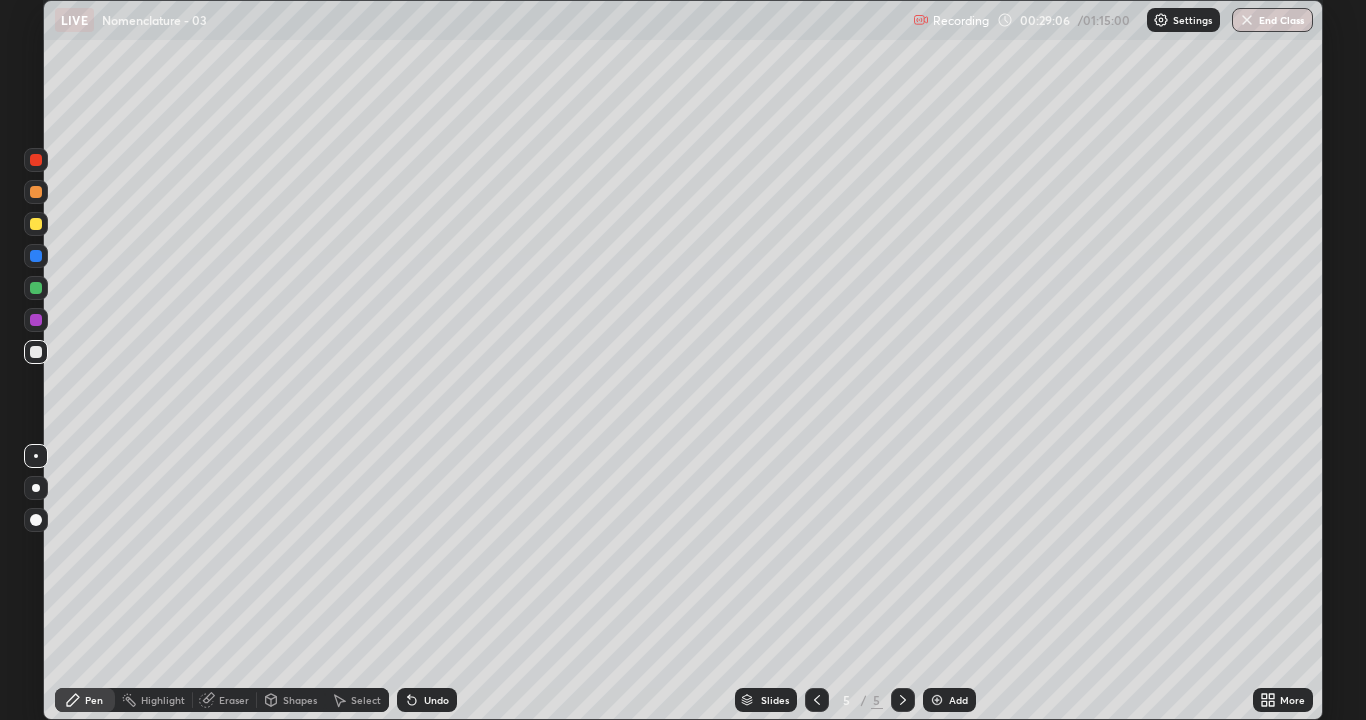 click at bounding box center [36, 224] 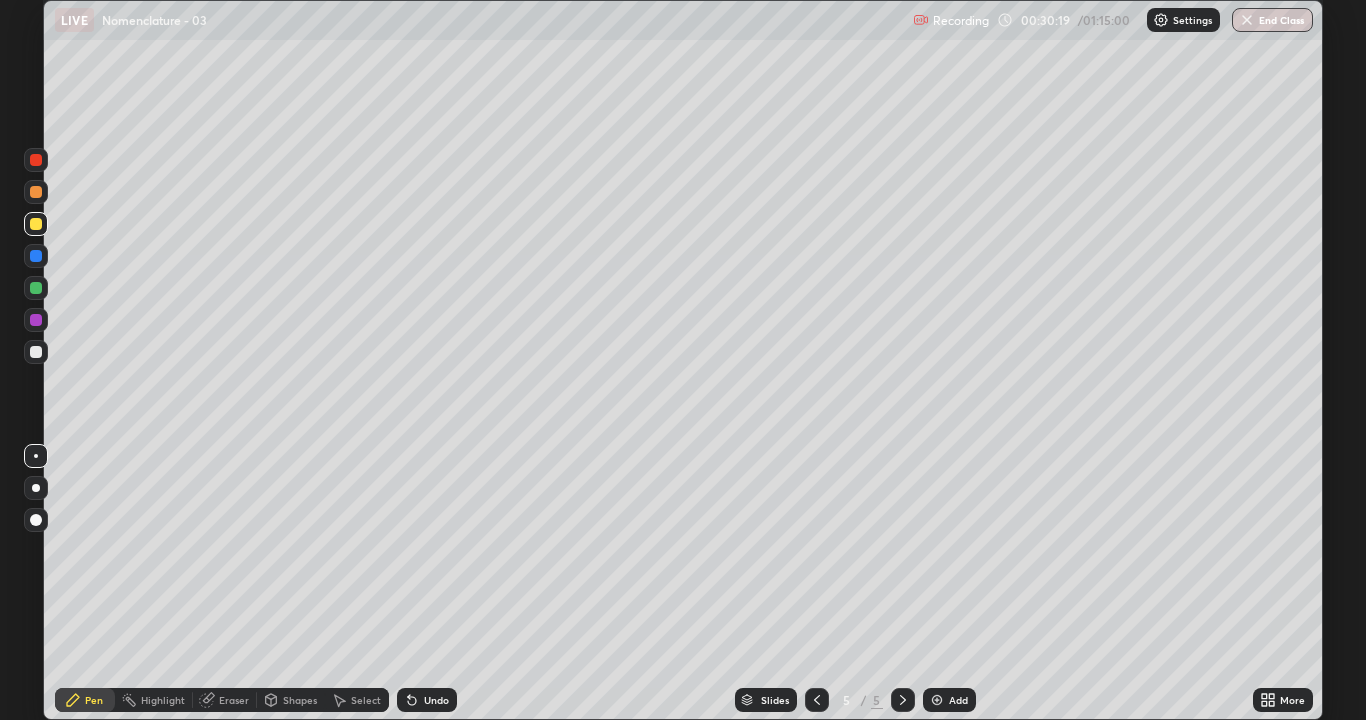 click on "Undo" at bounding box center [436, 700] 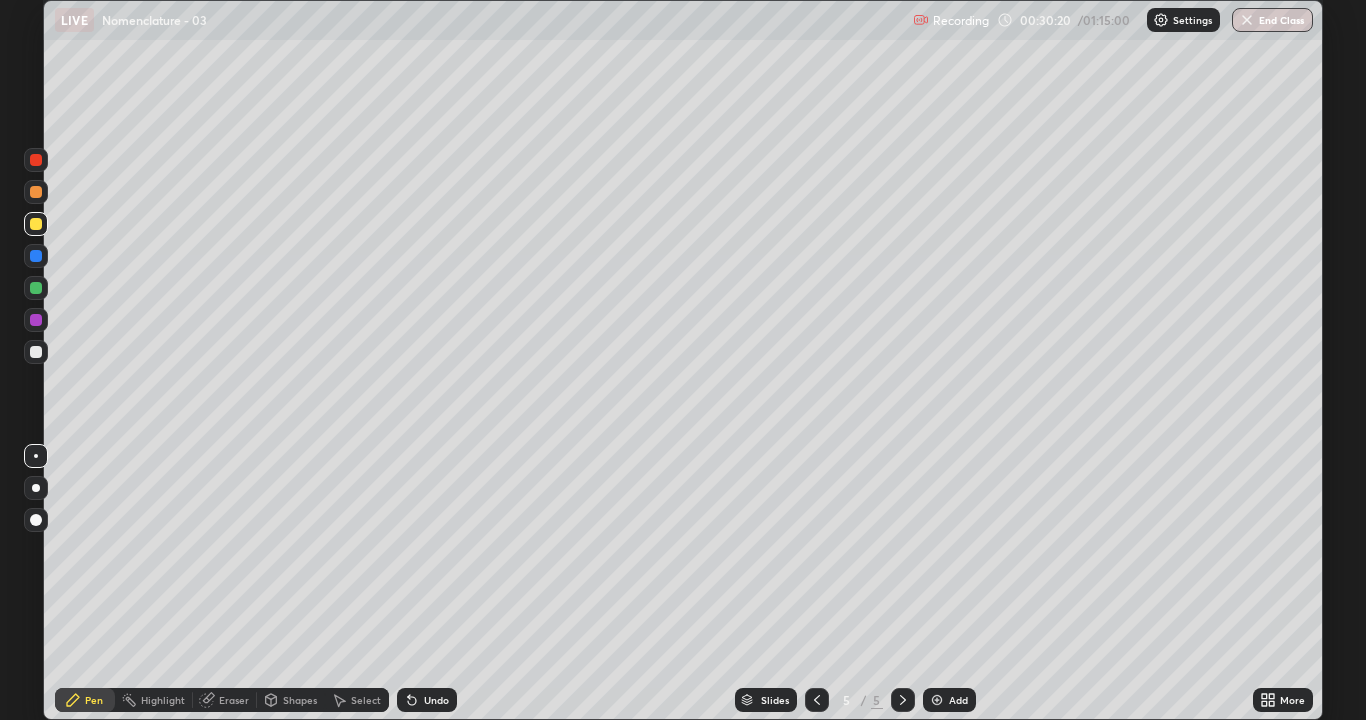 click on "Undo" at bounding box center [427, 700] 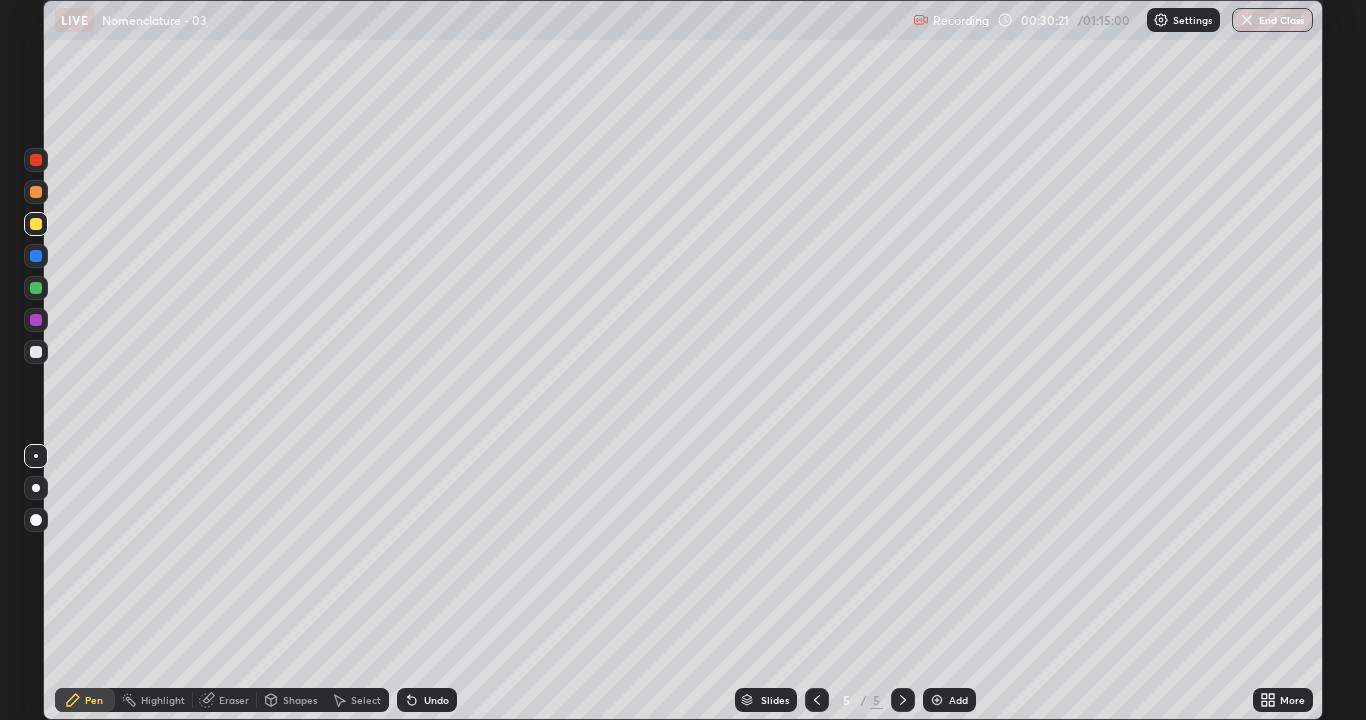 click on "Undo" at bounding box center [427, 700] 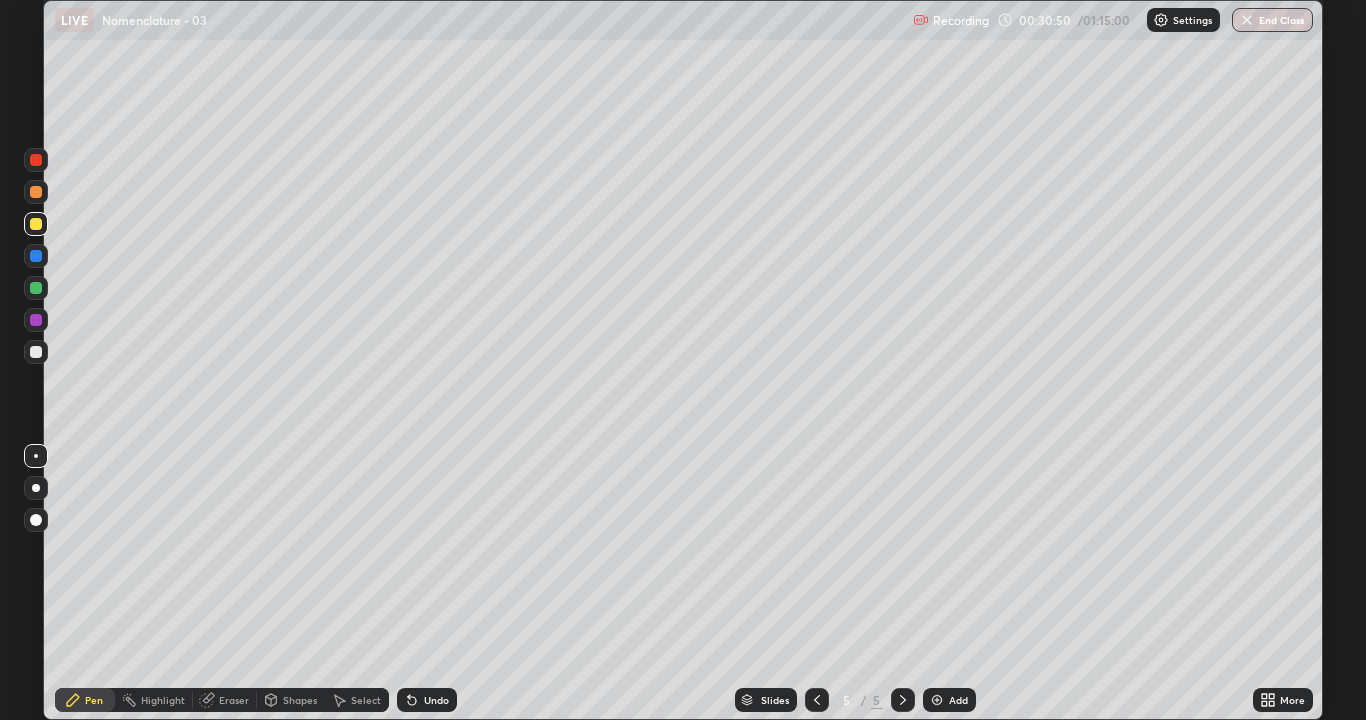 click on "Undo" at bounding box center (436, 700) 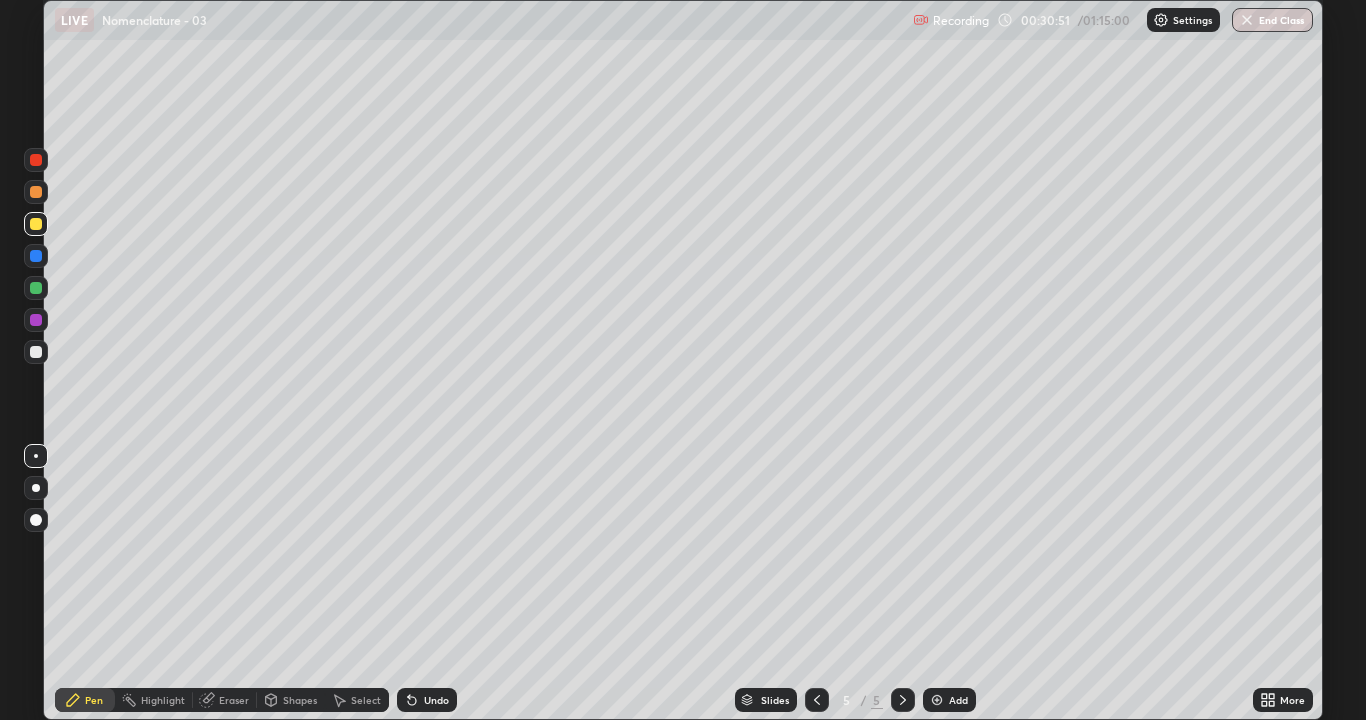click 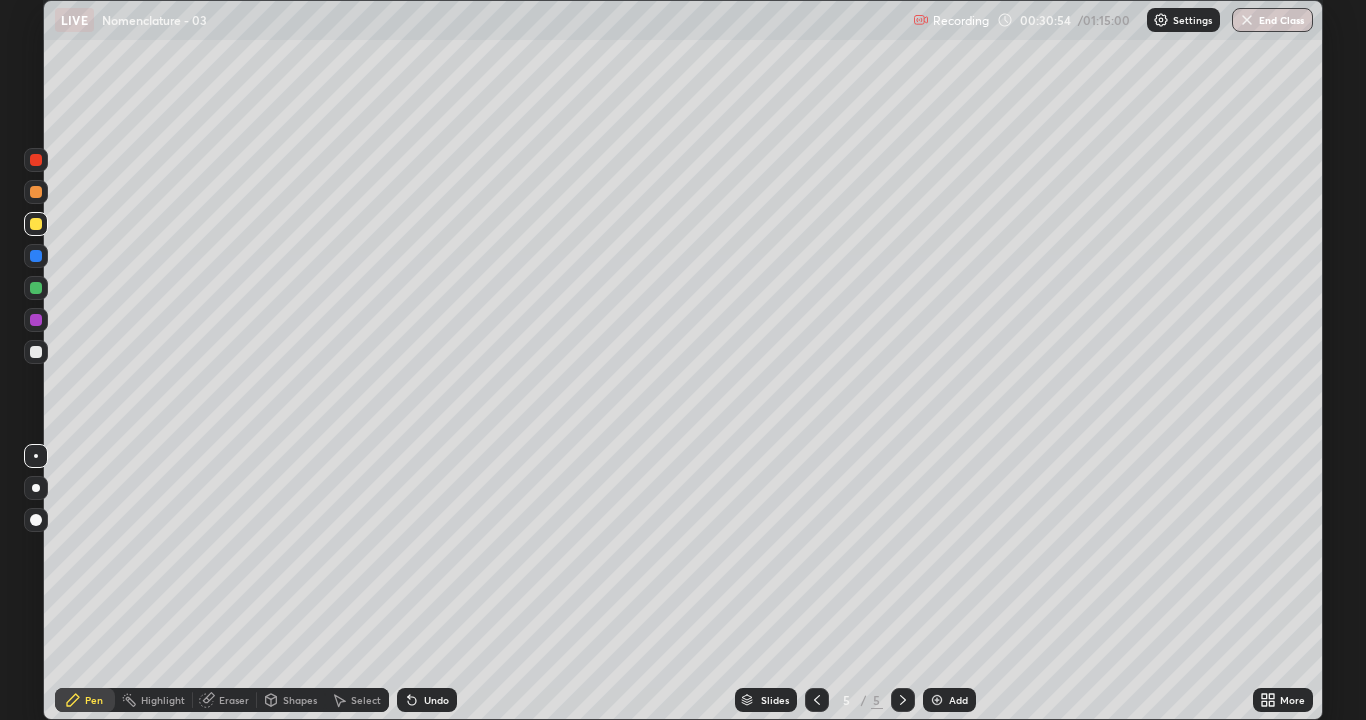 click on "Select" at bounding box center (366, 700) 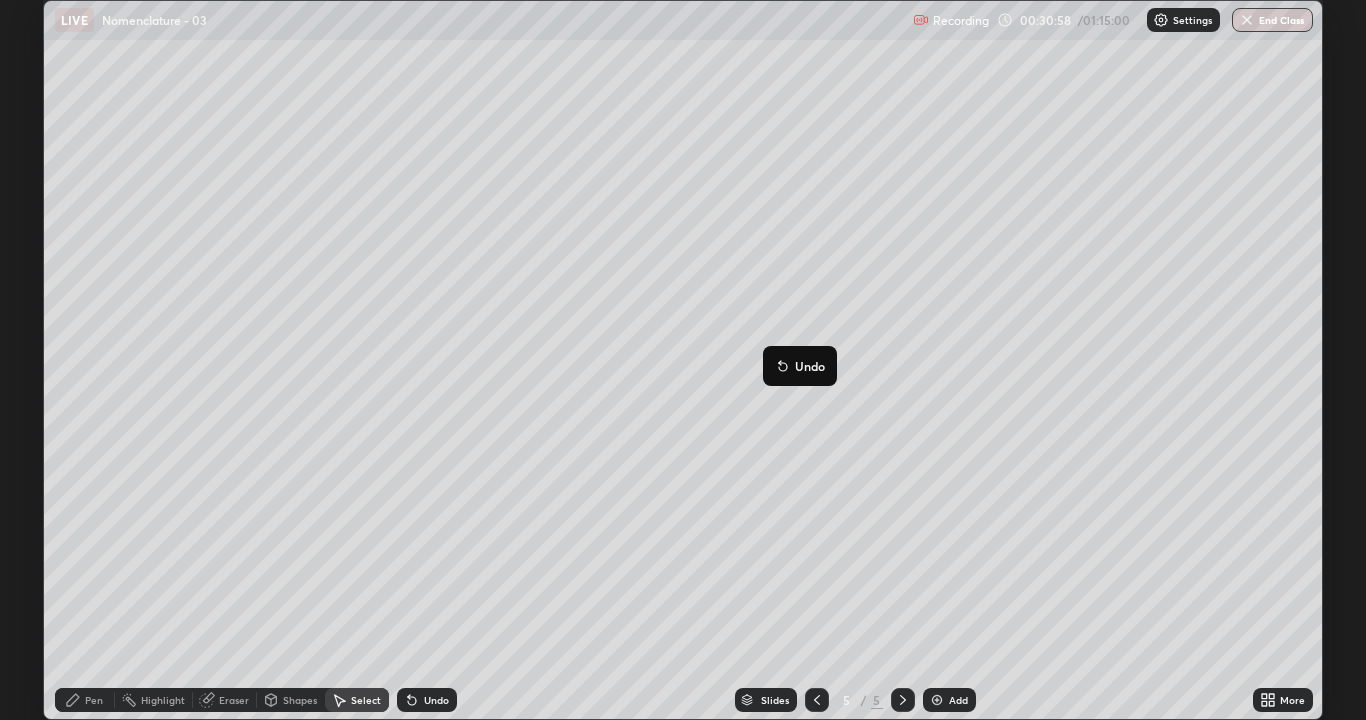 click on "0 ° Undo Copy Duplicate Duplicate to new slide Delete" at bounding box center (683, 360) 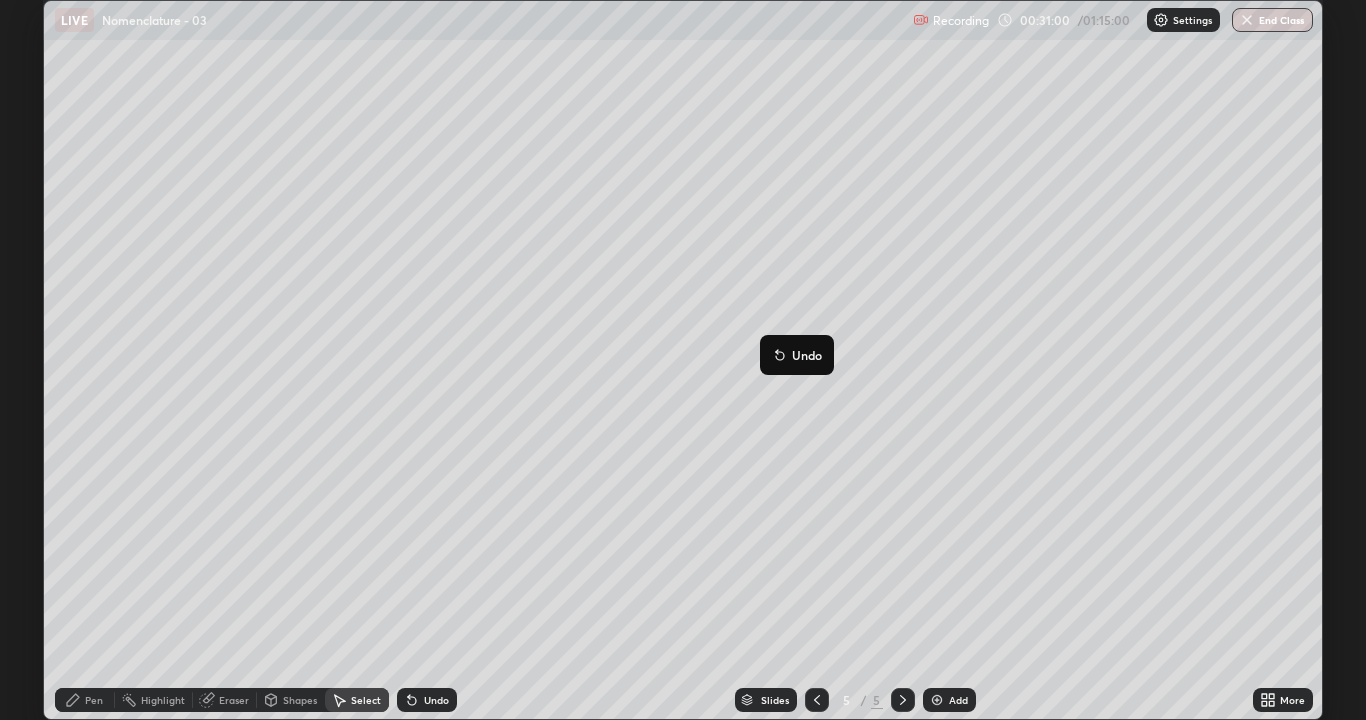click on "0 ° Undo Copy Duplicate Duplicate to new slide Delete" at bounding box center (683, 360) 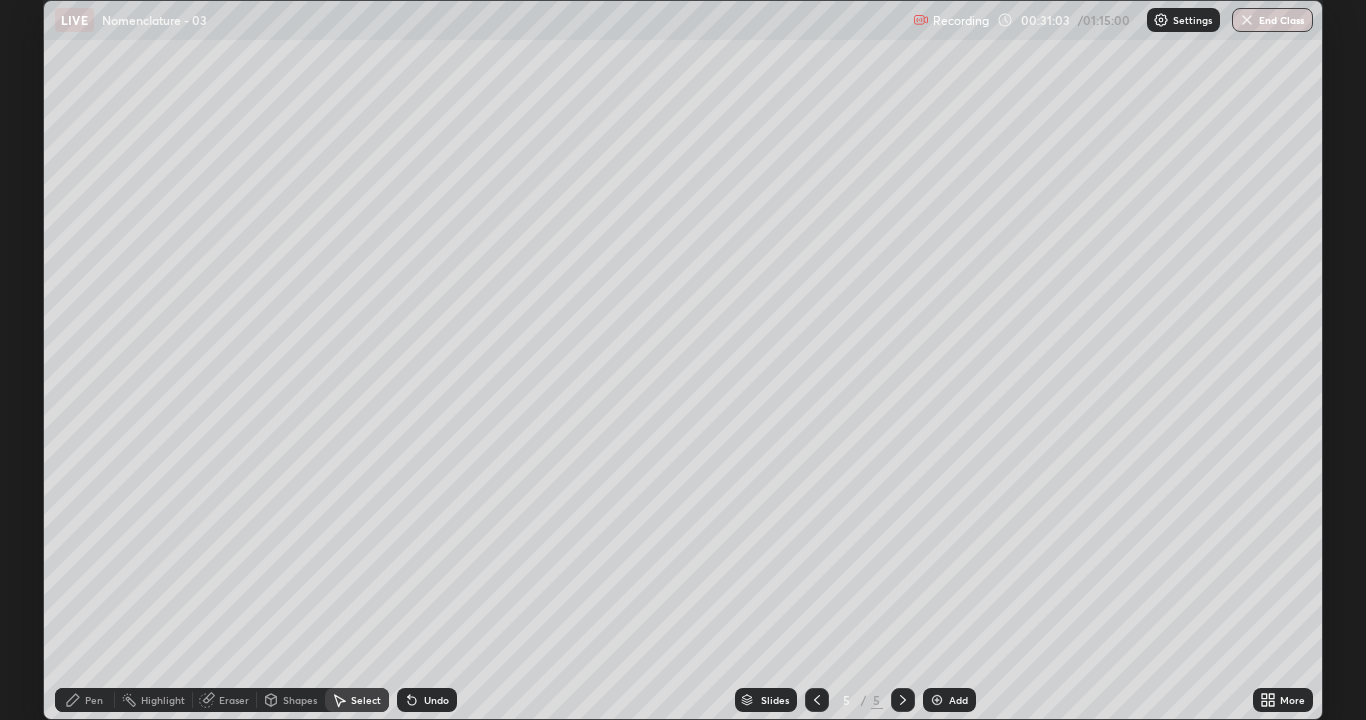 click on "Pen" at bounding box center [85, 700] 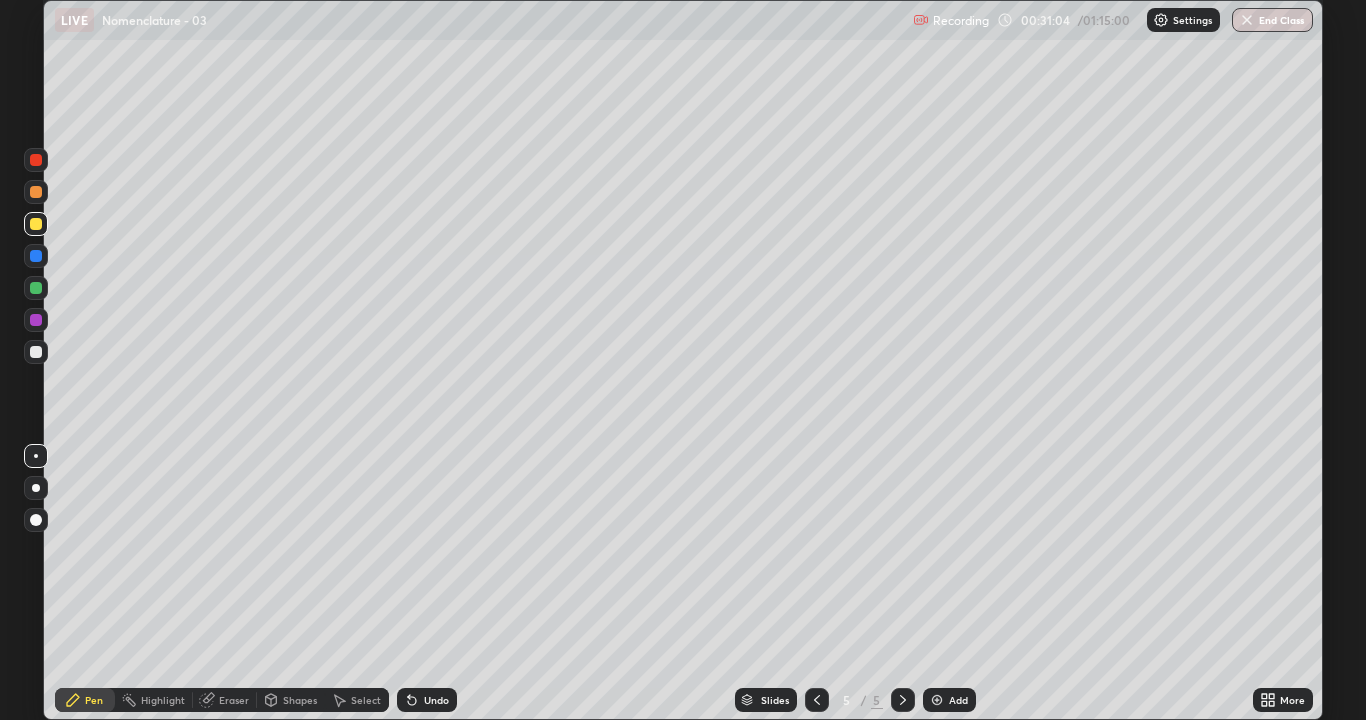 click on "Pen" at bounding box center [94, 700] 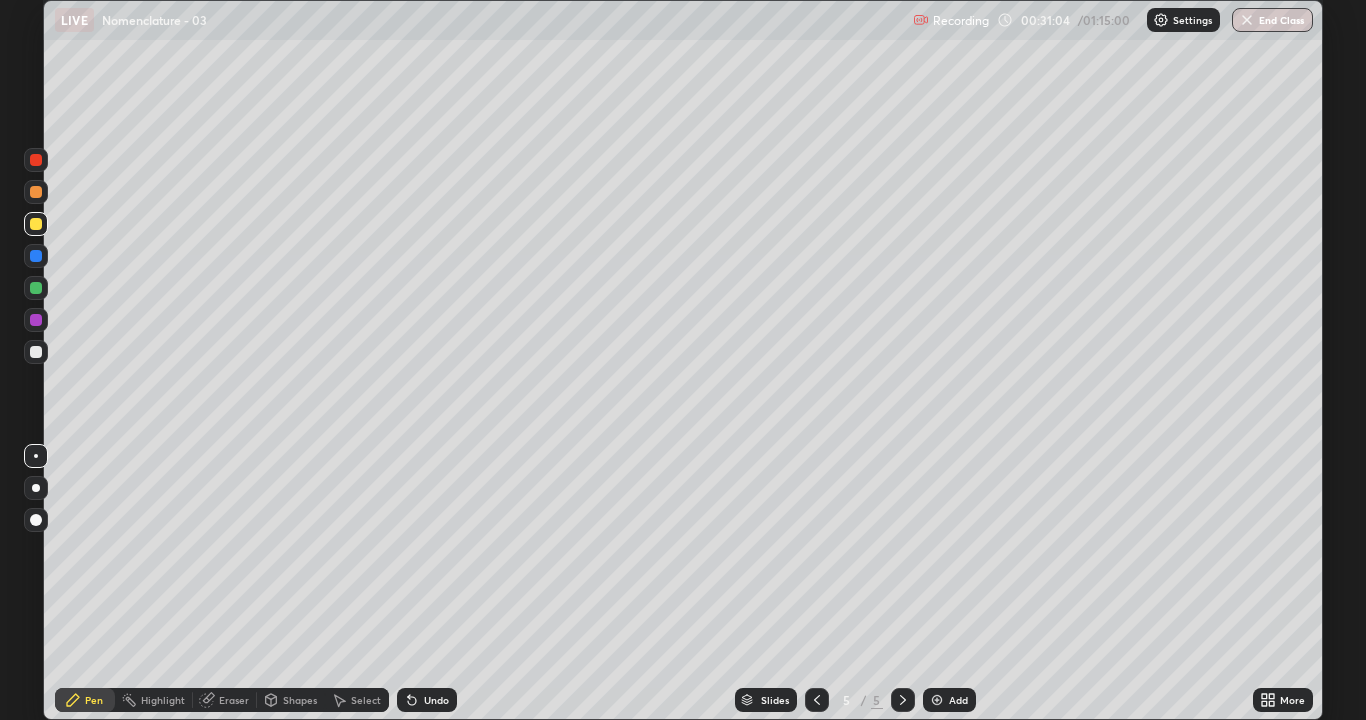 click at bounding box center [36, 352] 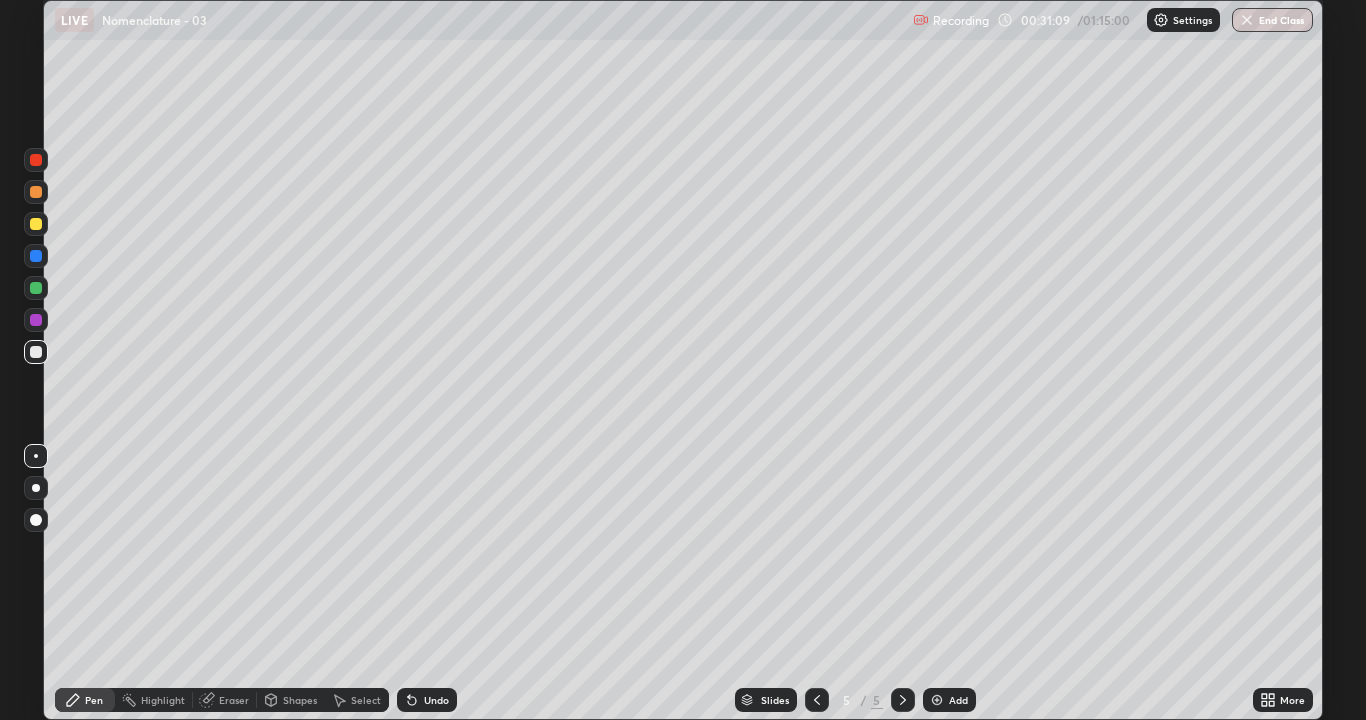 click at bounding box center (36, 224) 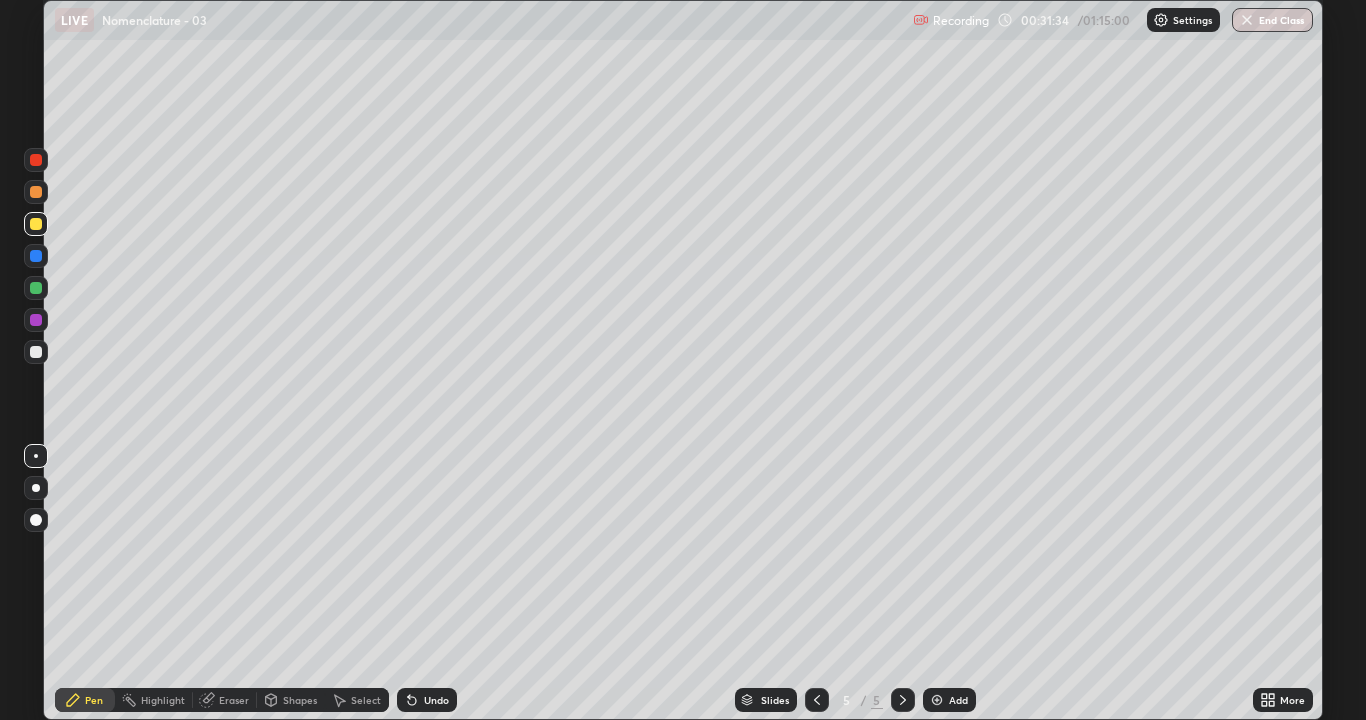 click at bounding box center (36, 352) 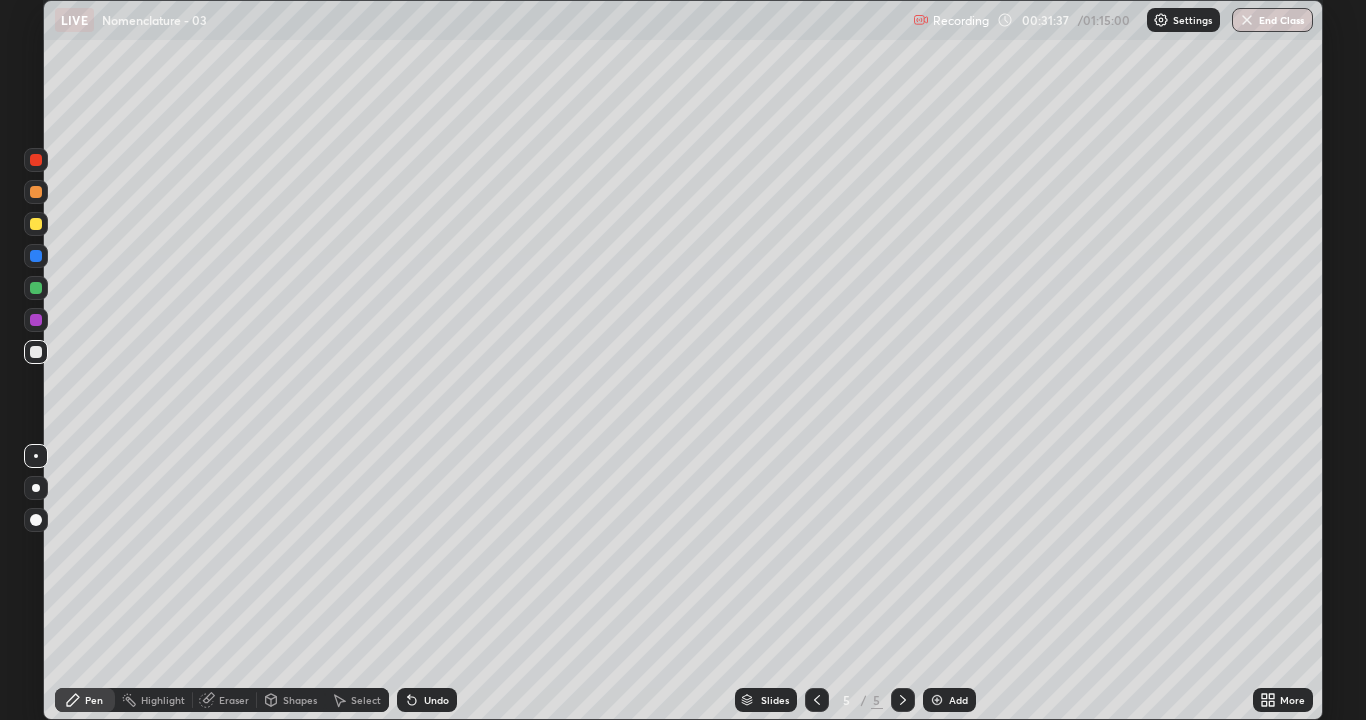 click on "Select" at bounding box center (357, 700) 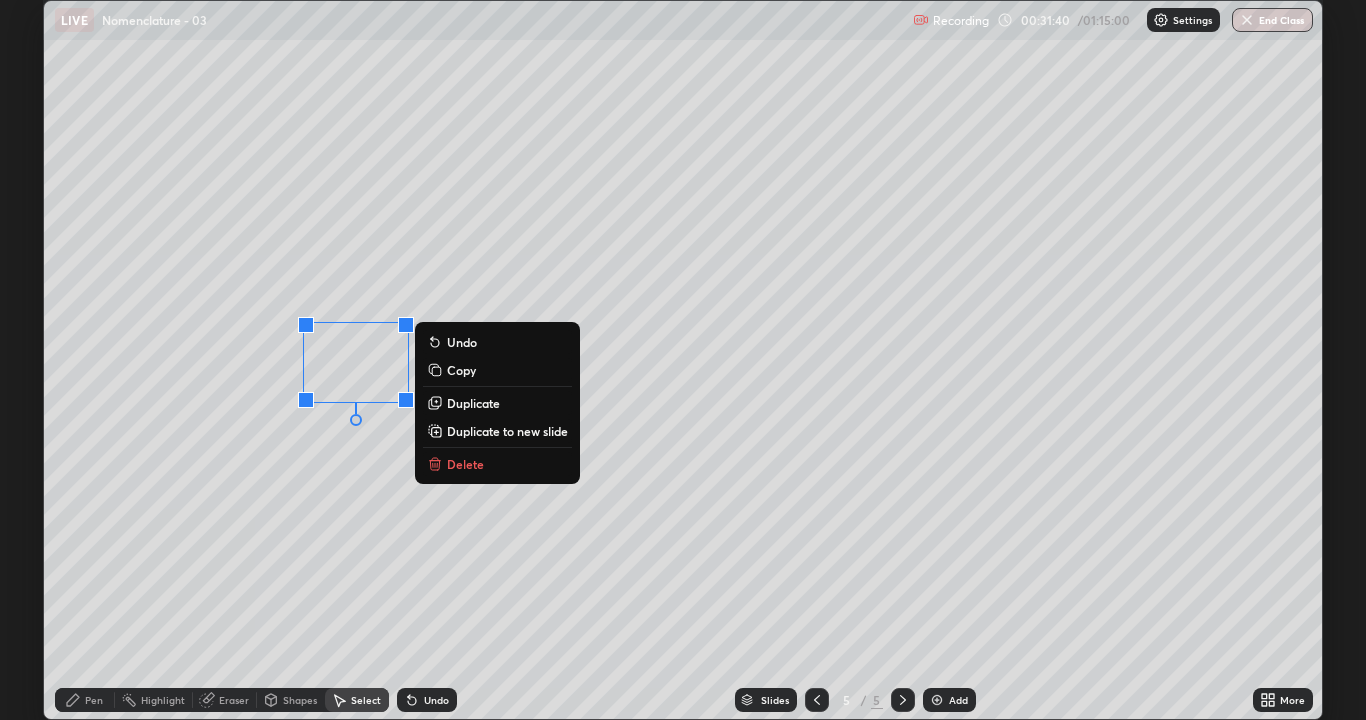 click on "Duplicate" at bounding box center [473, 403] 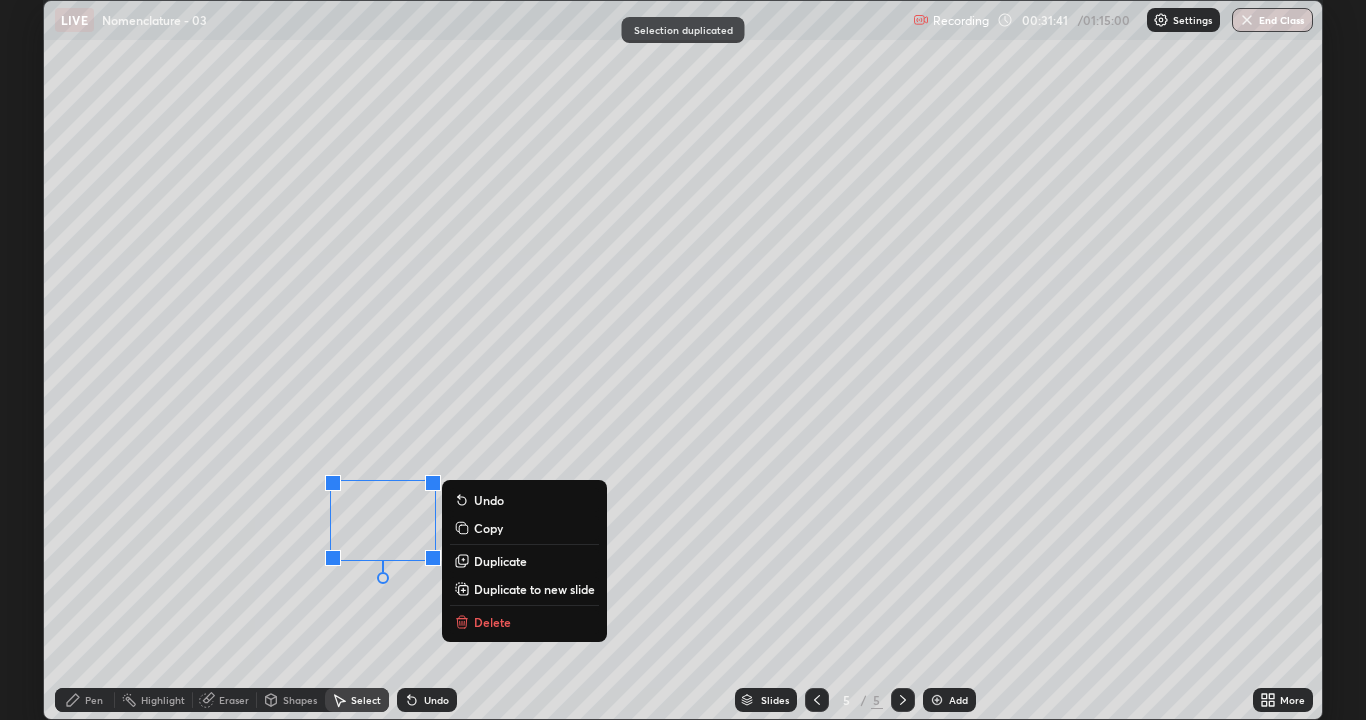 click on "0 ° Undo Copy Duplicate Duplicate to new slide Delete" at bounding box center [683, 360] 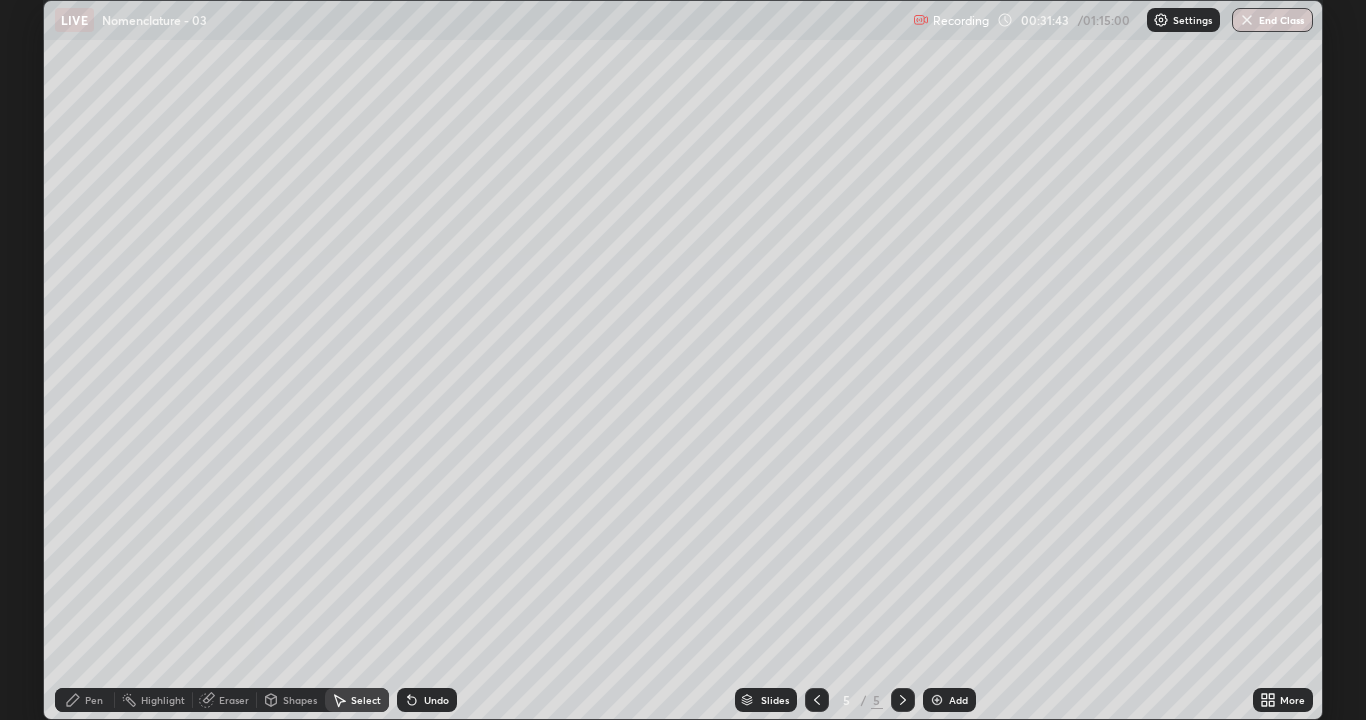click on "Pen" at bounding box center [85, 700] 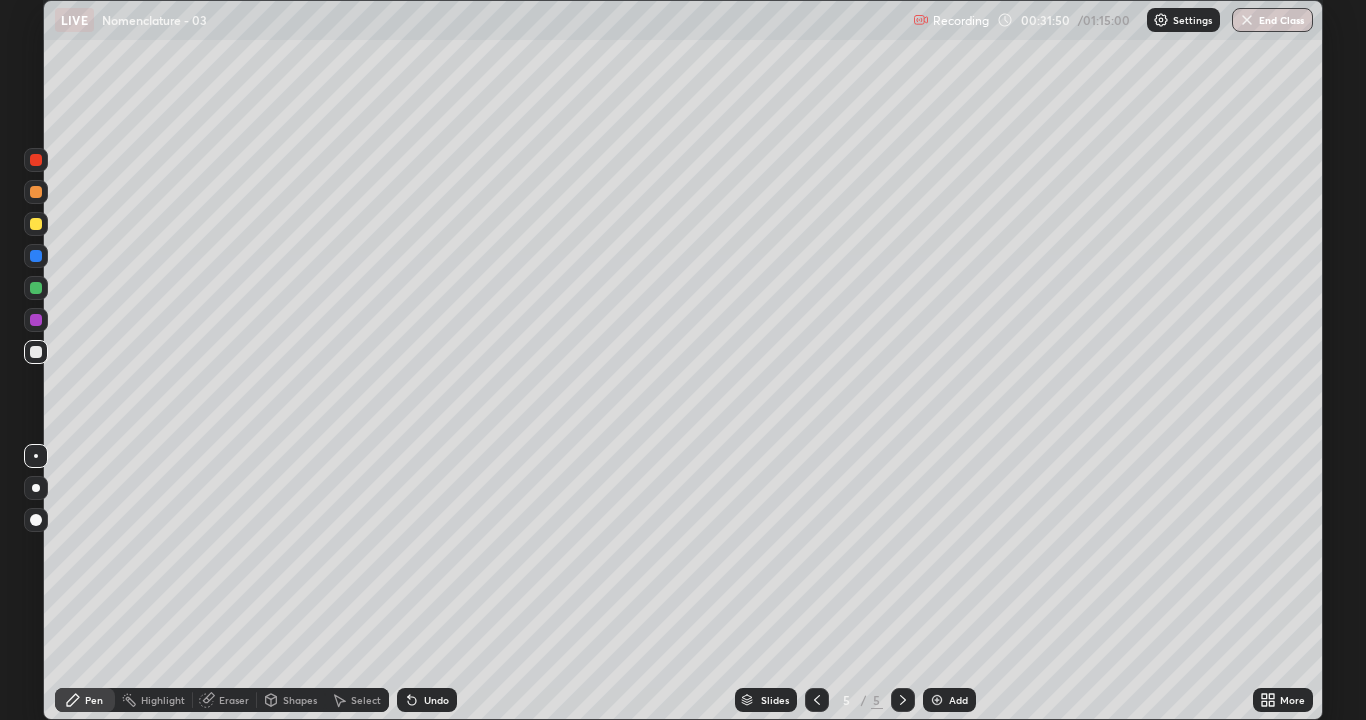 click on "Undo" at bounding box center (436, 700) 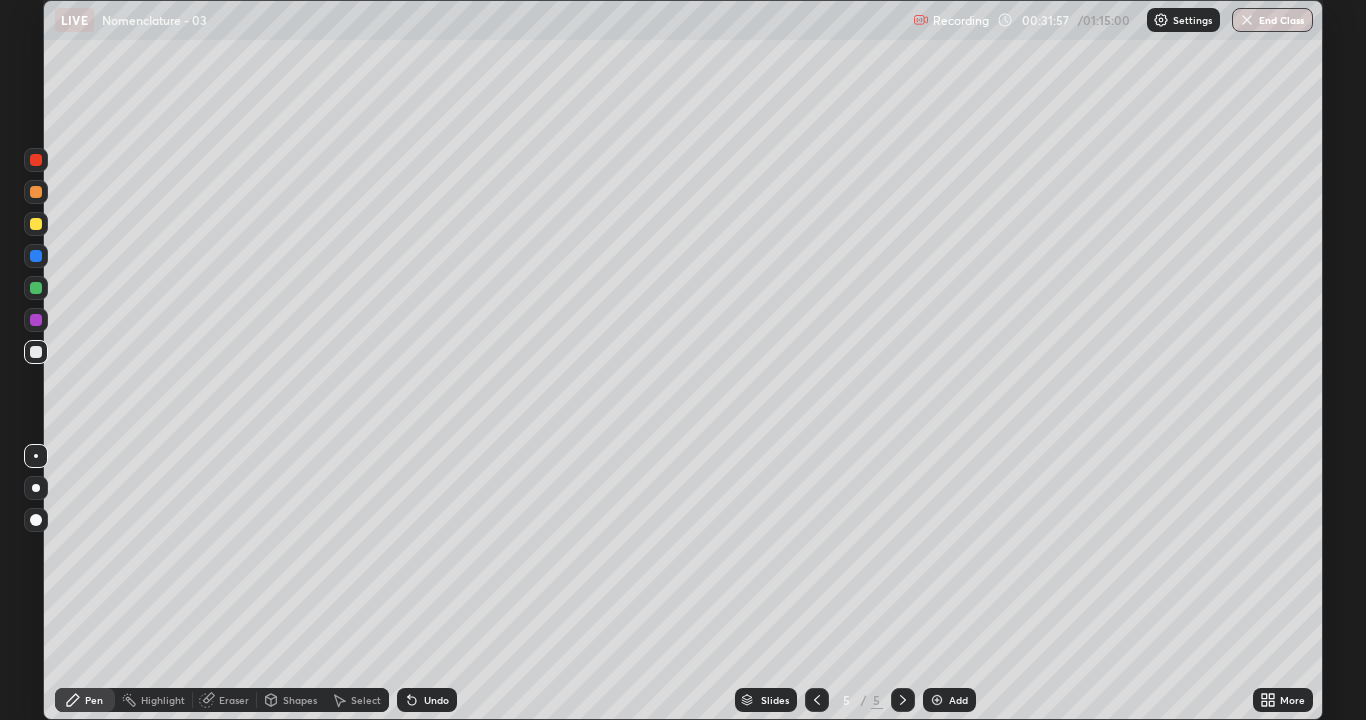 click at bounding box center (36, 224) 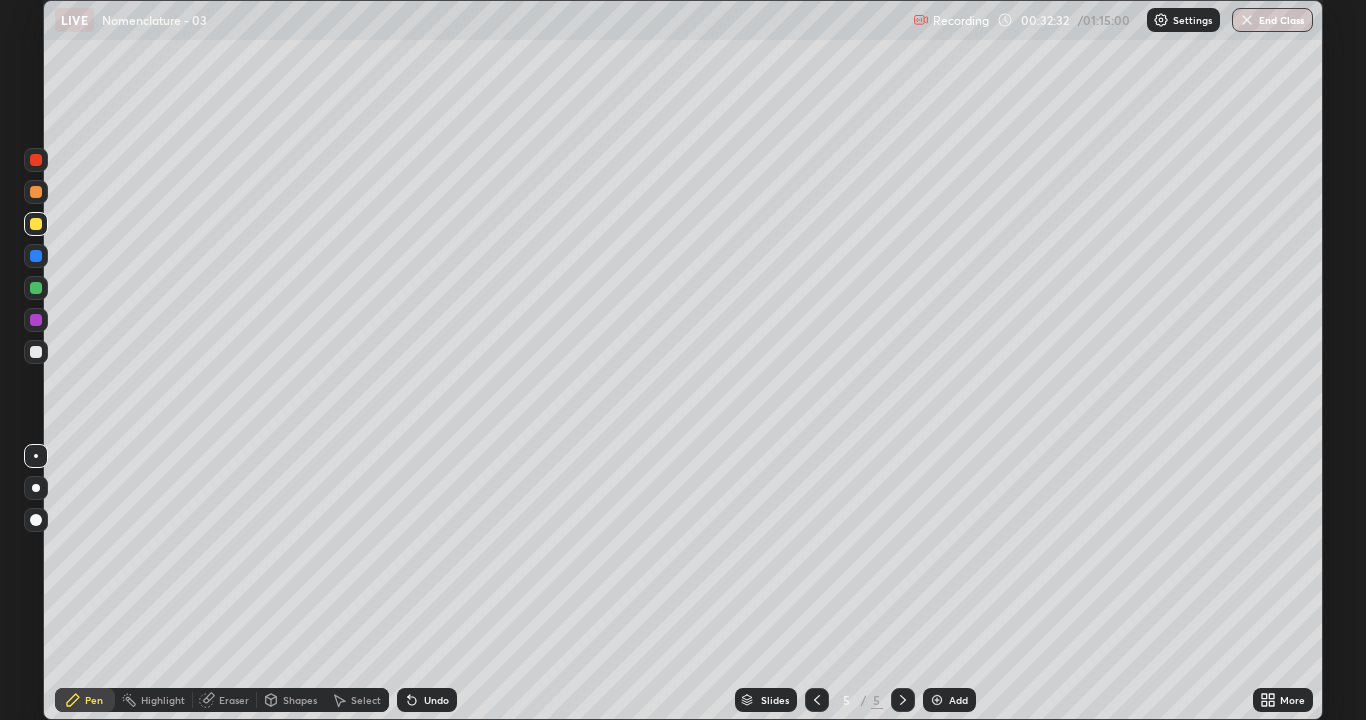 click at bounding box center (36, 256) 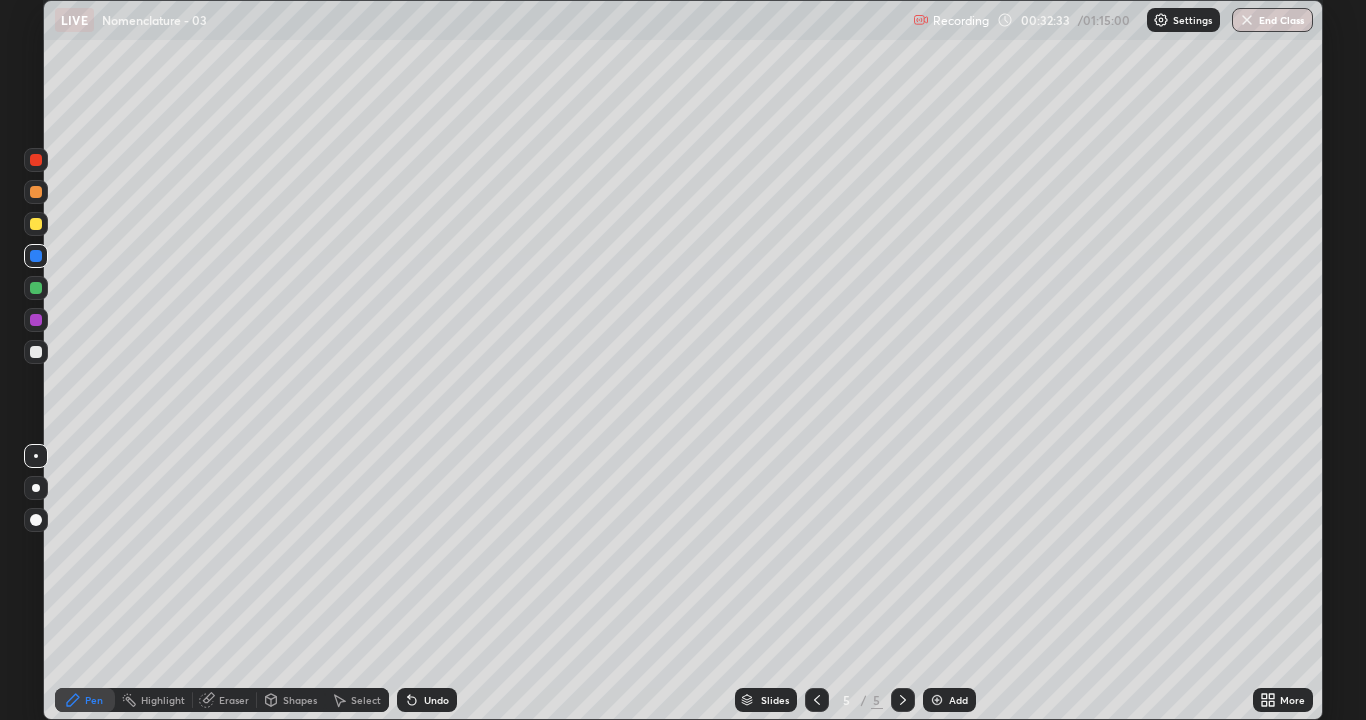 click at bounding box center (36, 288) 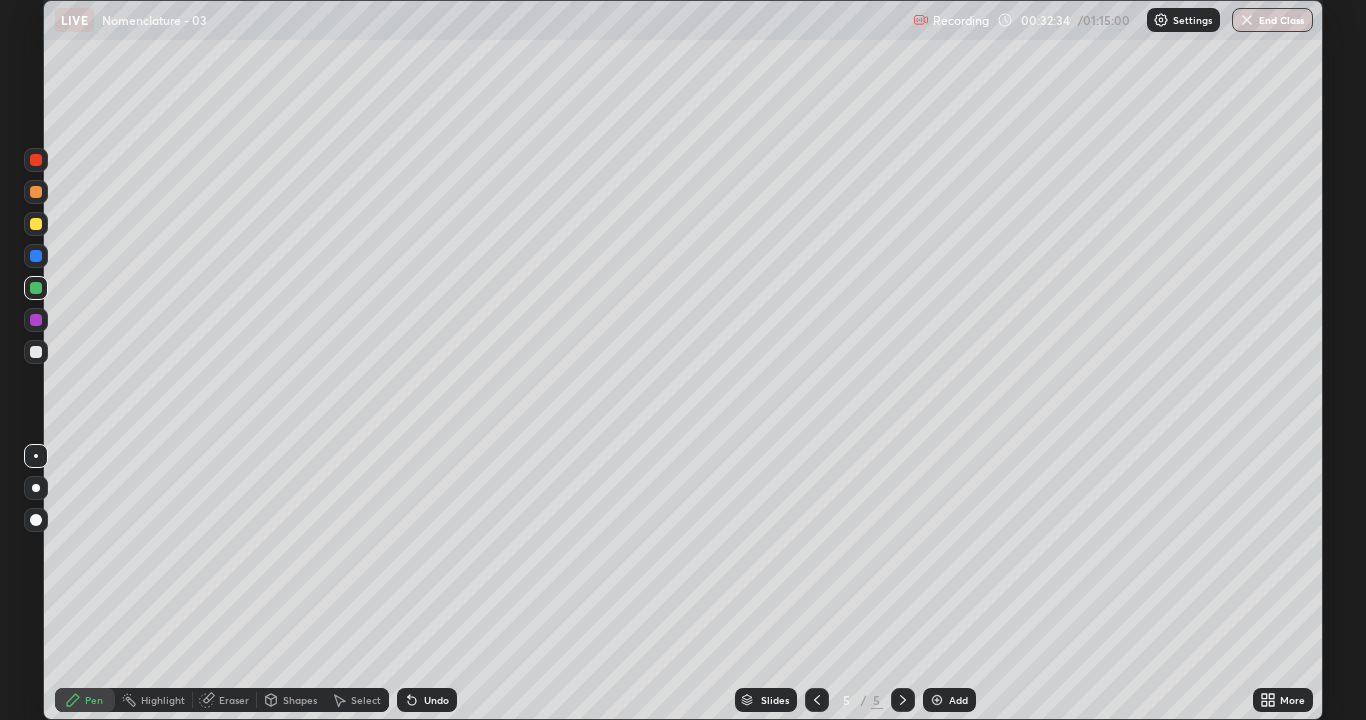 click at bounding box center (36, 520) 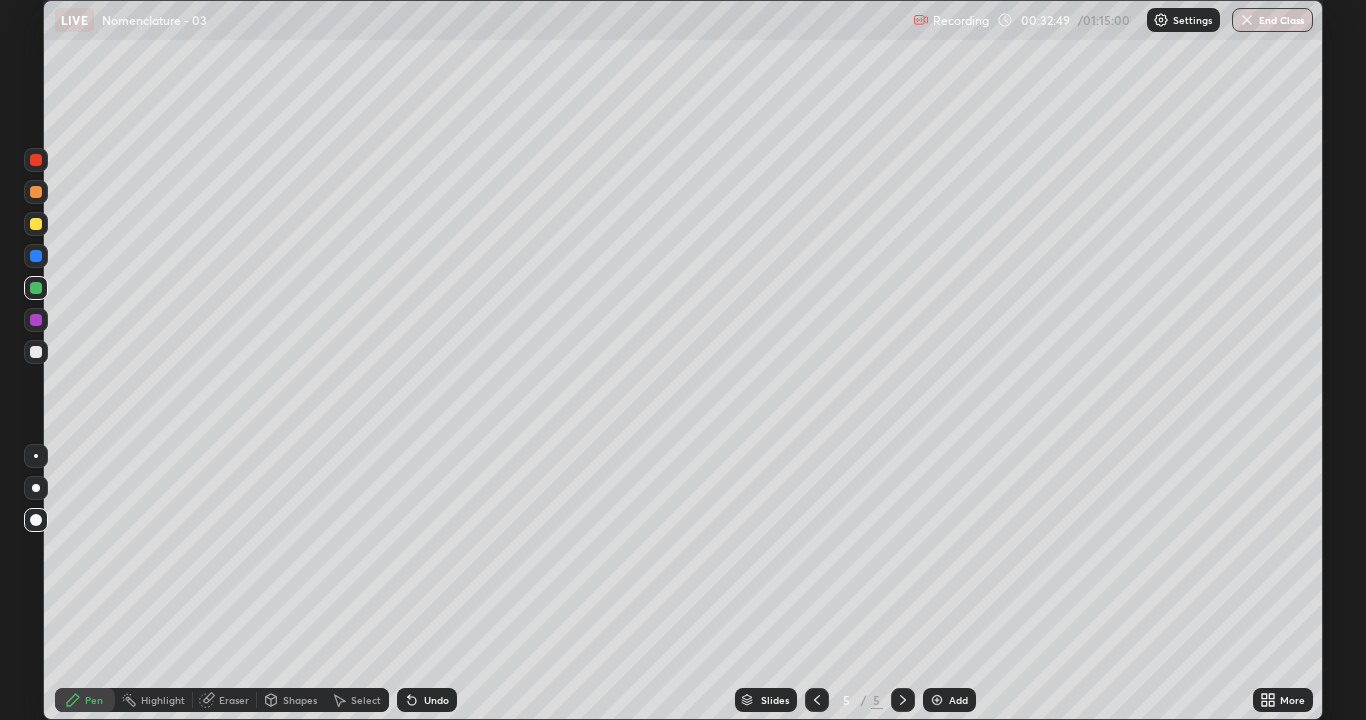 click at bounding box center (36, 224) 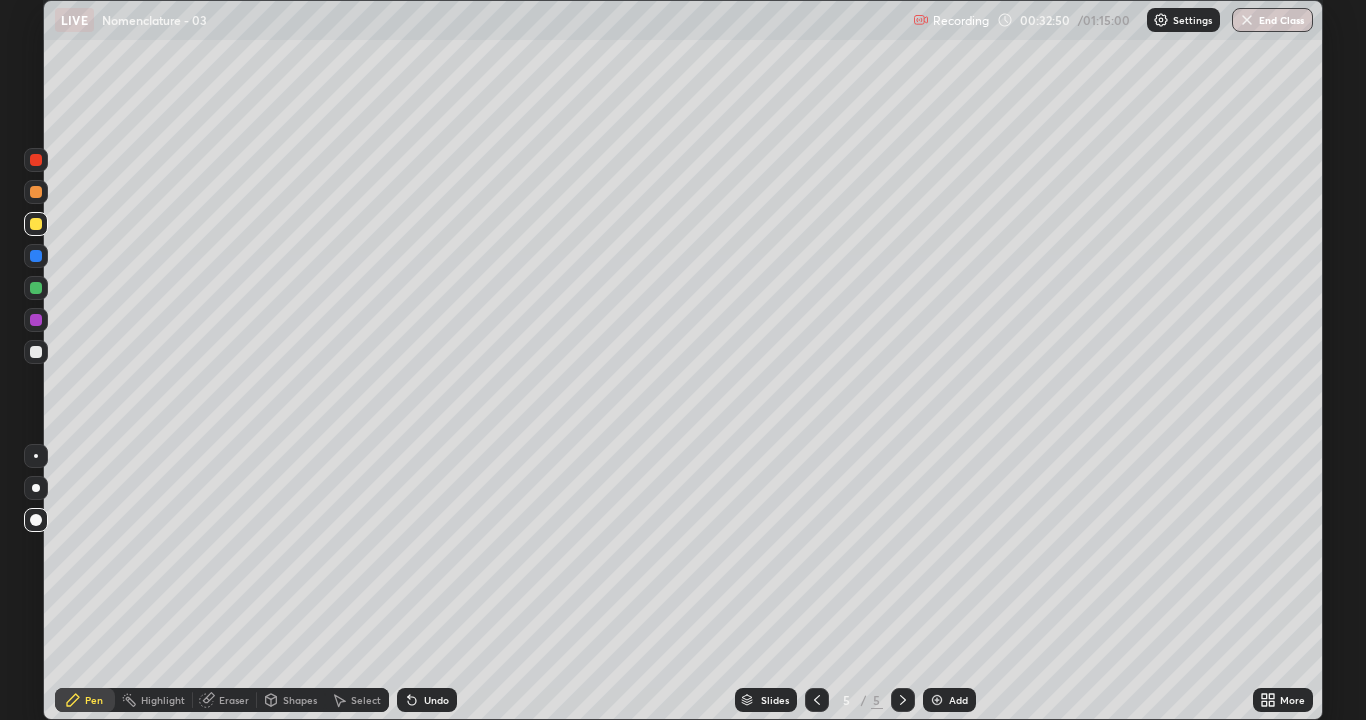 click at bounding box center (36, 456) 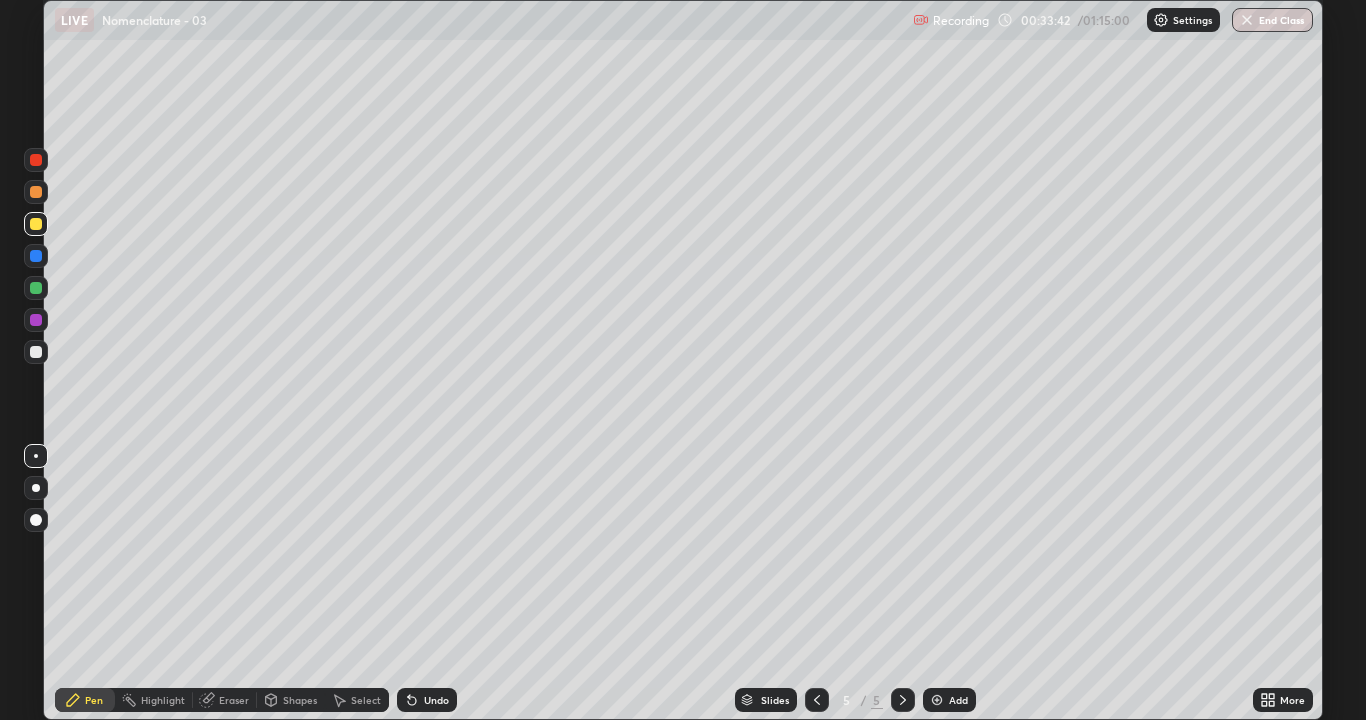 click on "Undo" at bounding box center [436, 700] 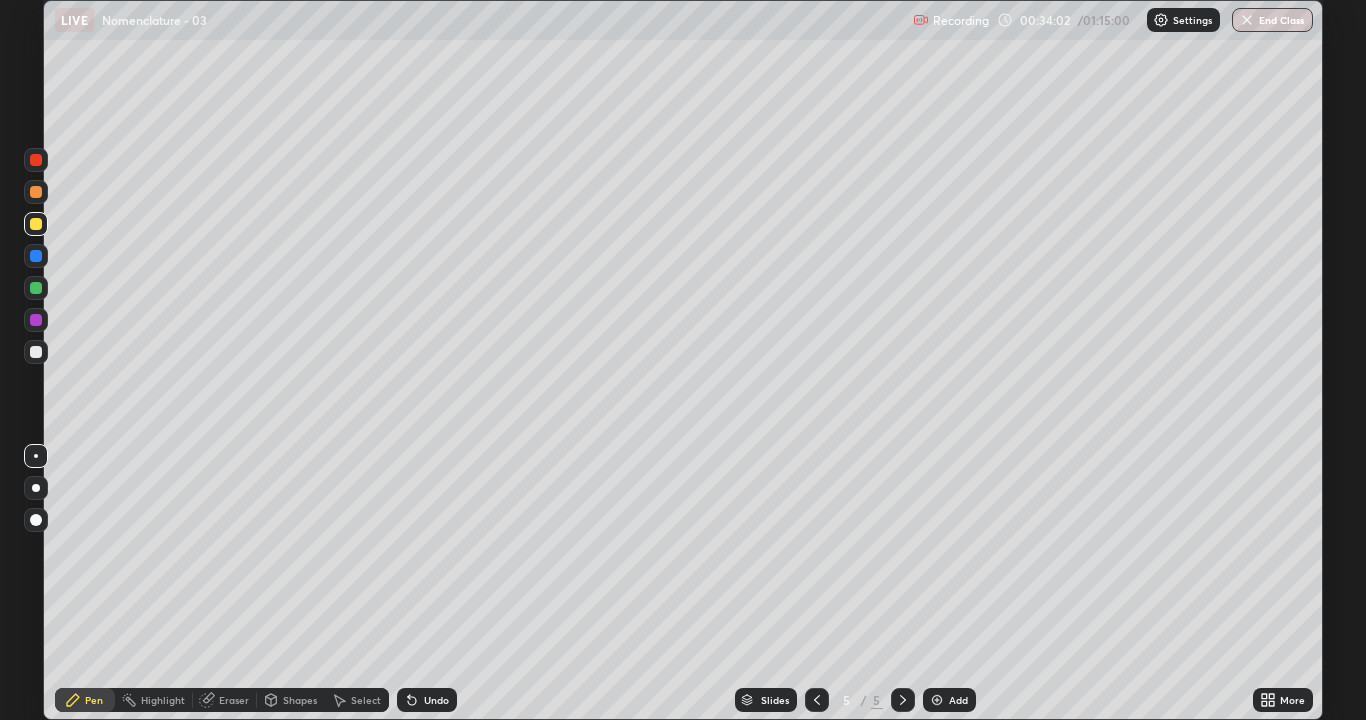 click on "Undo" at bounding box center (427, 700) 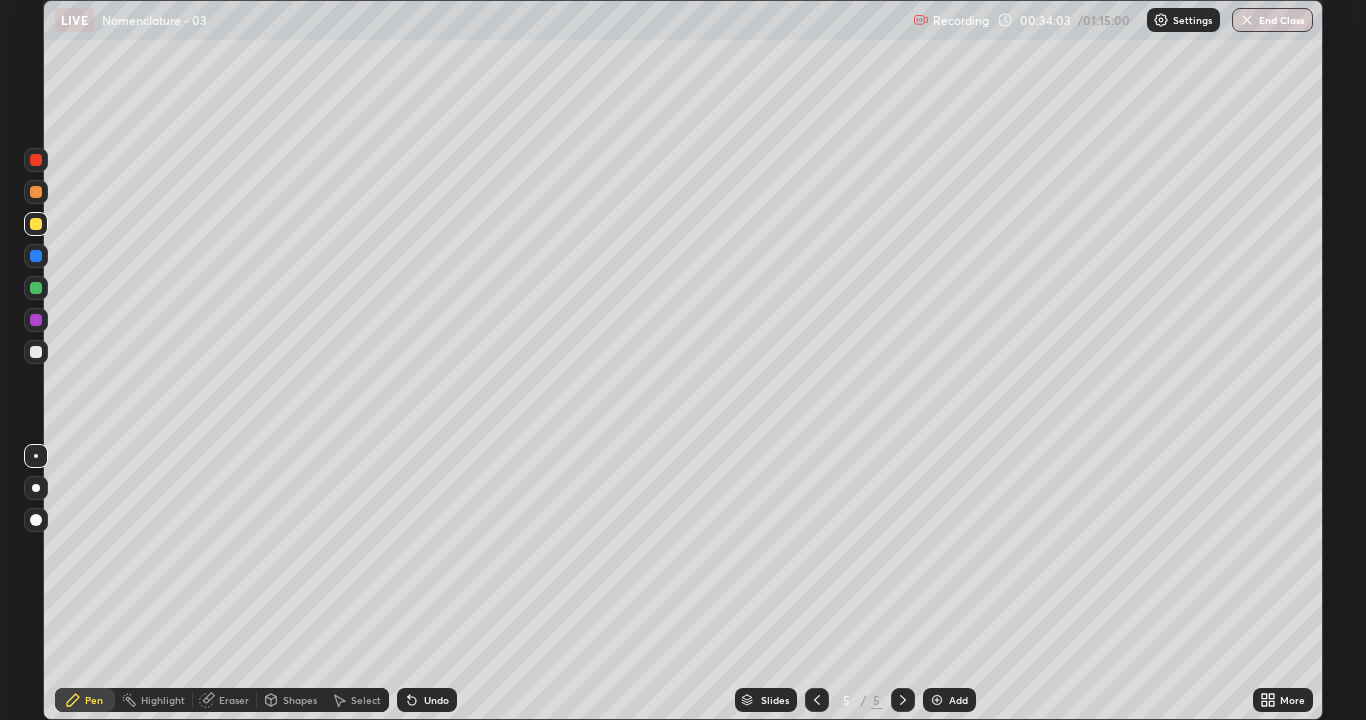 click on "Undo" at bounding box center [436, 700] 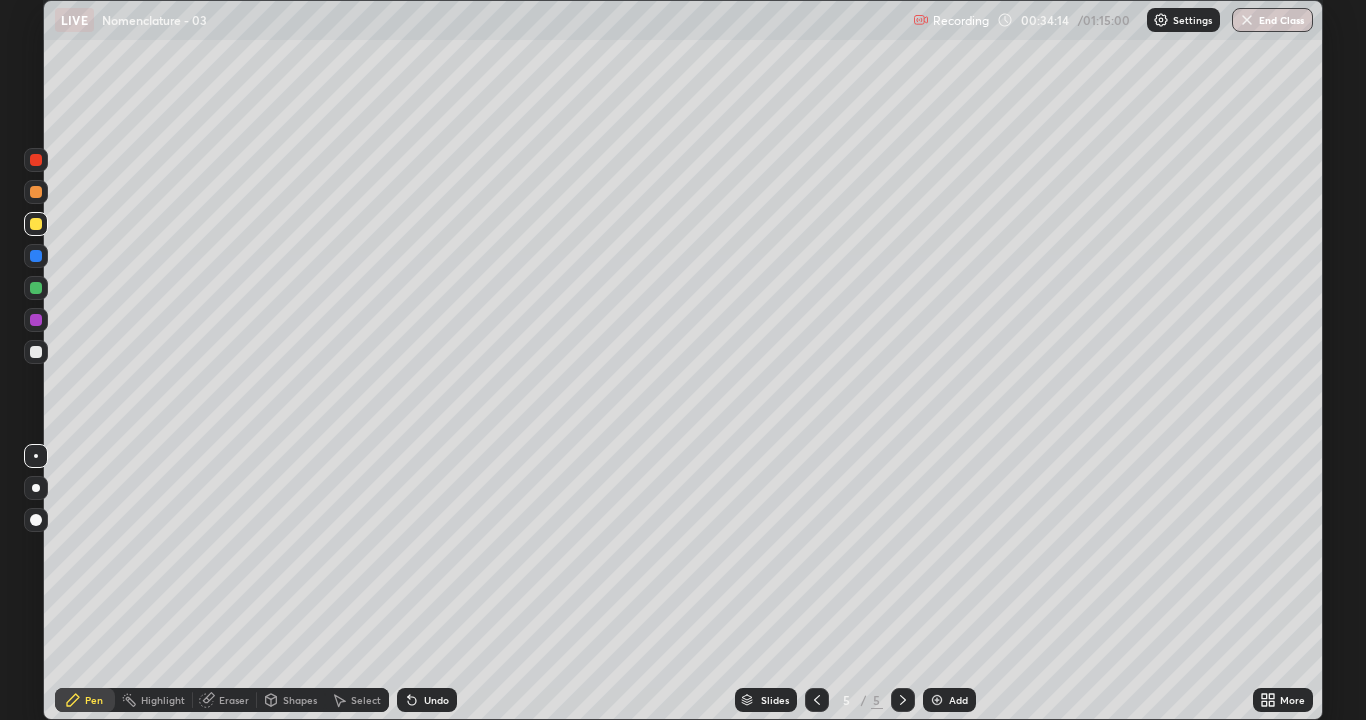 click on "Select" at bounding box center (366, 700) 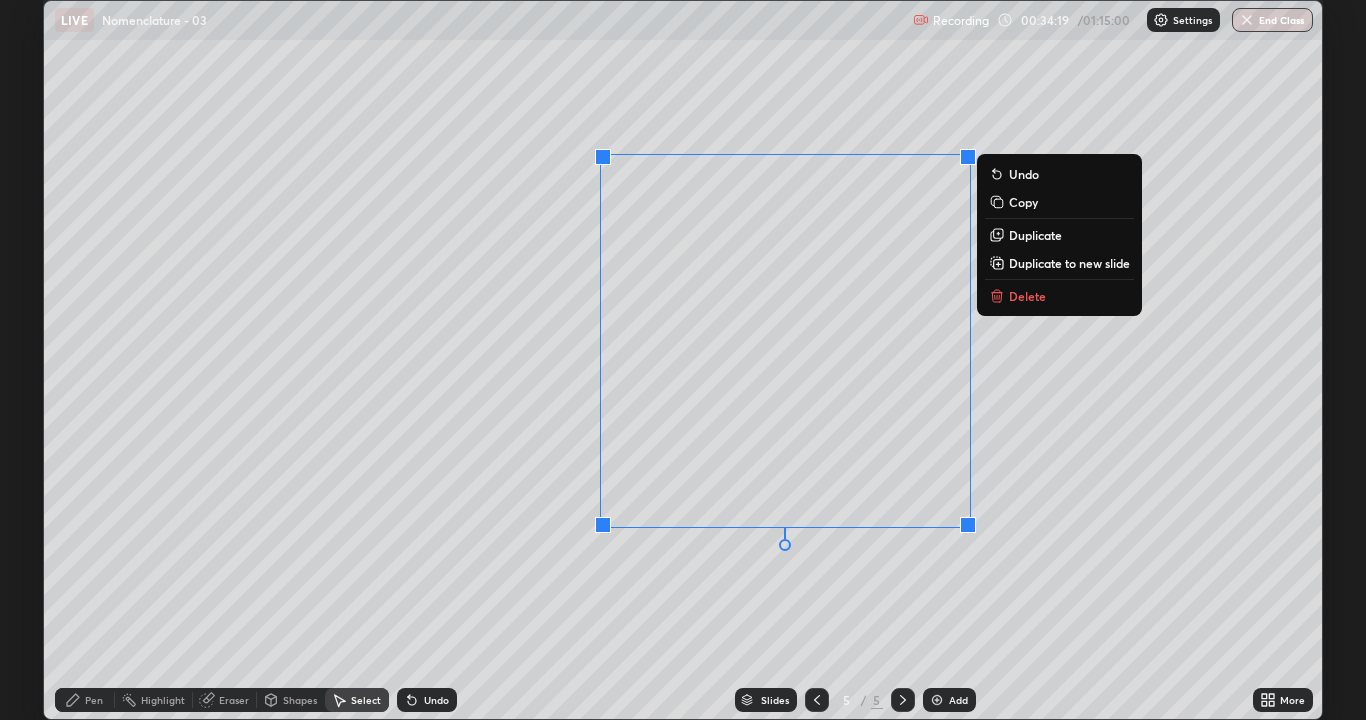 click on "Delete" at bounding box center [1027, 296] 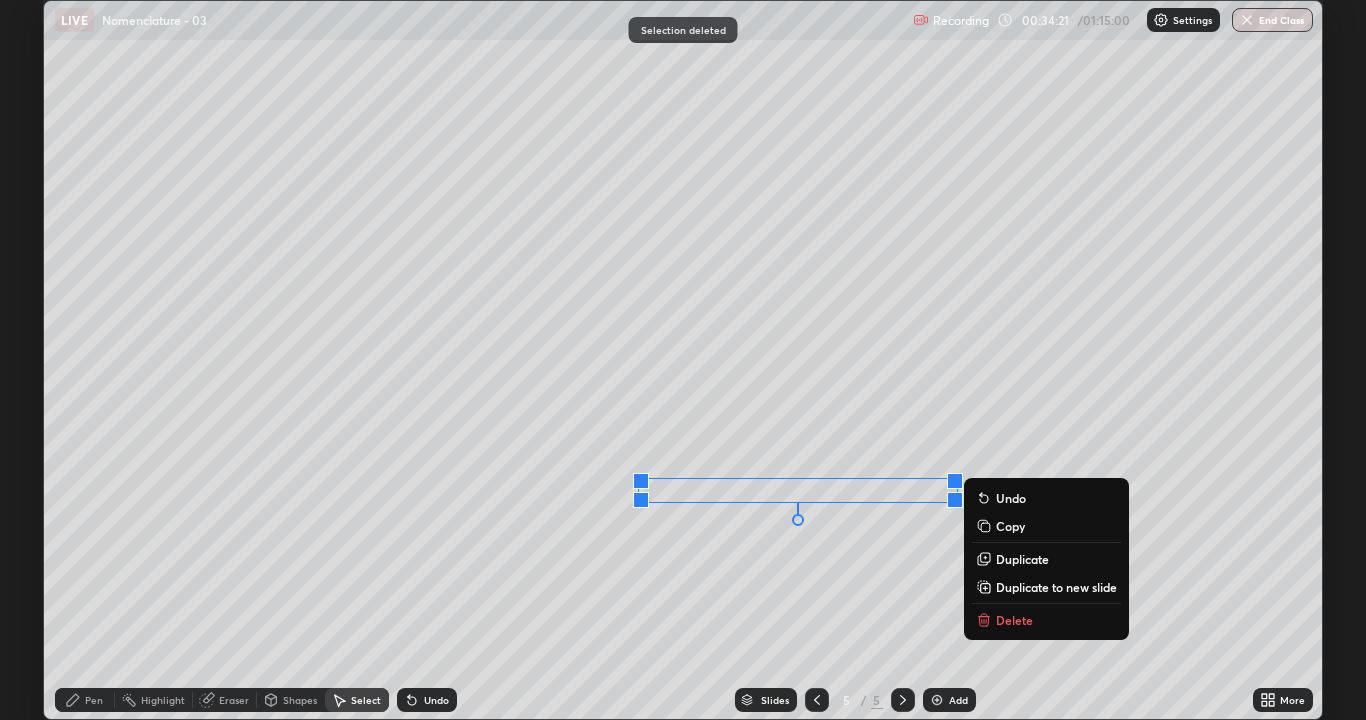 click on "Delete" at bounding box center (1046, 620) 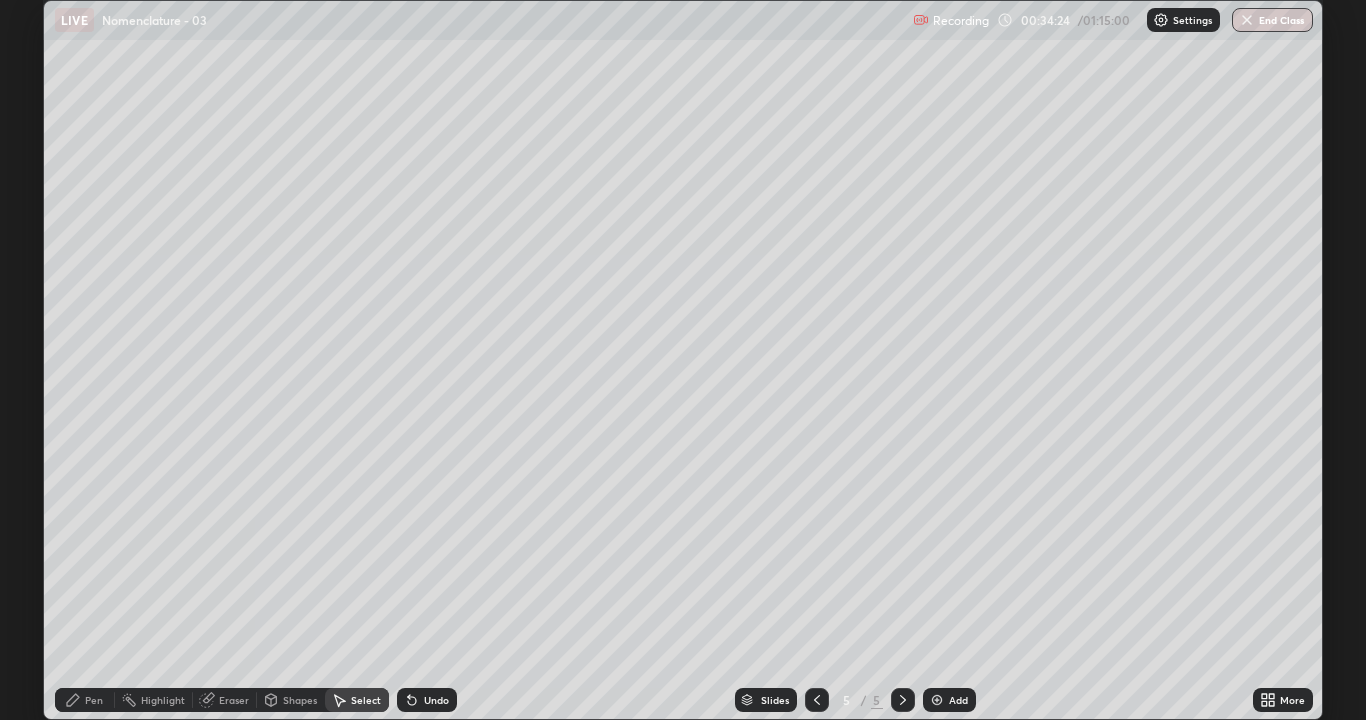 click on "Pen" at bounding box center (85, 700) 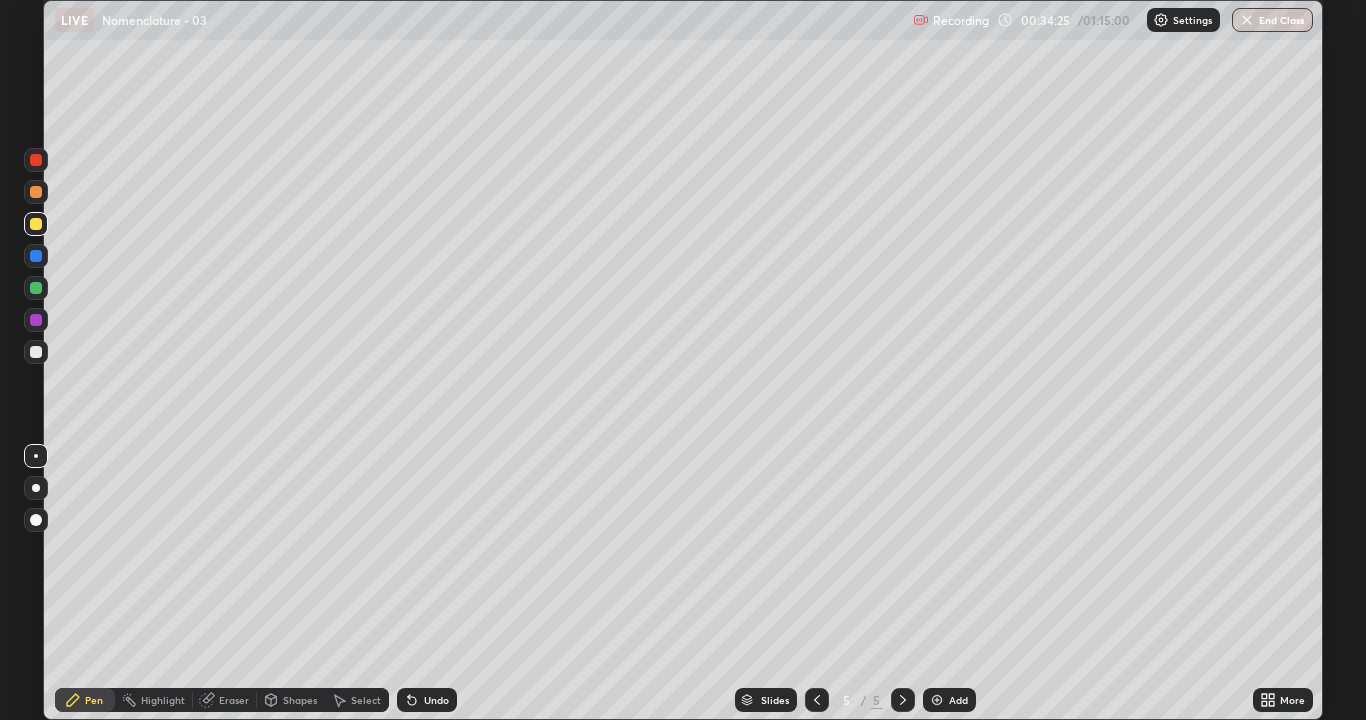 click at bounding box center [36, 352] 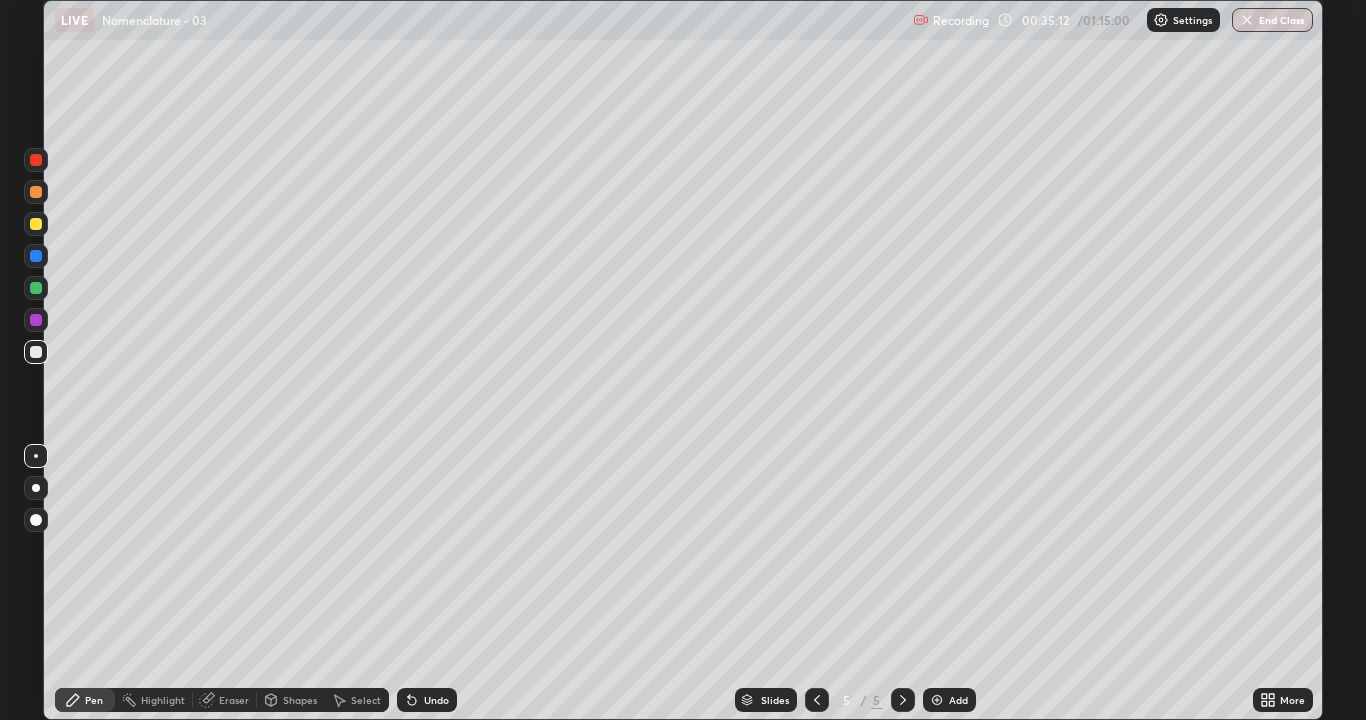 click on "Undo" at bounding box center [436, 700] 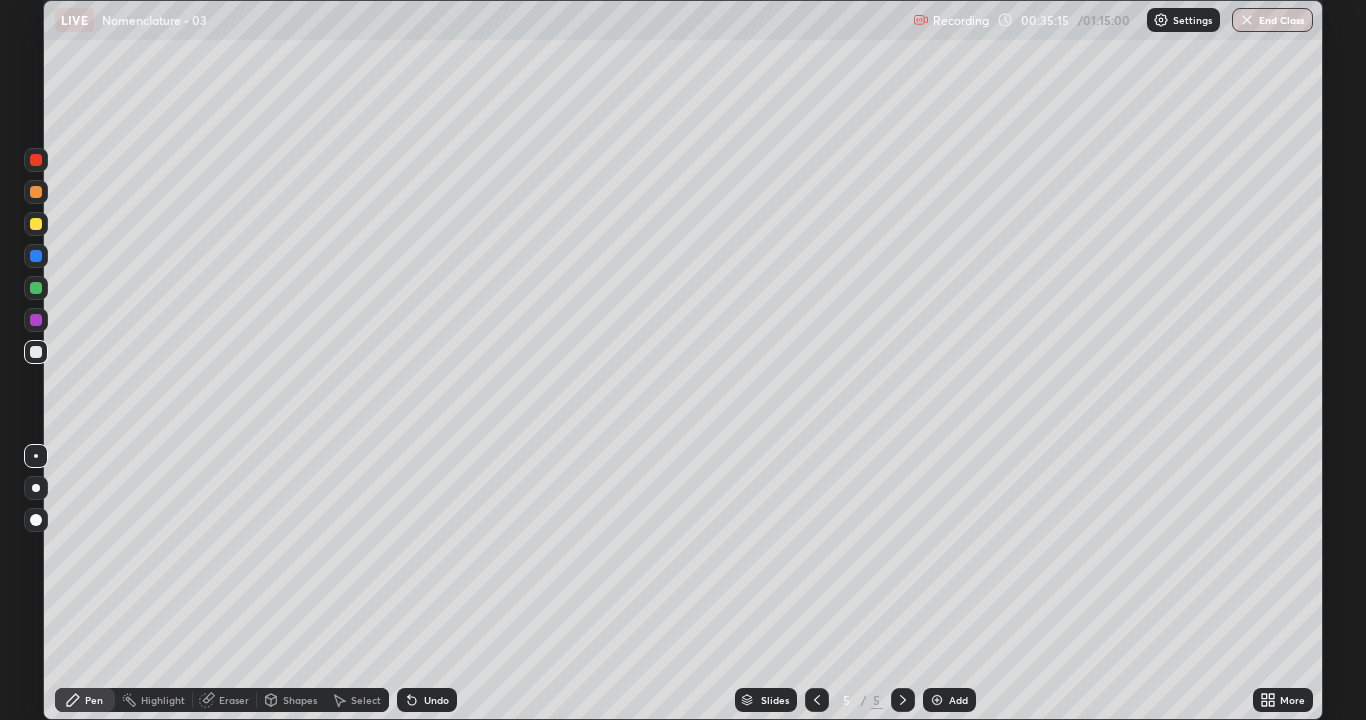 click on "Undo" at bounding box center [427, 700] 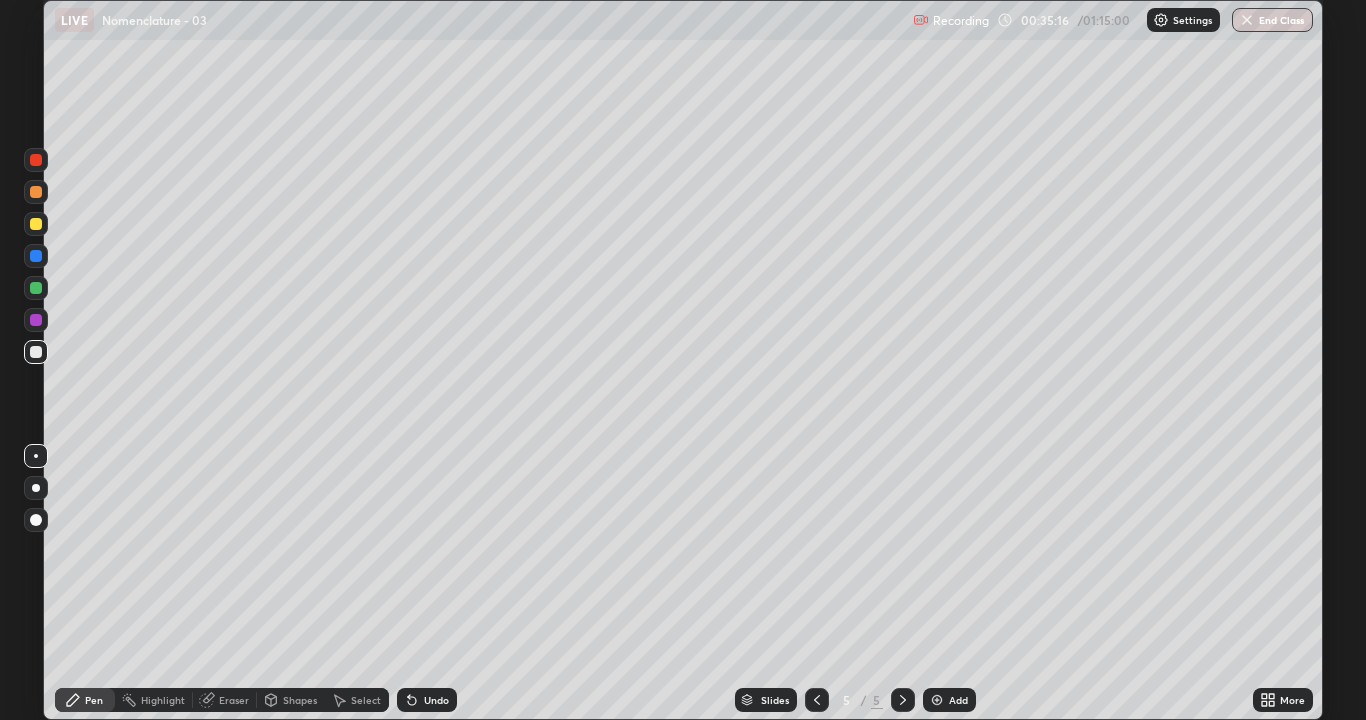 click at bounding box center [36, 224] 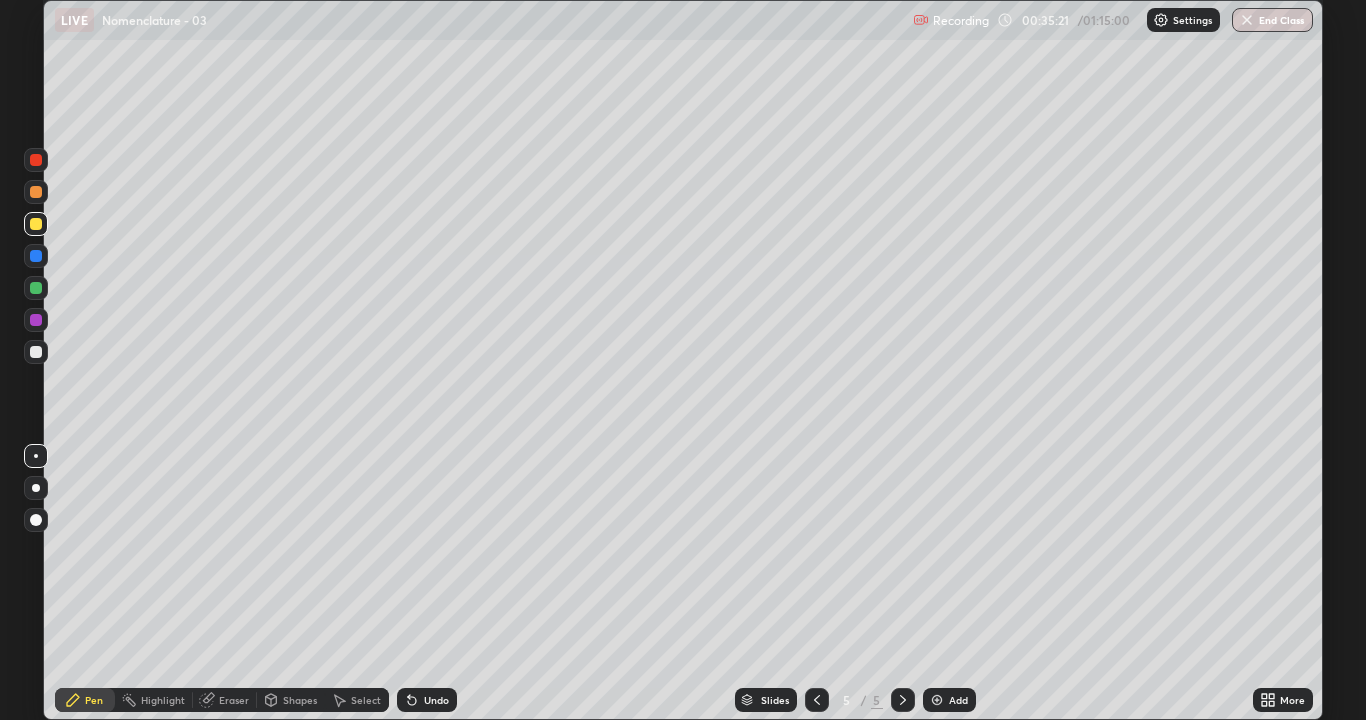 click at bounding box center (36, 352) 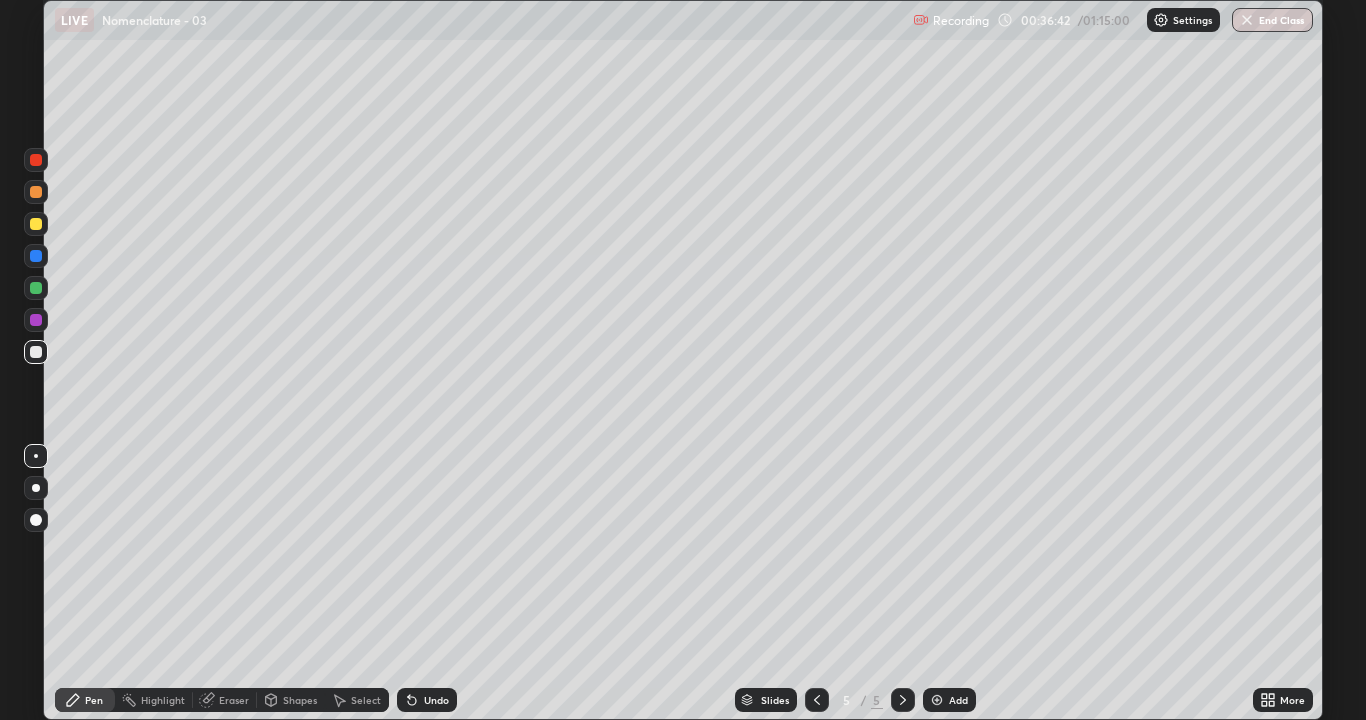 click on "Add" at bounding box center [958, 700] 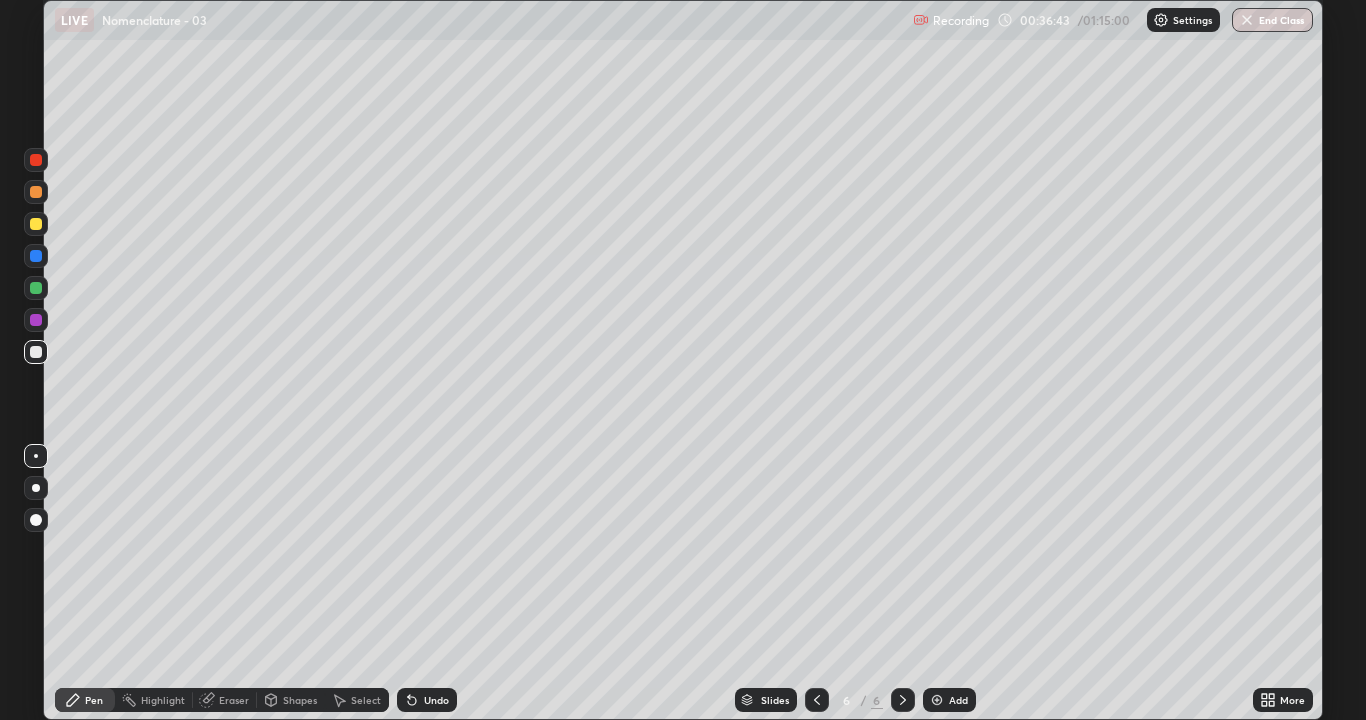click at bounding box center (36, 488) 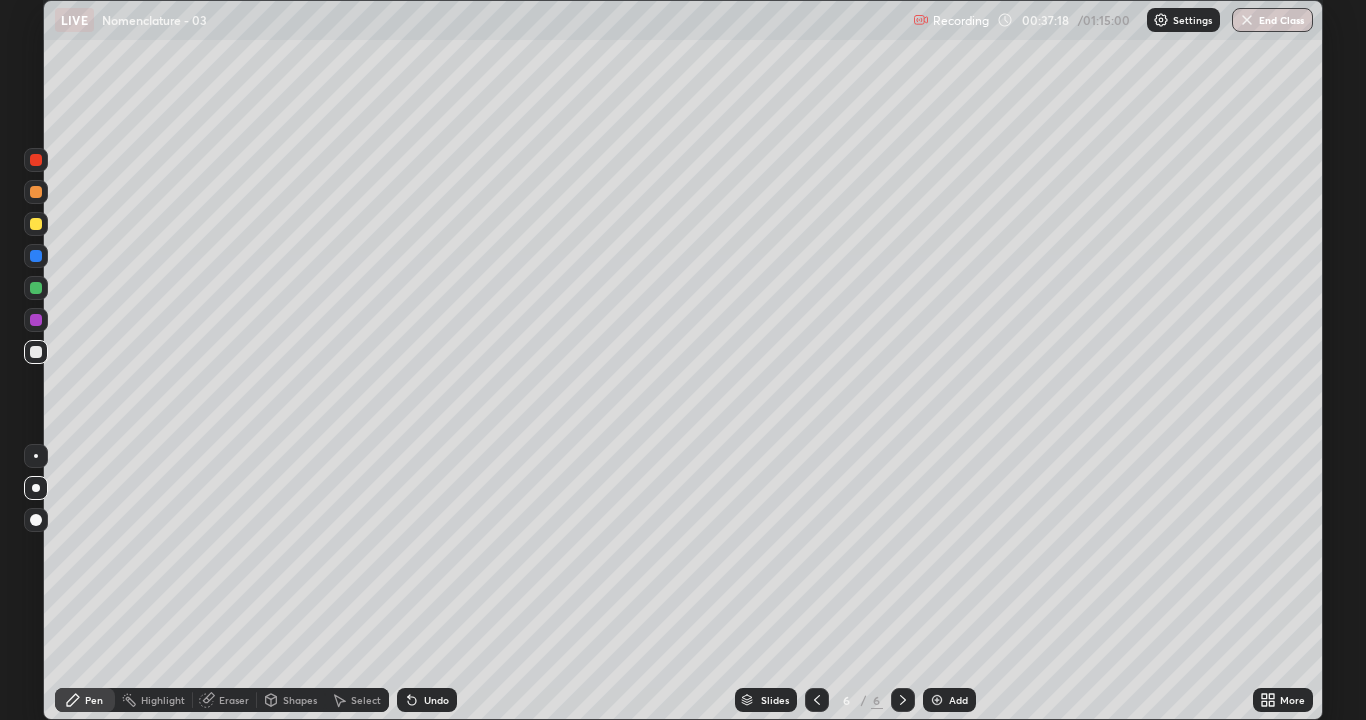 click at bounding box center [36, 456] 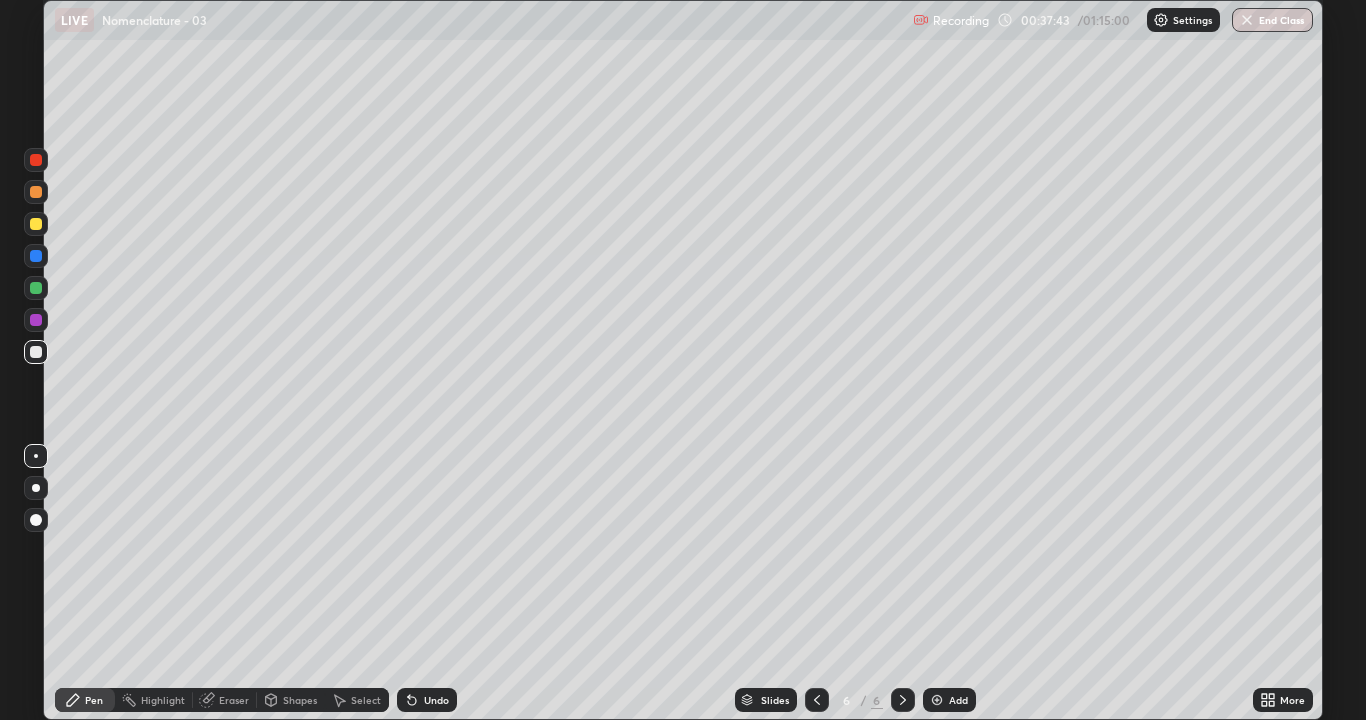 click on "Select" at bounding box center [357, 700] 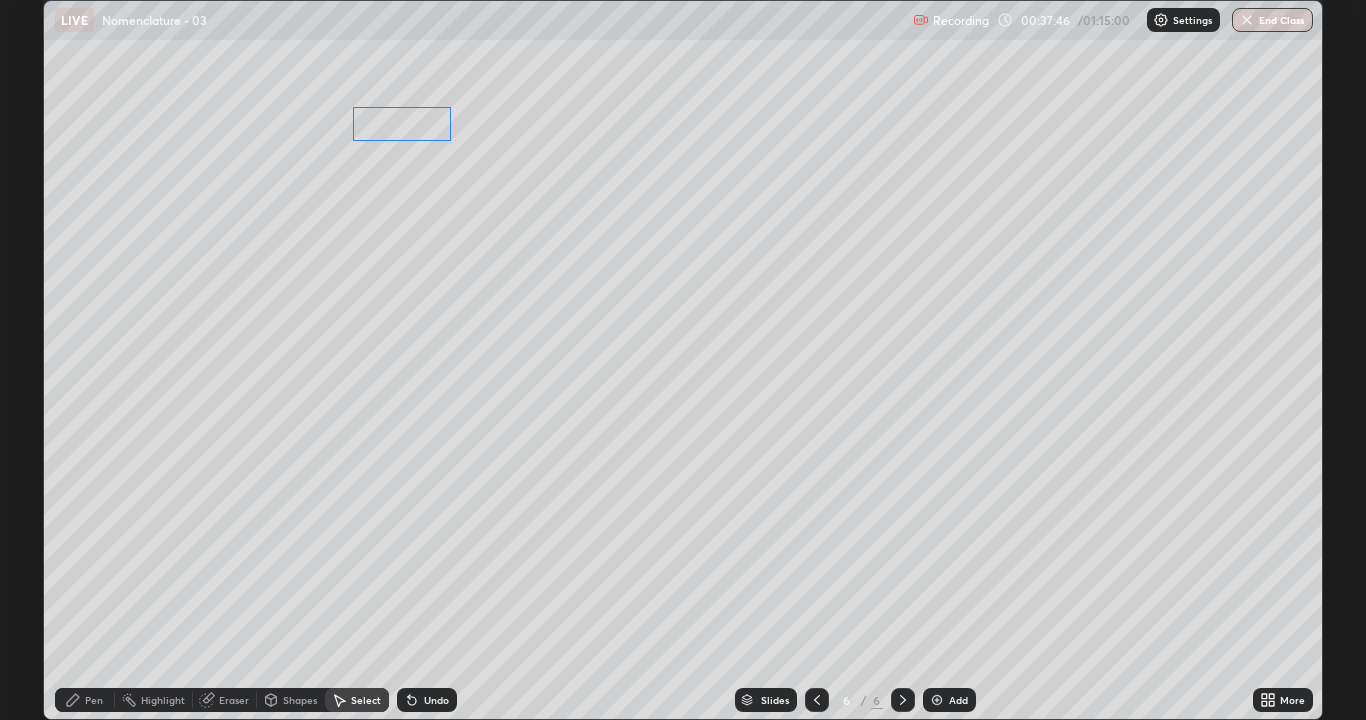 click on "0 ° Undo Copy Duplicate Duplicate to new slide Delete" at bounding box center [683, 360] 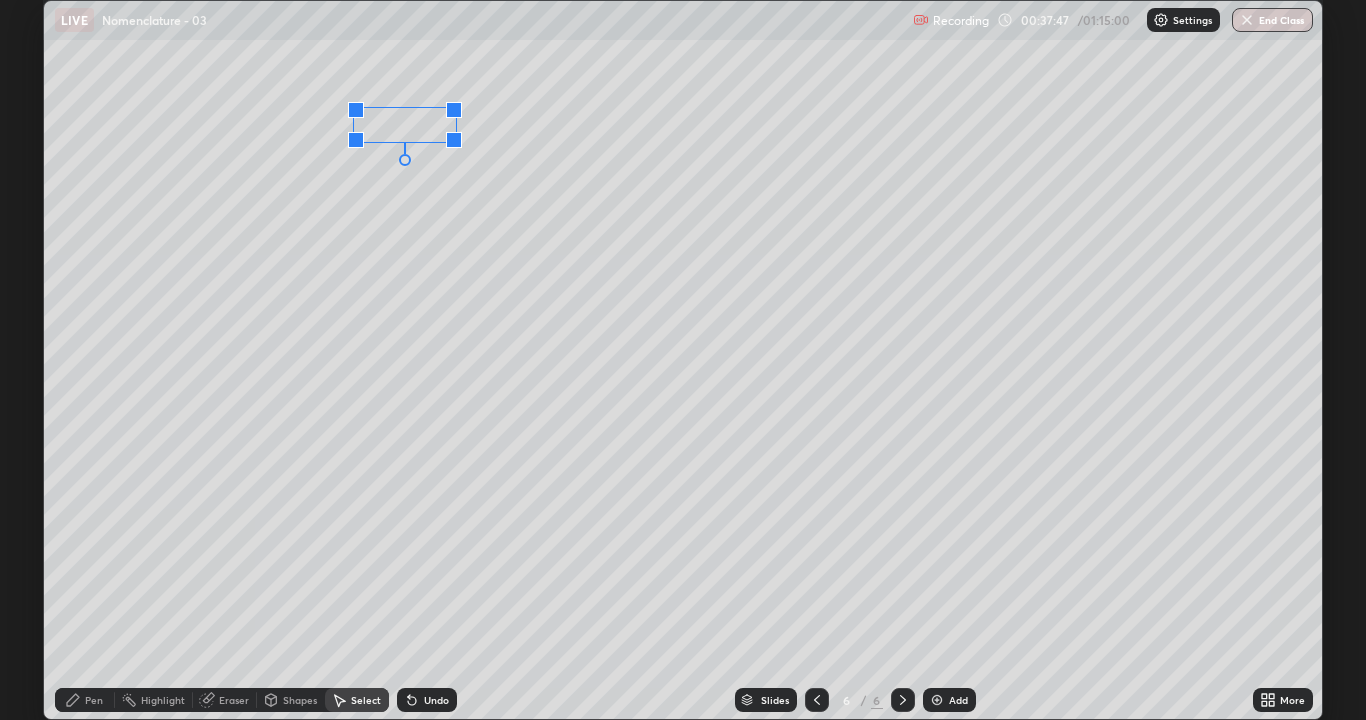 click at bounding box center (454, 140) 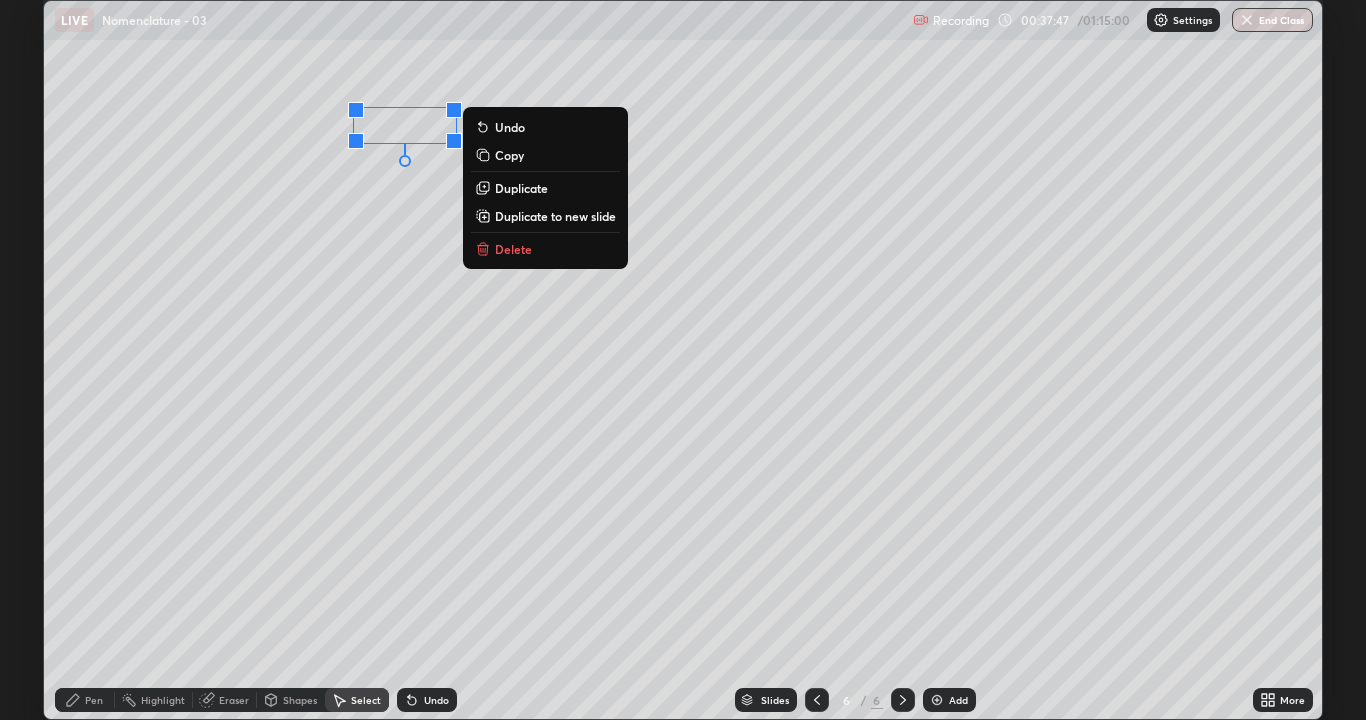 click on "0 ° Undo Copy Duplicate Duplicate to new slide Delete" at bounding box center [683, 360] 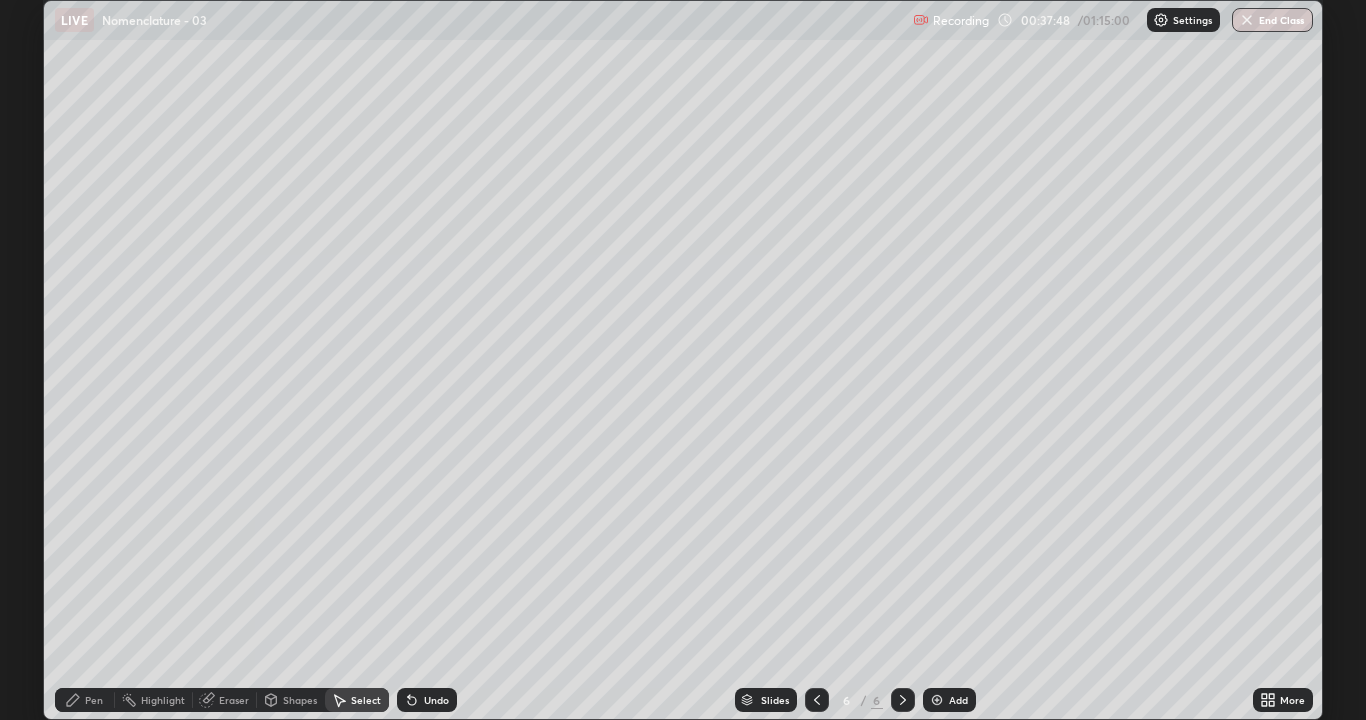 click on "Pen" at bounding box center [85, 700] 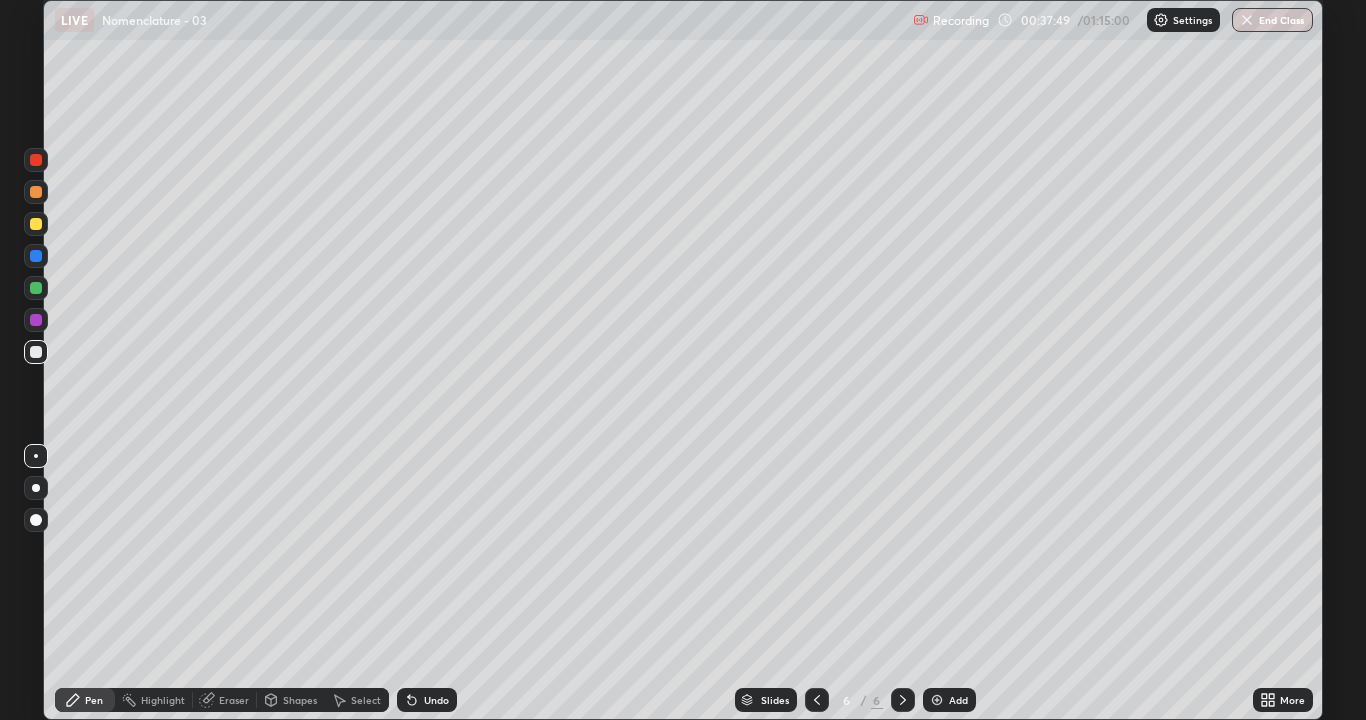 click at bounding box center [36, 224] 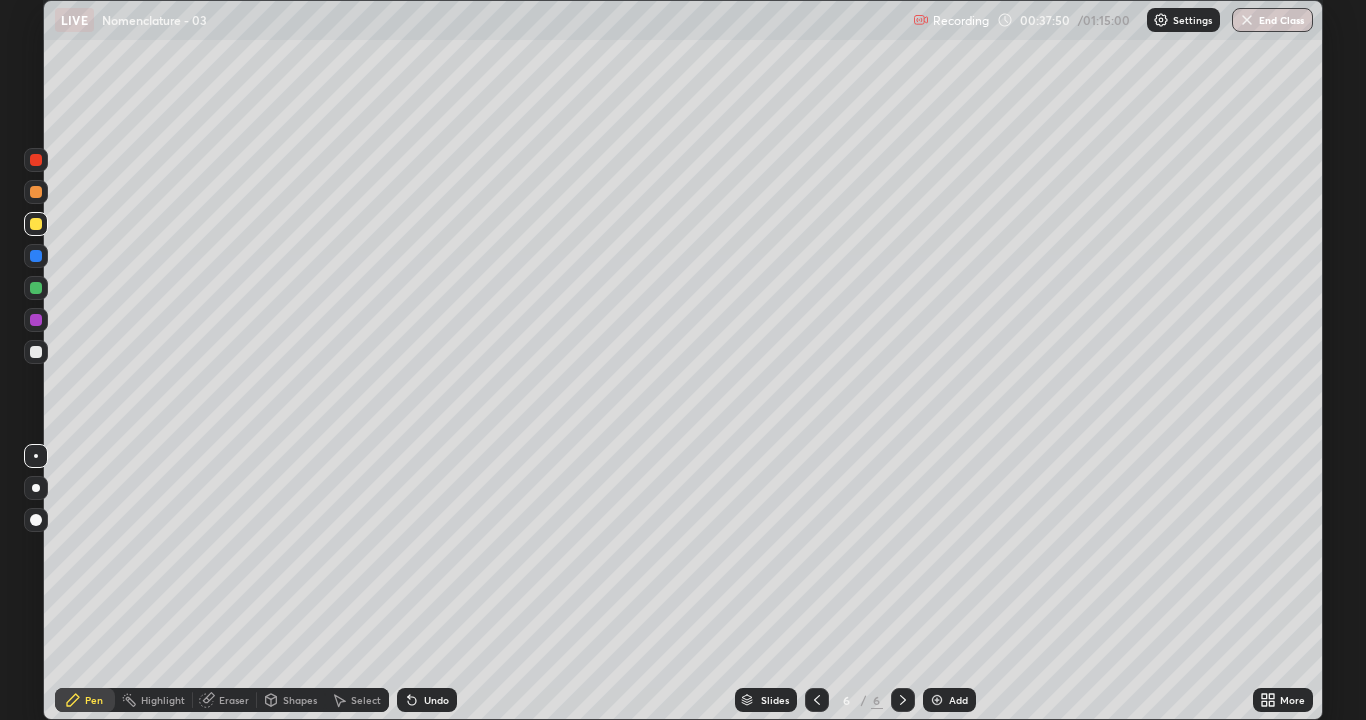 click at bounding box center (36, 520) 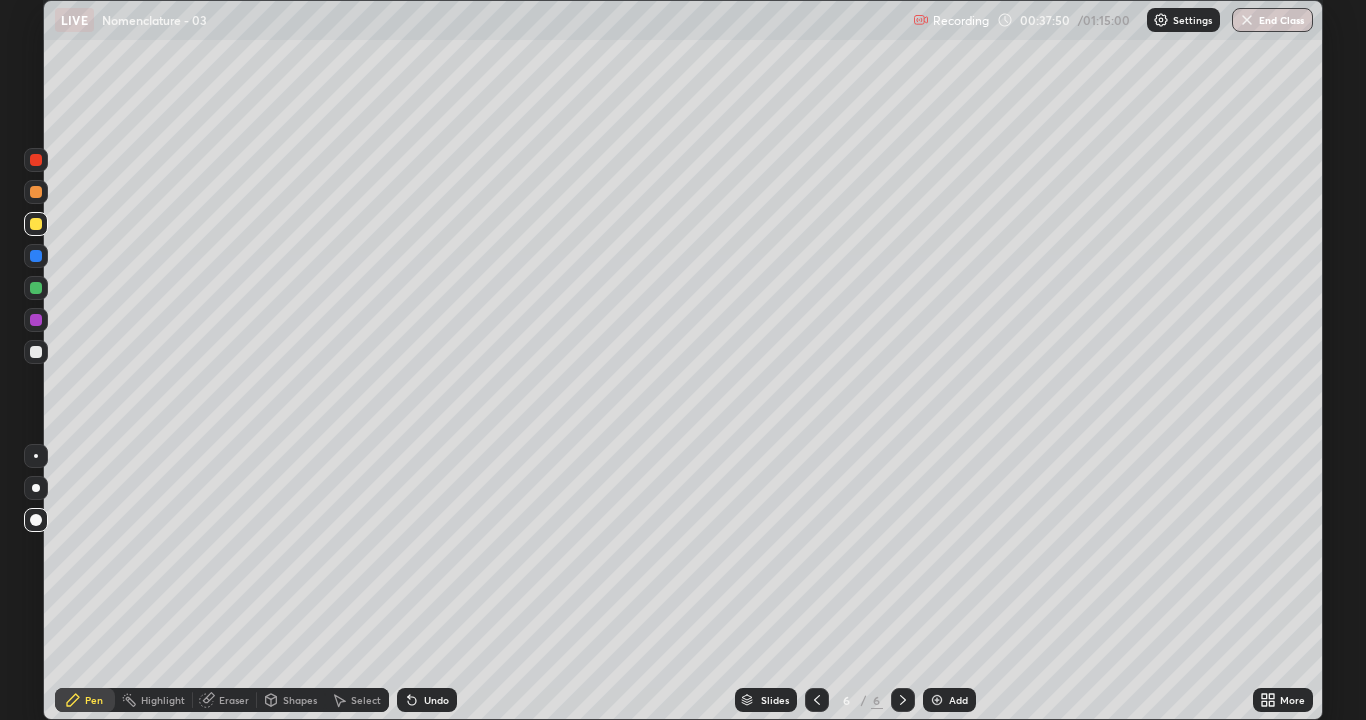 click on "Shapes" at bounding box center (300, 700) 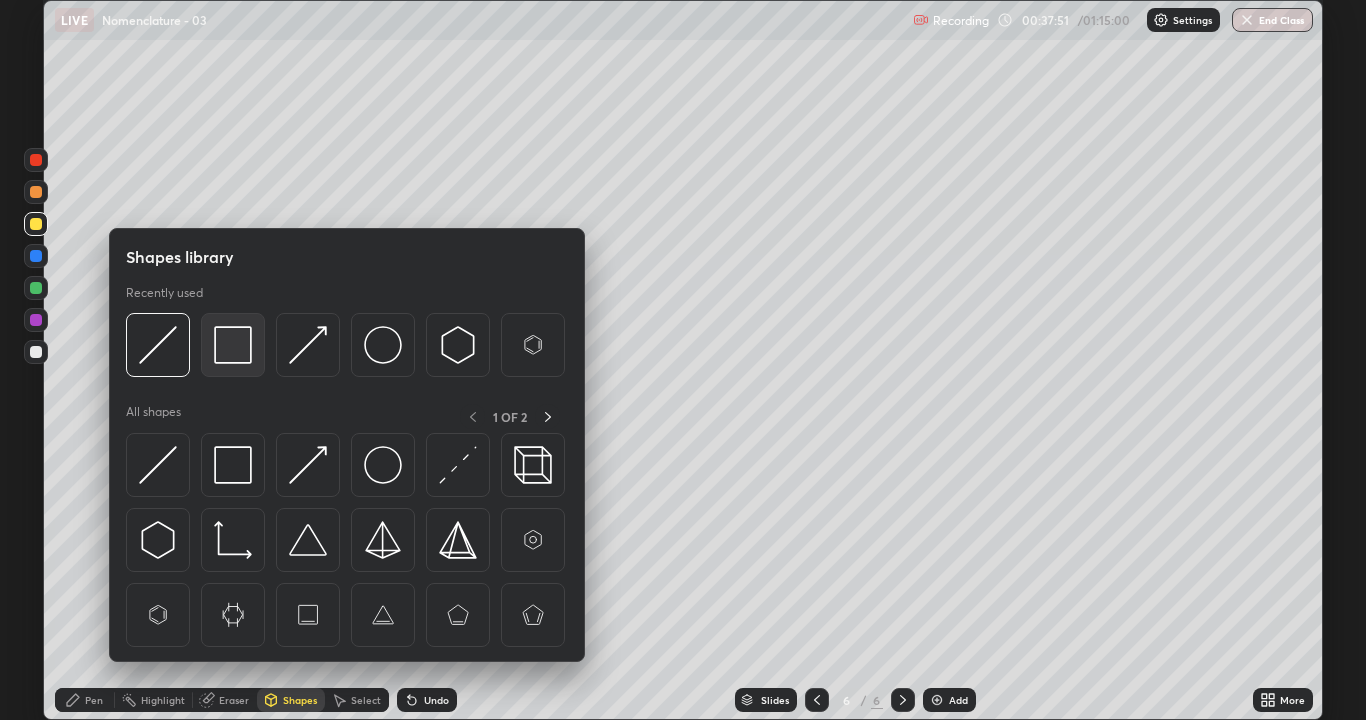 click at bounding box center (233, 345) 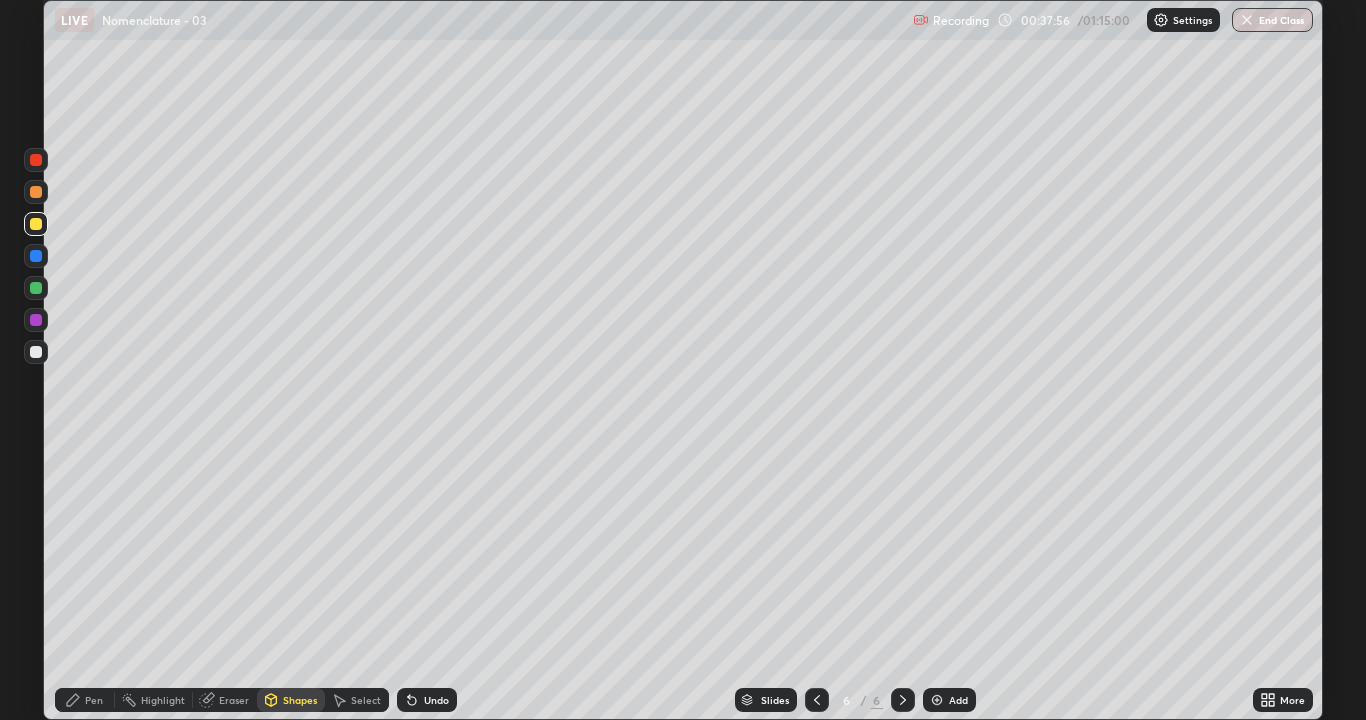 click on "Pen" at bounding box center (94, 700) 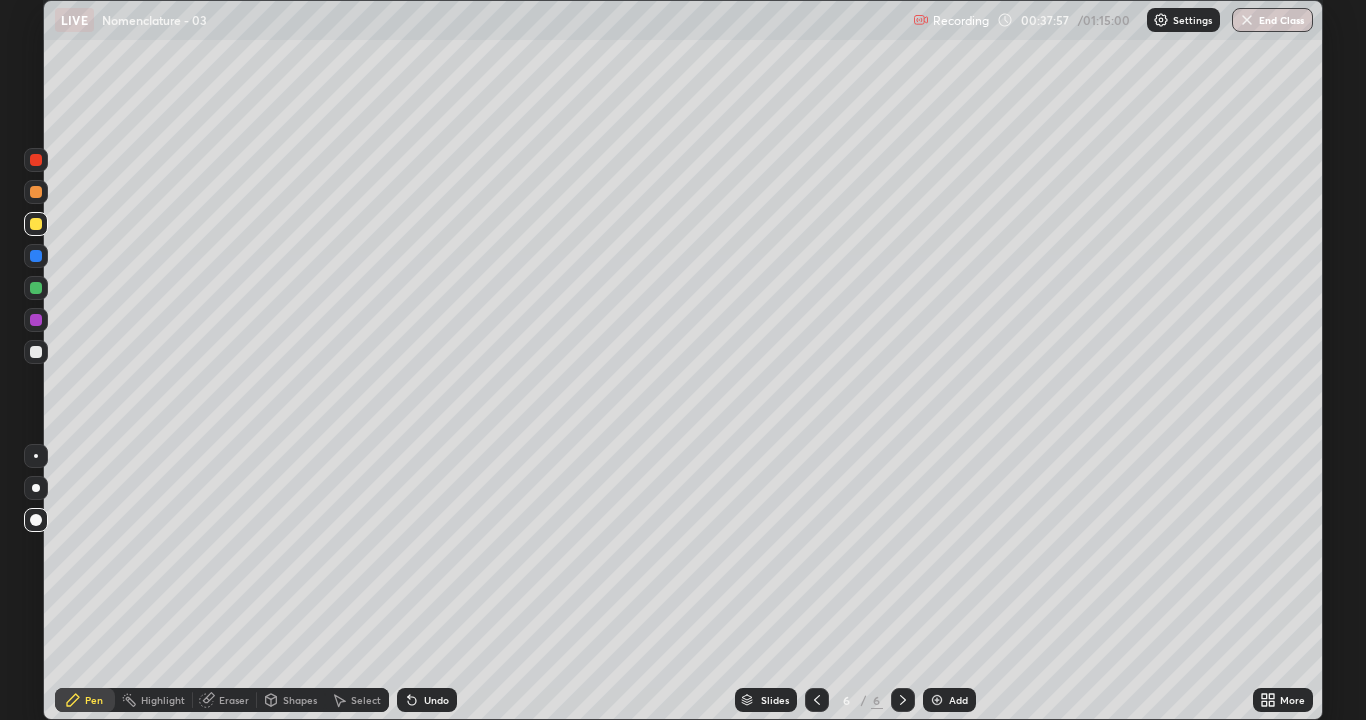 click at bounding box center [36, 456] 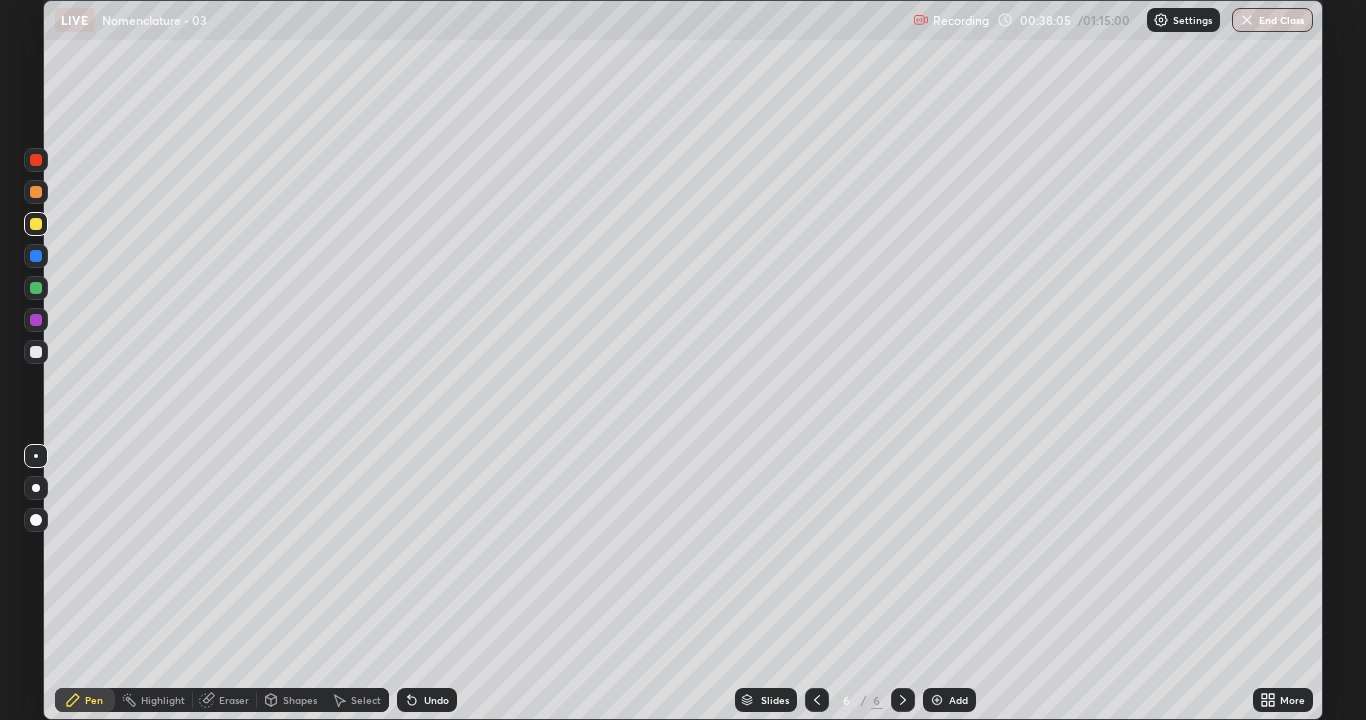 click 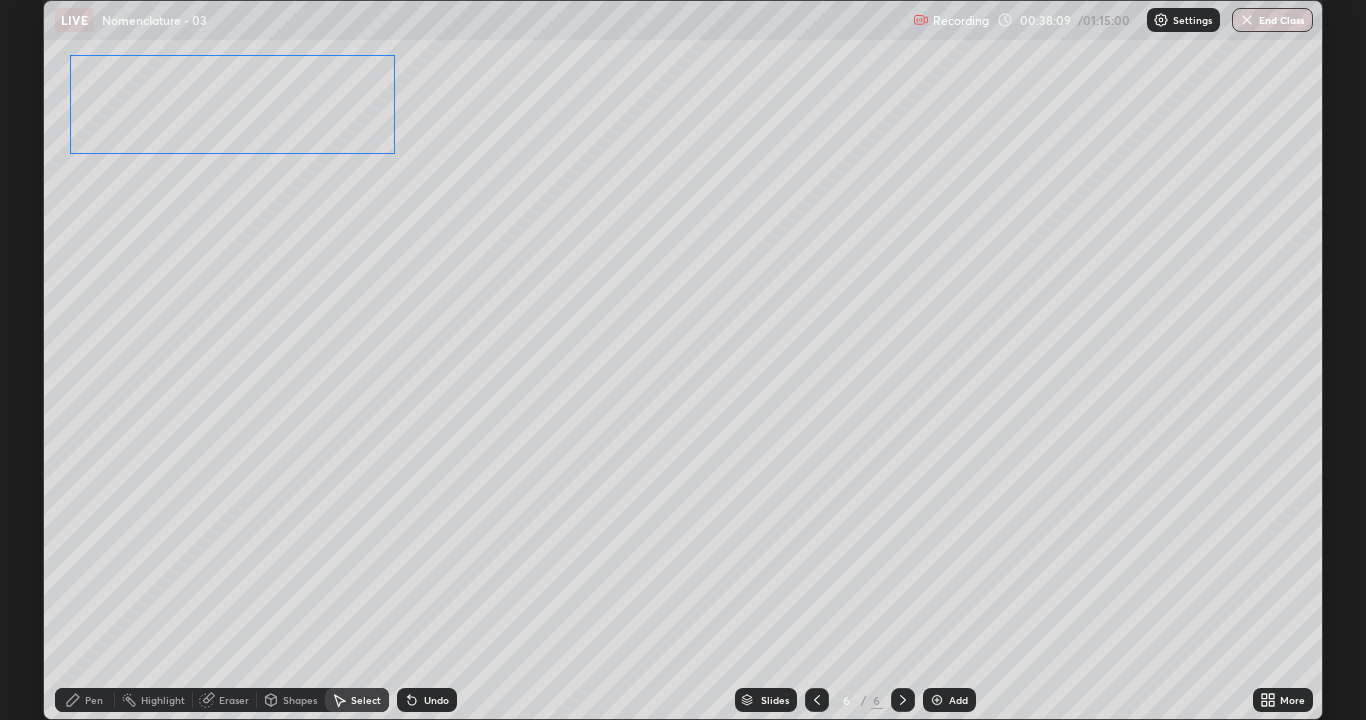 click on "0 ° Undo Copy Duplicate Duplicate to new slide Delete" at bounding box center [683, 360] 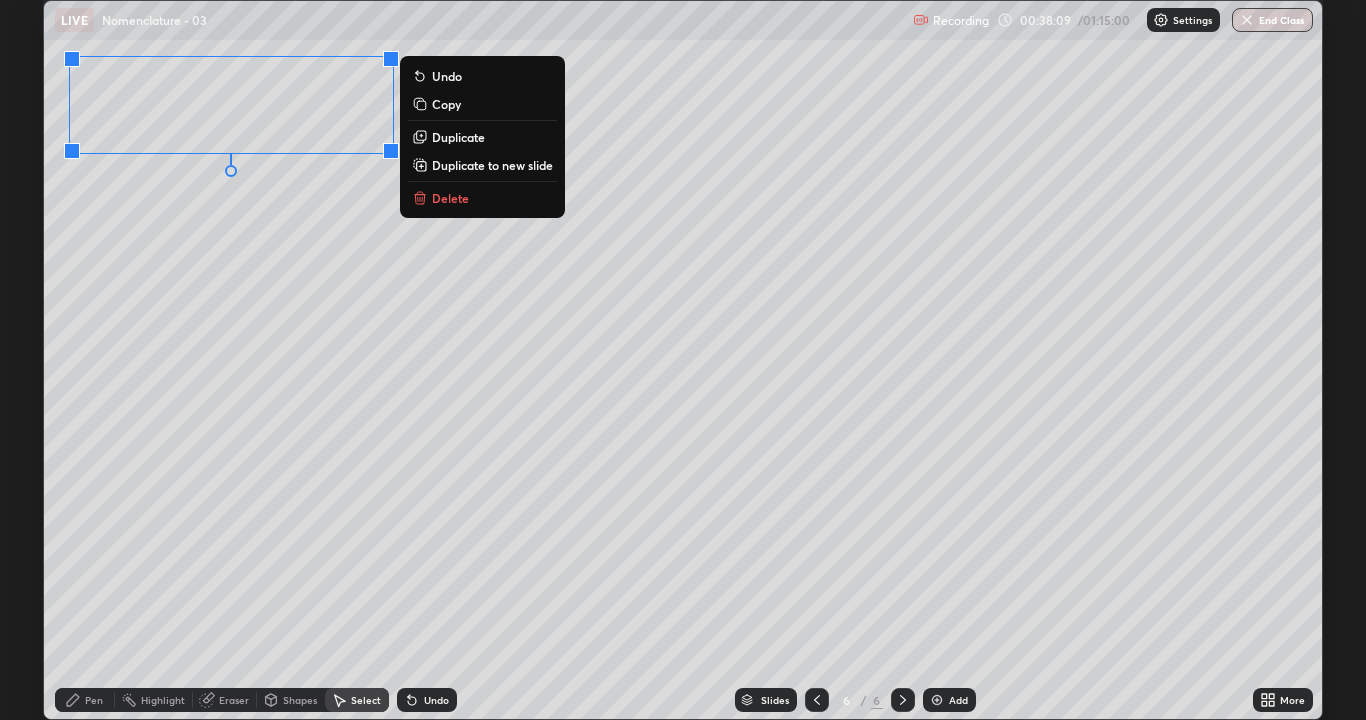 click on "0 ° Undo Copy Duplicate Duplicate to new slide Delete" at bounding box center (683, 360) 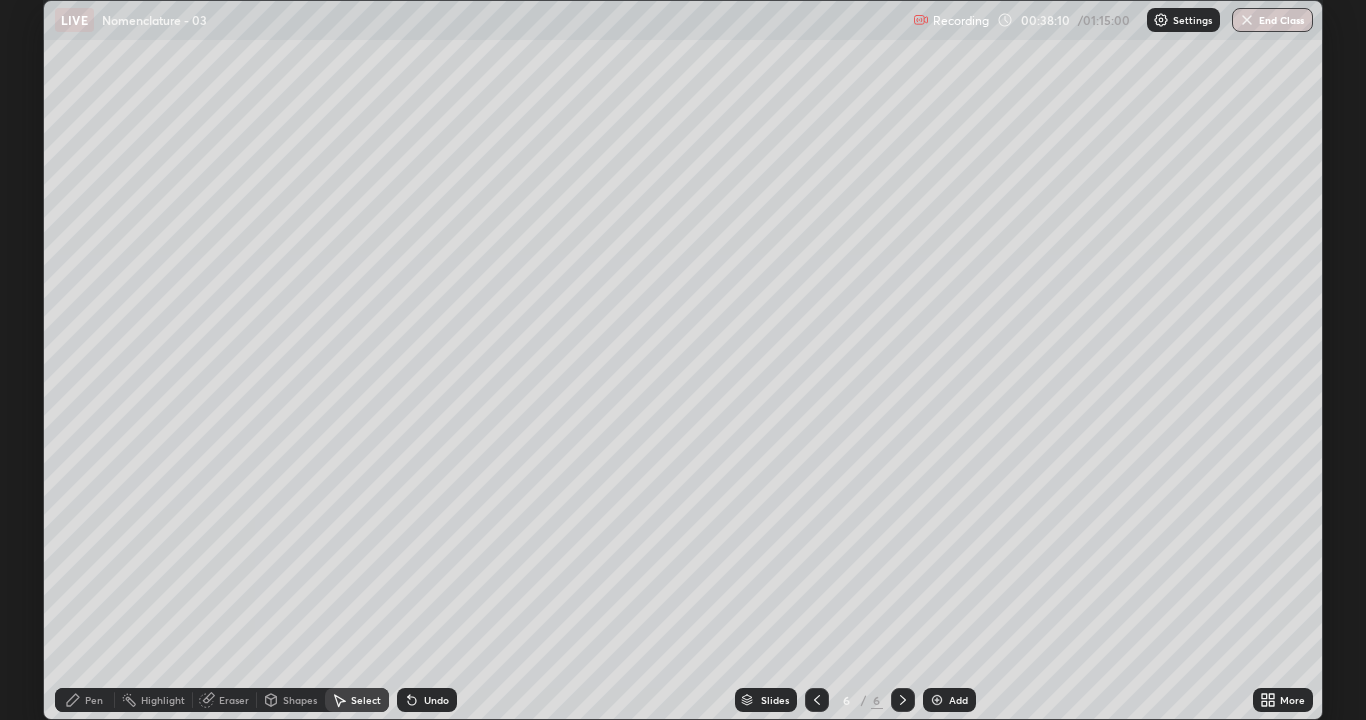 click 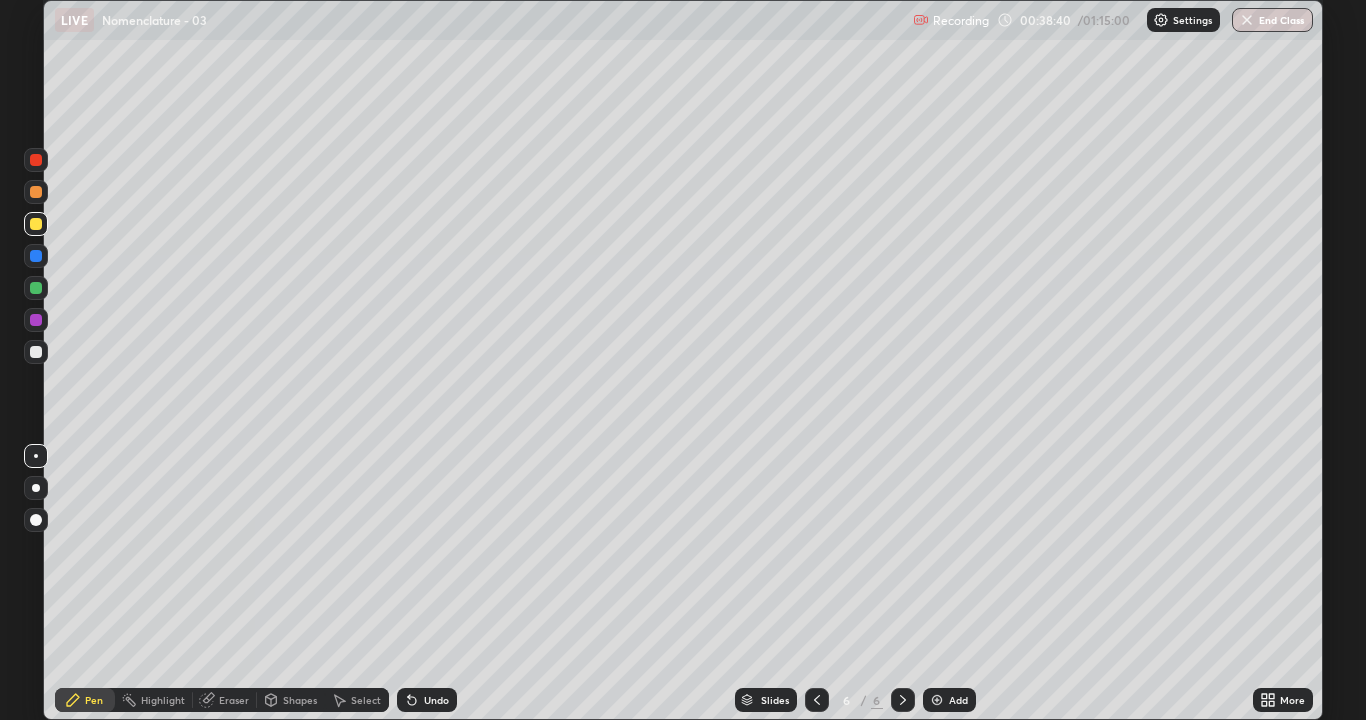 click at bounding box center [36, 256] 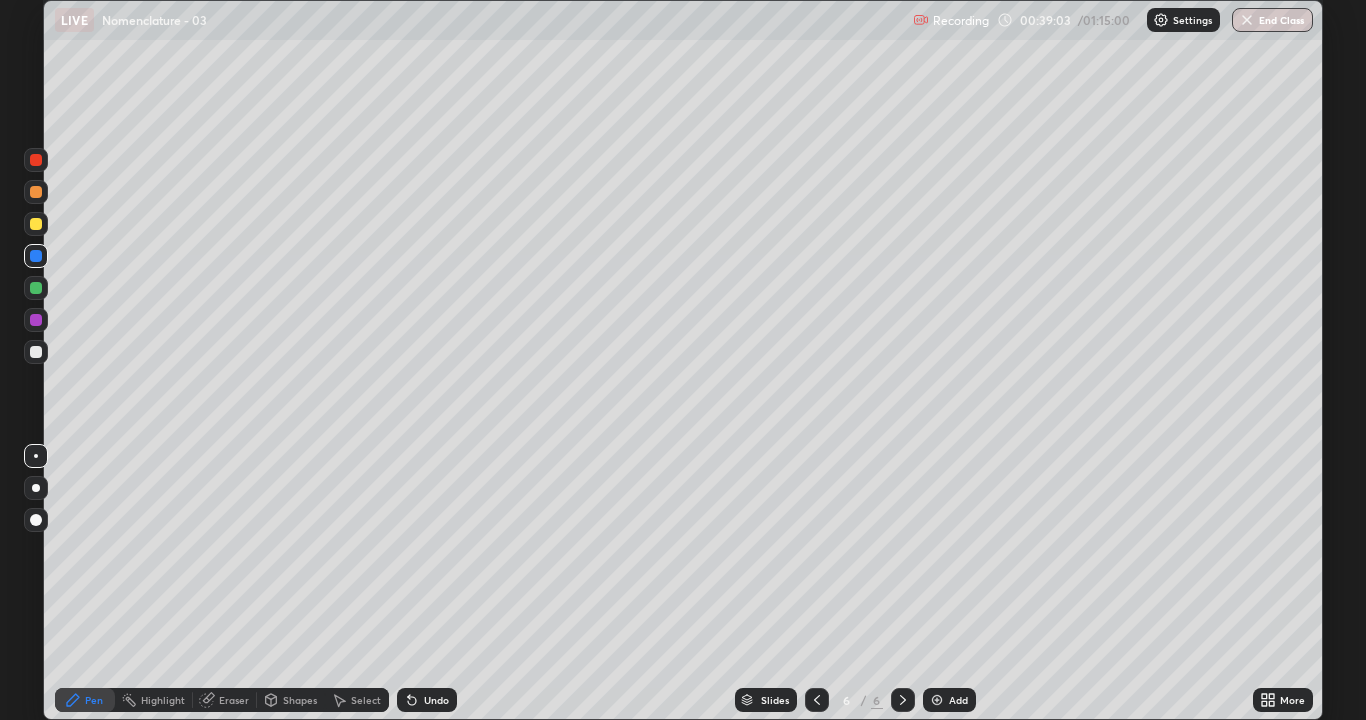 click at bounding box center (36, 224) 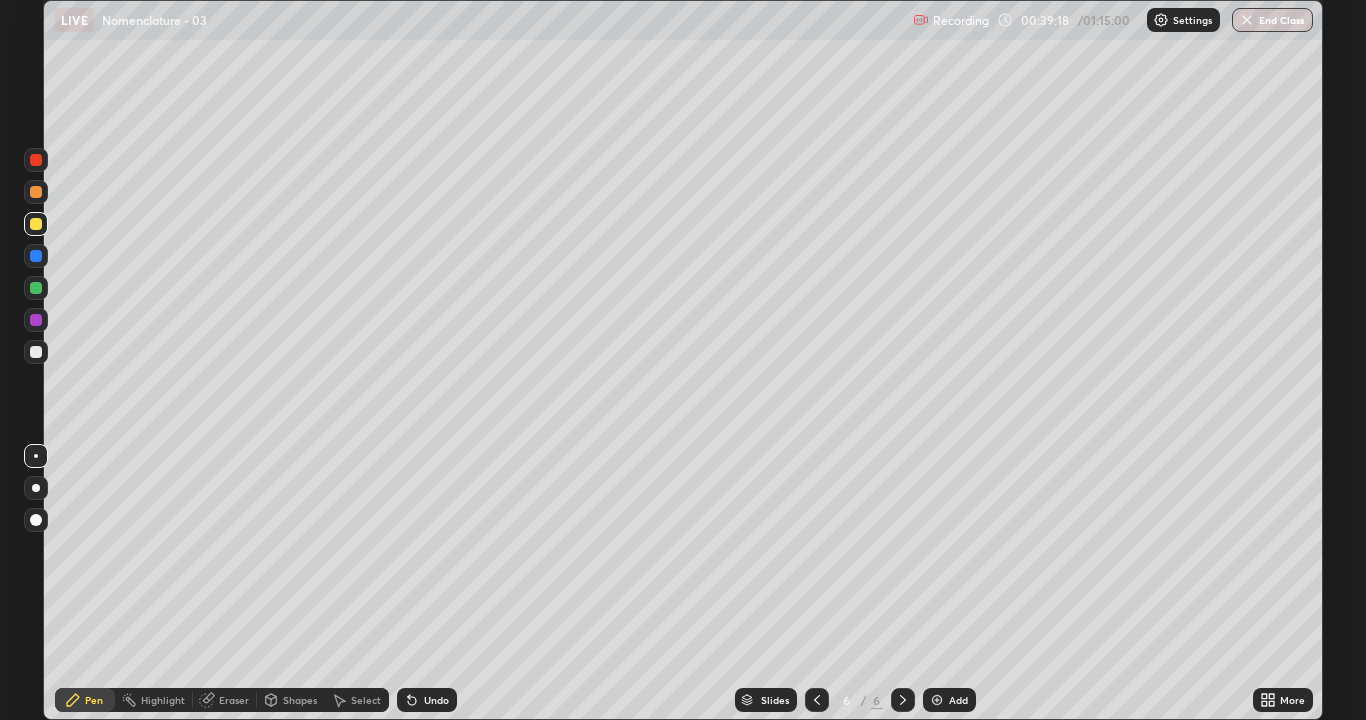click at bounding box center (36, 256) 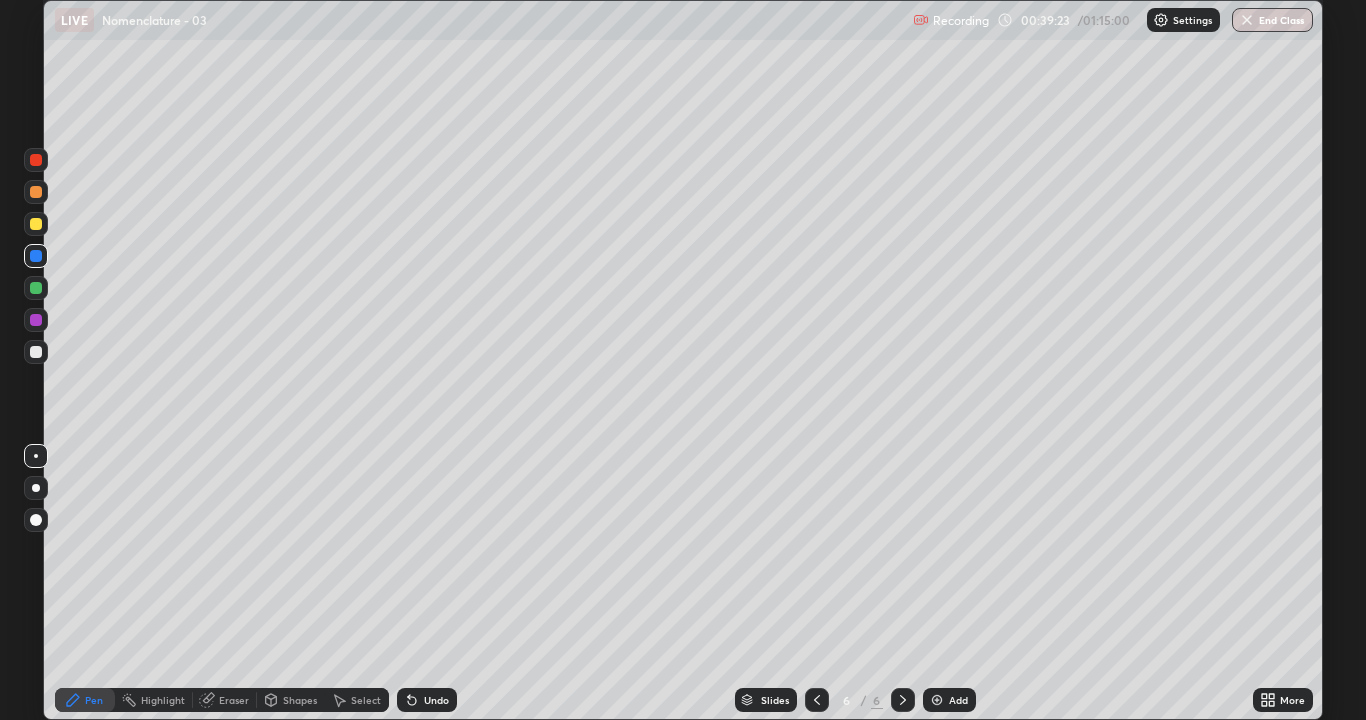 click at bounding box center [36, 224] 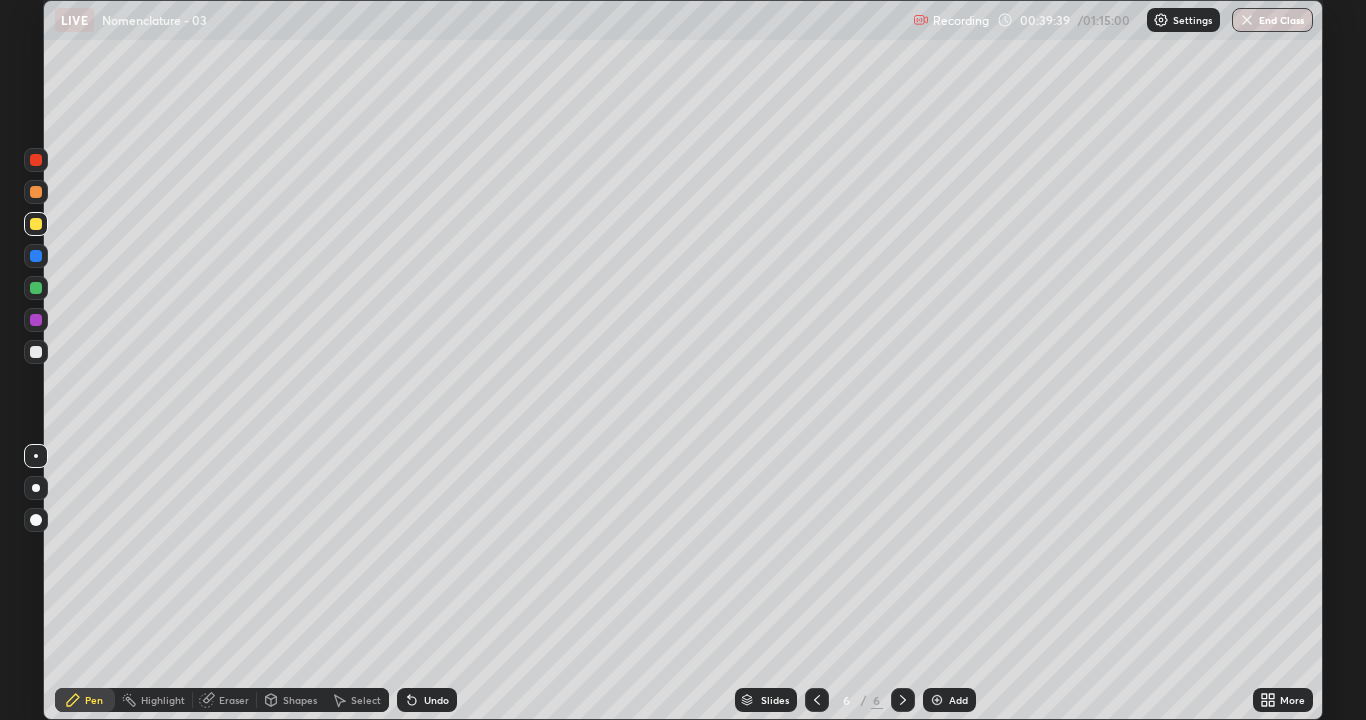 click on "Undo" at bounding box center (436, 700) 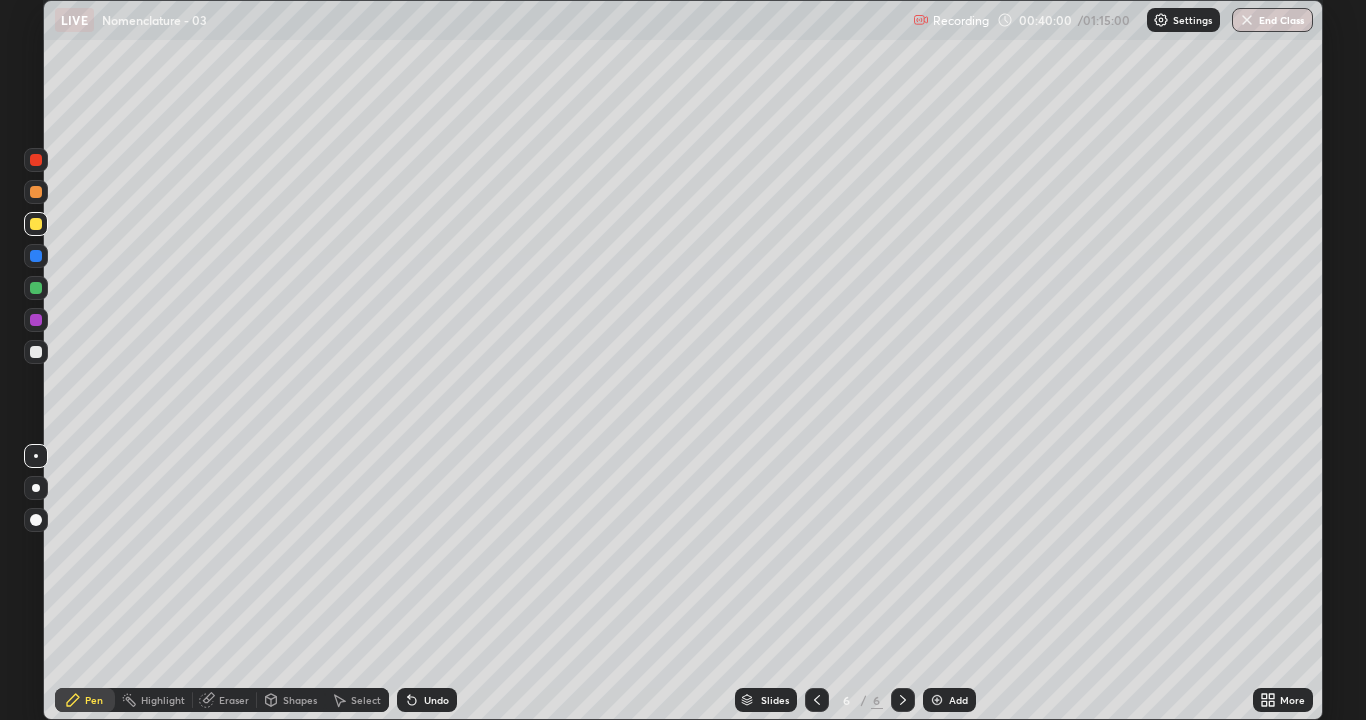 click at bounding box center (36, 256) 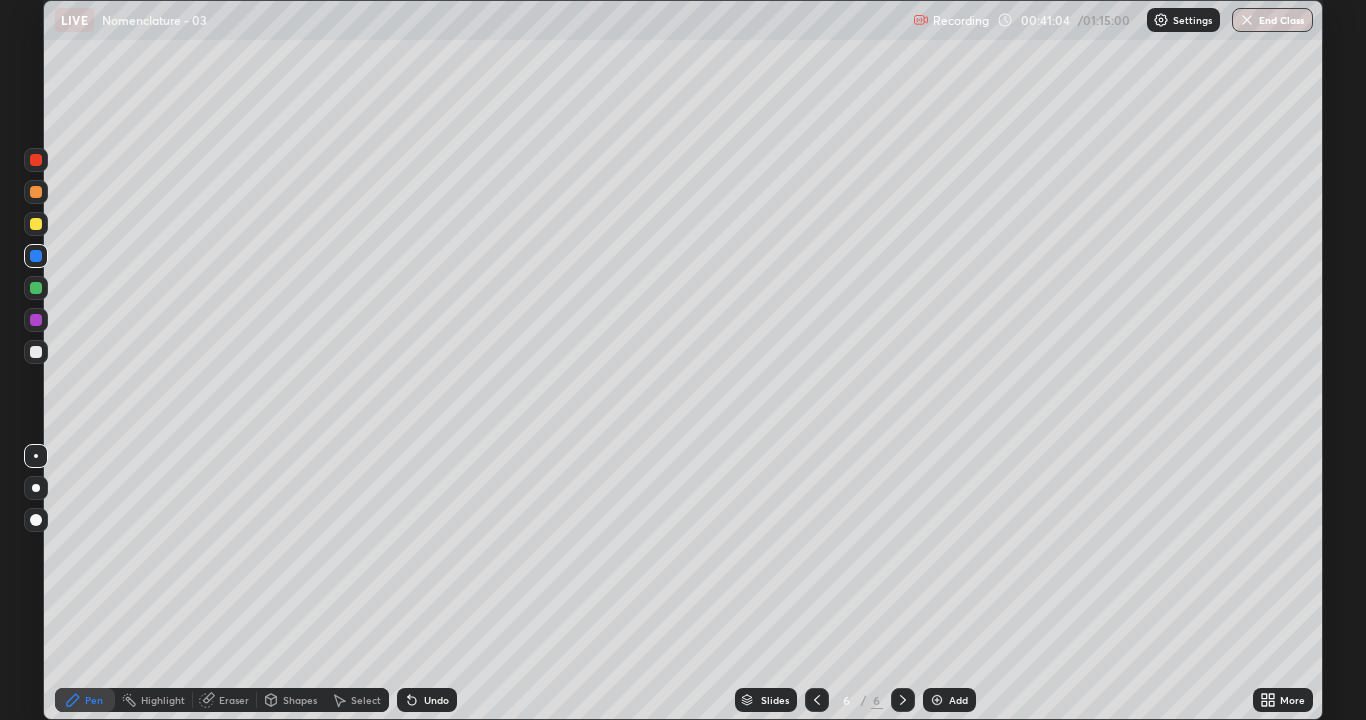 click on "Undo" at bounding box center [427, 700] 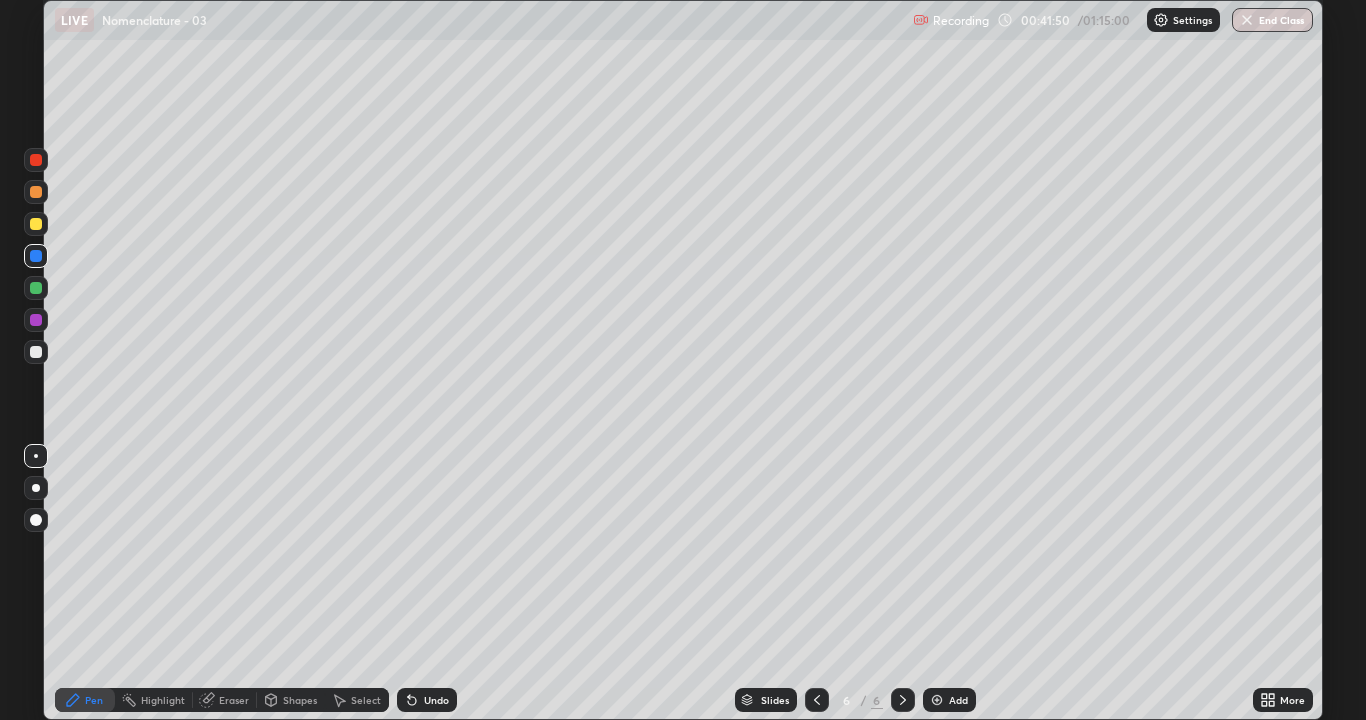 click at bounding box center [36, 224] 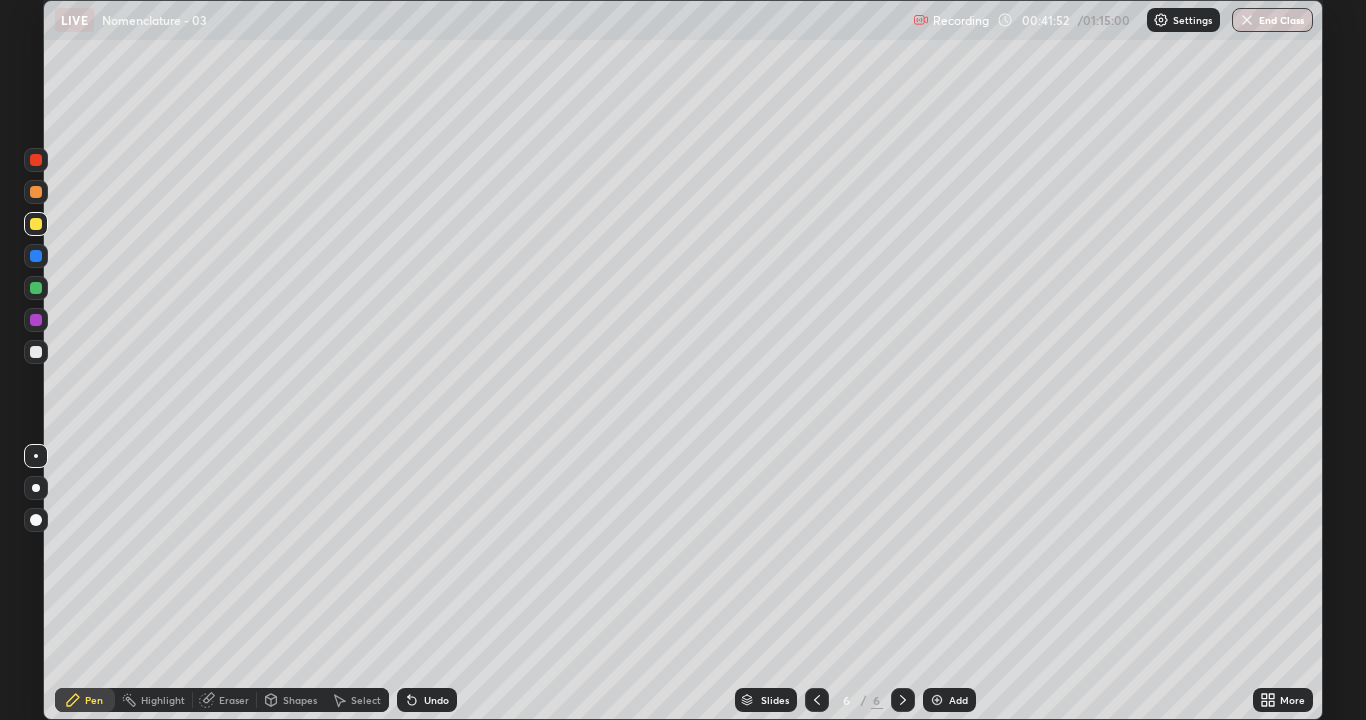 click on "Shapes" at bounding box center (291, 700) 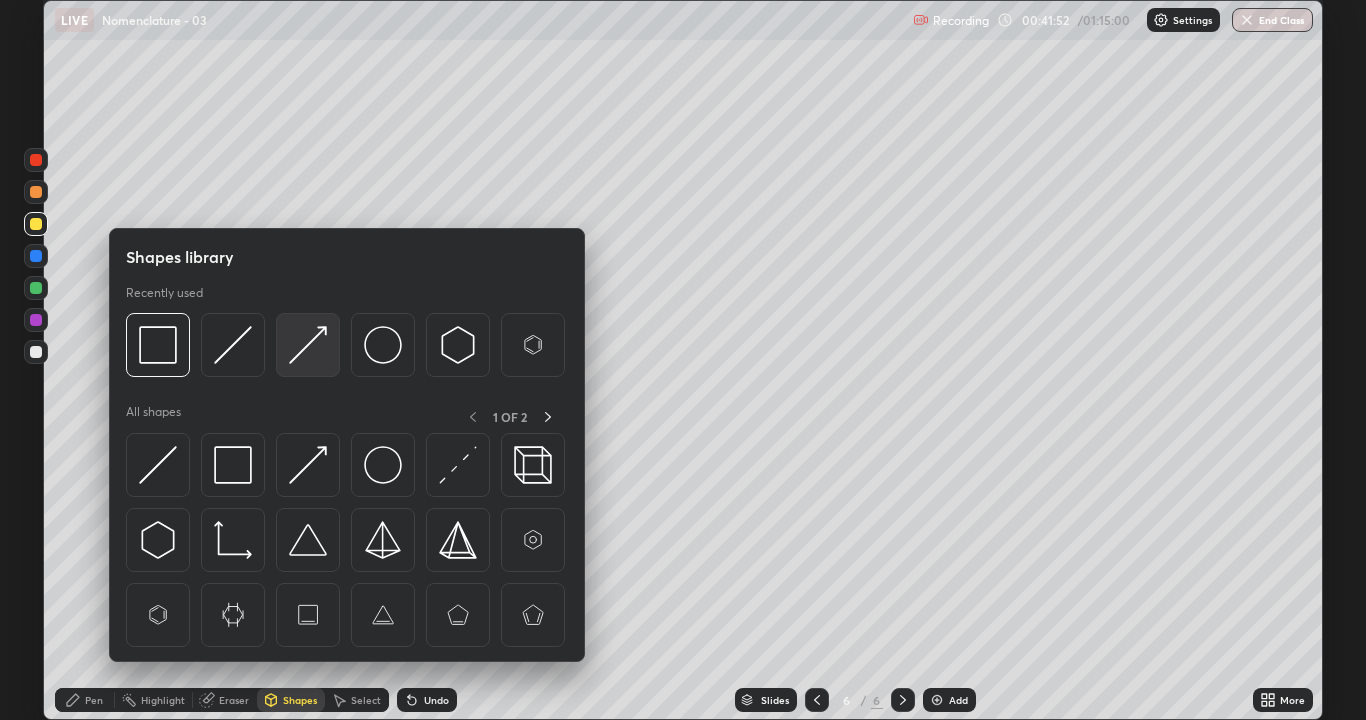 click at bounding box center [308, 345] 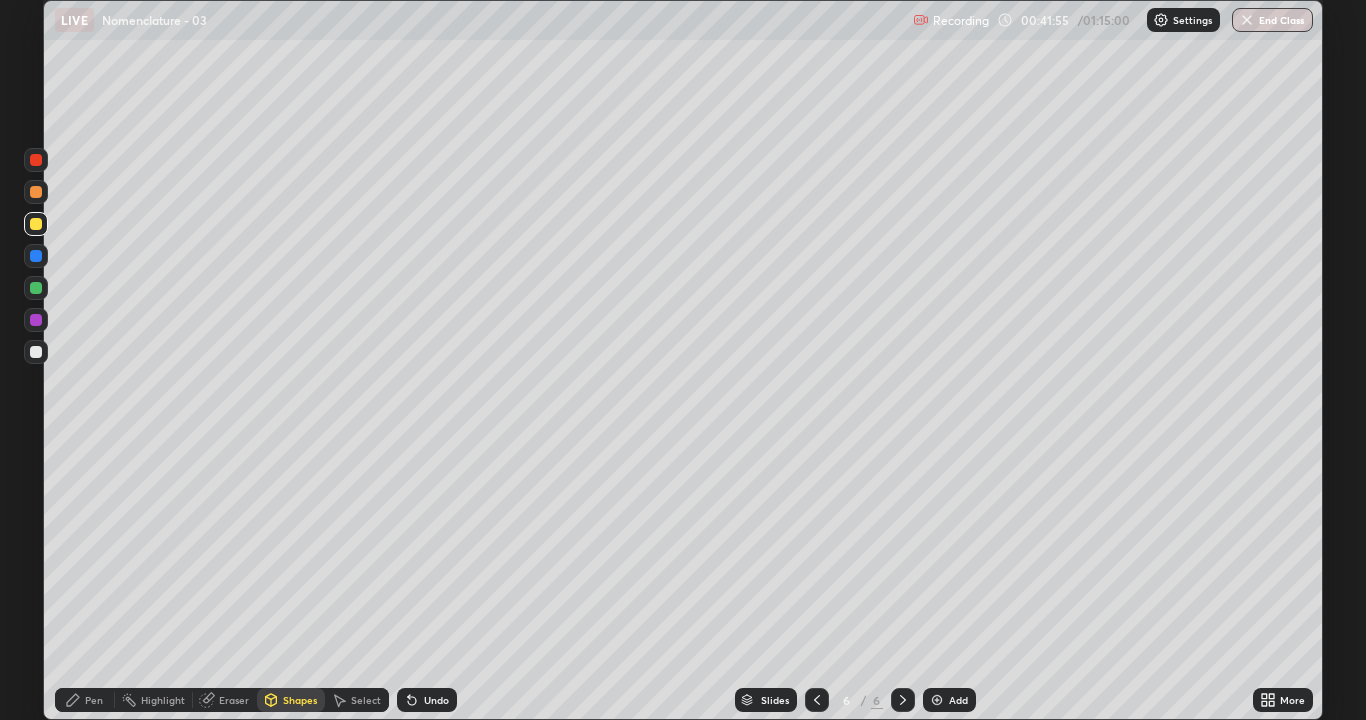 click on "Pen" at bounding box center [94, 700] 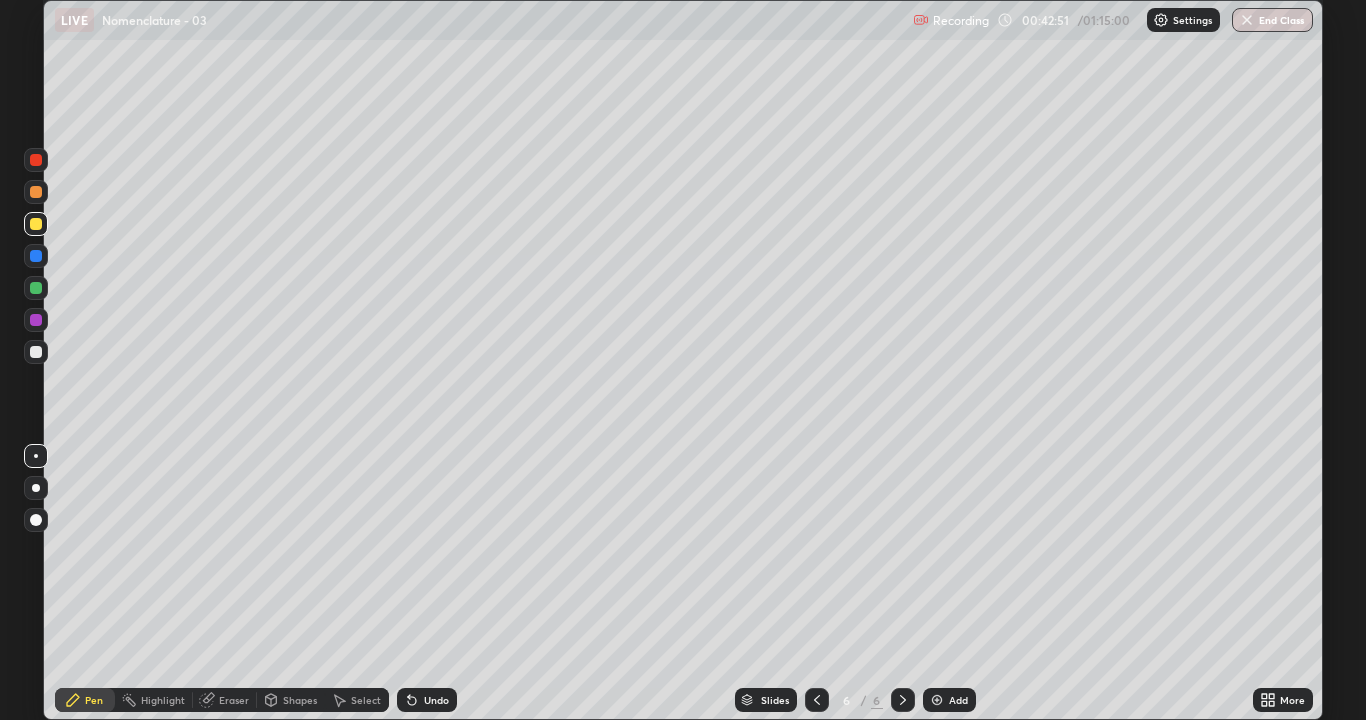 click at bounding box center [36, 288] 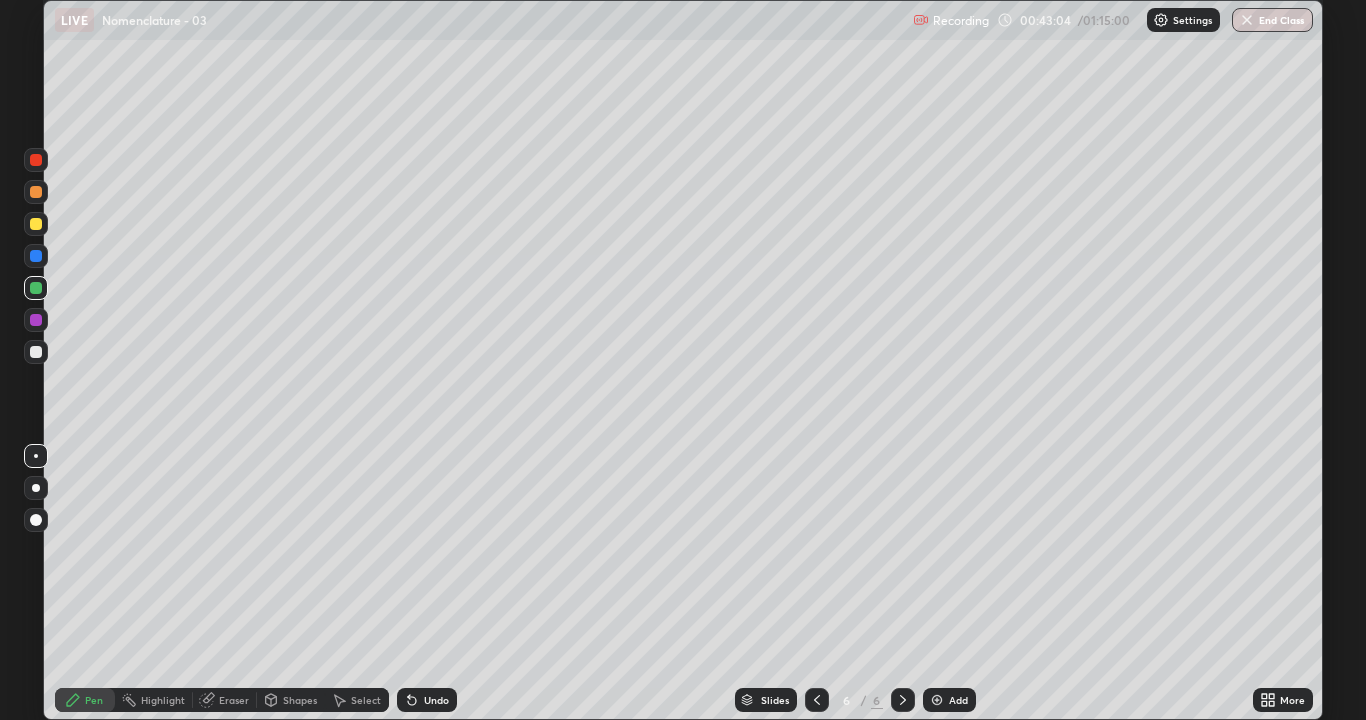 click on "Undo" at bounding box center (427, 700) 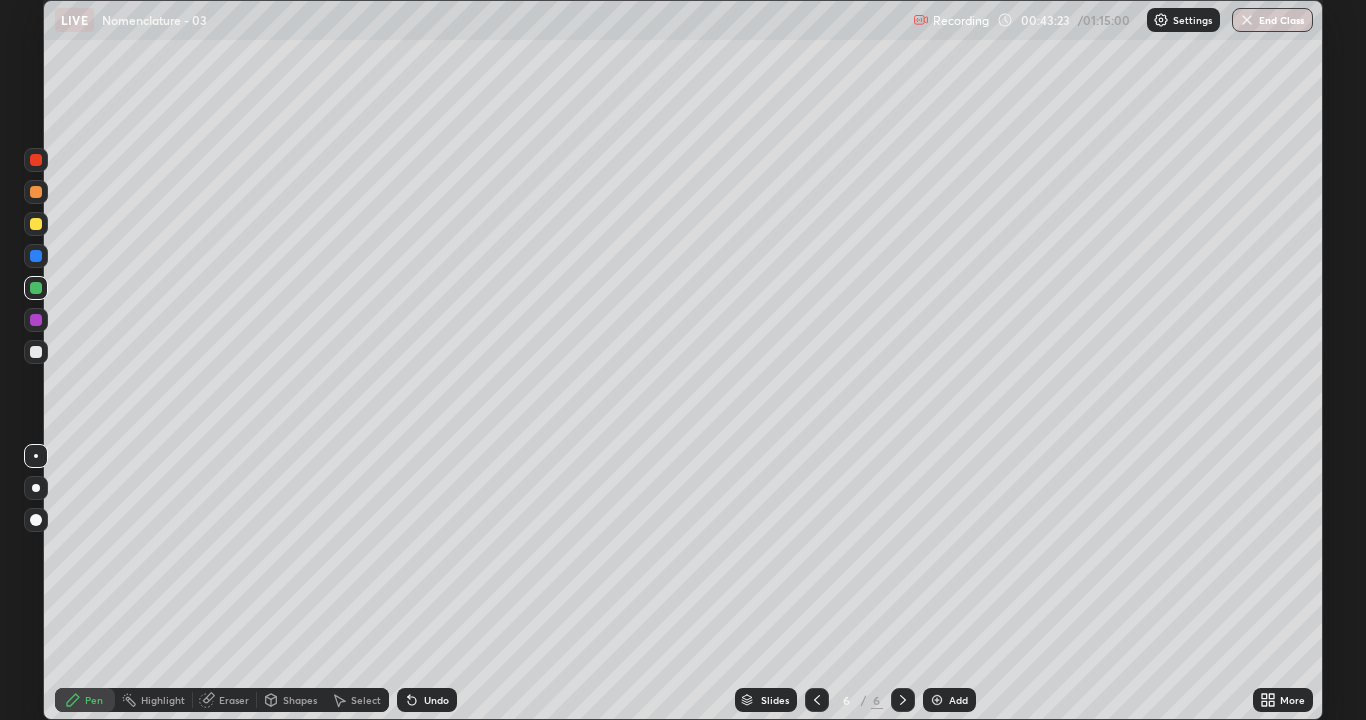click on "Undo" at bounding box center (436, 700) 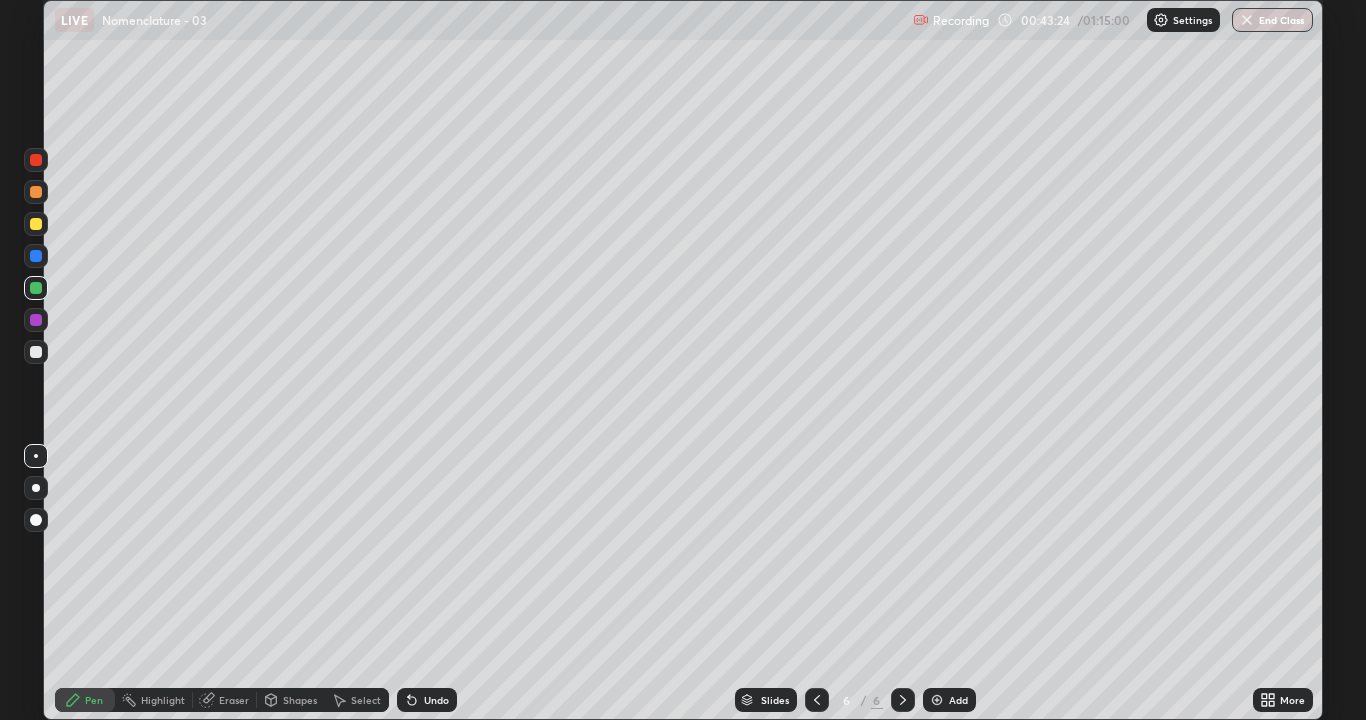 click on "Undo" at bounding box center (436, 700) 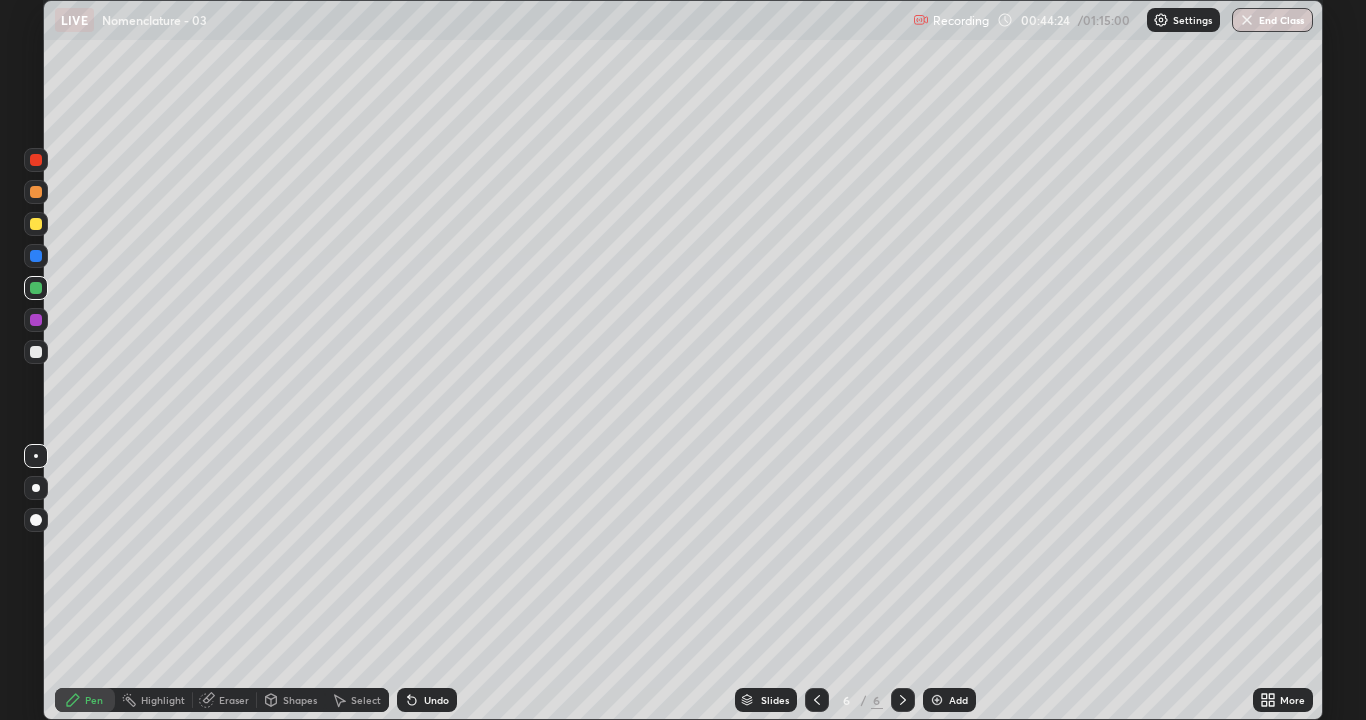 click at bounding box center (36, 352) 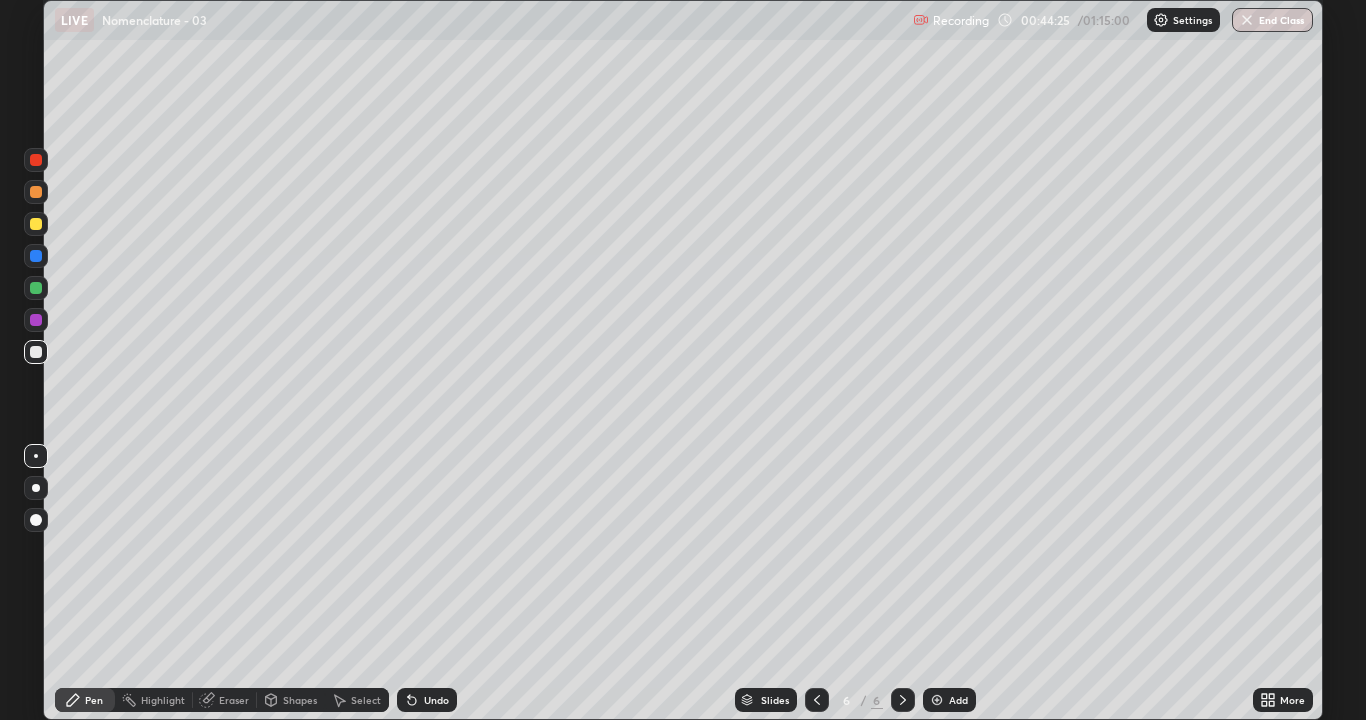 click at bounding box center (36, 520) 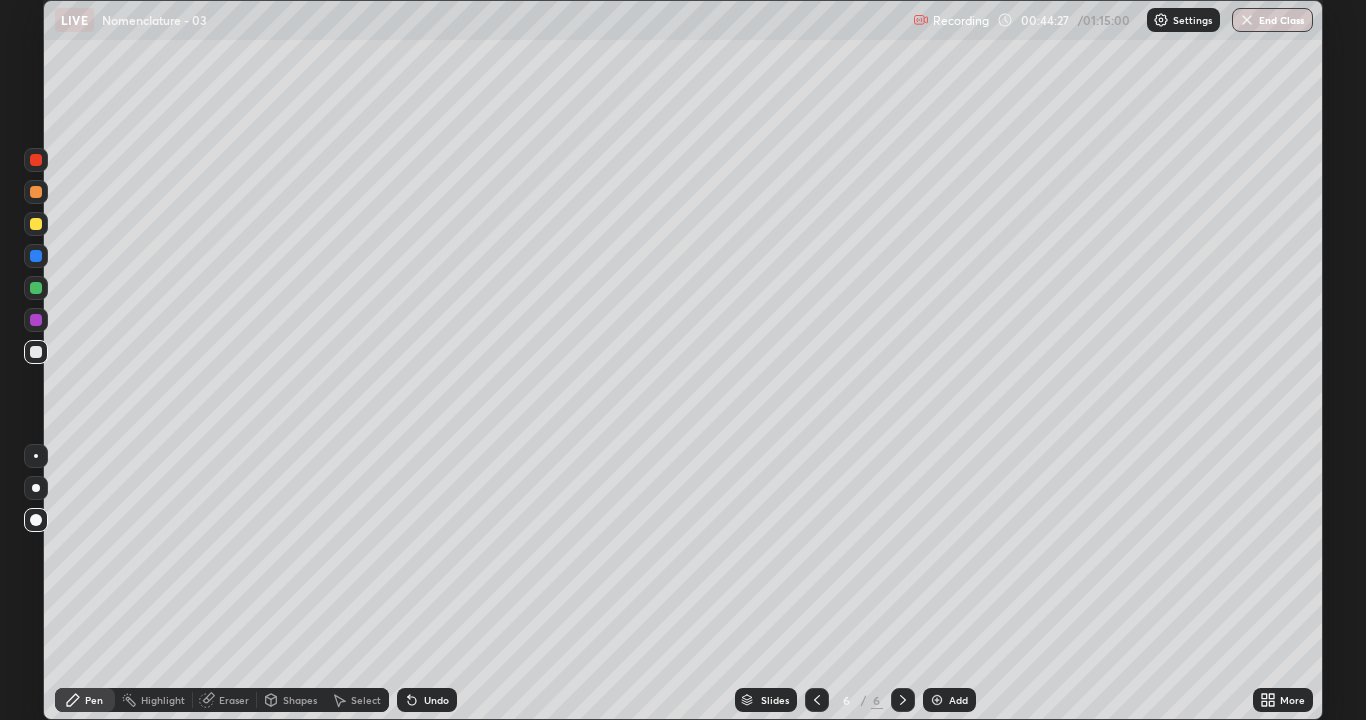 click 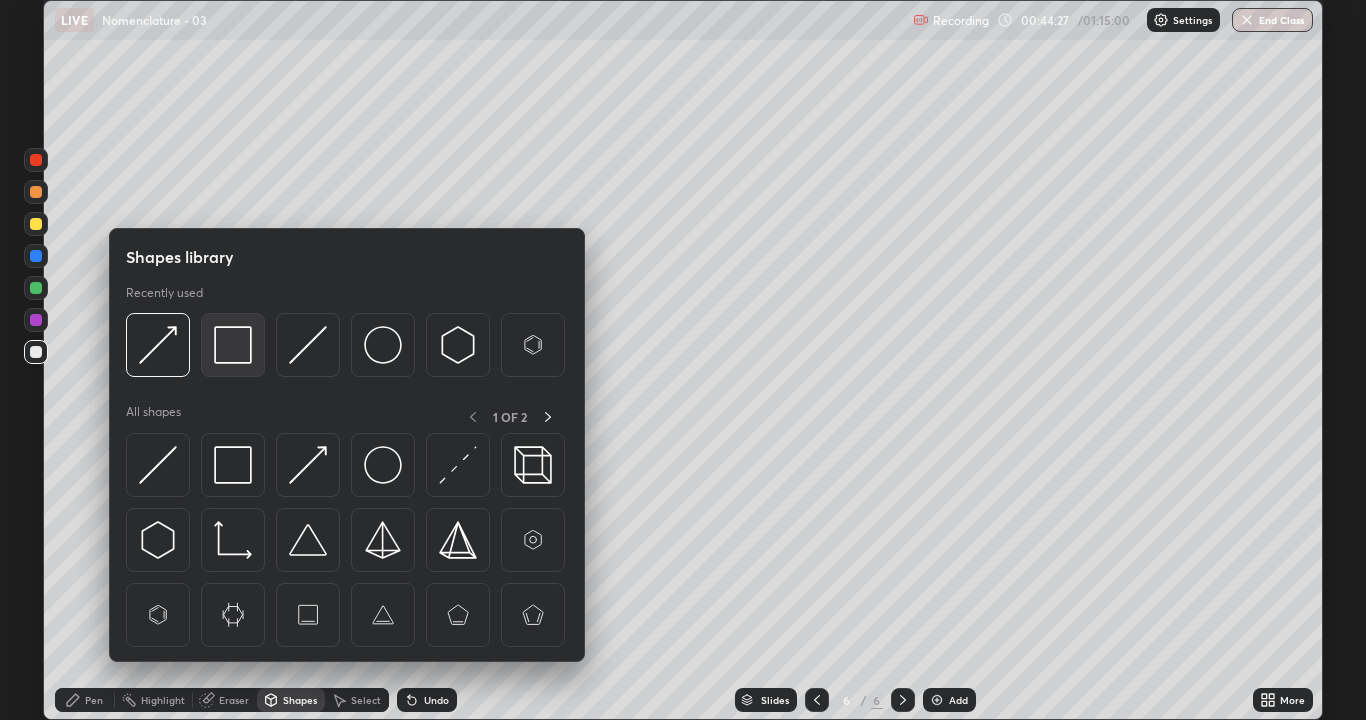 click at bounding box center [233, 345] 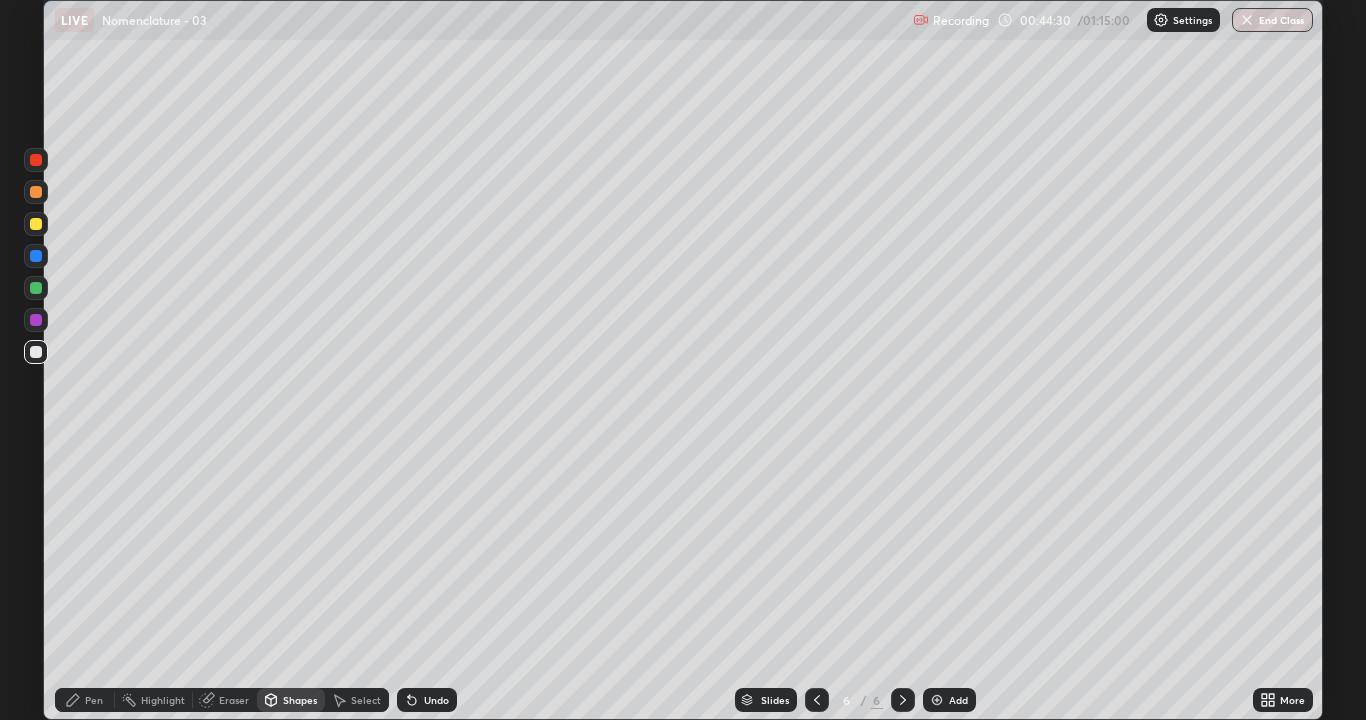 click 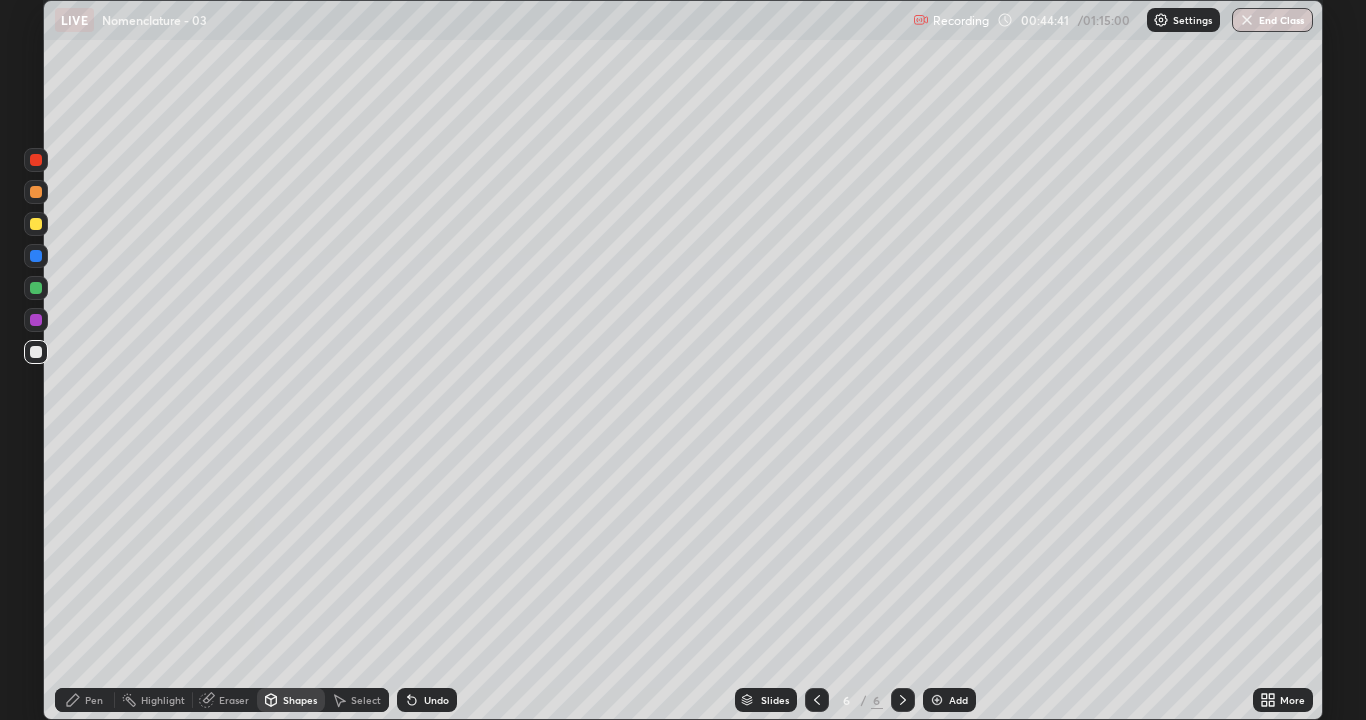 click on "Select" at bounding box center (366, 700) 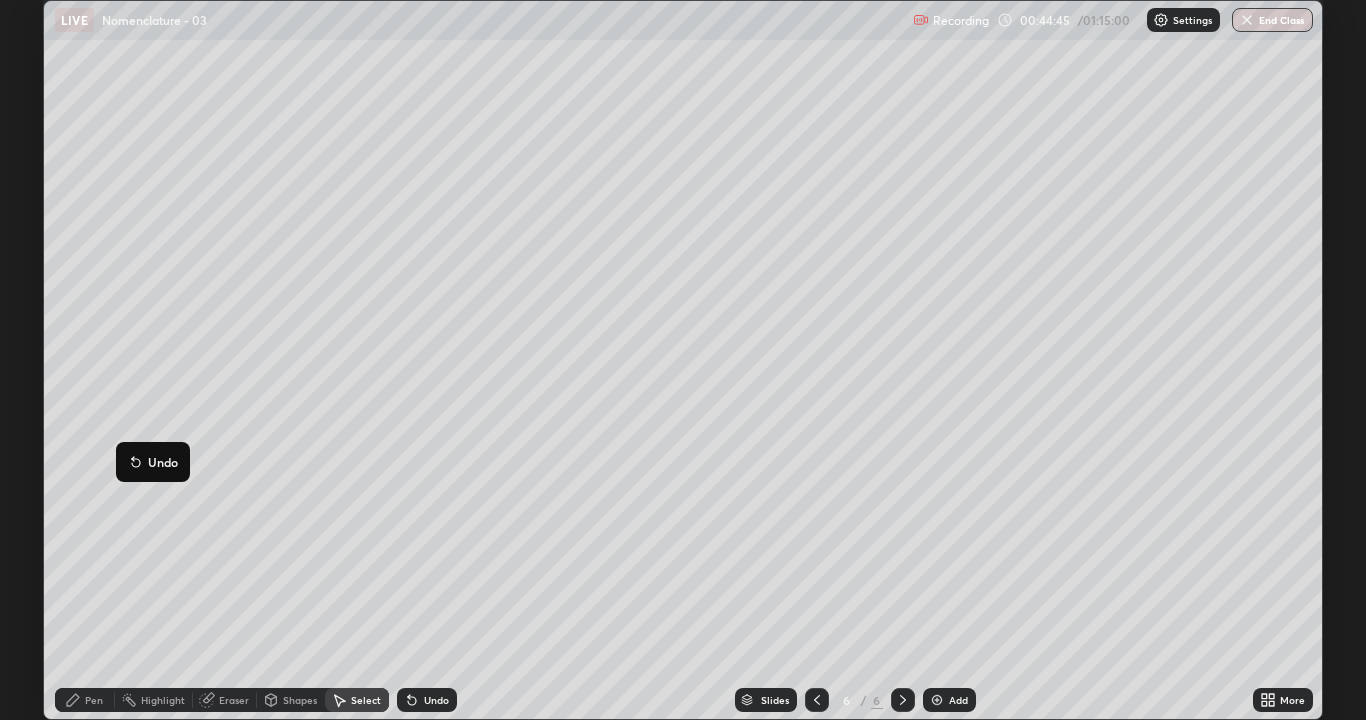click on "0 ° Undo Copy Duplicate Duplicate to new slide Delete" at bounding box center (683, 360) 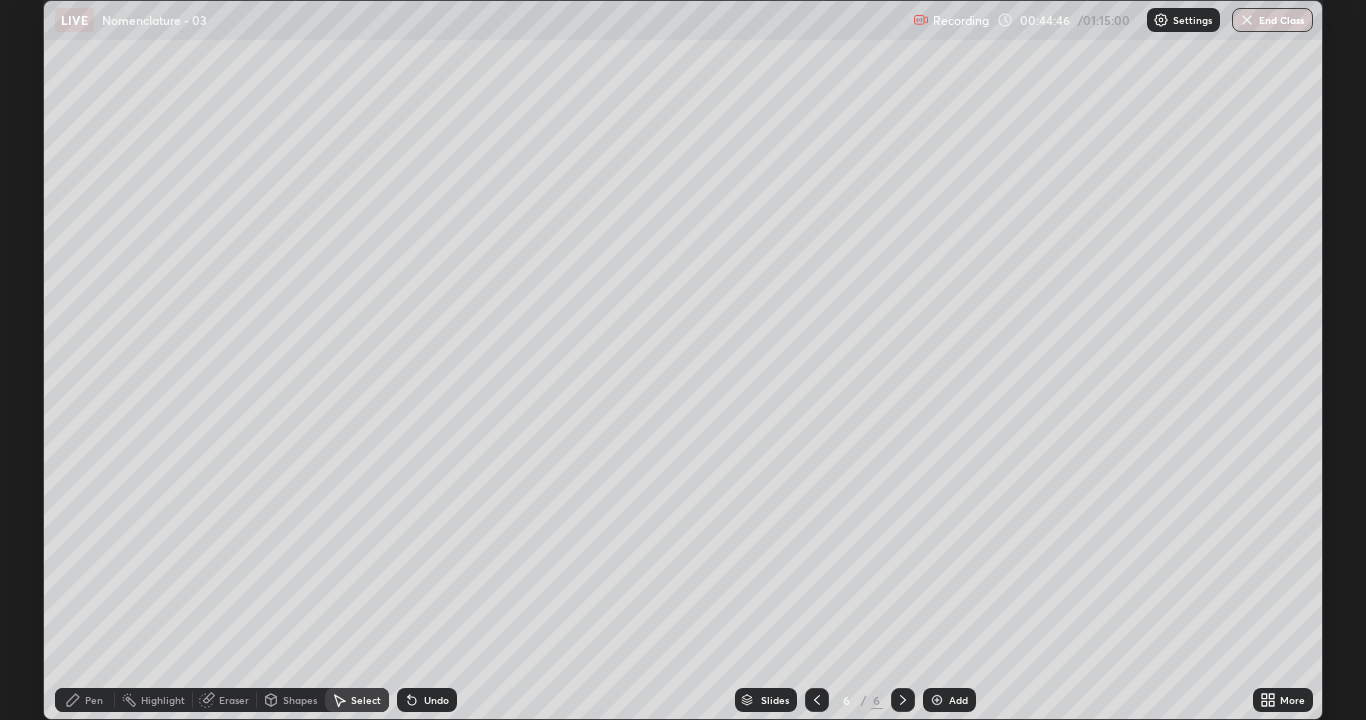 click 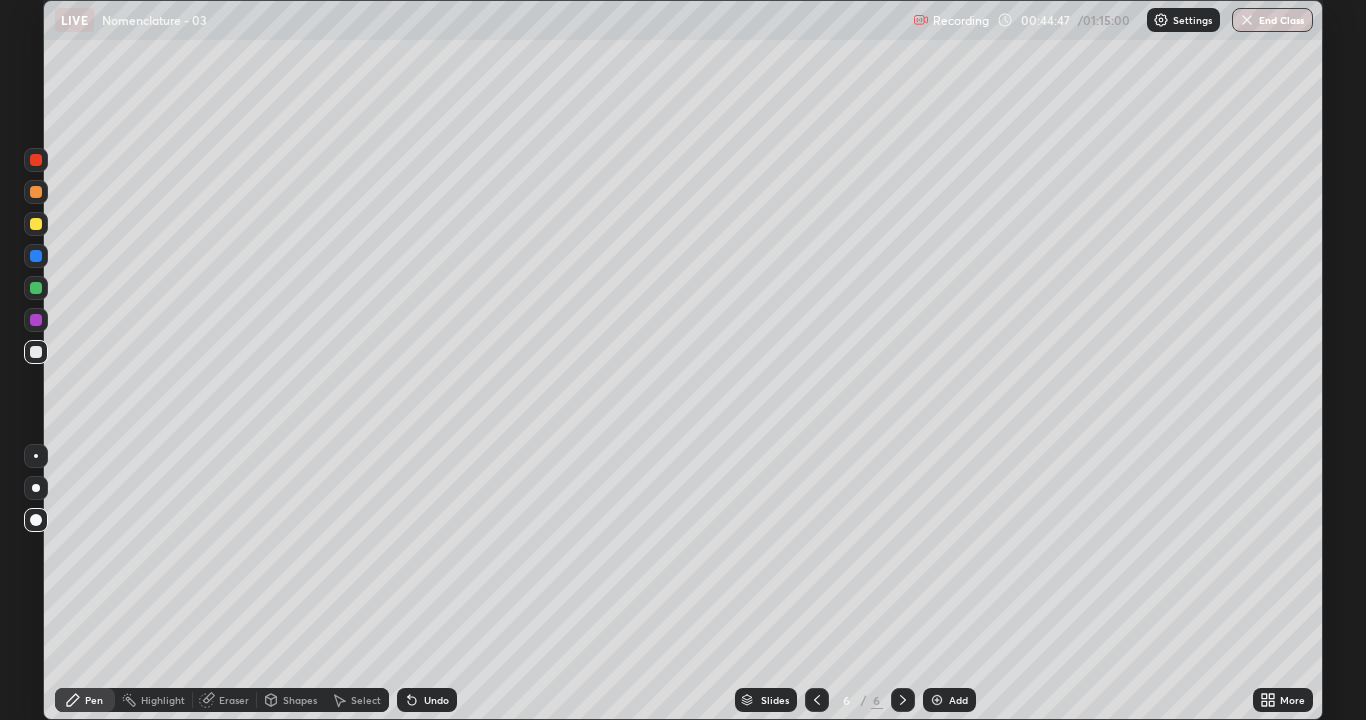 click at bounding box center (36, 456) 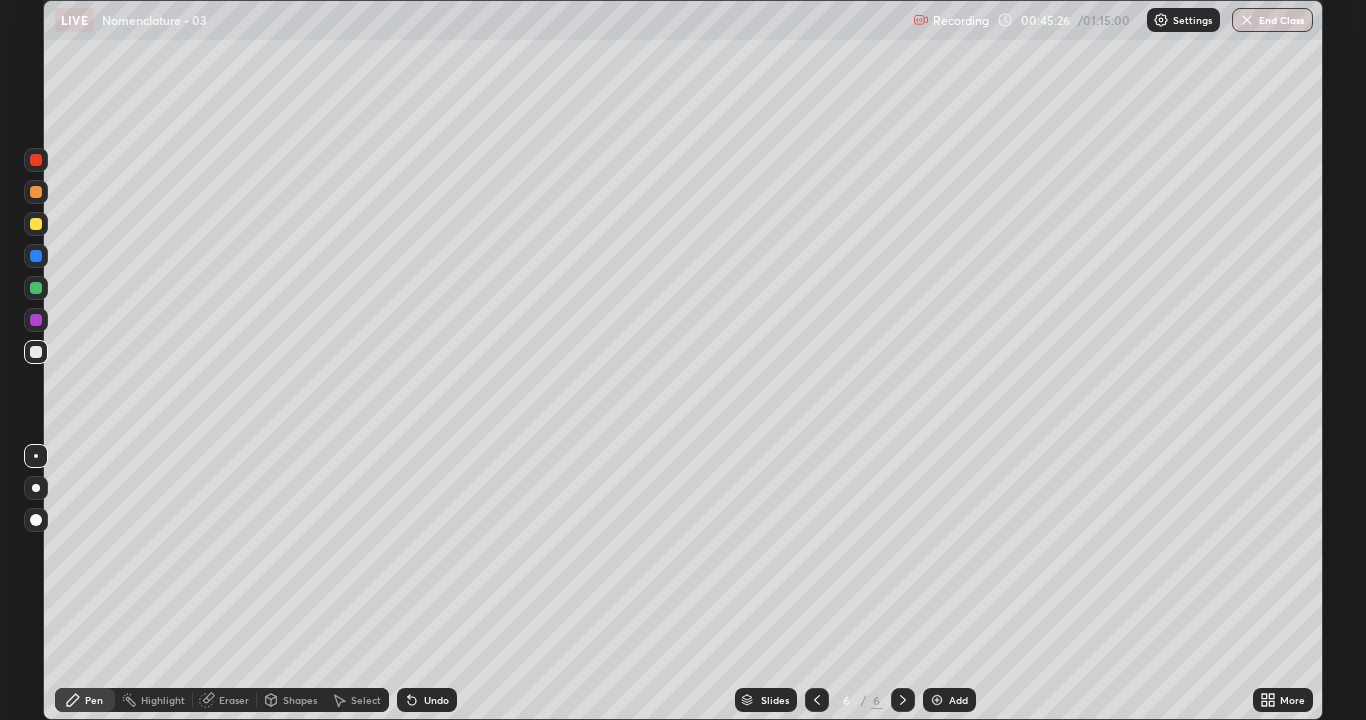 click on "Add" at bounding box center [958, 700] 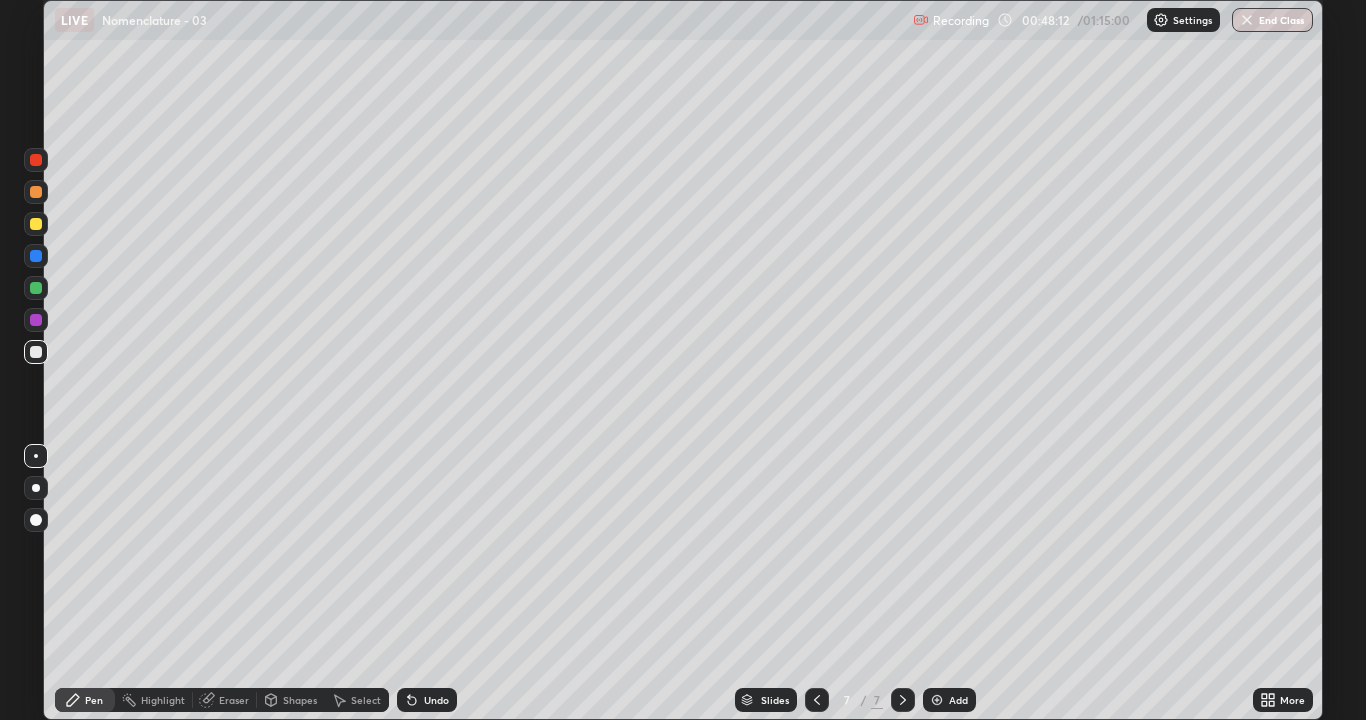 click 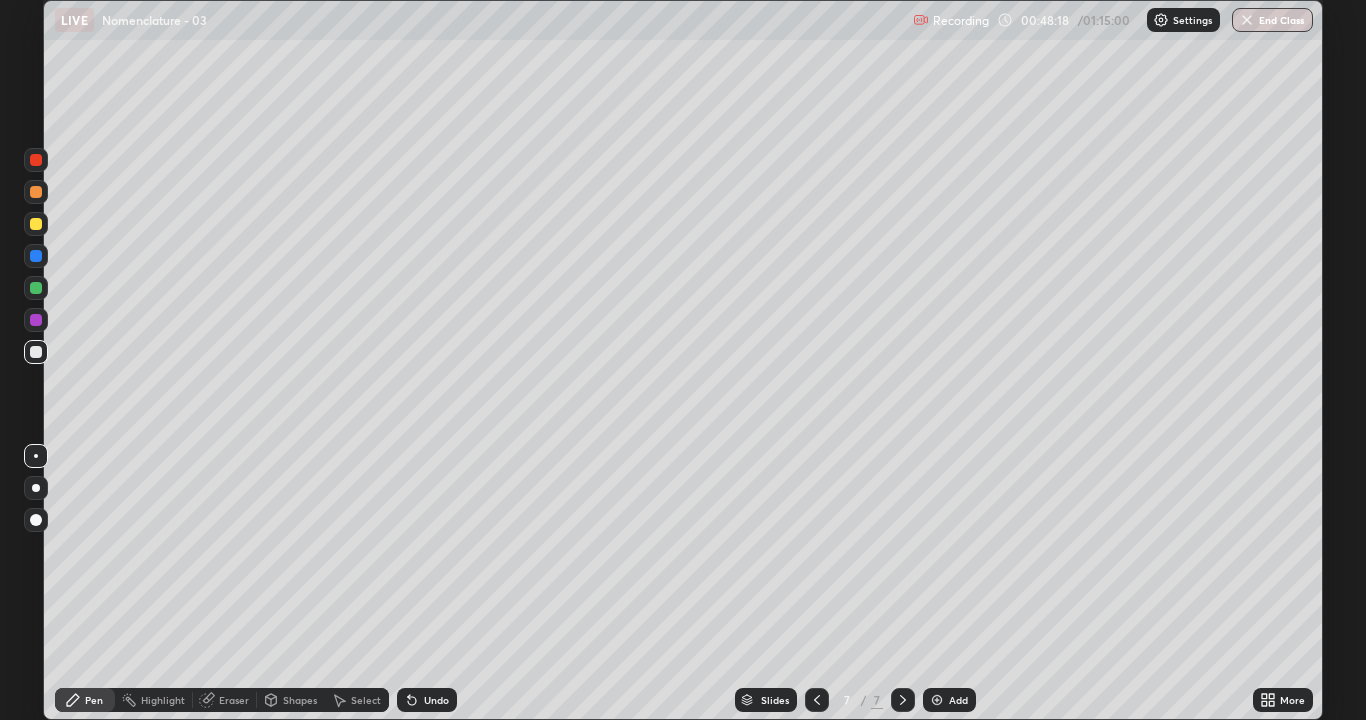 click on "Undo" at bounding box center [427, 700] 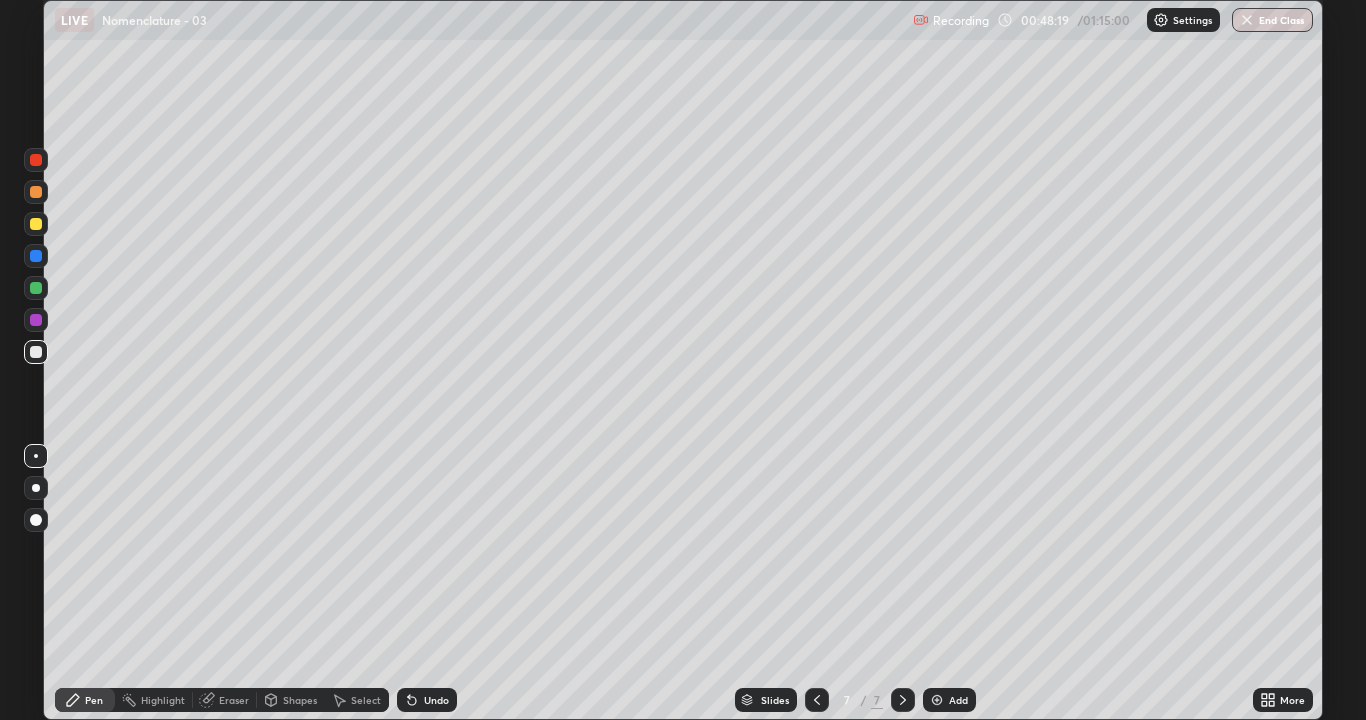 click on "Undo" at bounding box center [427, 700] 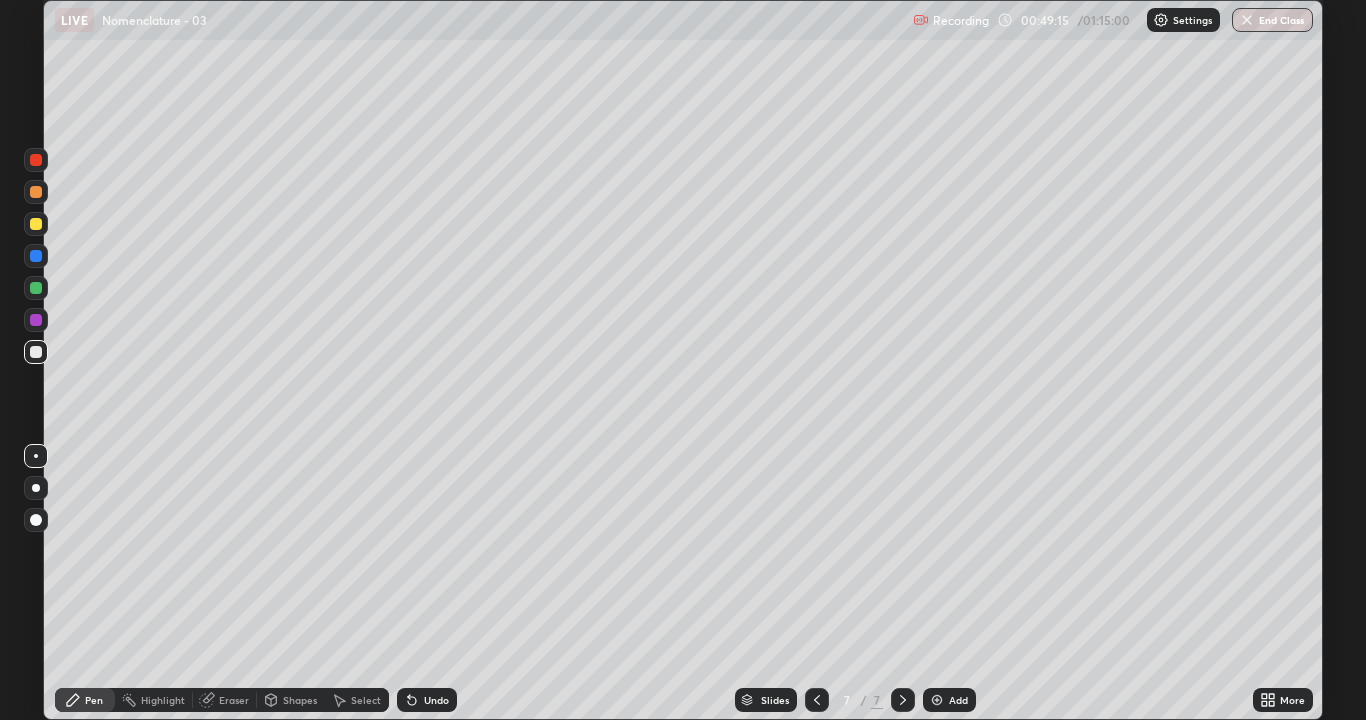 click on "Add" at bounding box center [949, 700] 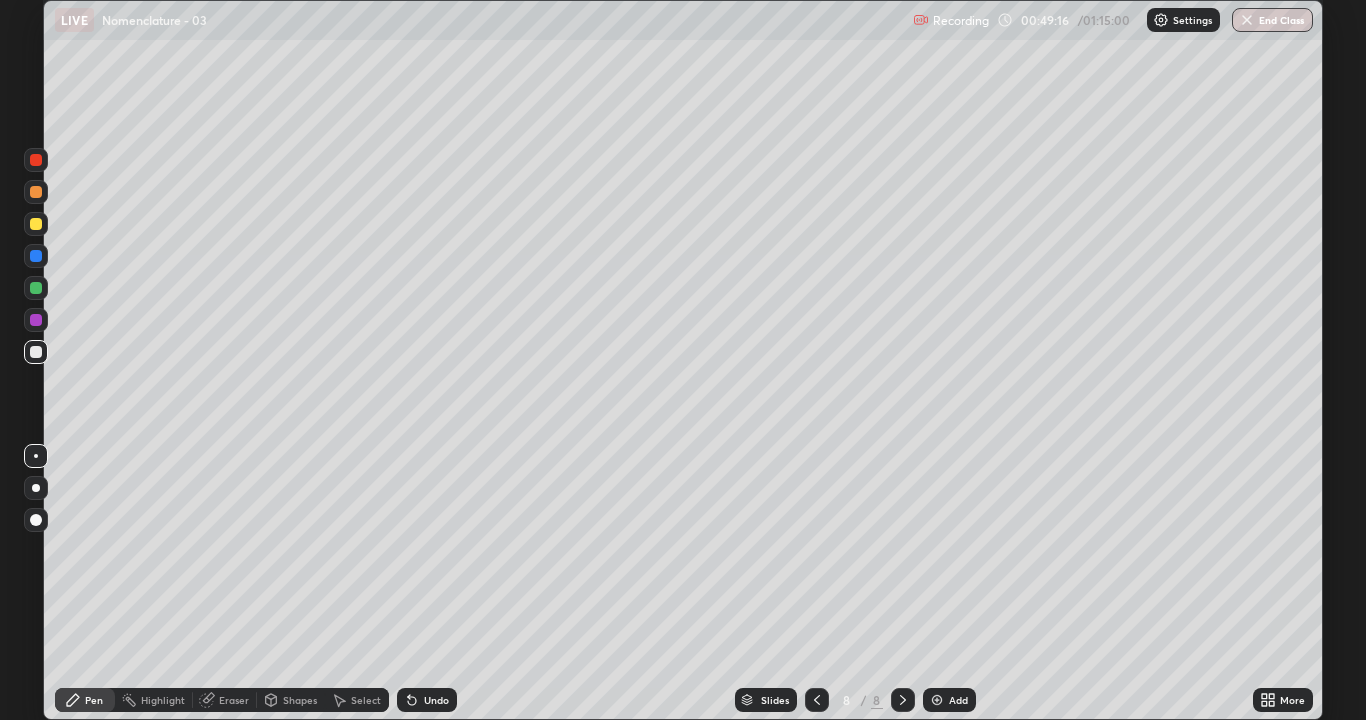click at bounding box center [36, 520] 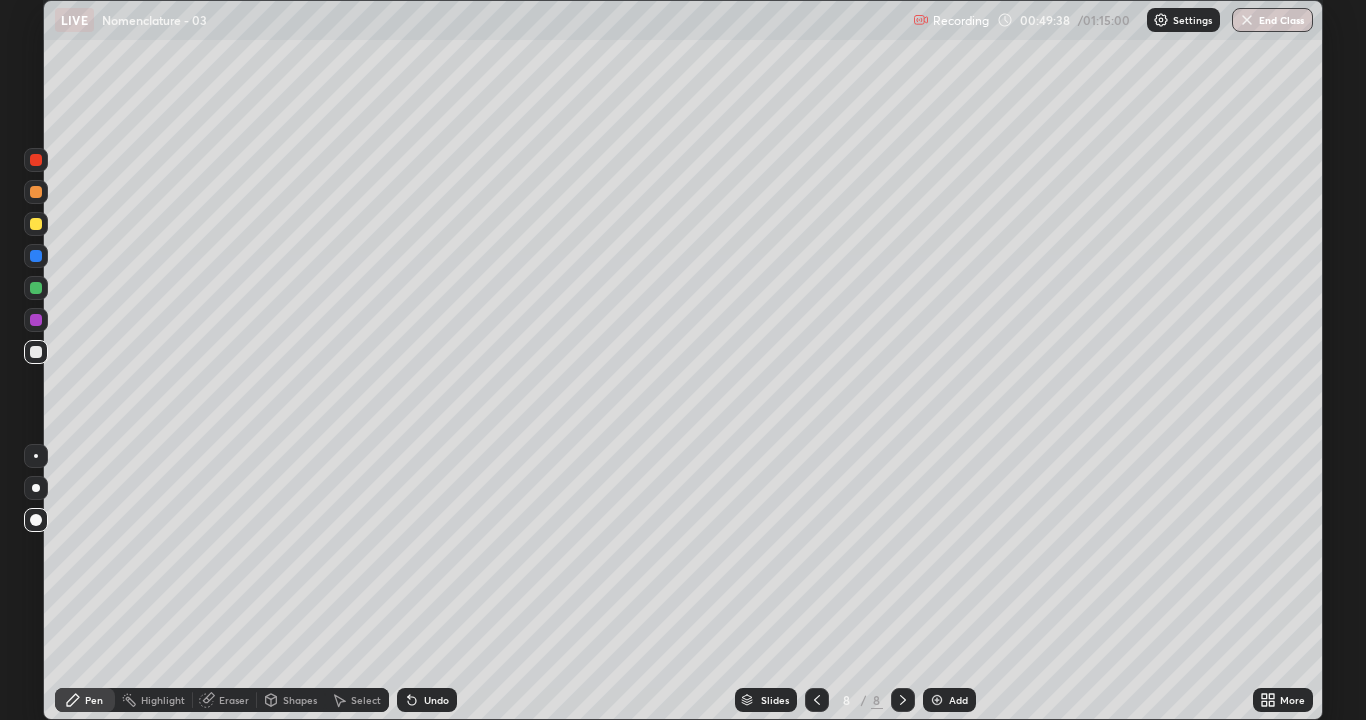 click at bounding box center (36, 224) 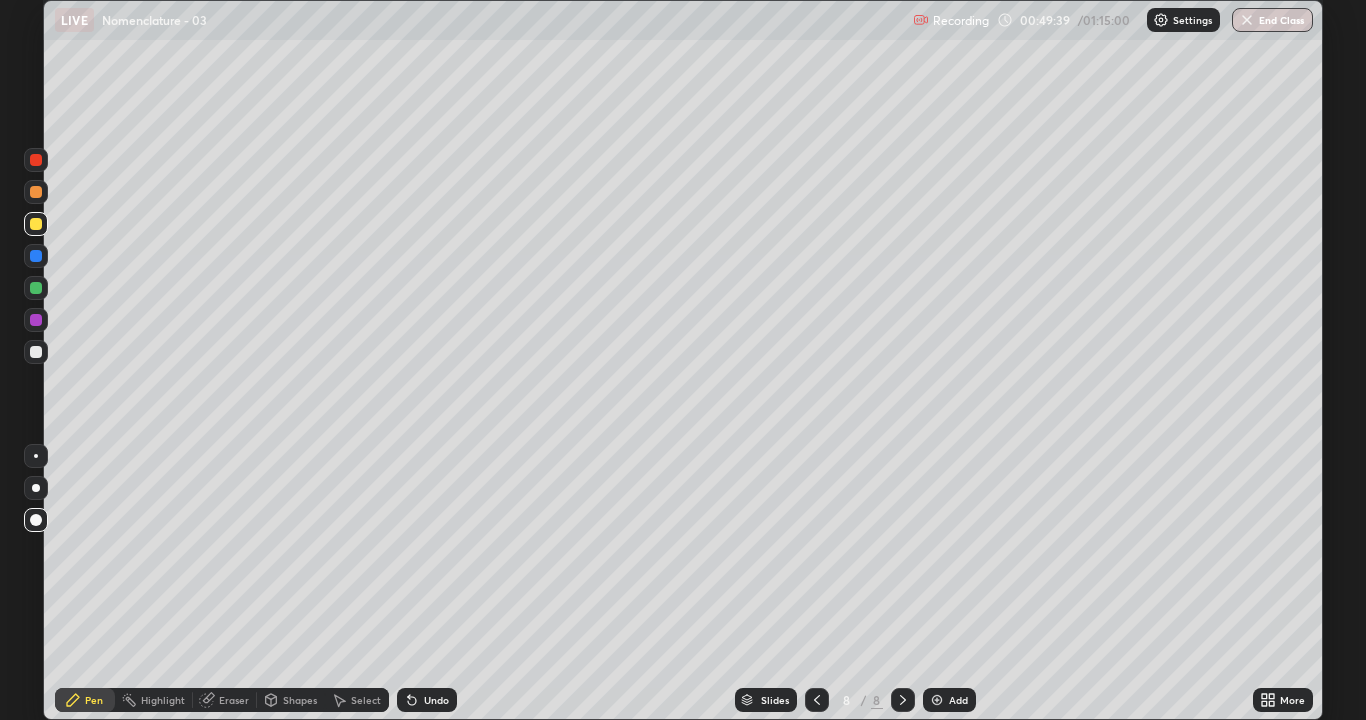 click at bounding box center [36, 160] 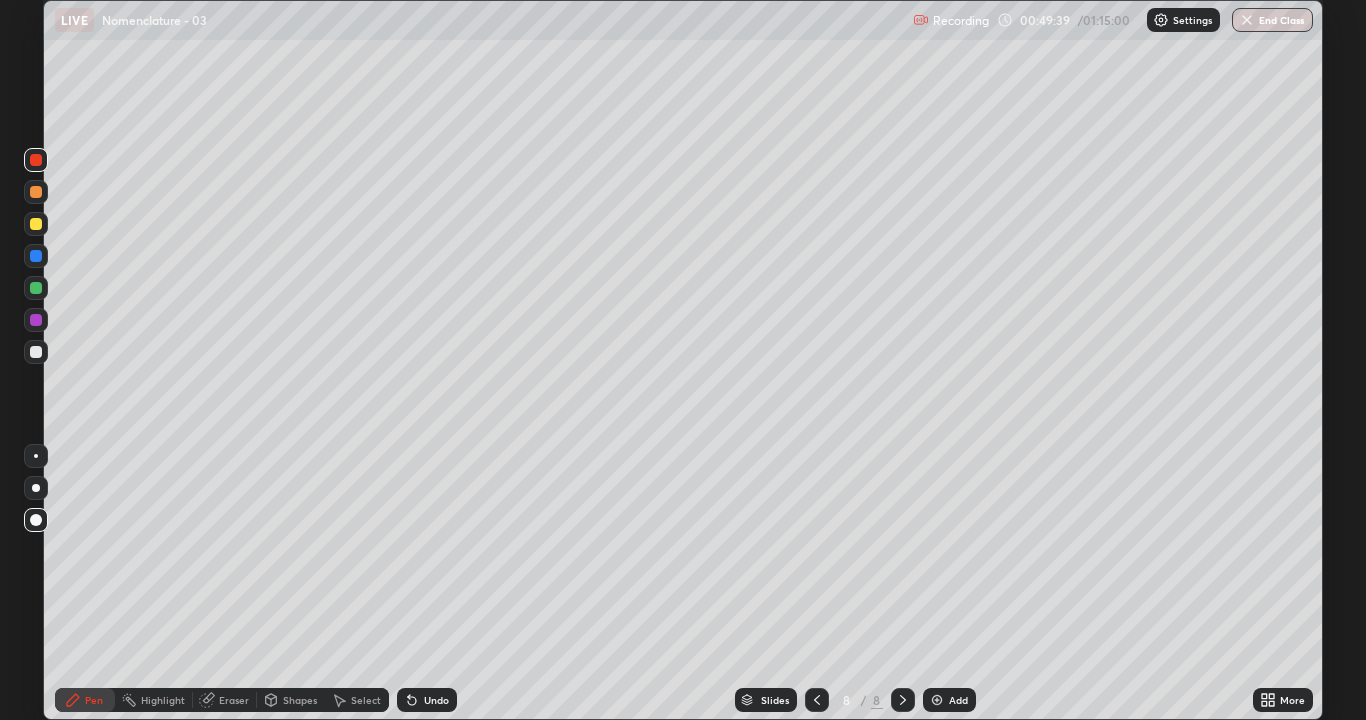click on "Shapes" at bounding box center [300, 700] 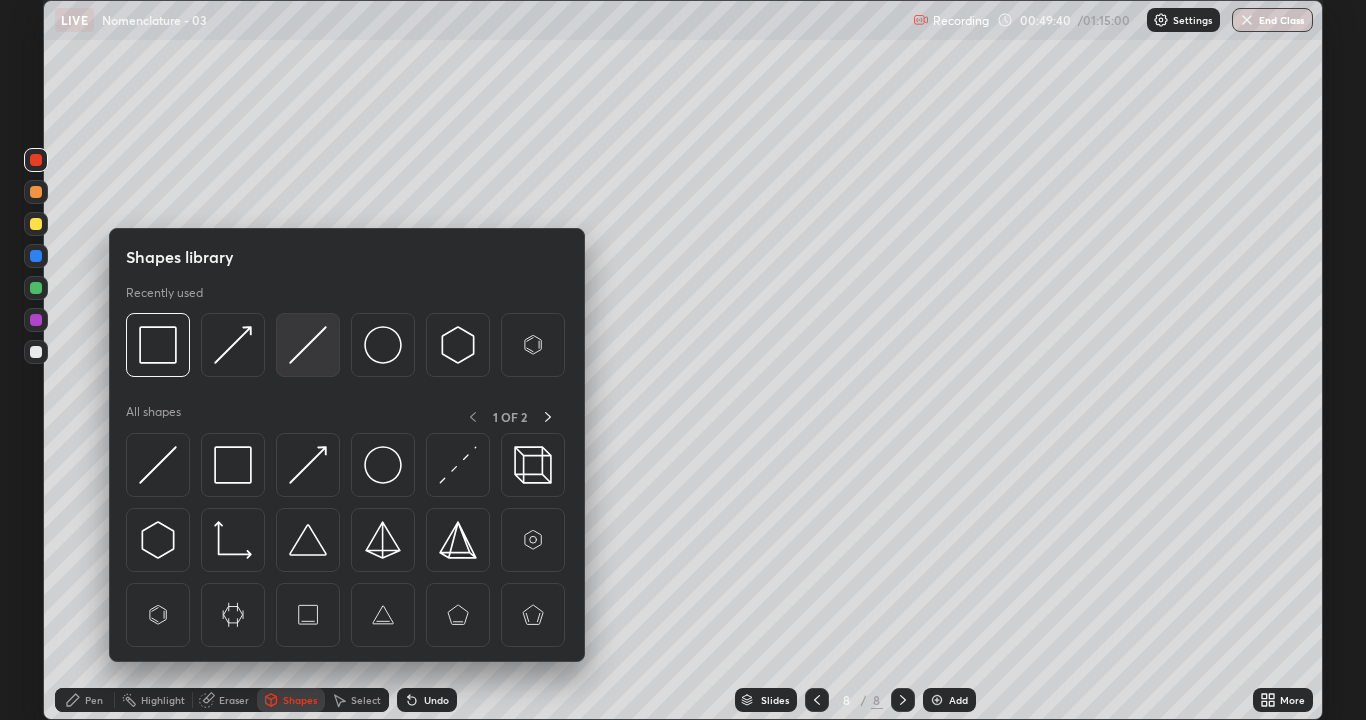 click at bounding box center [308, 345] 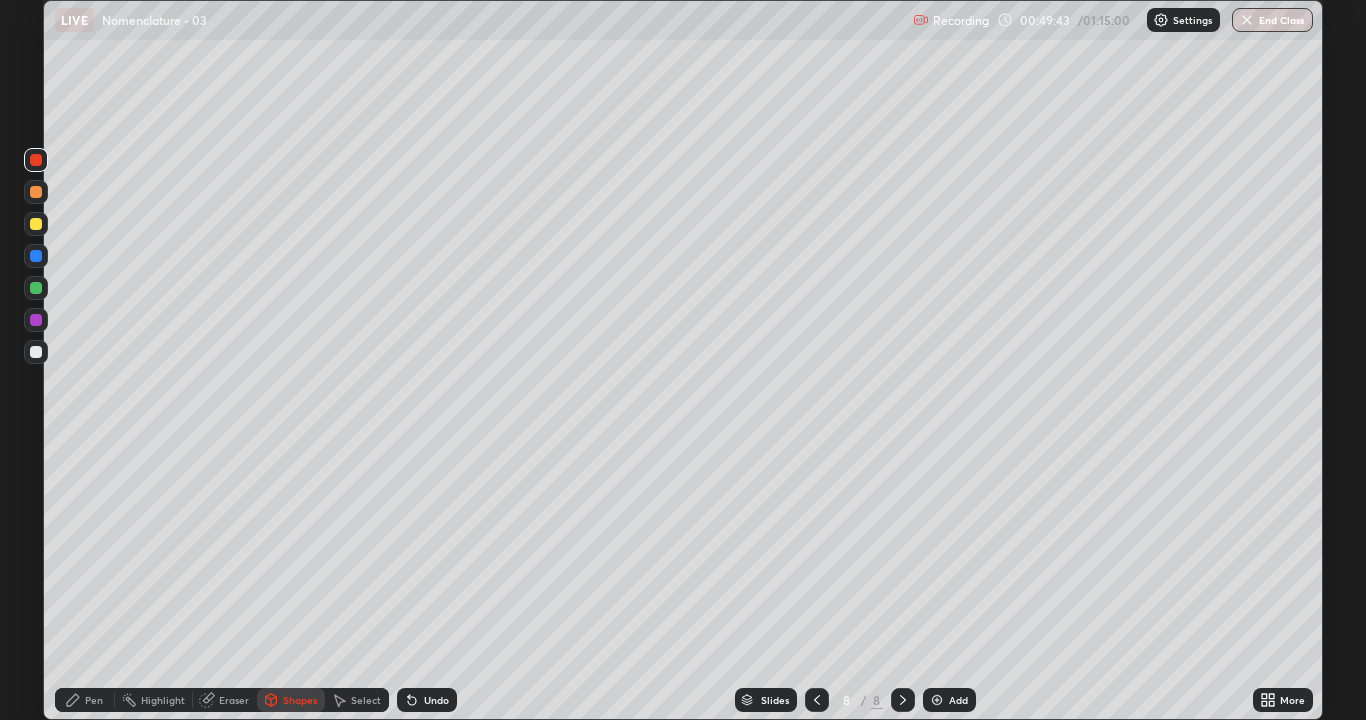 click 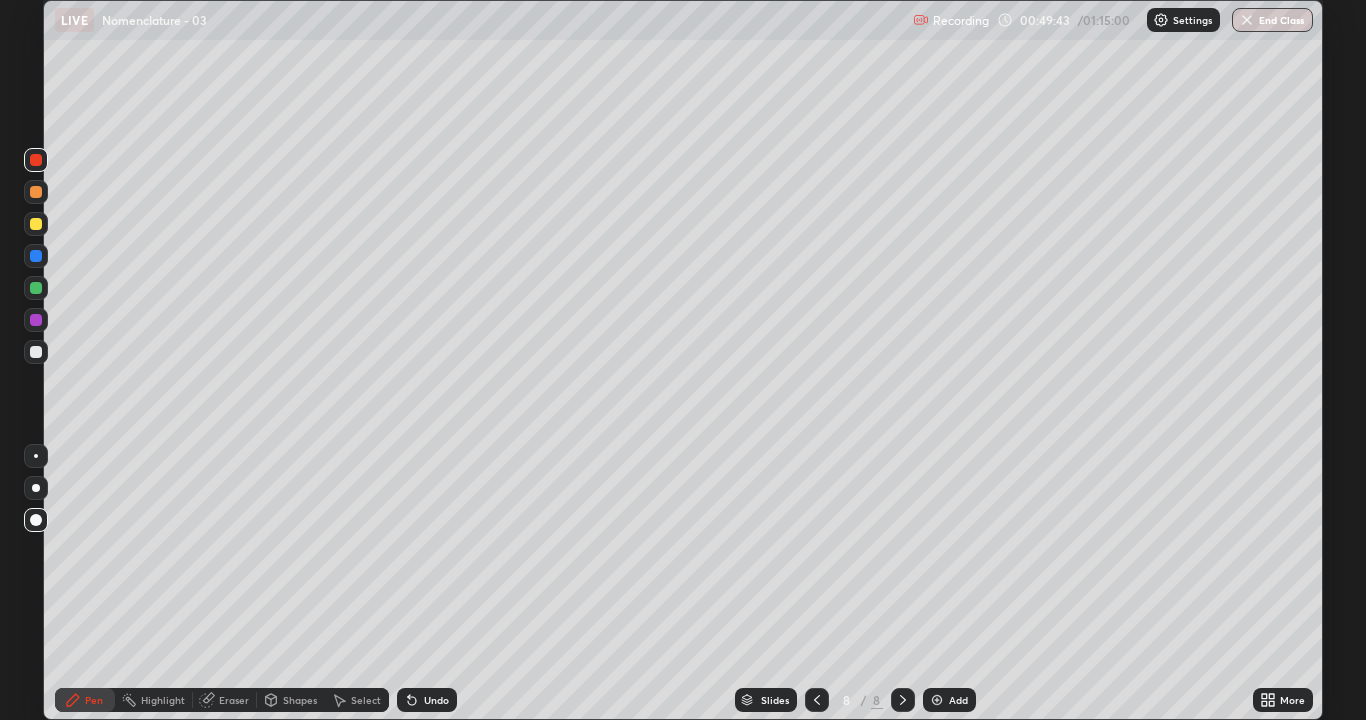 click at bounding box center (36, 456) 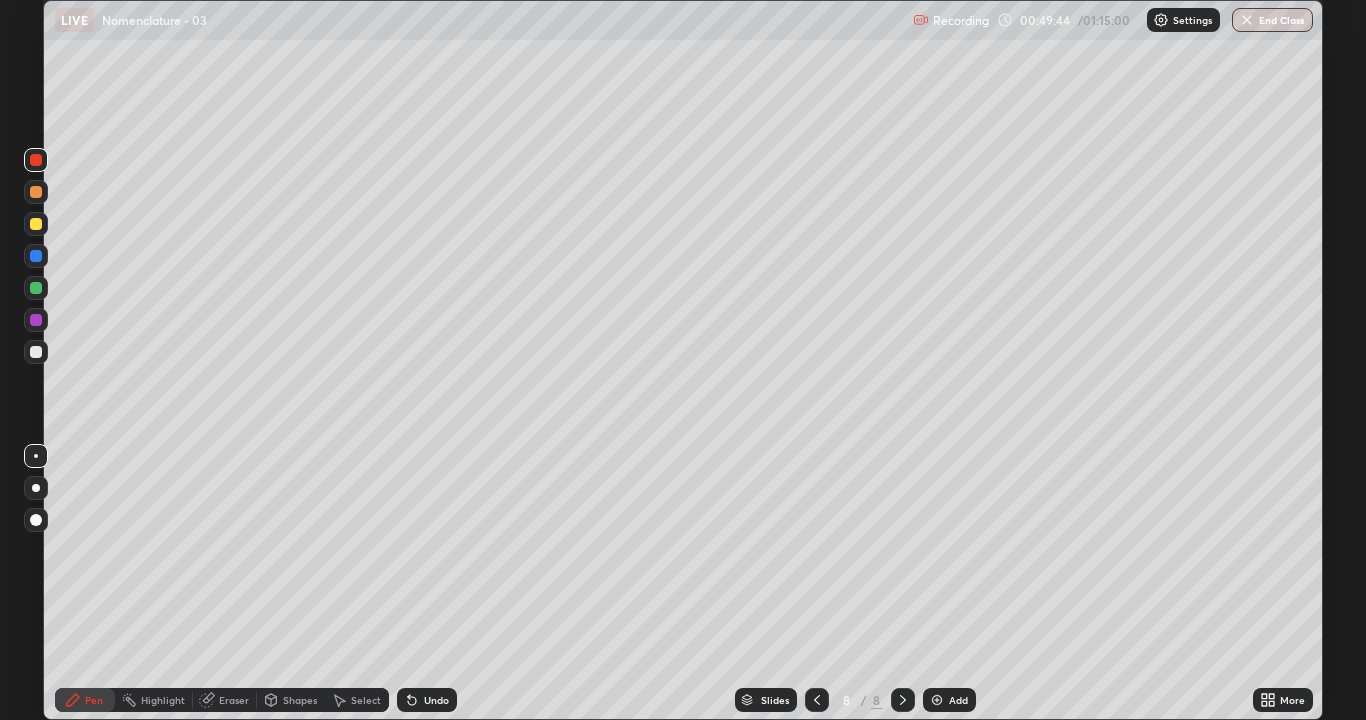 click at bounding box center [36, 352] 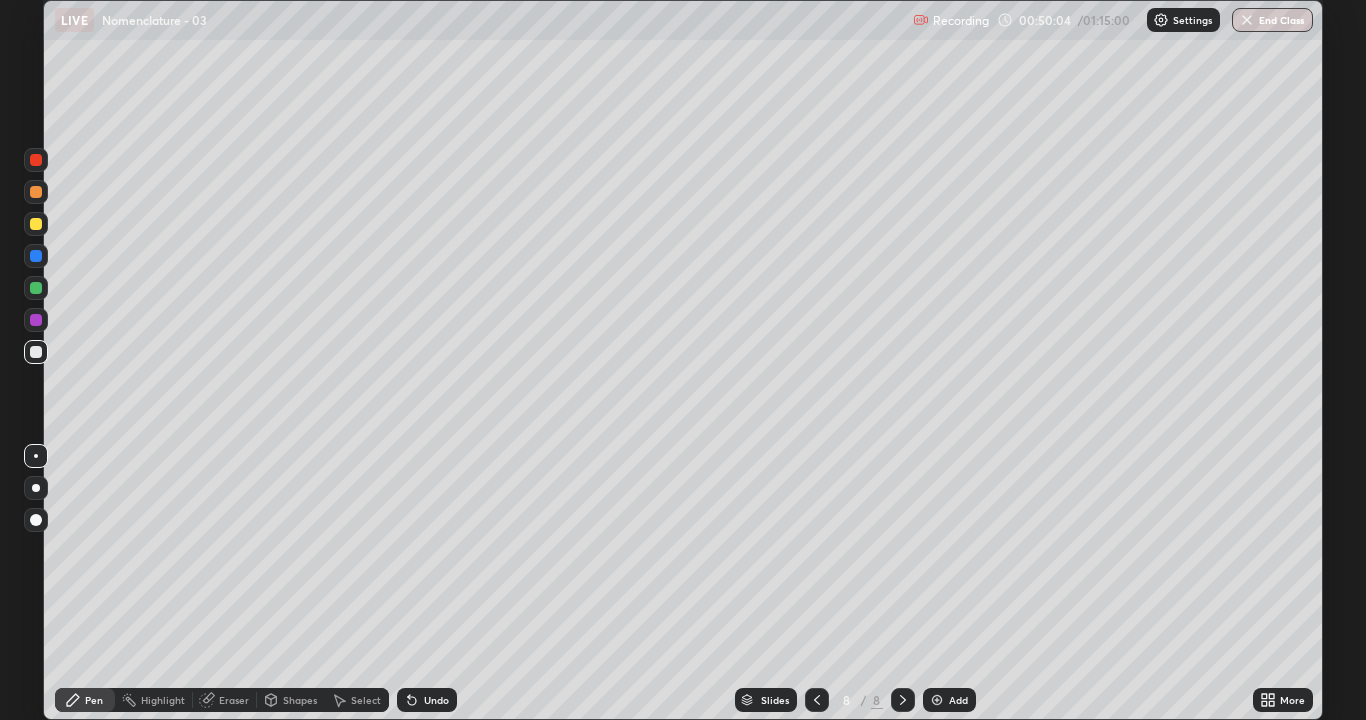 click 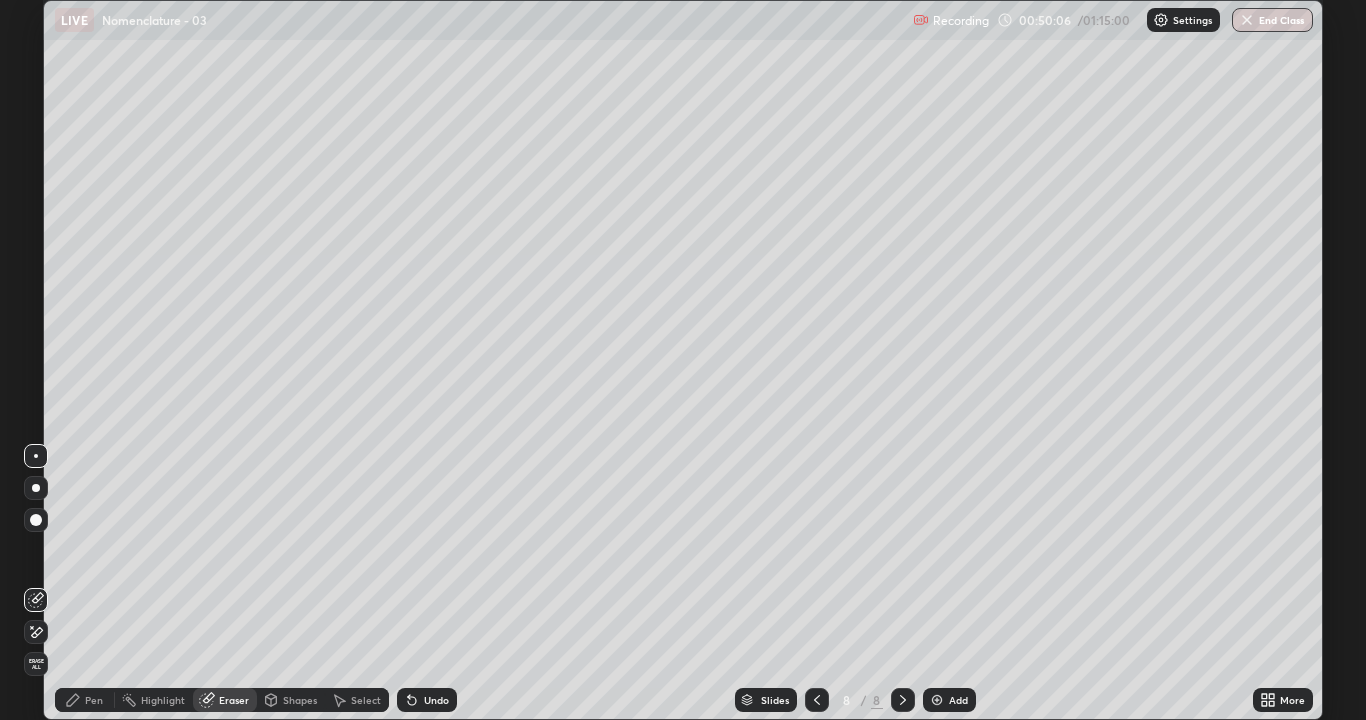 click 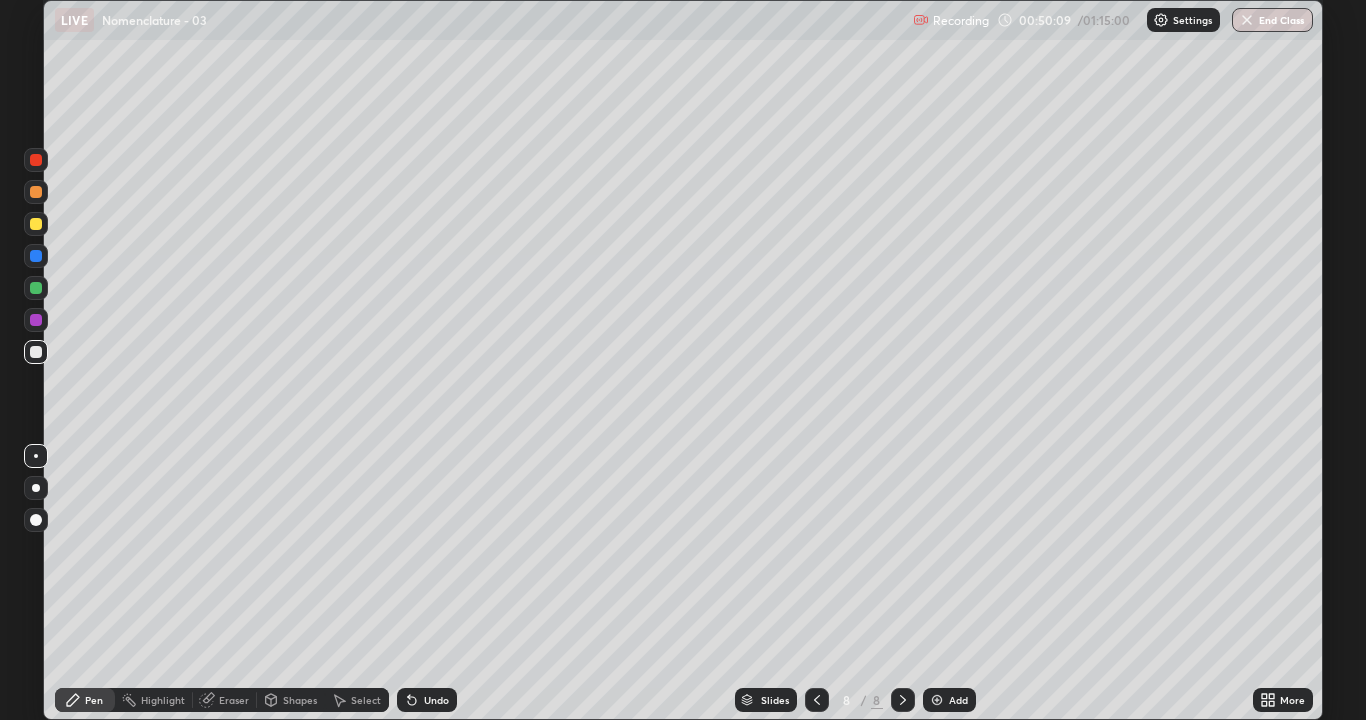 click at bounding box center (36, 224) 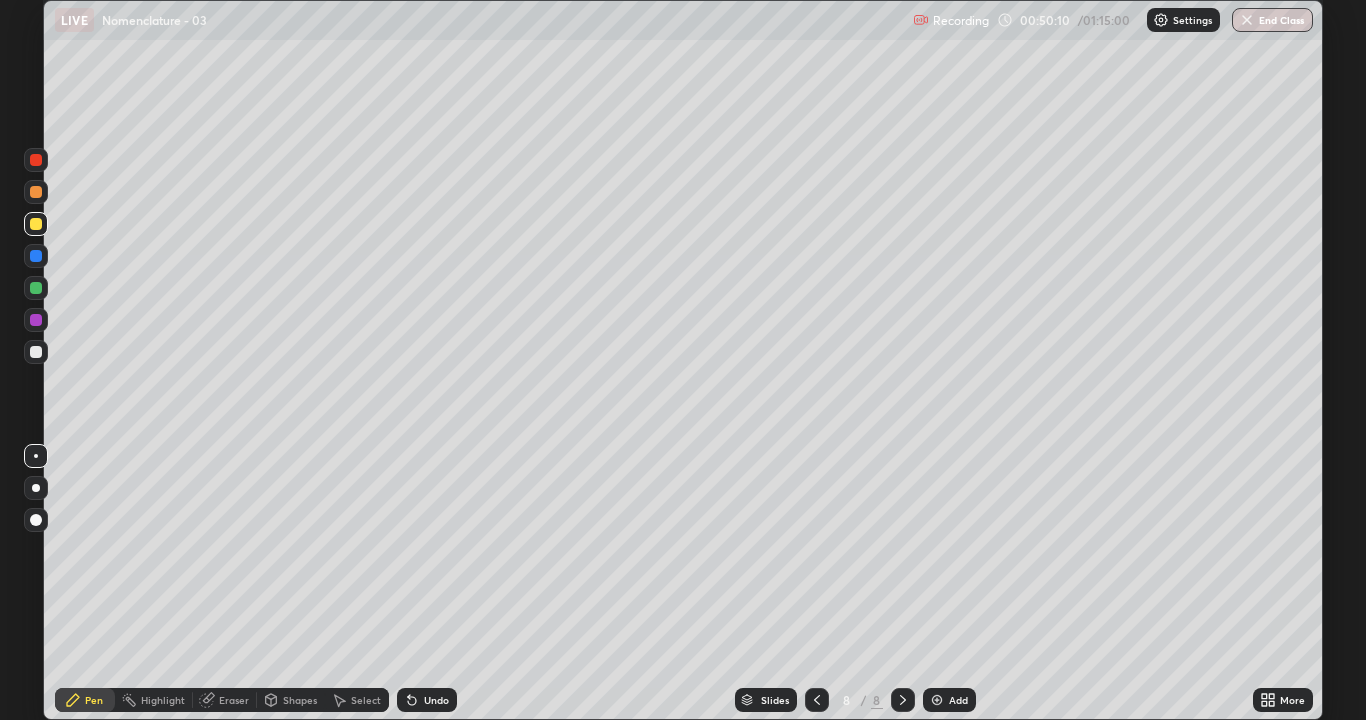 click 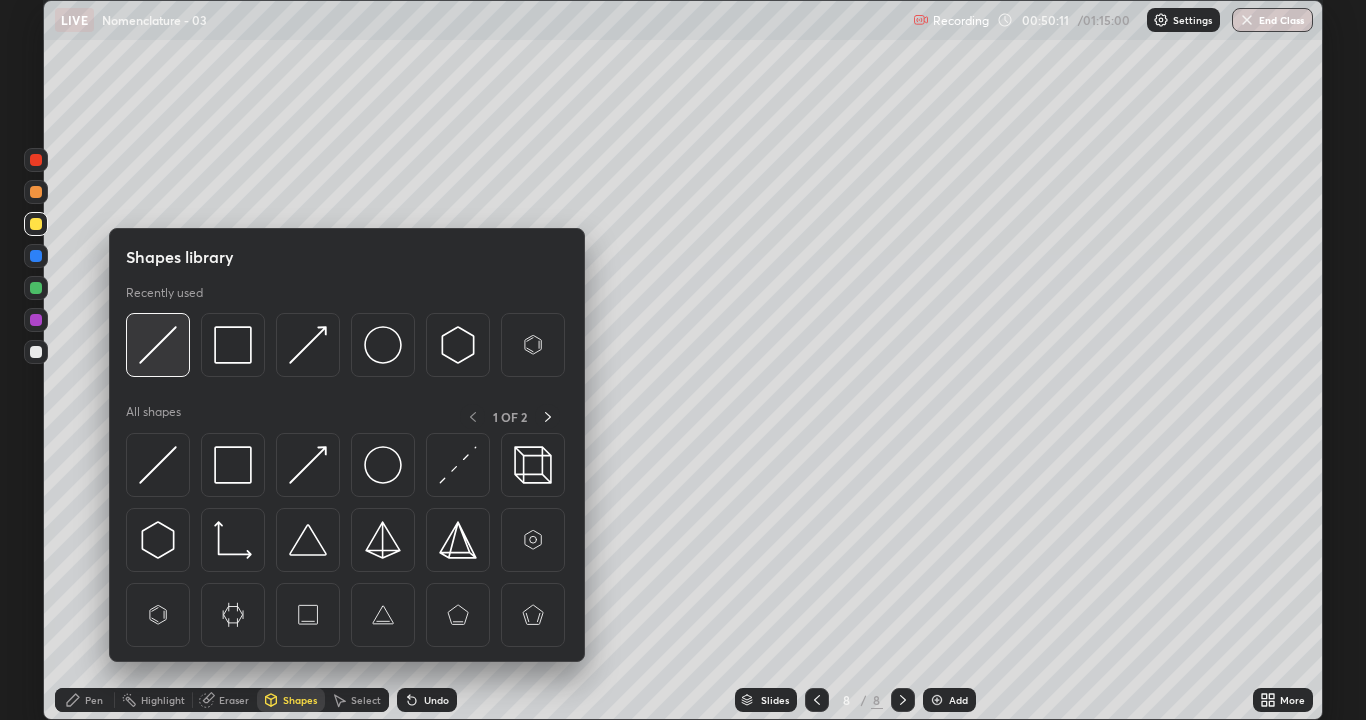 click at bounding box center [158, 345] 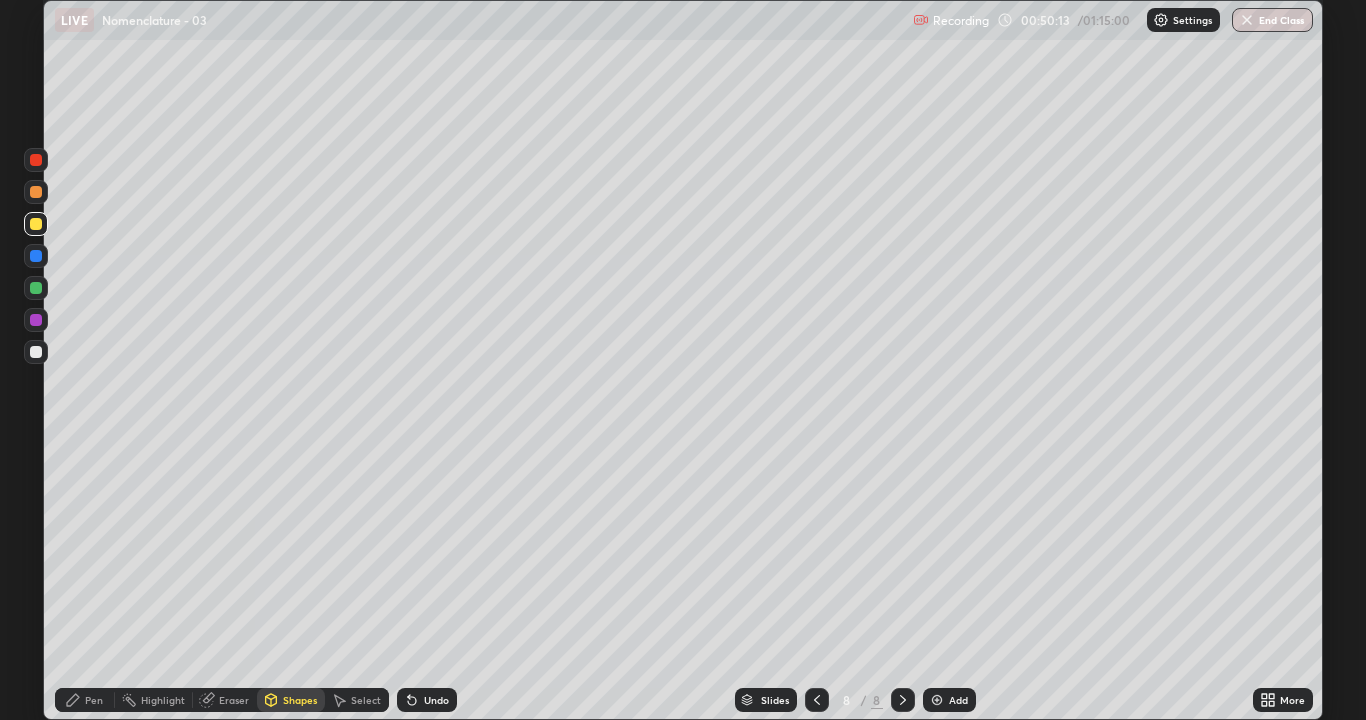 click on "Pen" at bounding box center [85, 700] 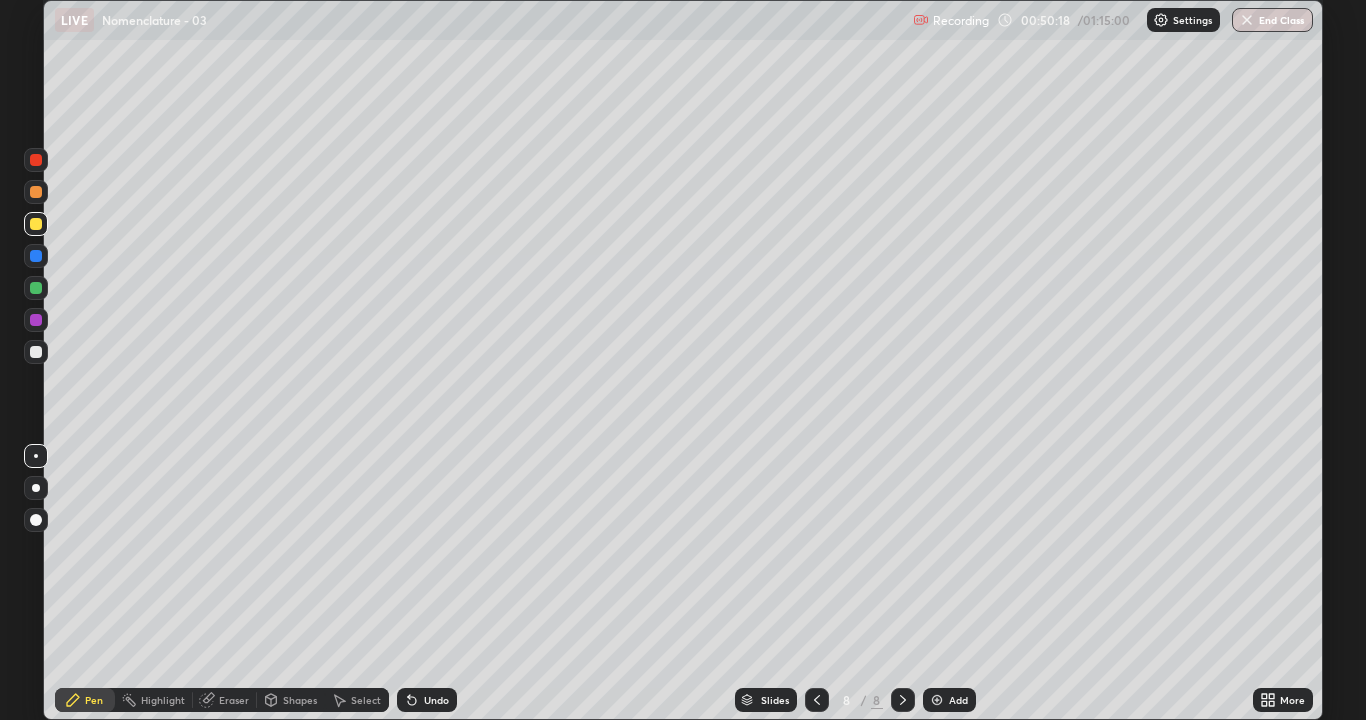 click on "Undo" at bounding box center [436, 700] 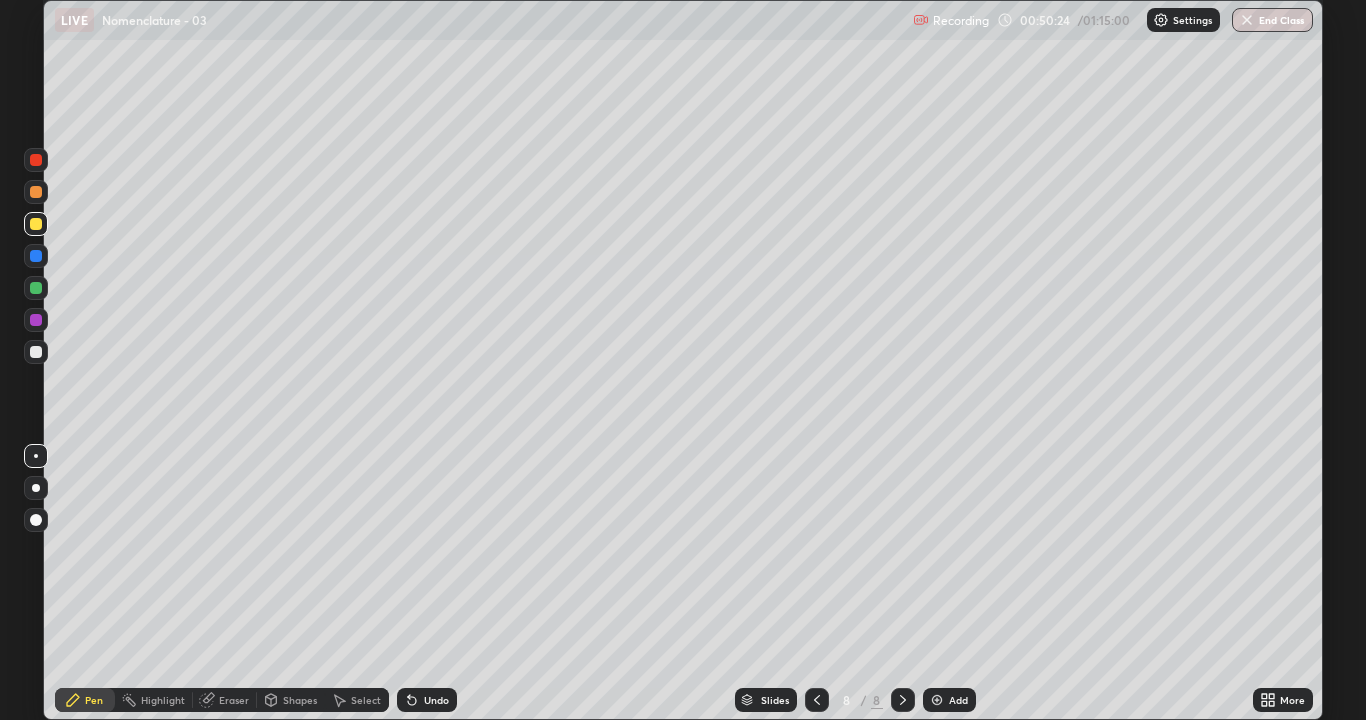click 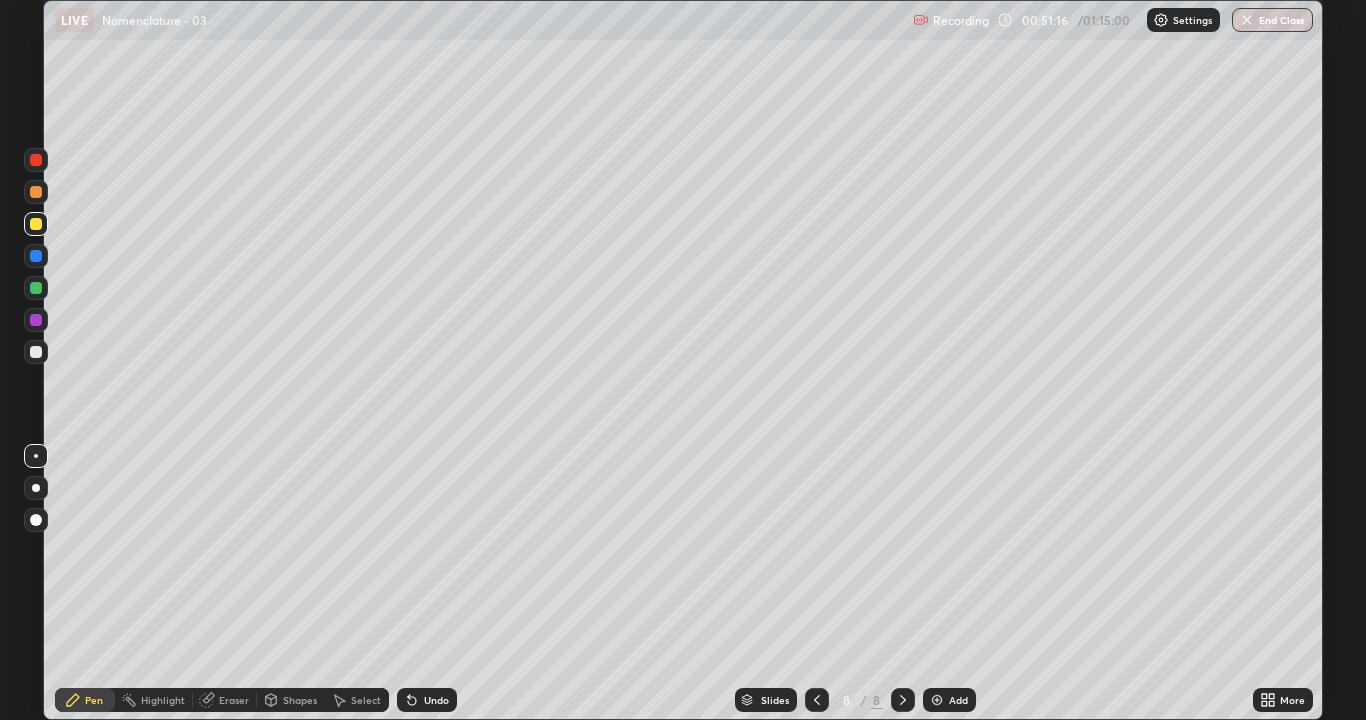 click at bounding box center (36, 352) 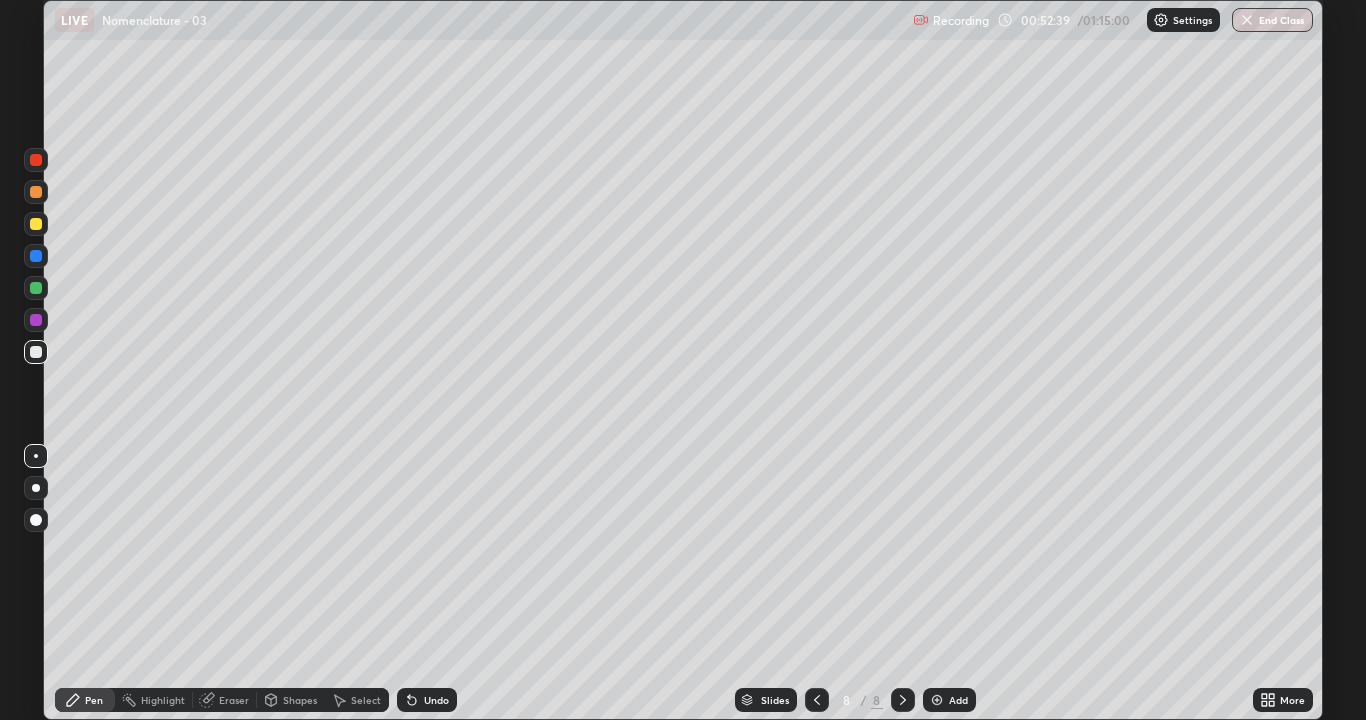 click at bounding box center (36, 224) 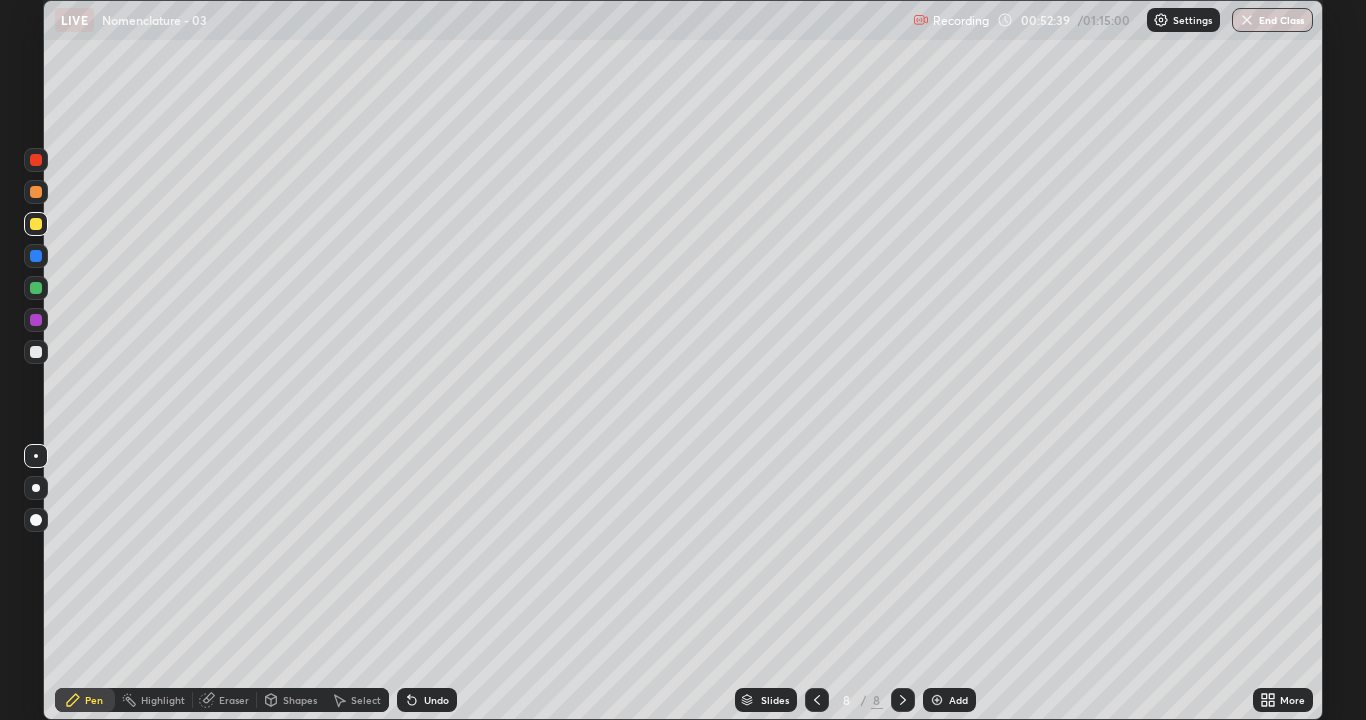 click on "Shapes" at bounding box center (300, 700) 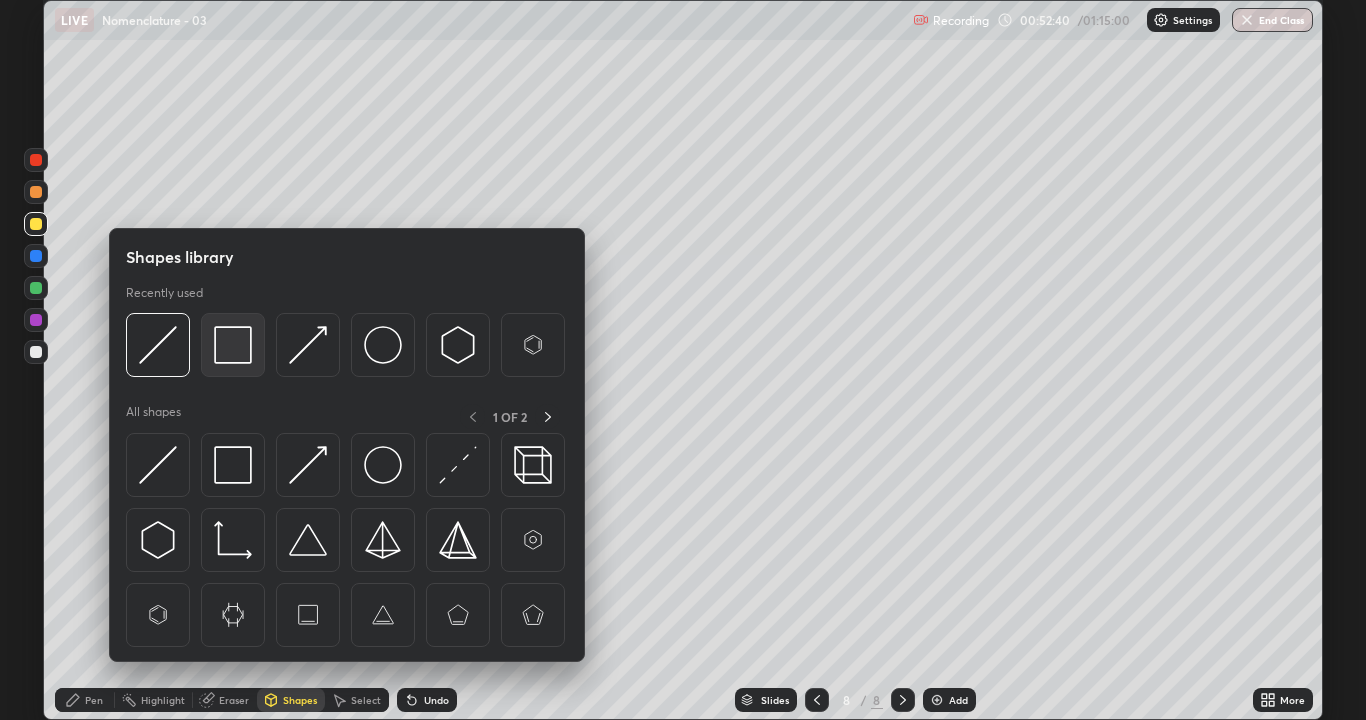 click at bounding box center (233, 345) 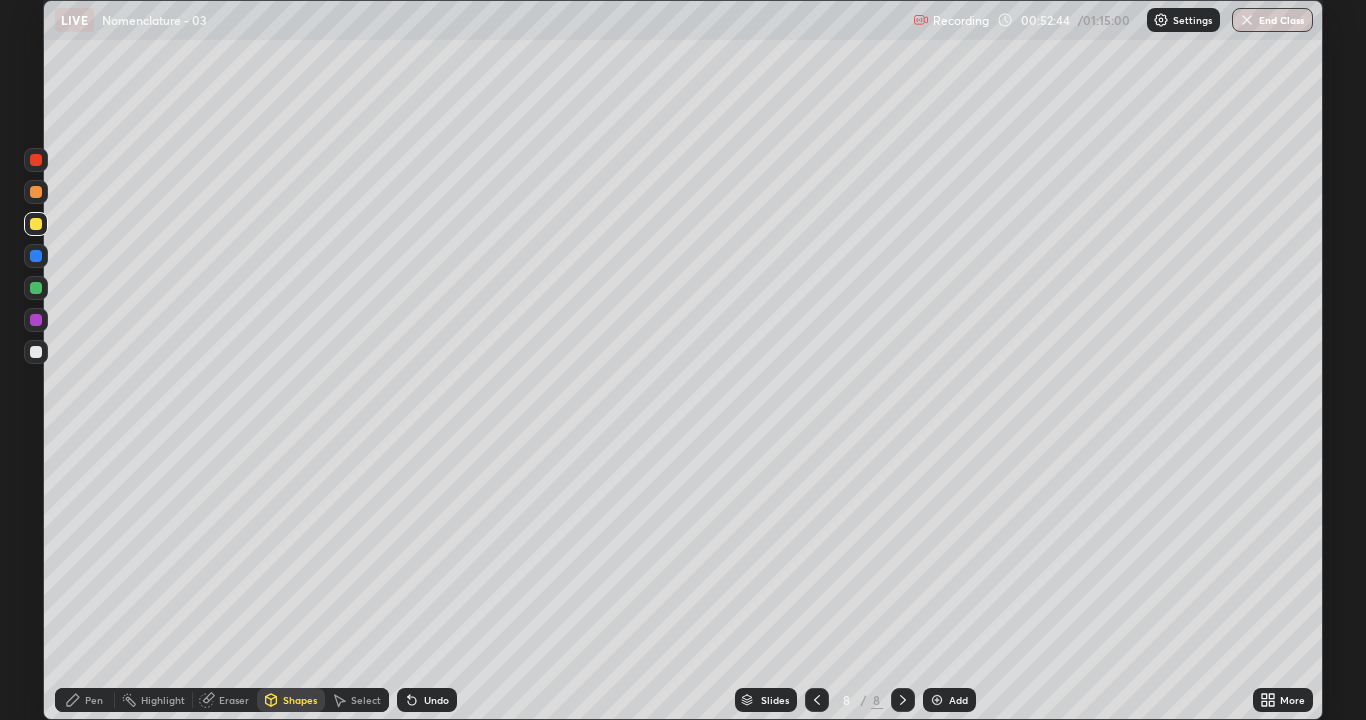 click on "Pen" at bounding box center (85, 700) 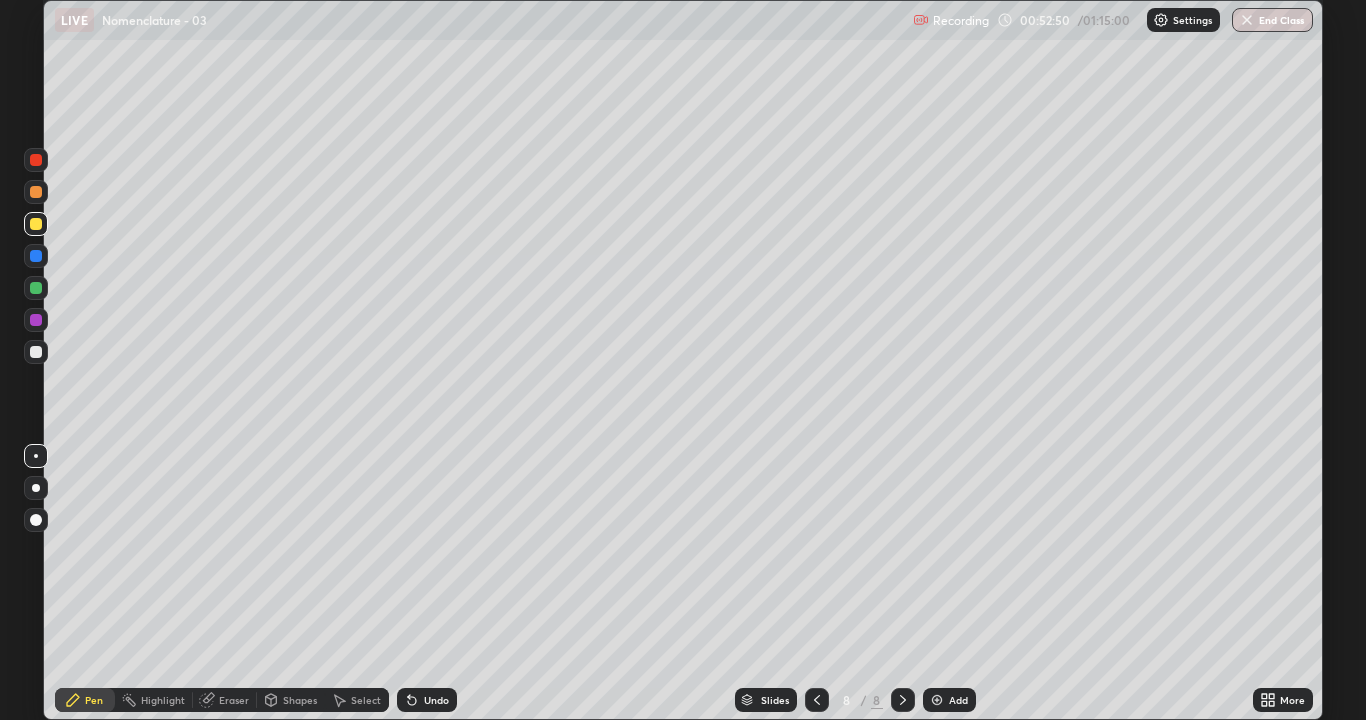 click at bounding box center (36, 224) 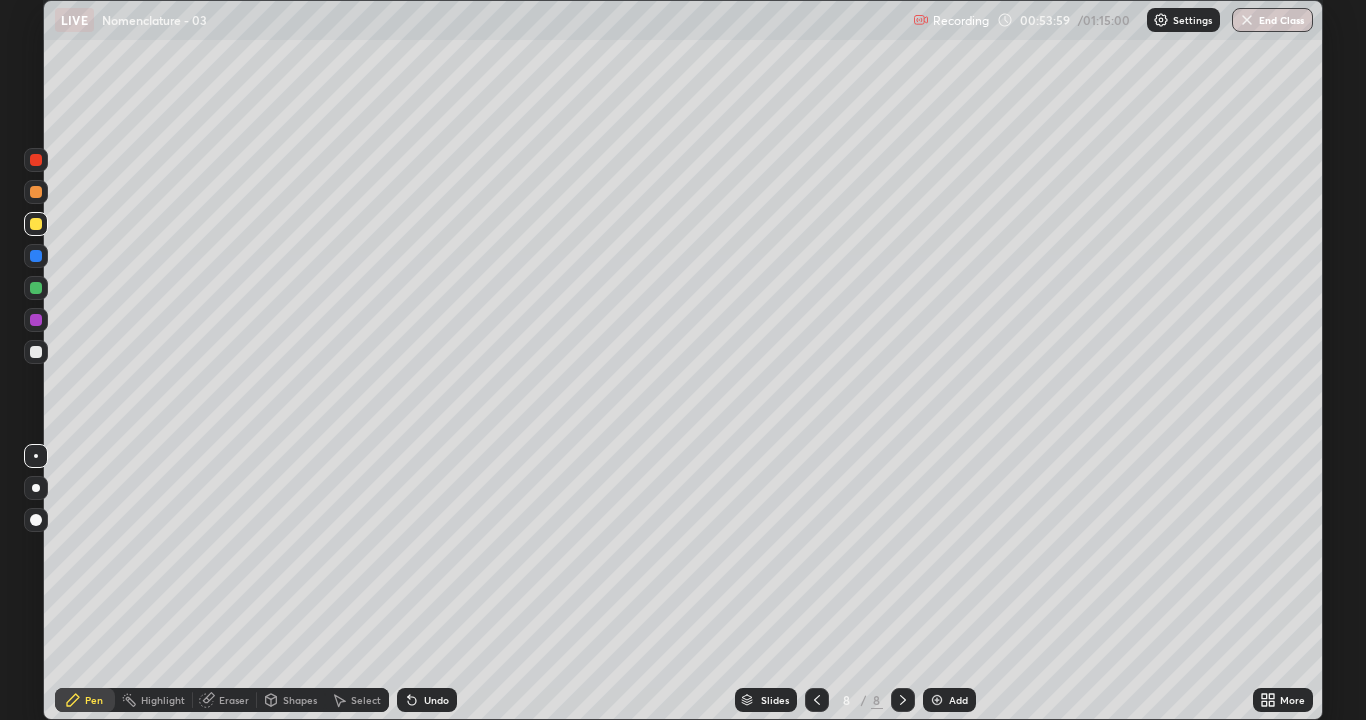 click at bounding box center [36, 352] 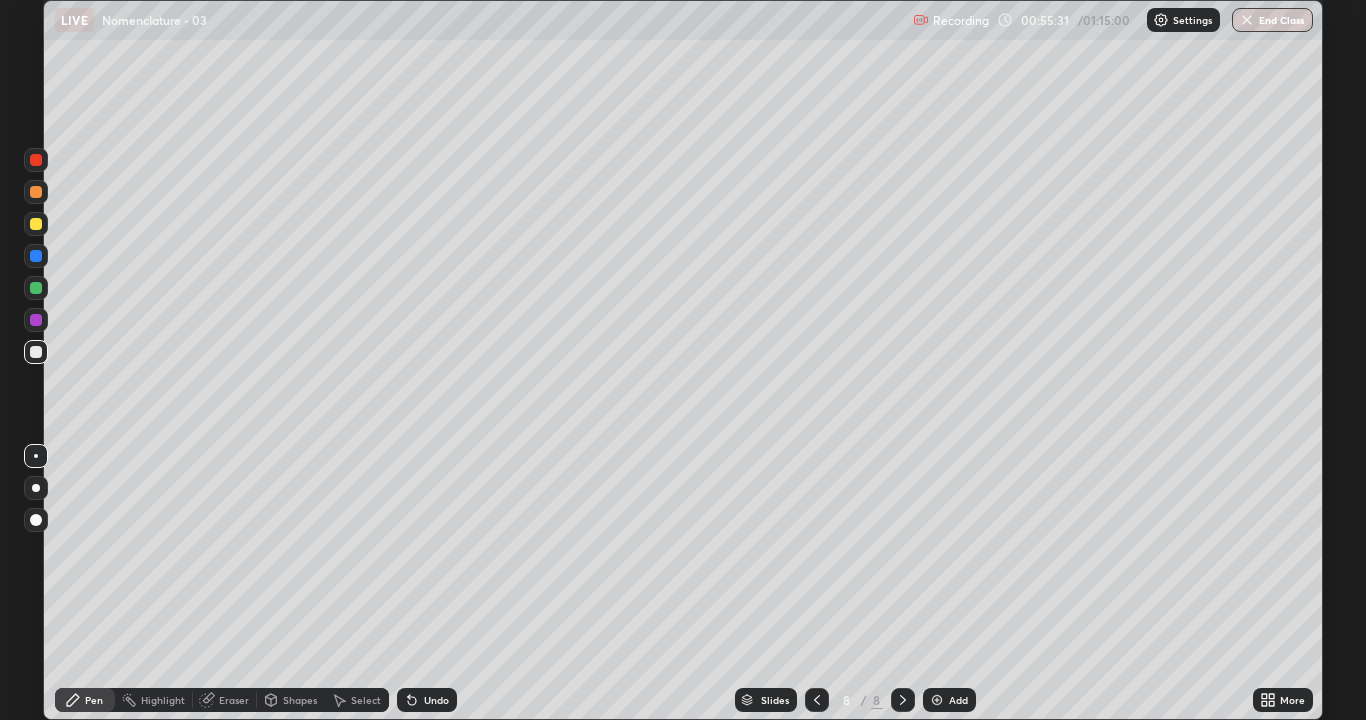 click on "Highlight" at bounding box center [154, 700] 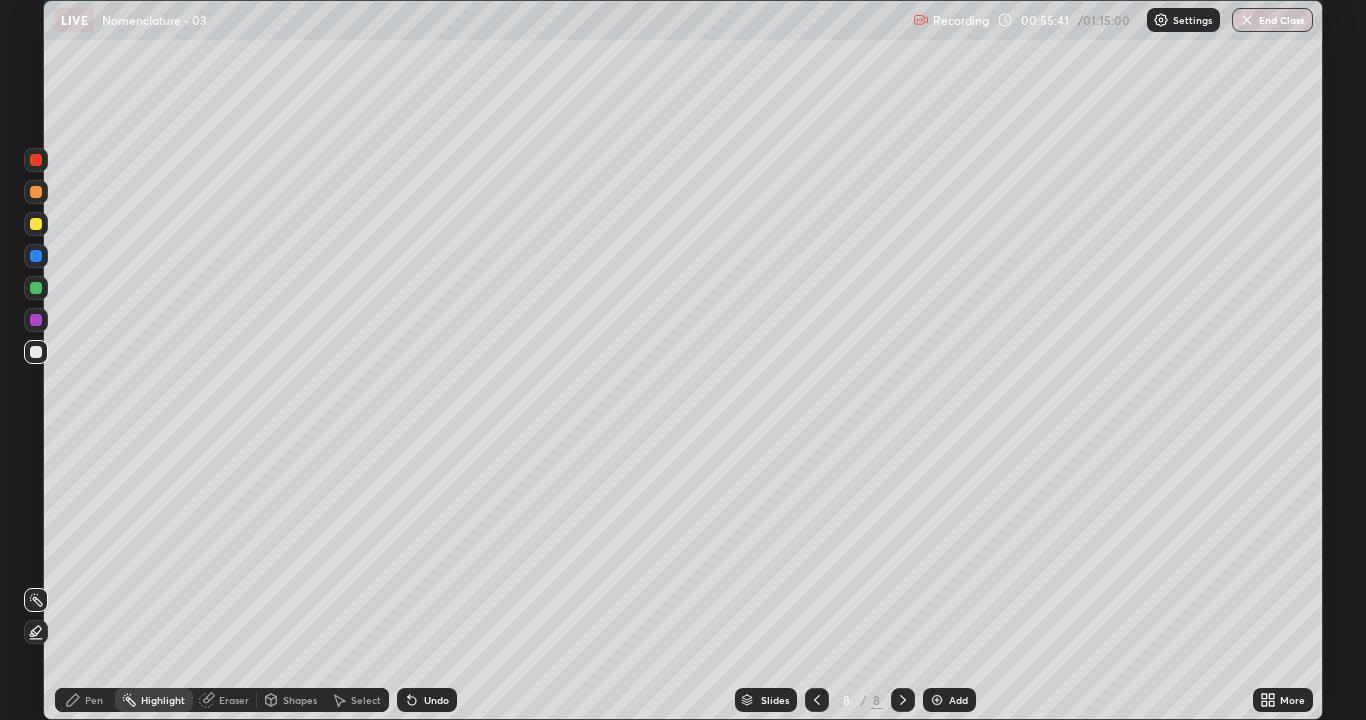 click on "Pen" at bounding box center [94, 700] 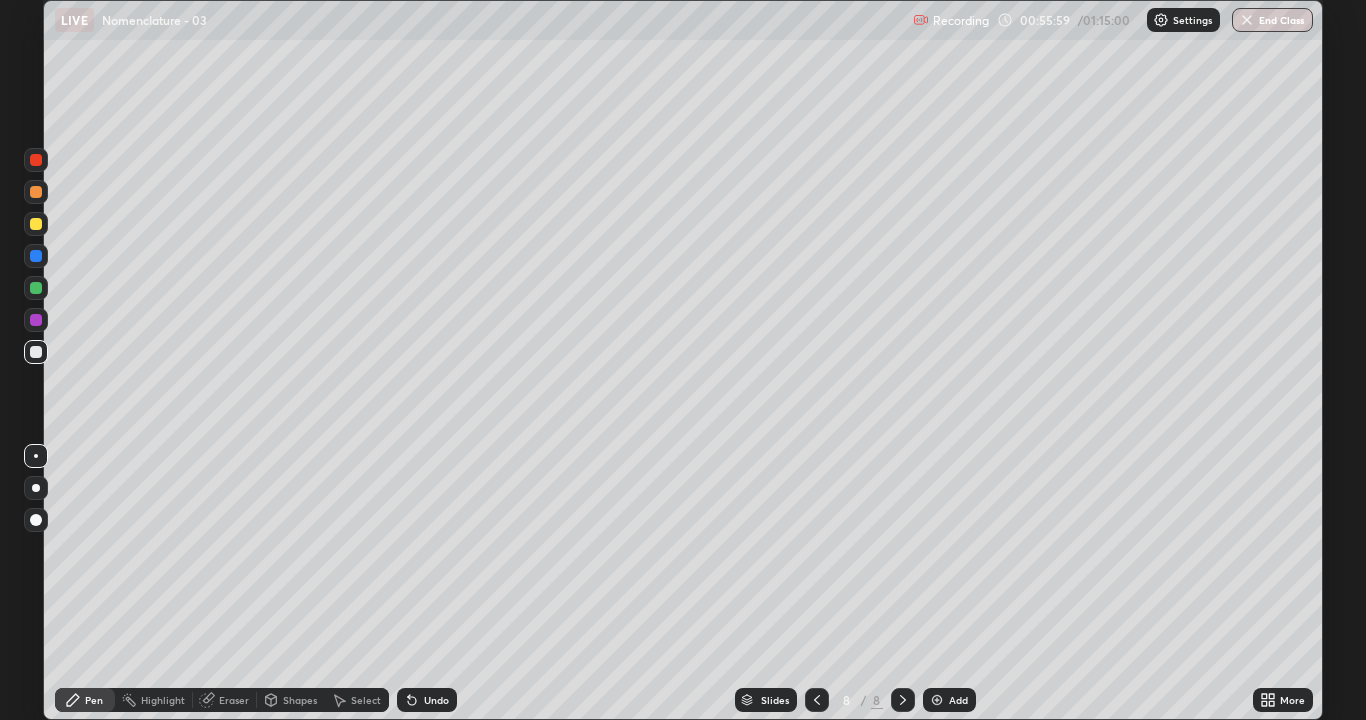 click on "Add" at bounding box center (958, 700) 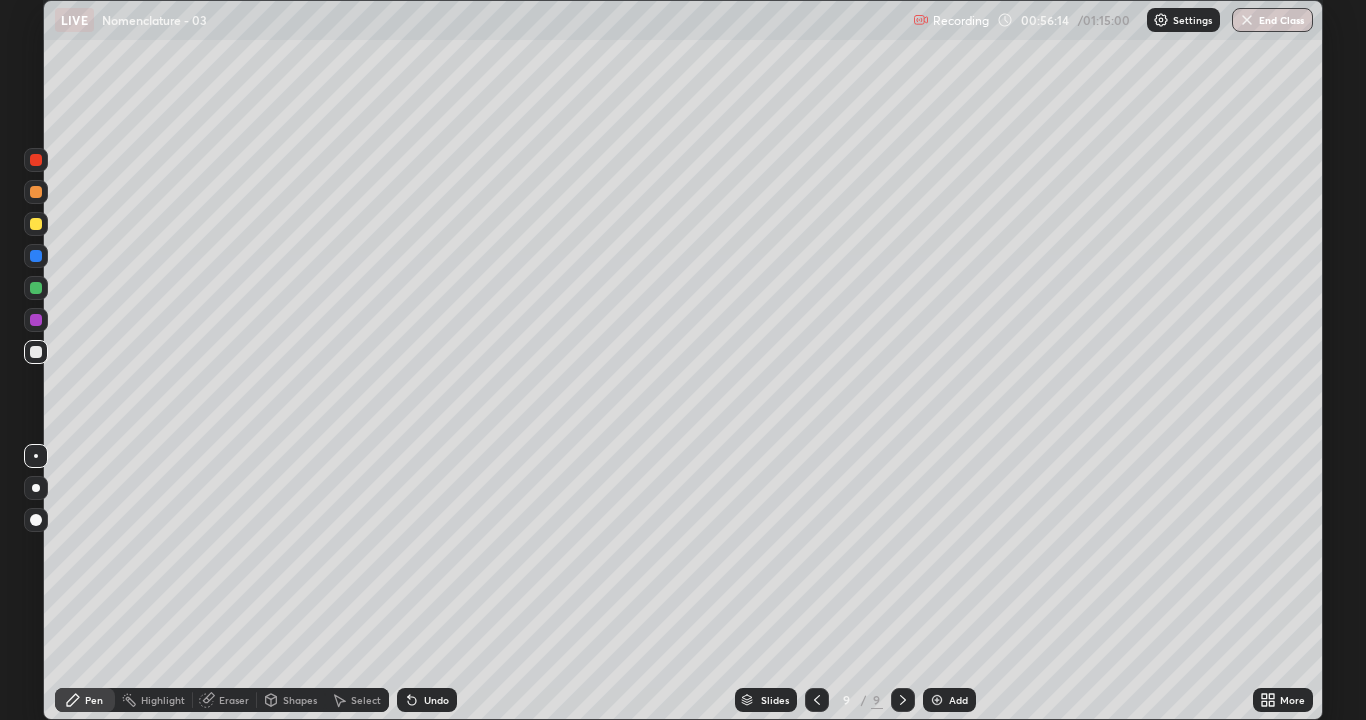 click on "Undo" at bounding box center (436, 700) 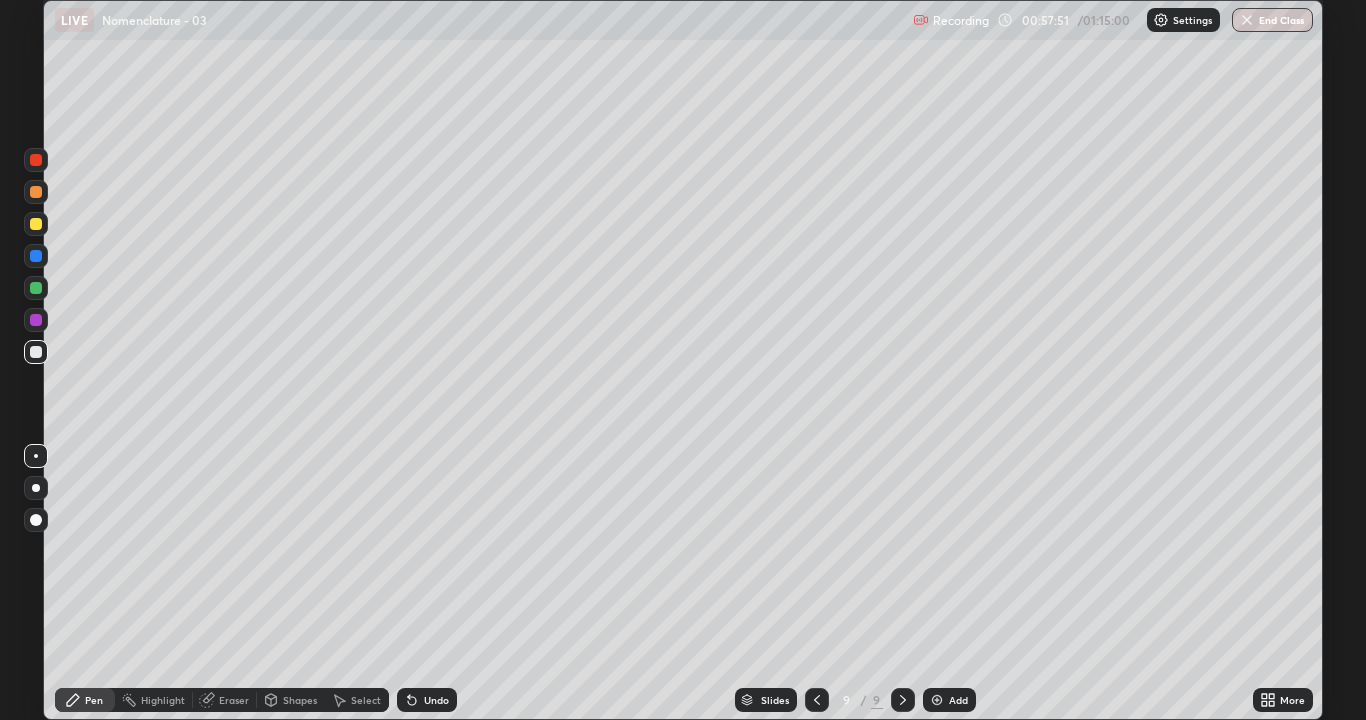 click on "Highlight" at bounding box center [154, 700] 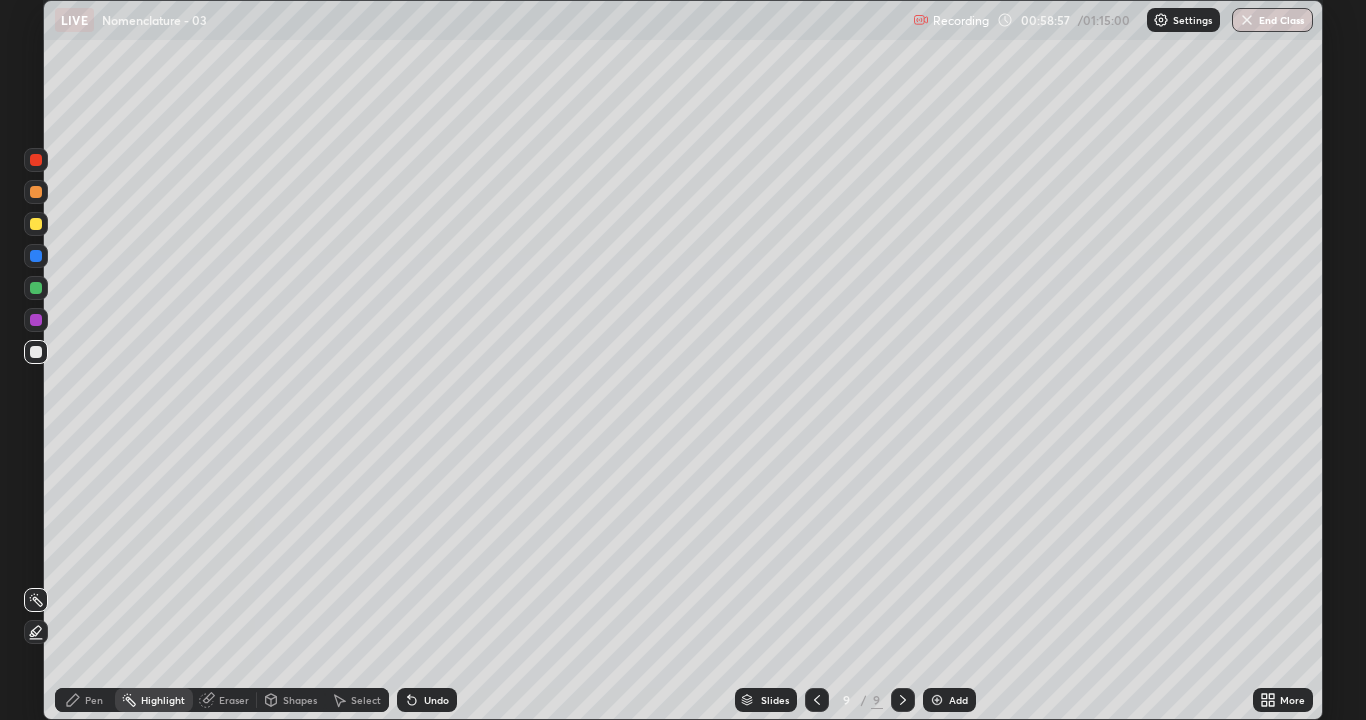 click on "Pen" at bounding box center [85, 700] 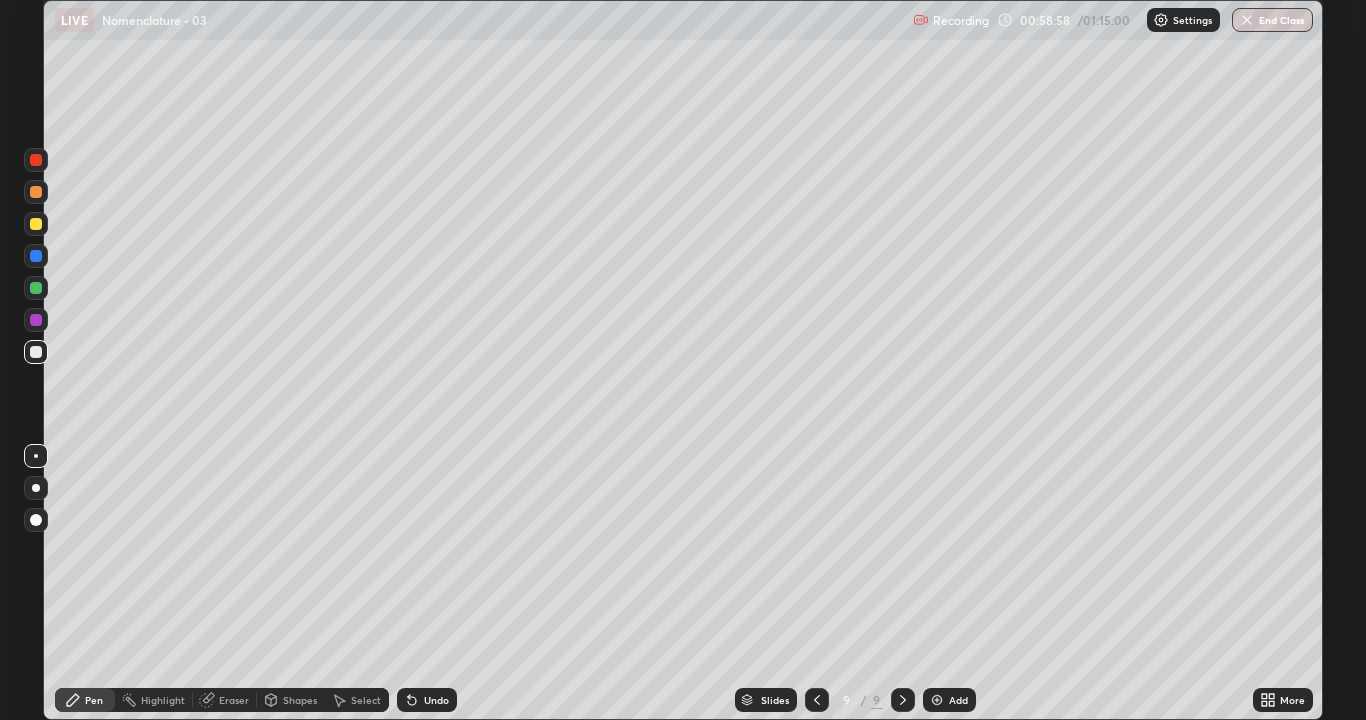 click at bounding box center (36, 224) 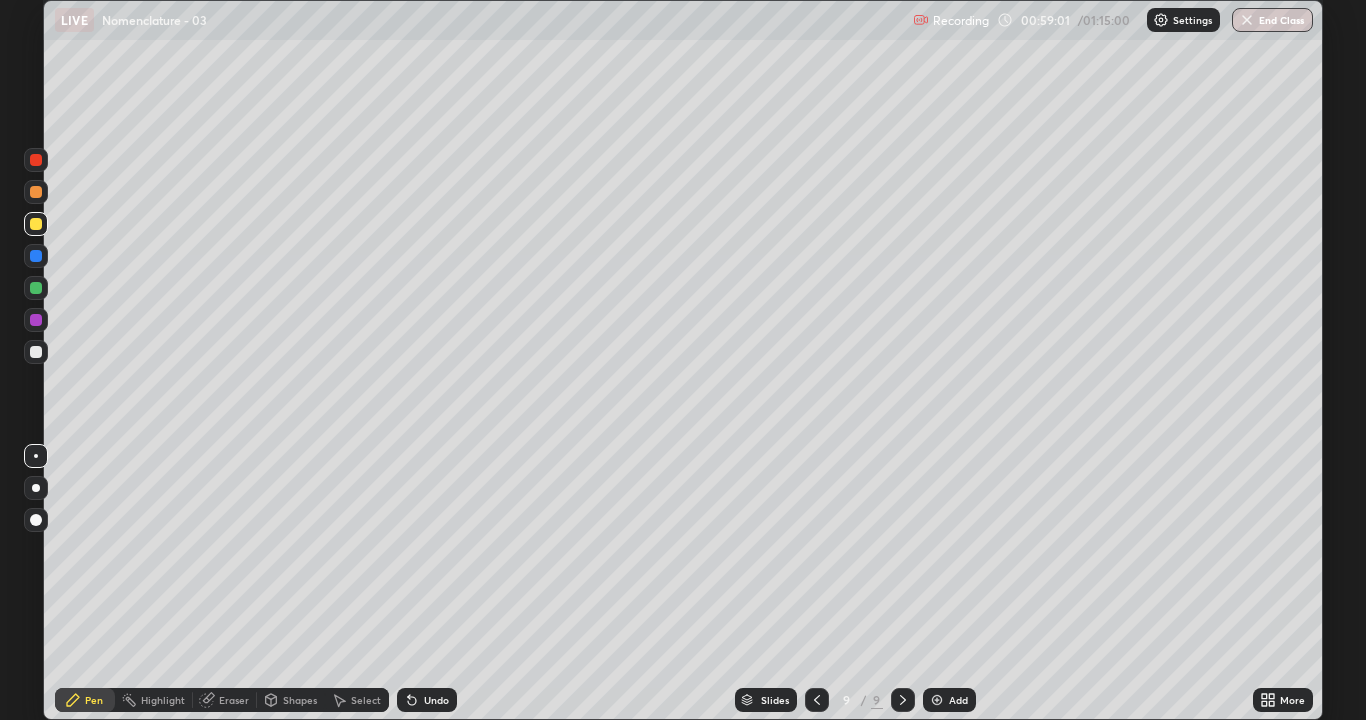 click on "Highlight" at bounding box center [163, 700] 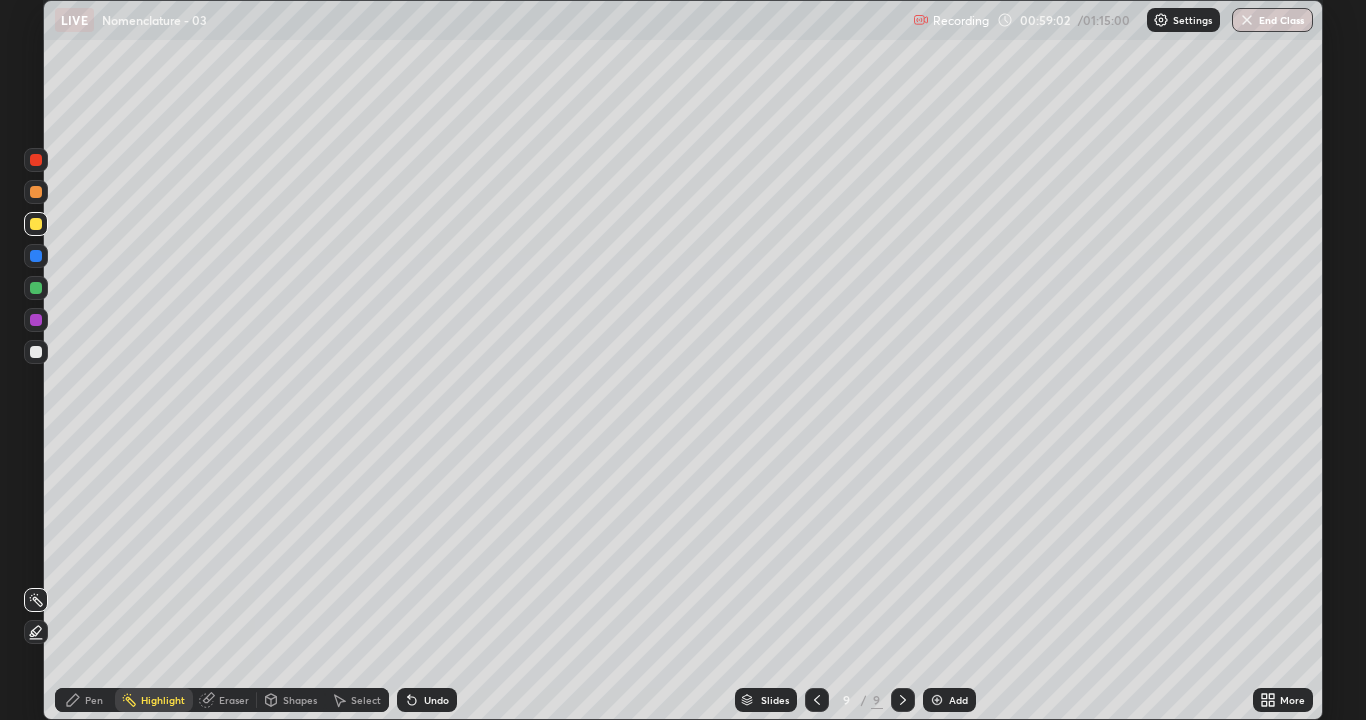 click 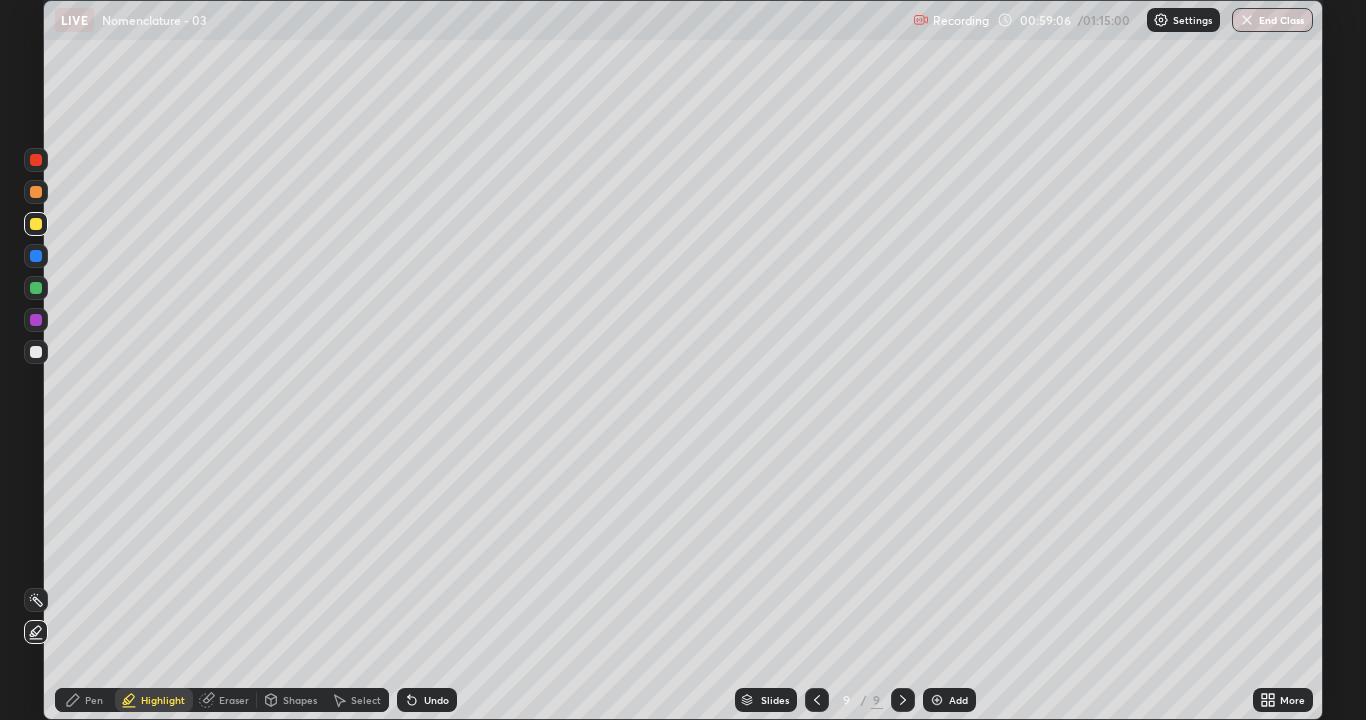 click on "Pen" at bounding box center [85, 700] 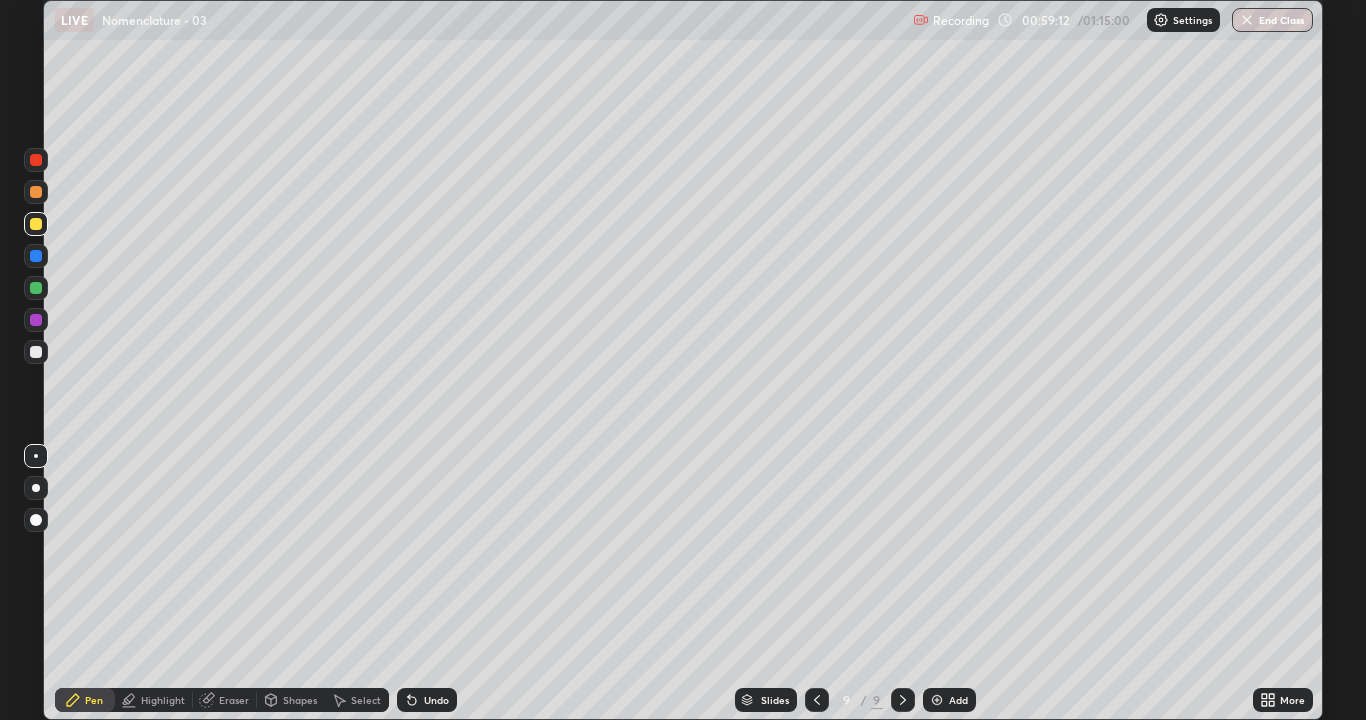click at bounding box center [36, 352] 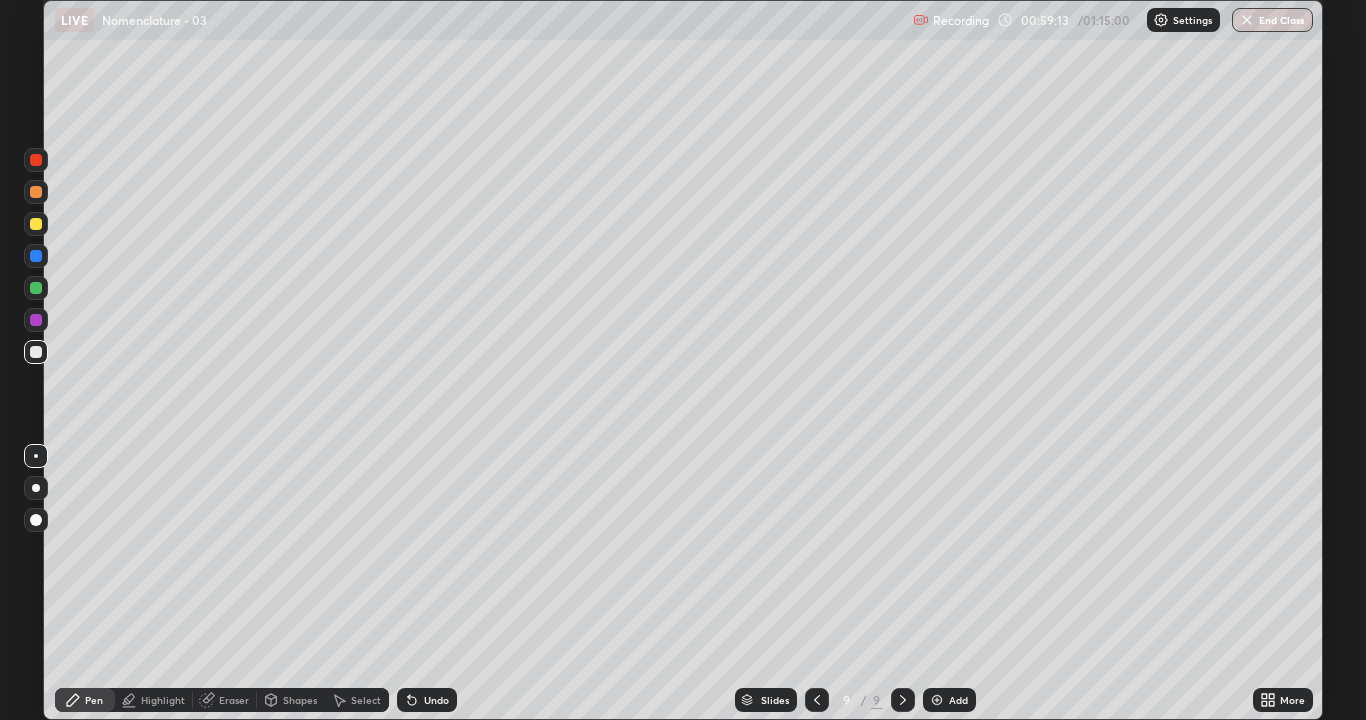 click at bounding box center [36, 456] 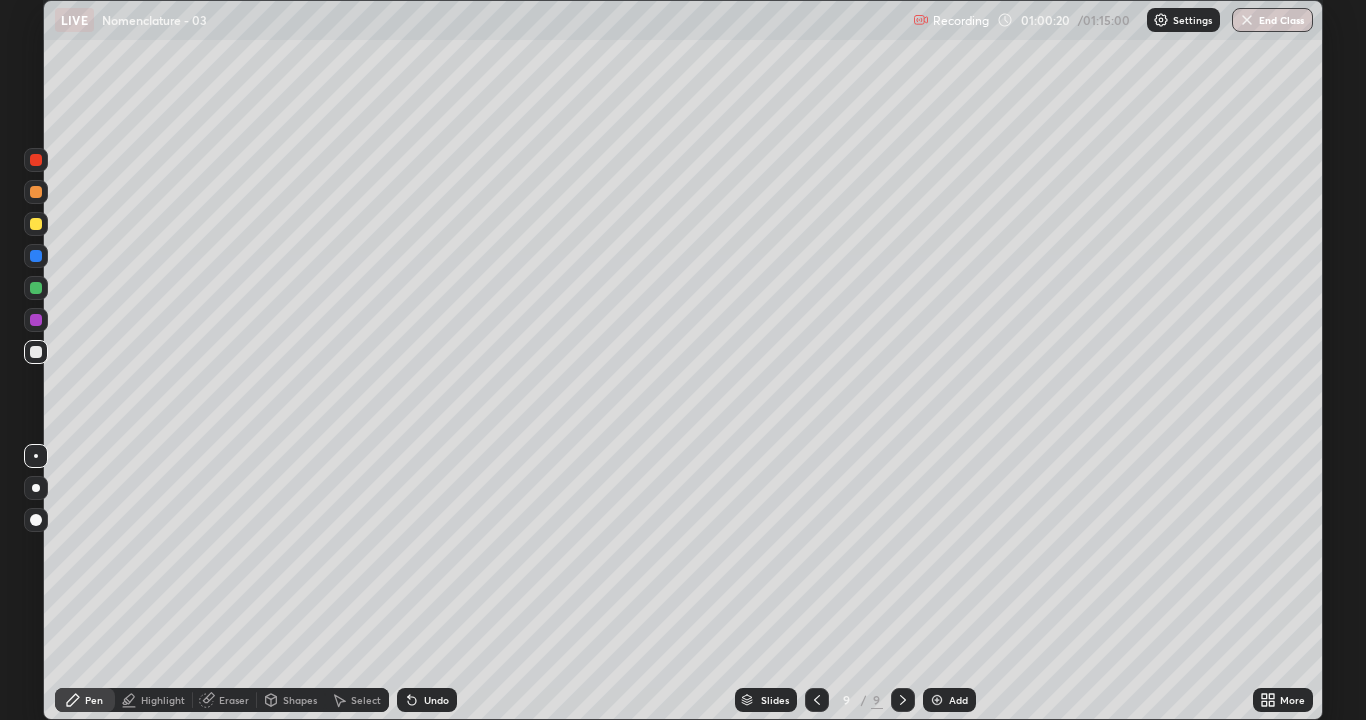 click on "Highlight" at bounding box center (154, 700) 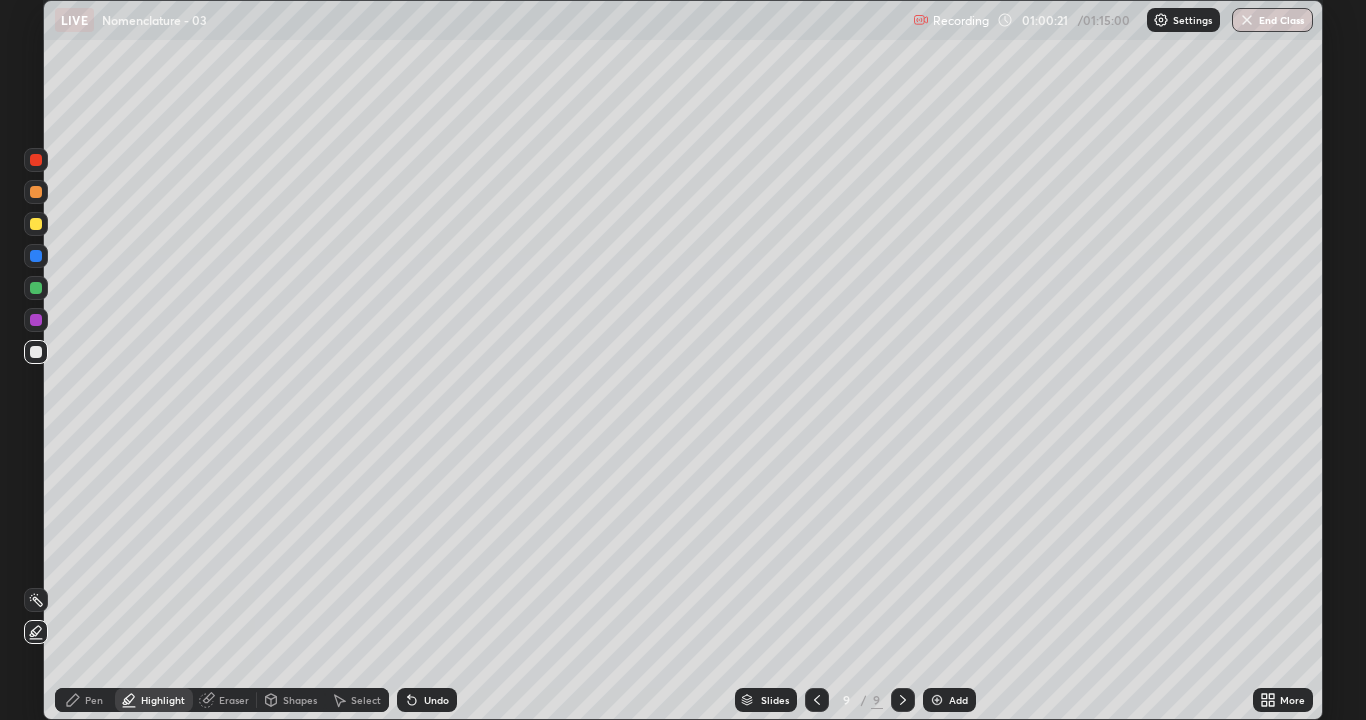 click 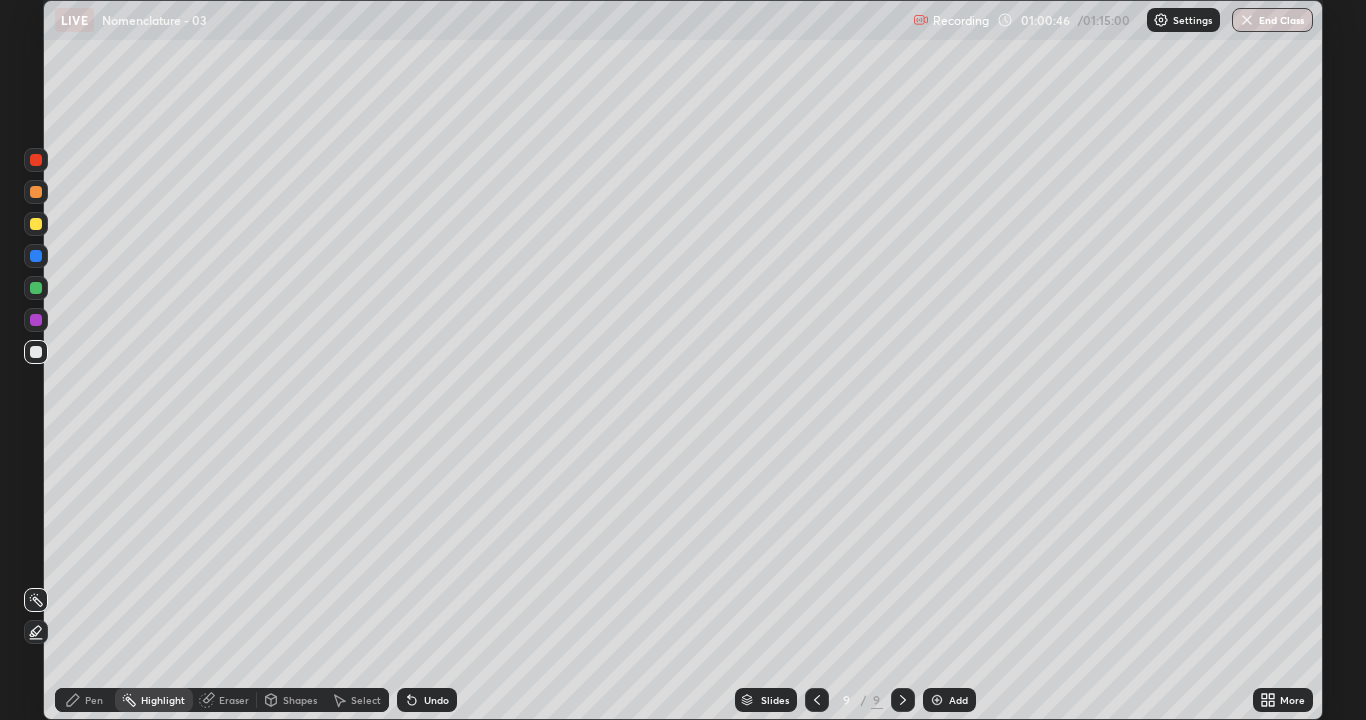 click on "Highlight" at bounding box center [163, 700] 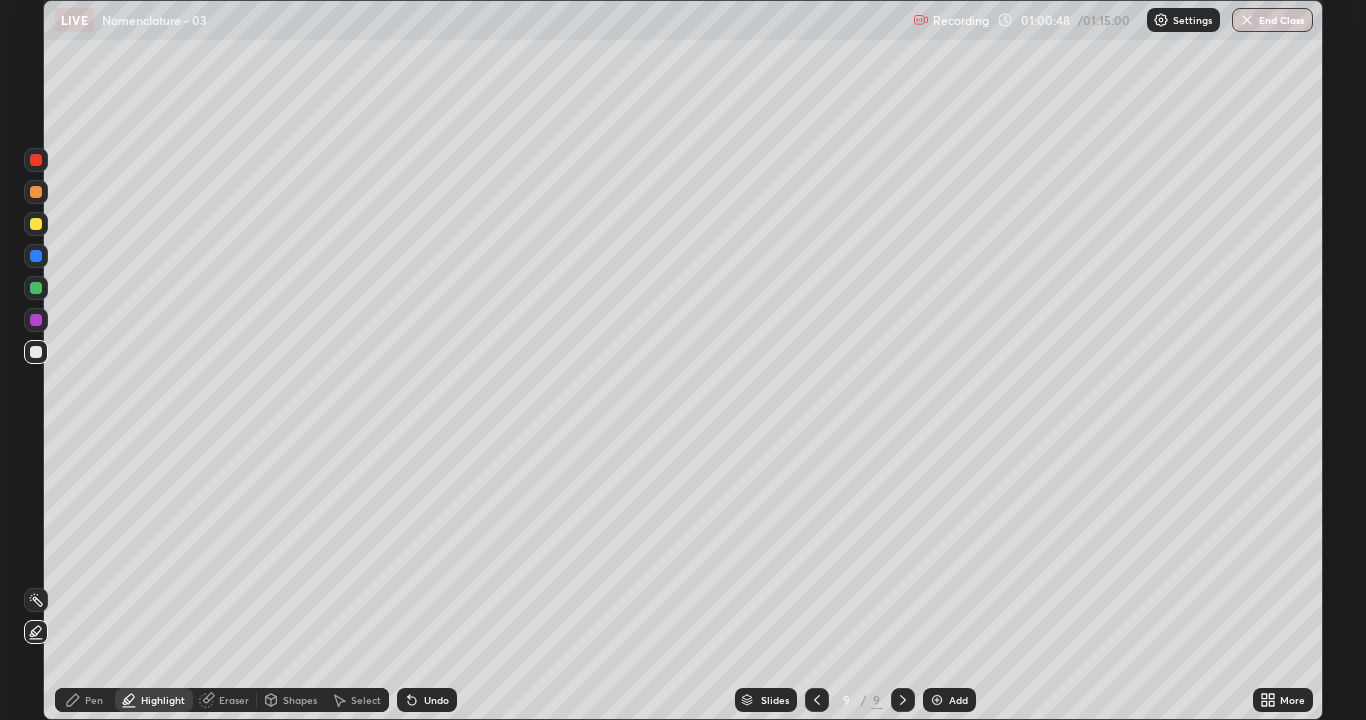 click at bounding box center (36, 224) 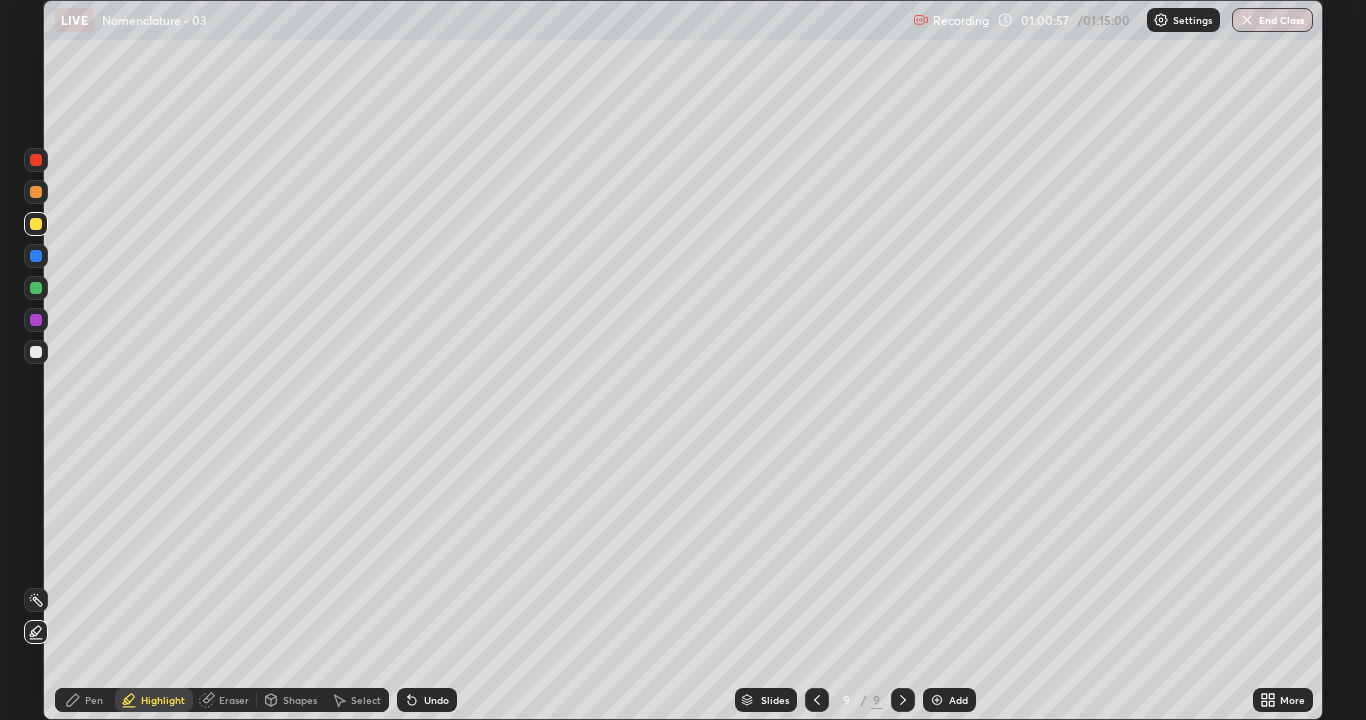 click 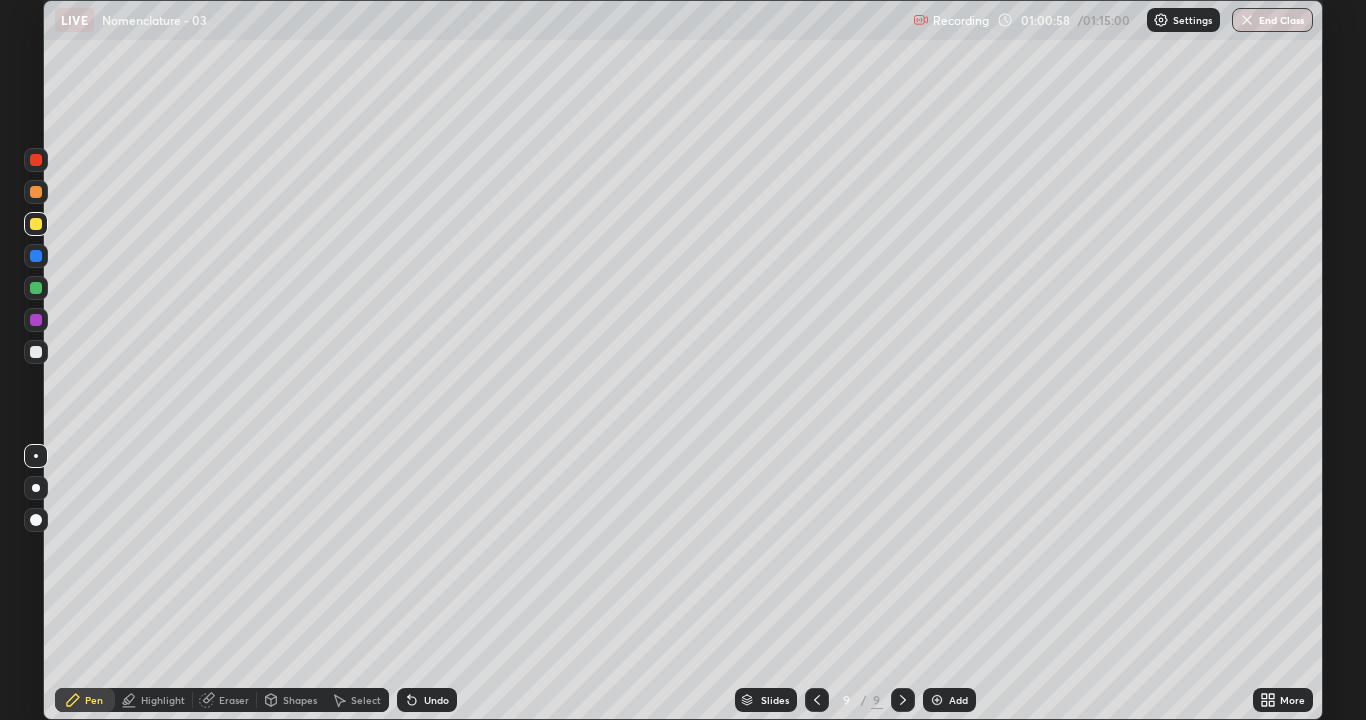 click at bounding box center (36, 456) 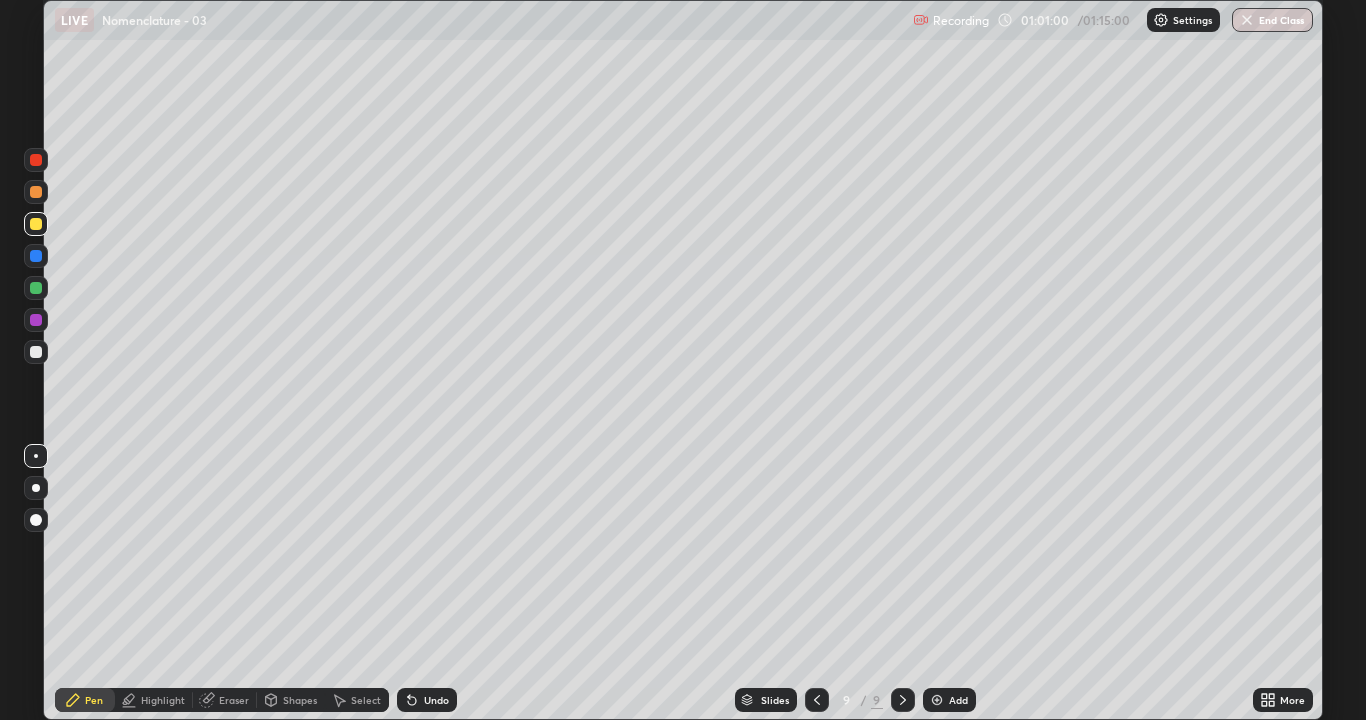 click at bounding box center [36, 352] 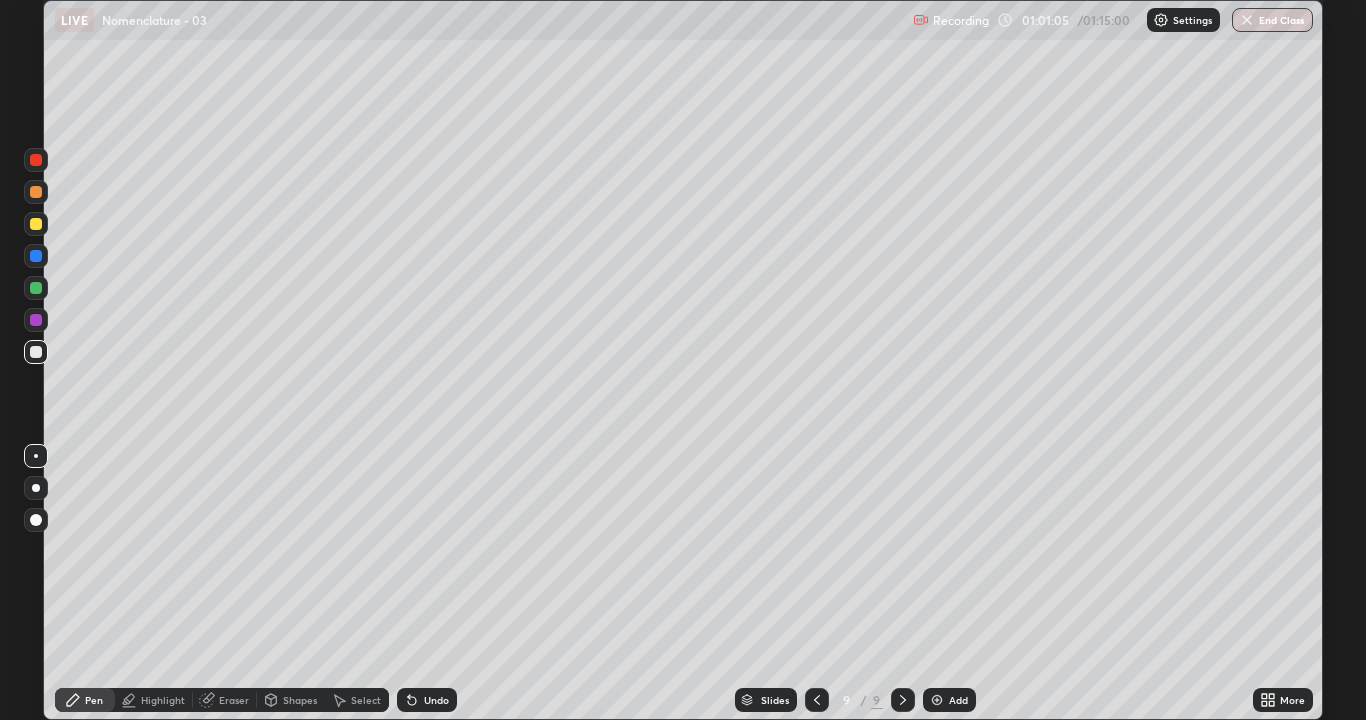 click on "Undo" at bounding box center [436, 700] 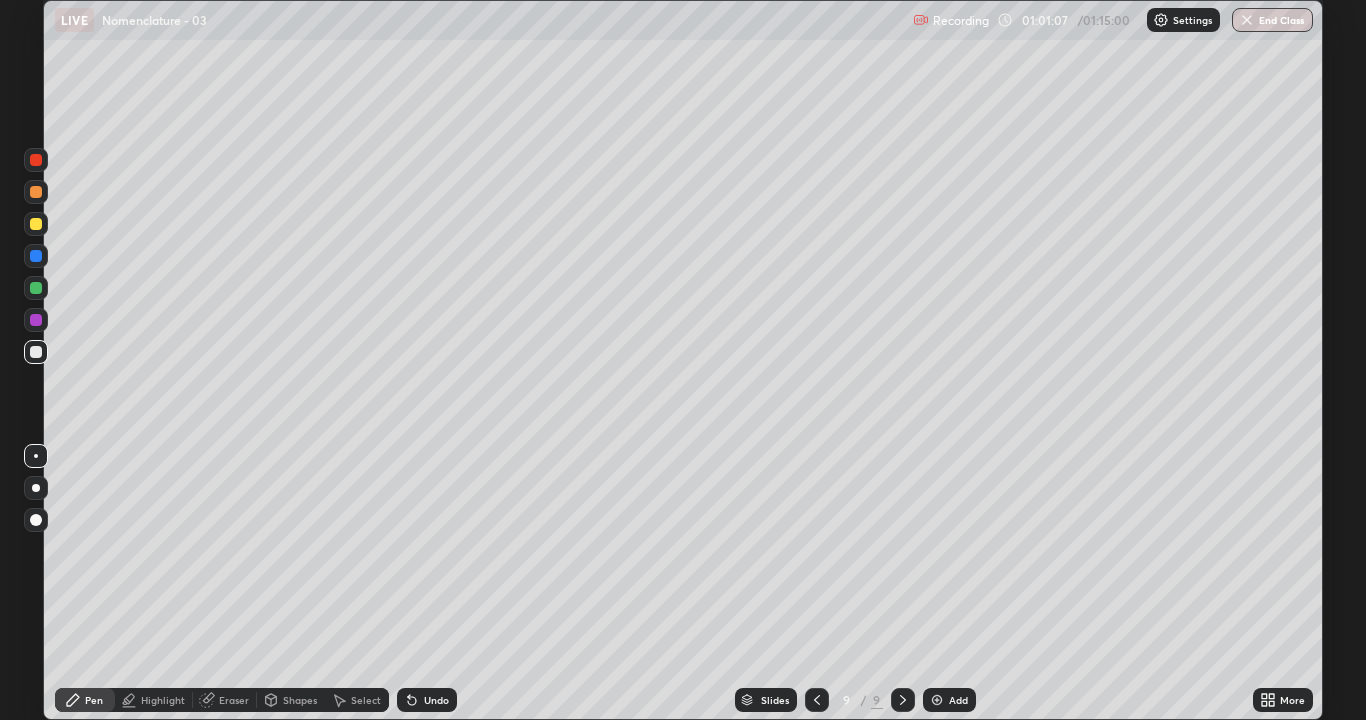 click on "Undo" at bounding box center (436, 700) 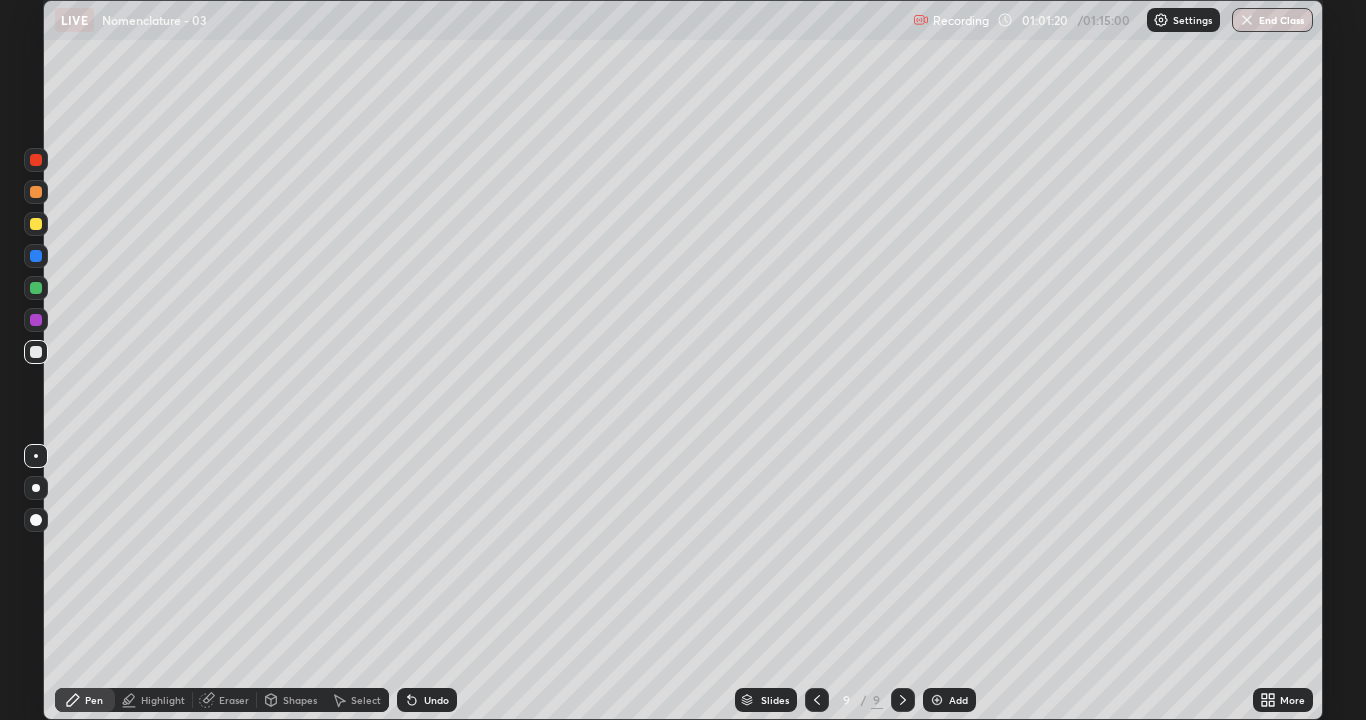 click on "Undo" at bounding box center (436, 700) 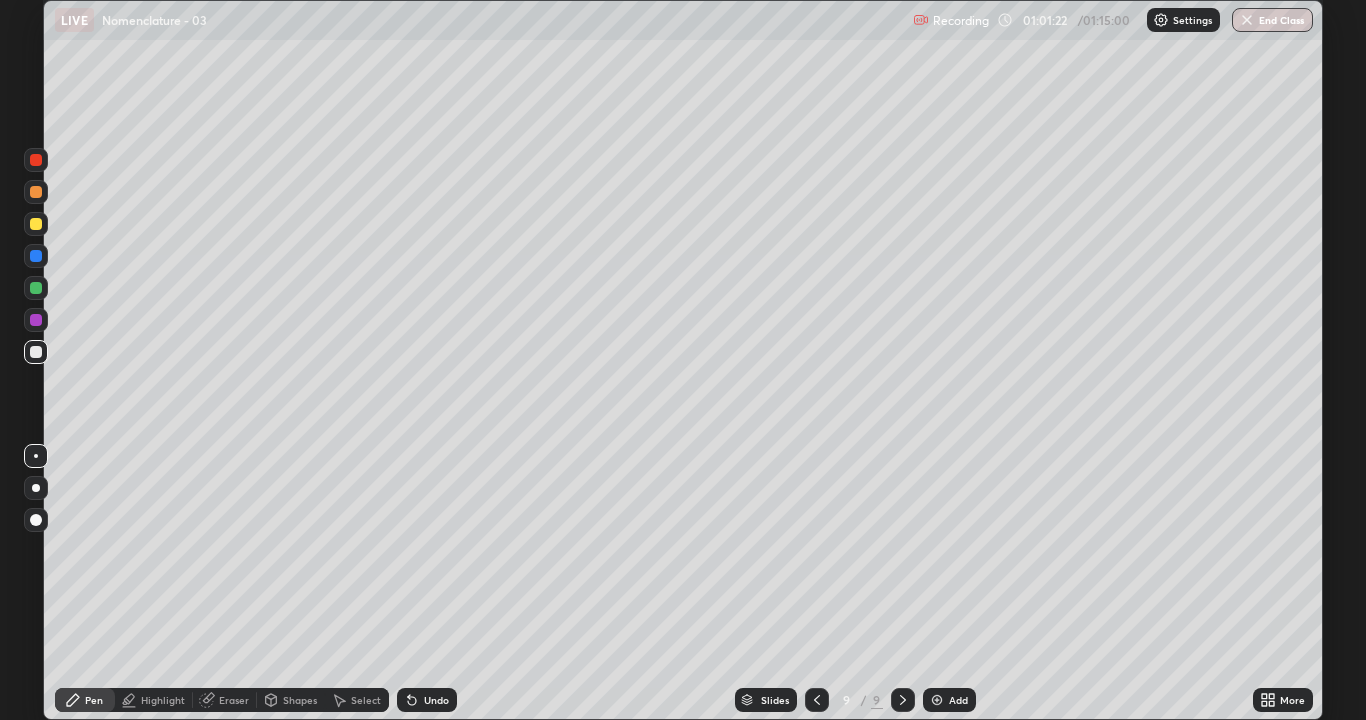 click at bounding box center (36, 224) 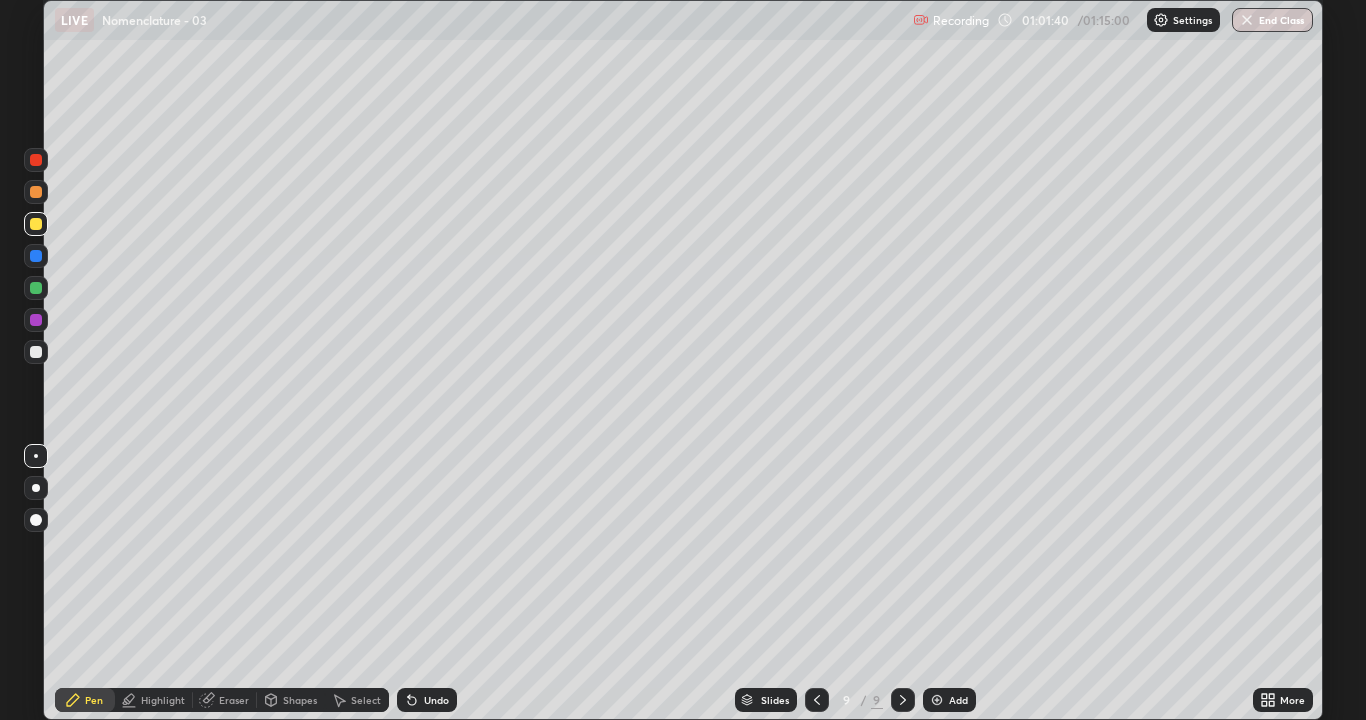 click on "Undo" at bounding box center [436, 700] 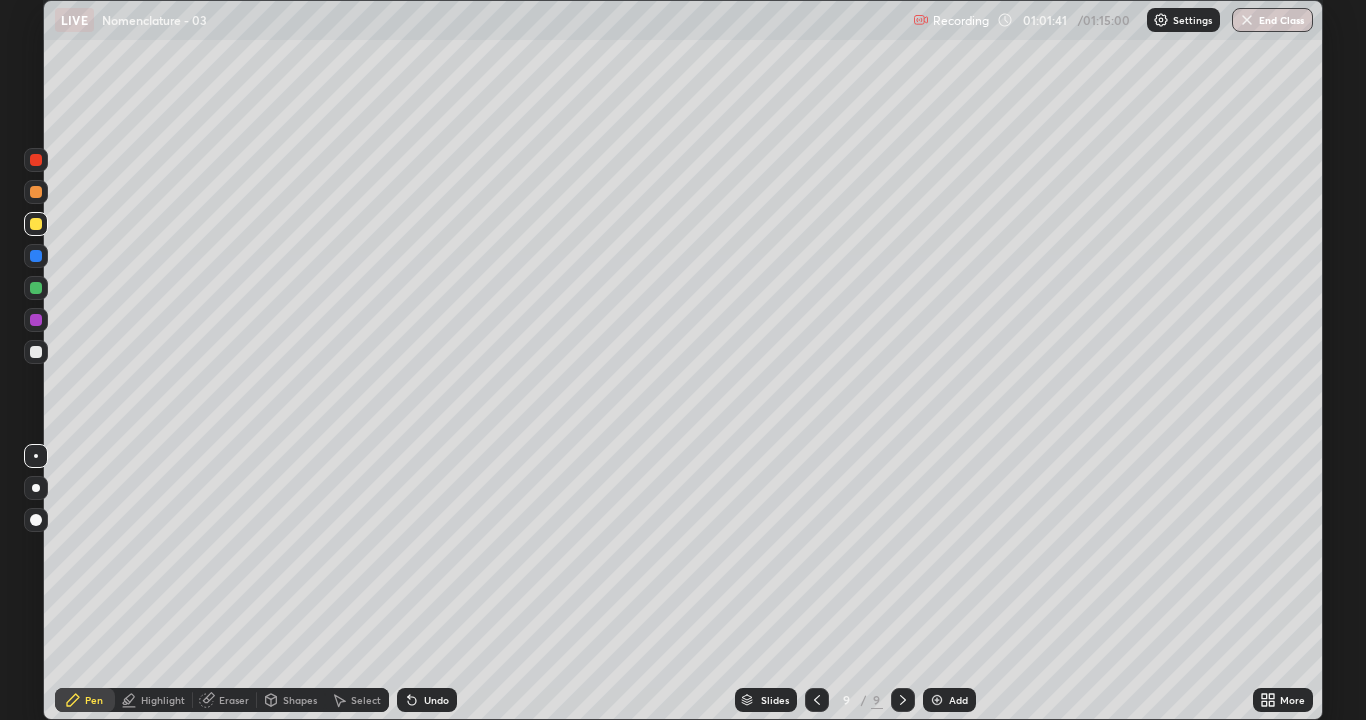 click on "Undo" at bounding box center [436, 700] 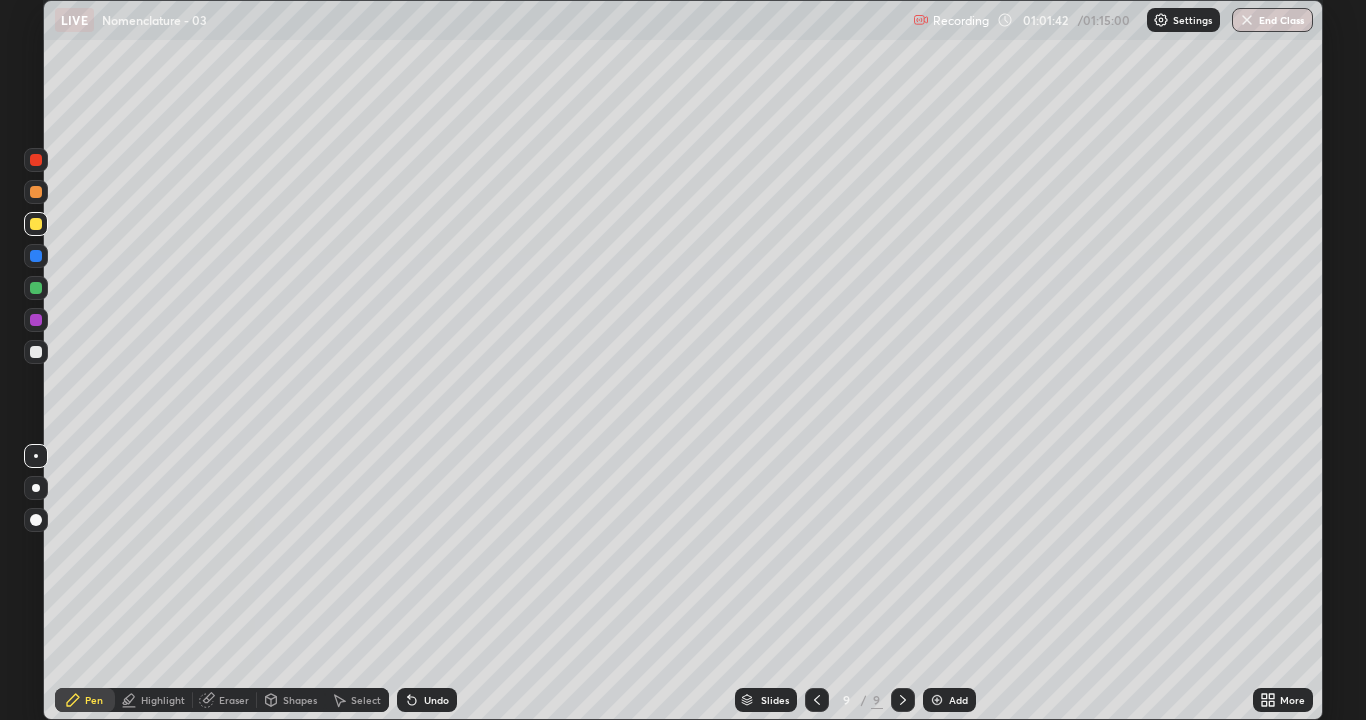 click 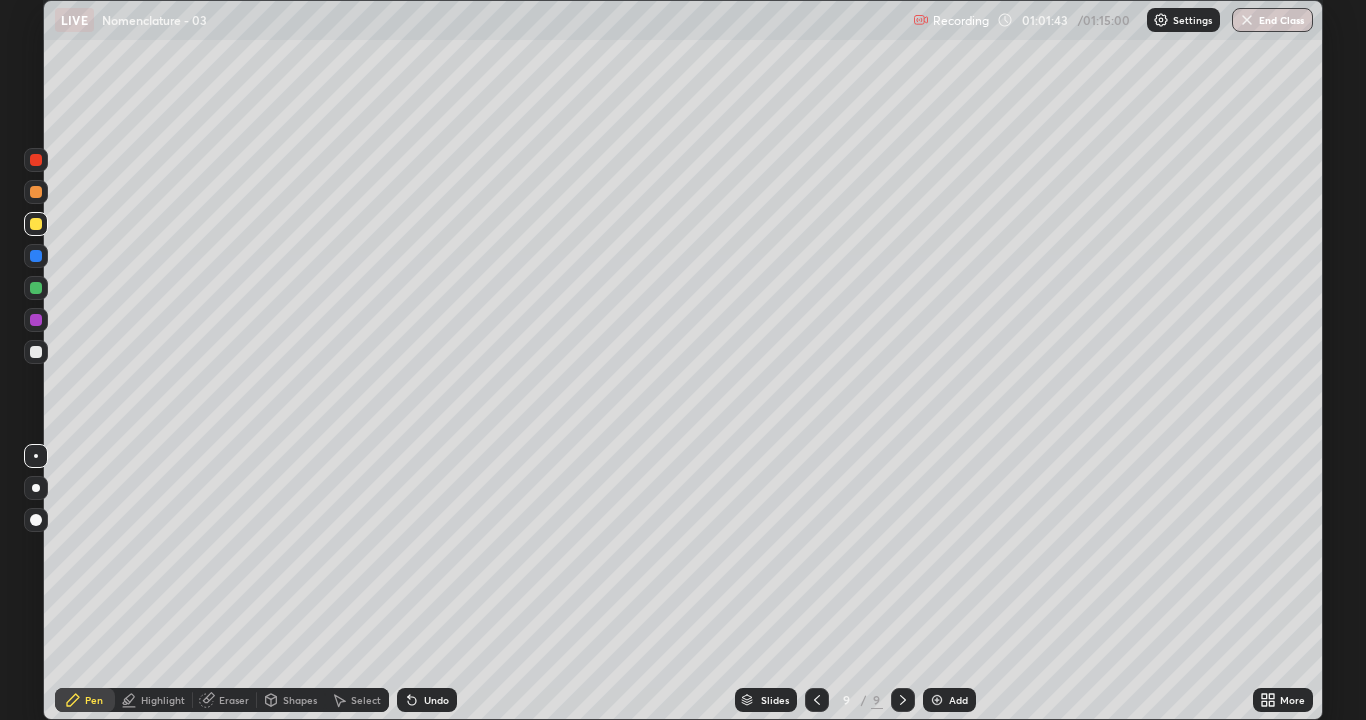 click at bounding box center (36, 456) 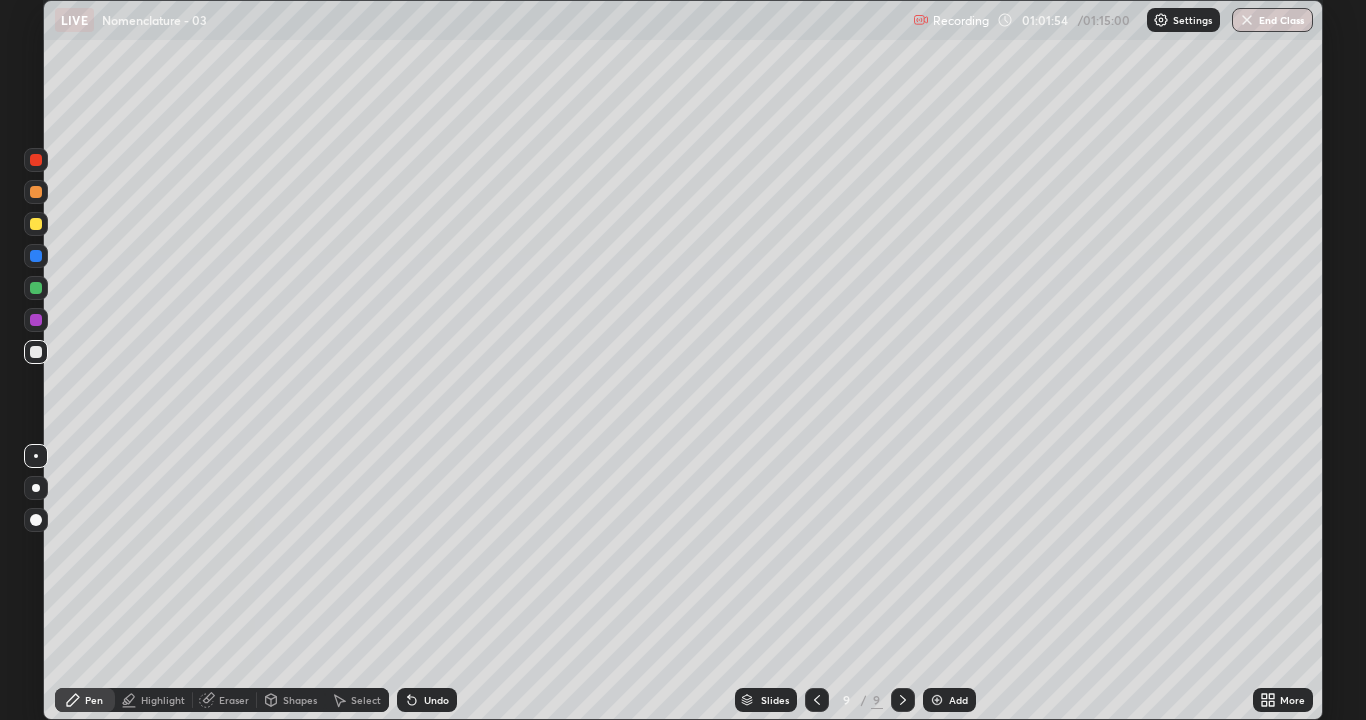 click at bounding box center (36, 352) 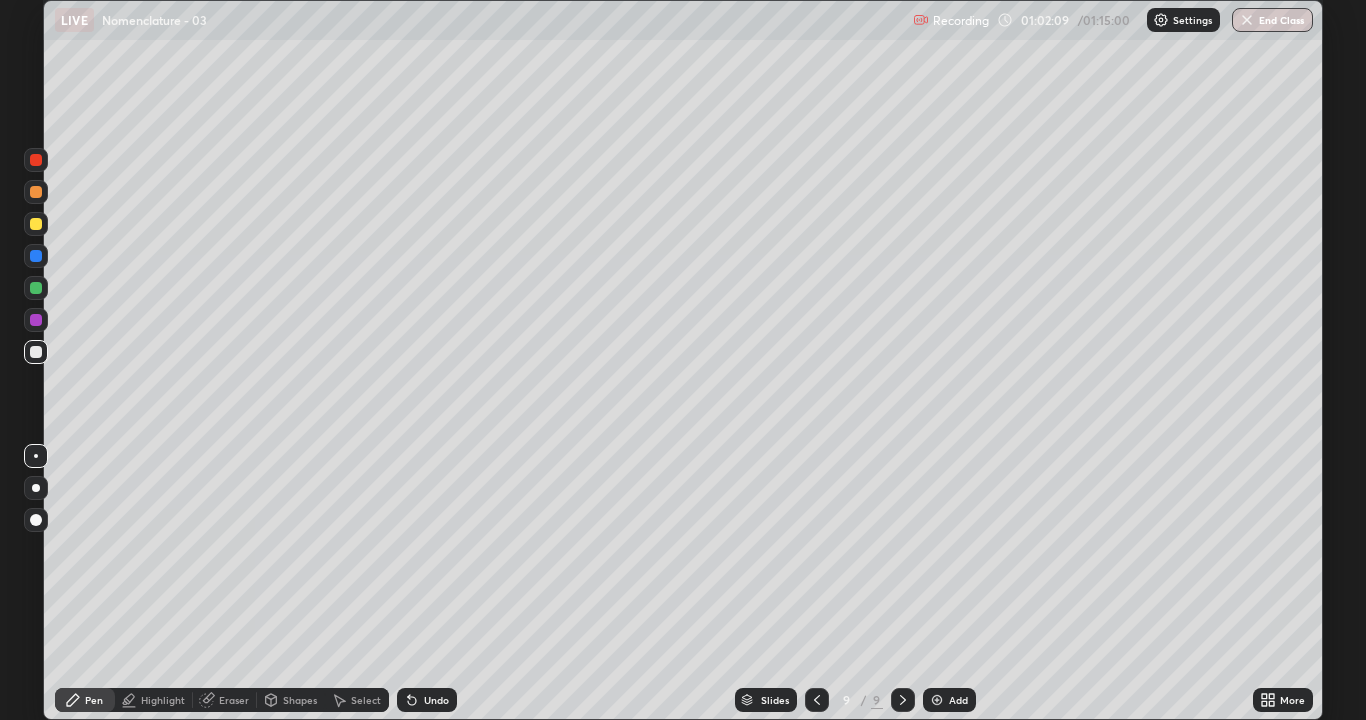 click on "Undo" at bounding box center [427, 700] 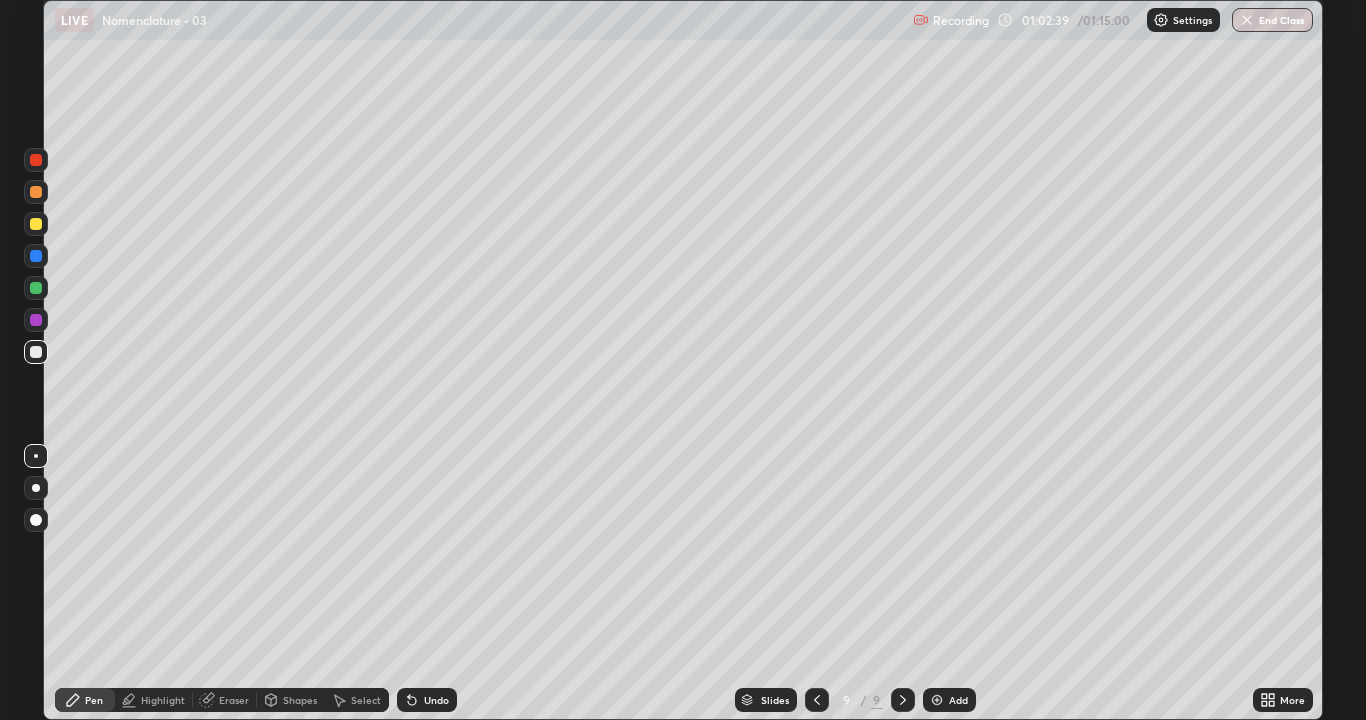 click at bounding box center (36, 224) 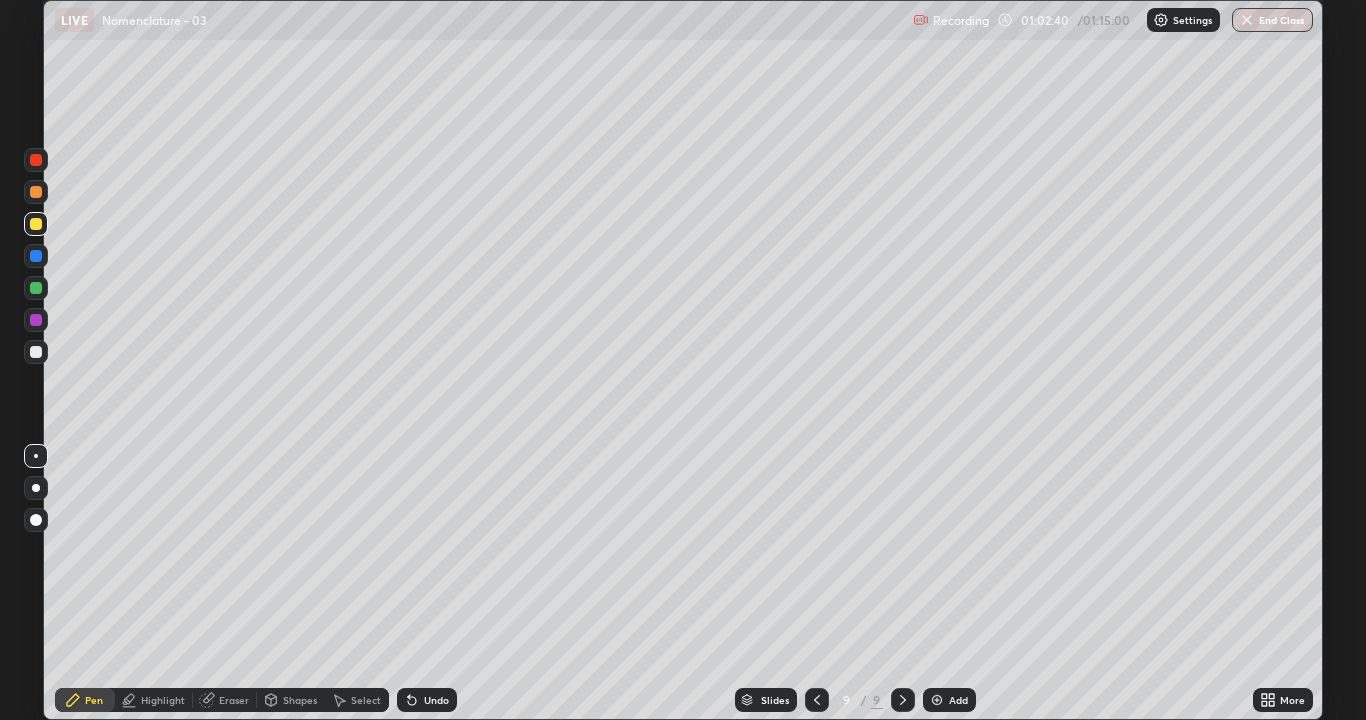 click on "Highlight" at bounding box center (154, 700) 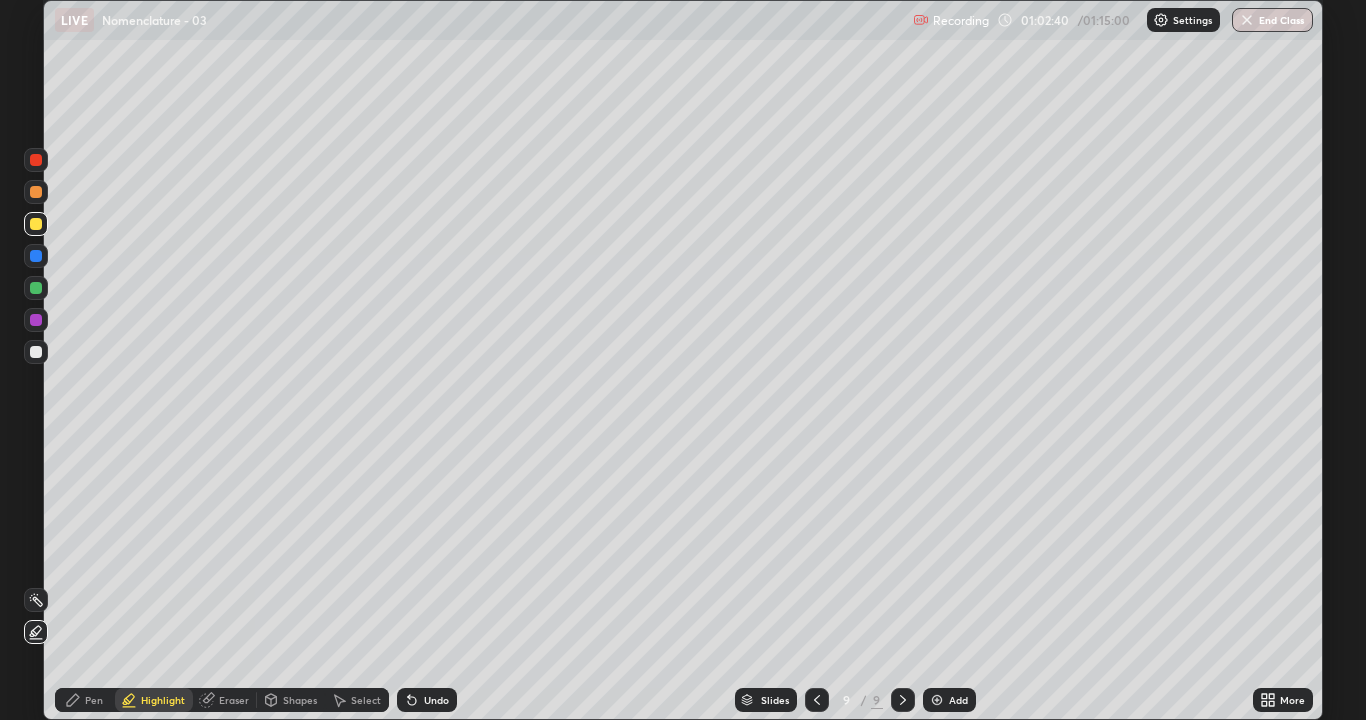 click 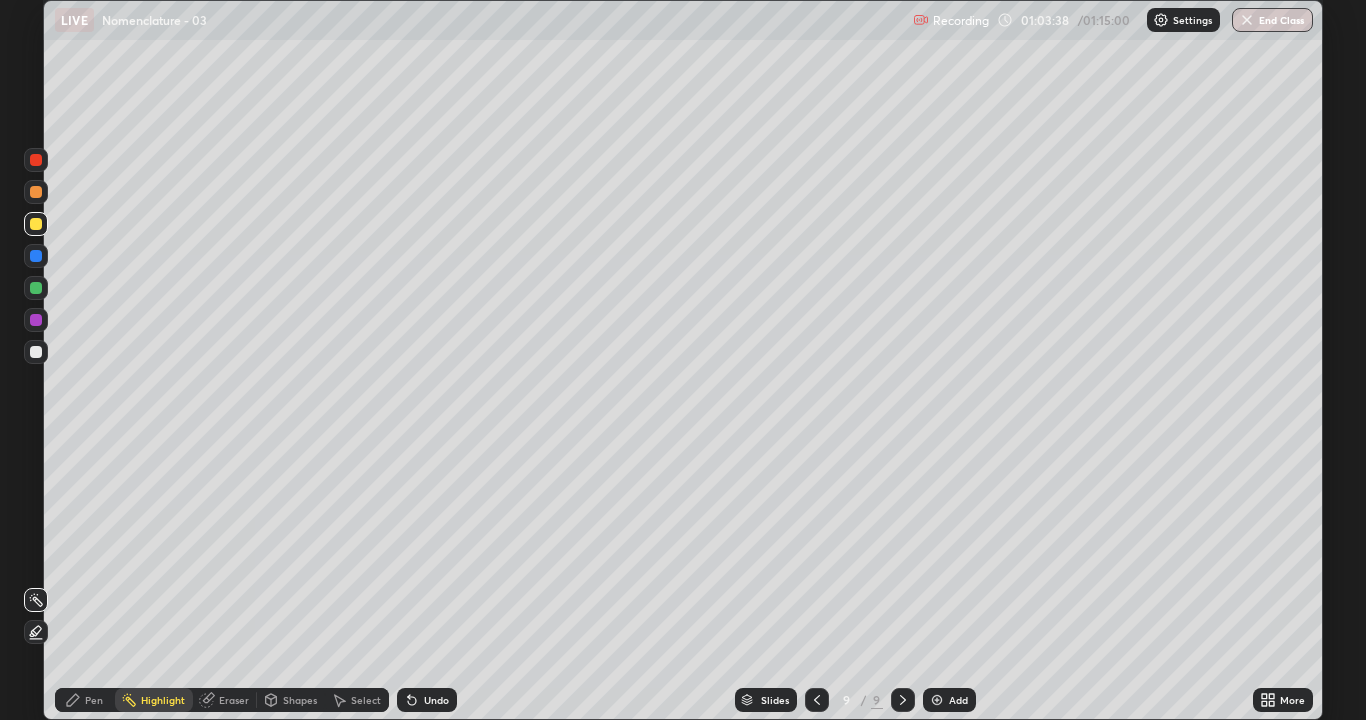 click at bounding box center [36, 352] 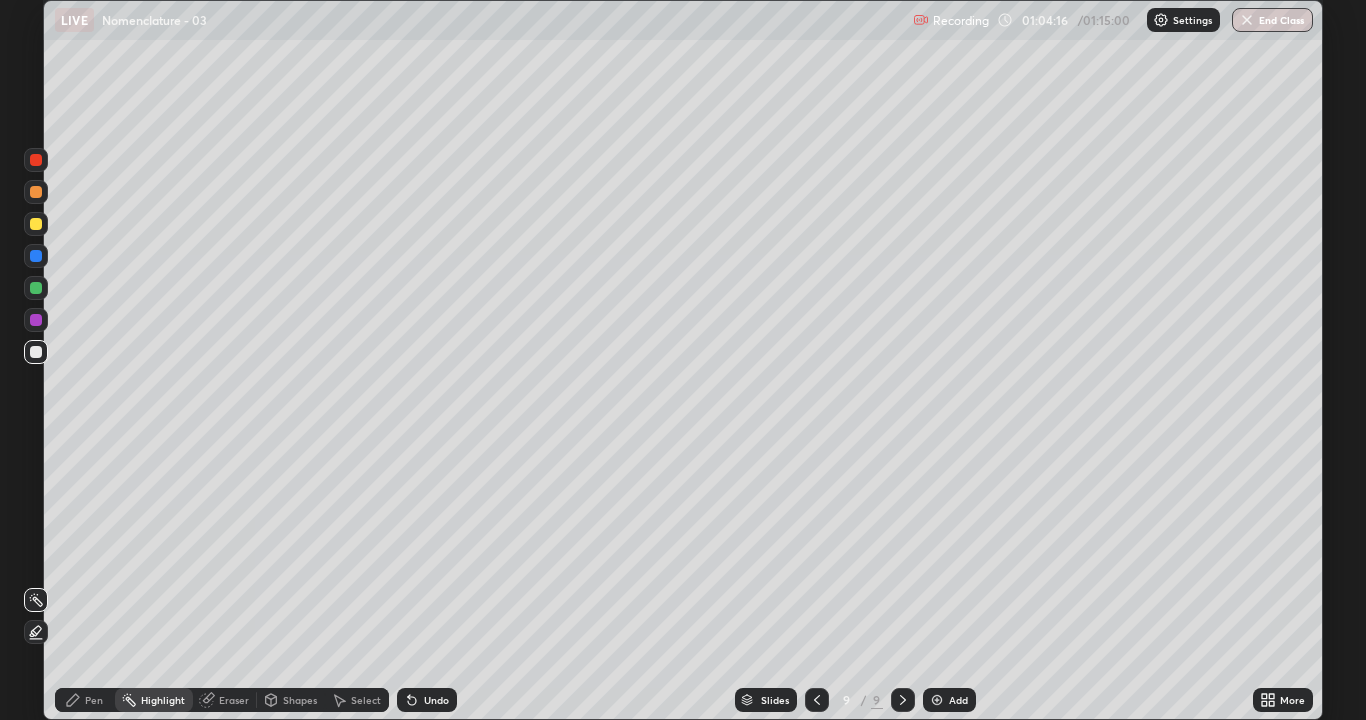 click at bounding box center [36, 632] 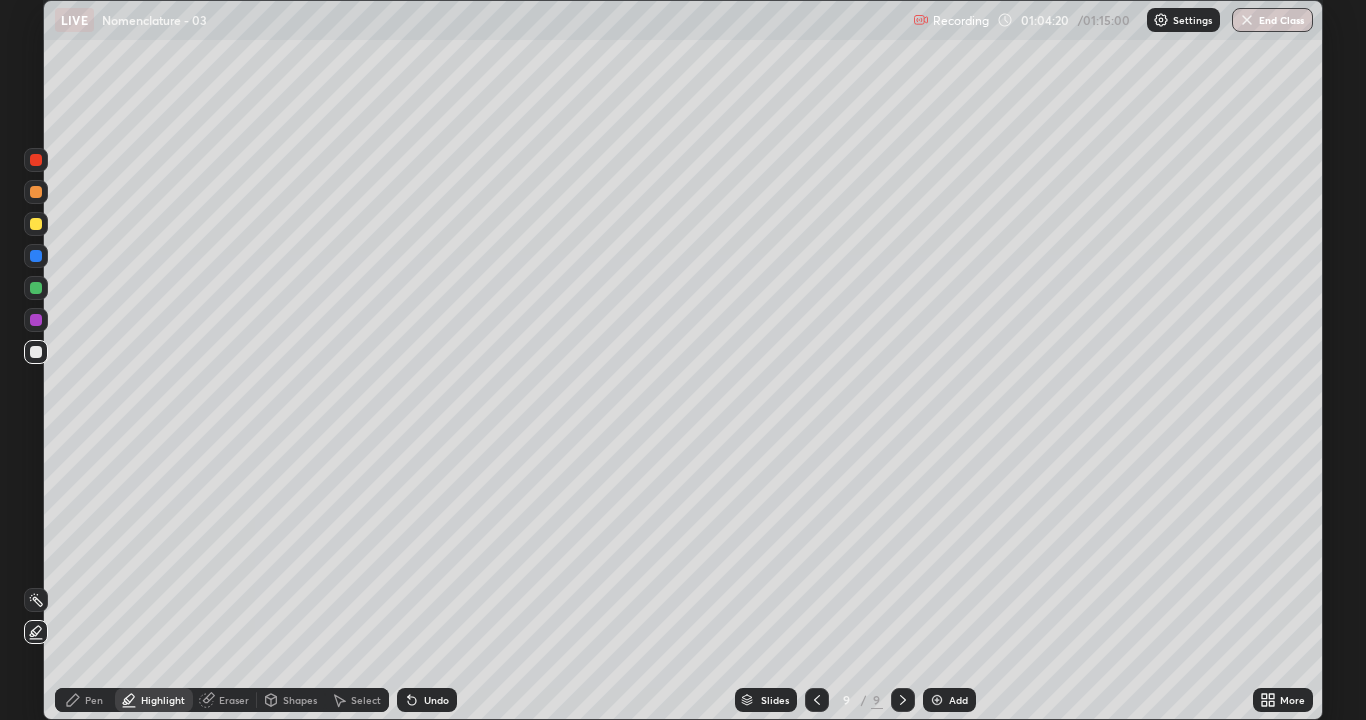 click on "Pen" at bounding box center [94, 700] 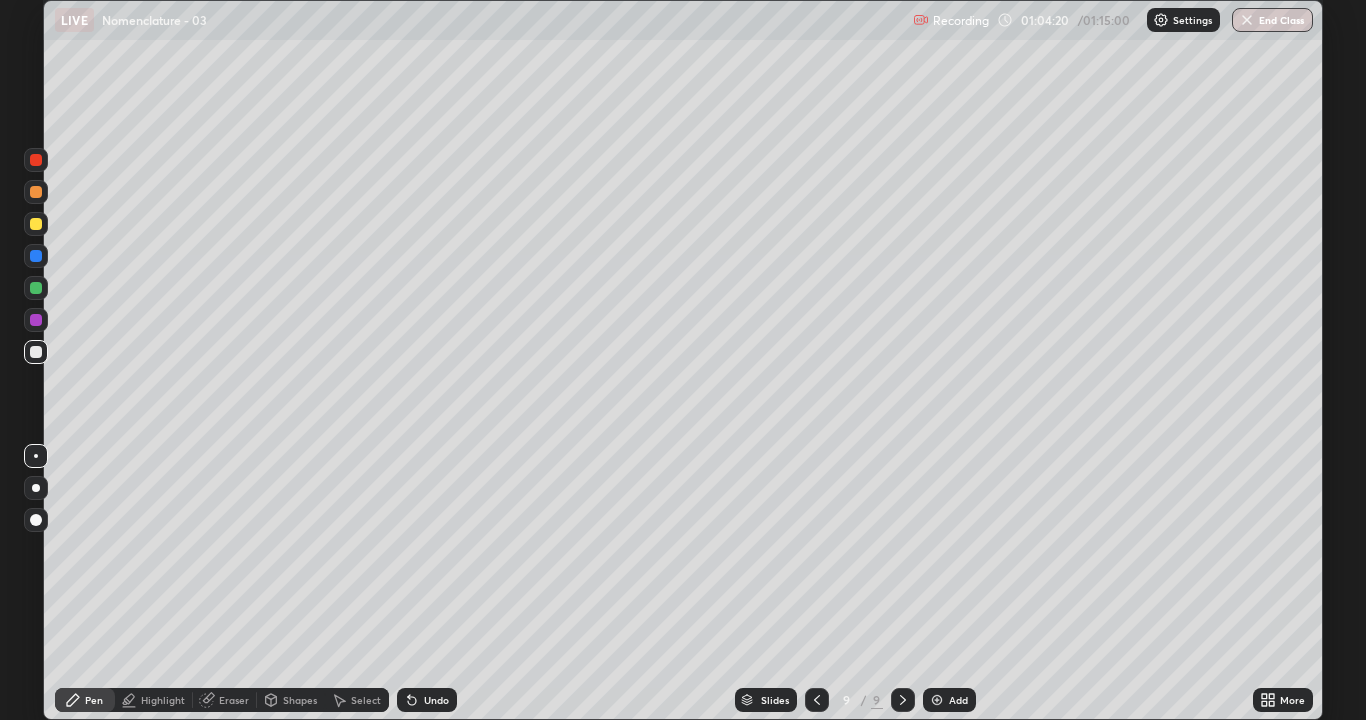 click at bounding box center (36, 224) 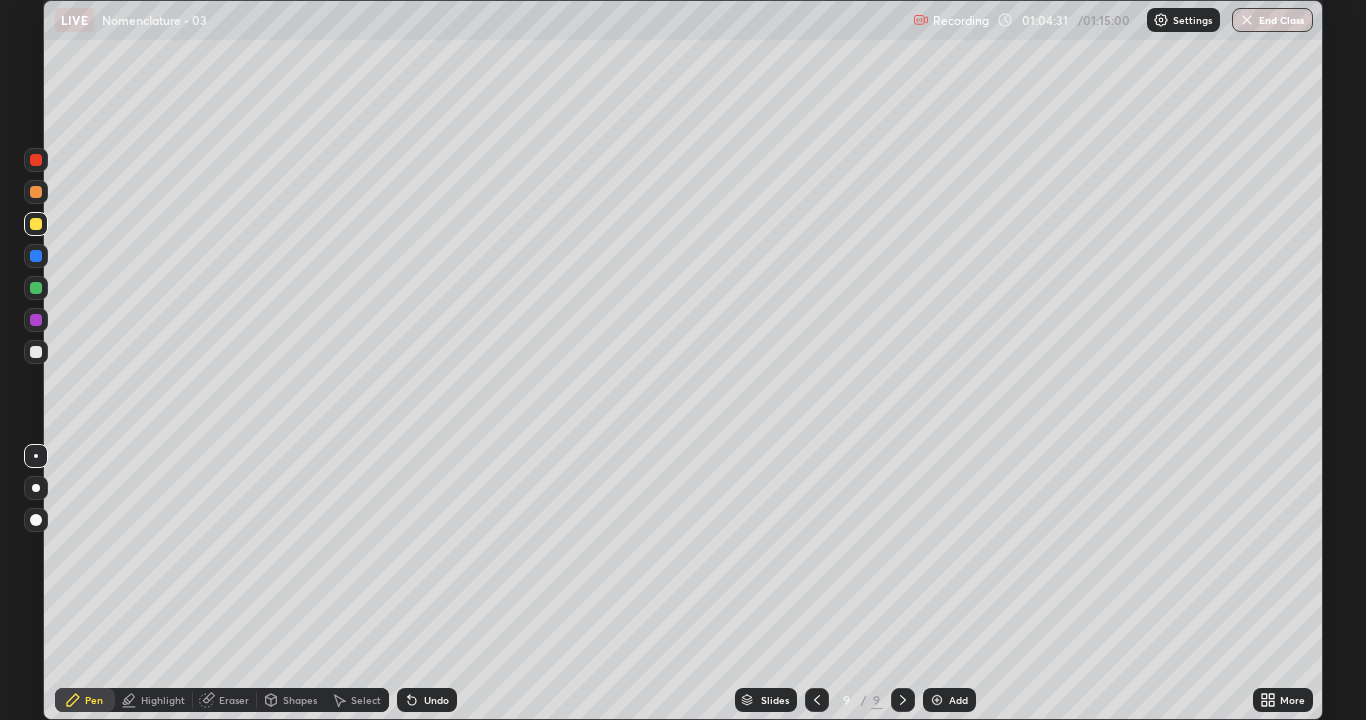 click 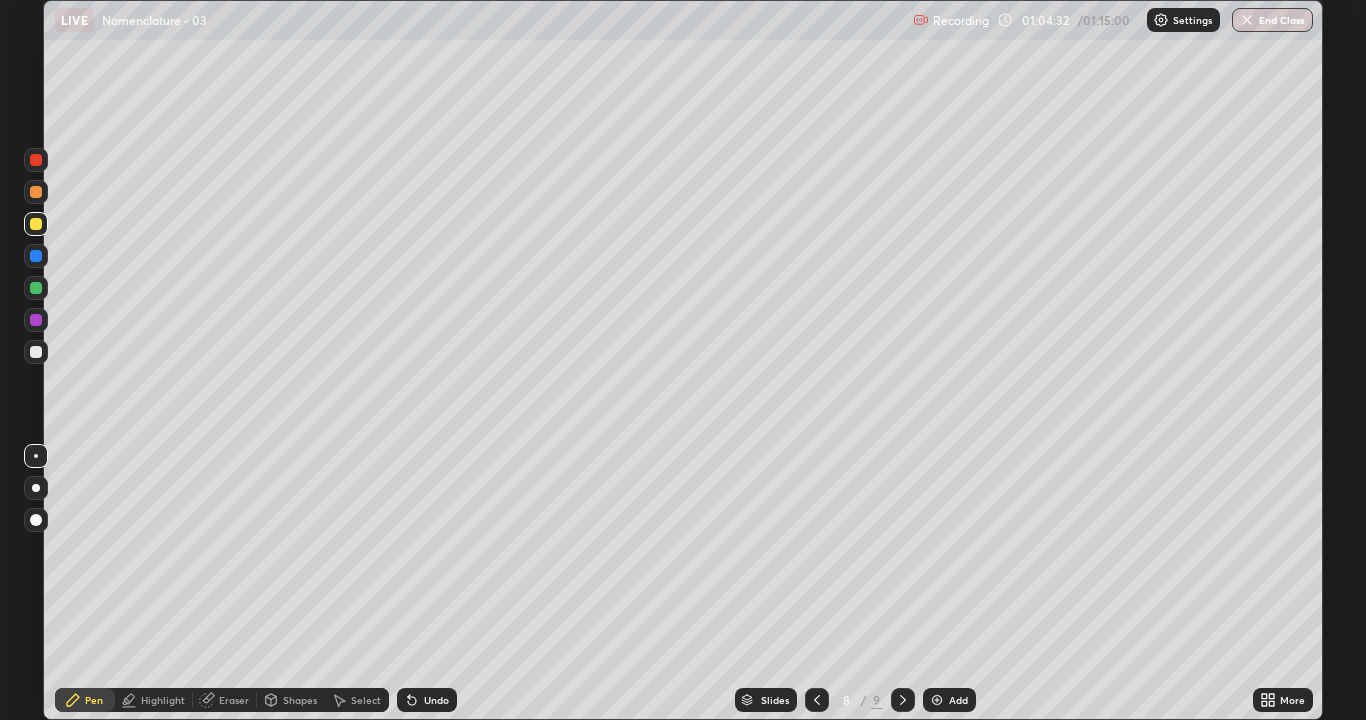 click 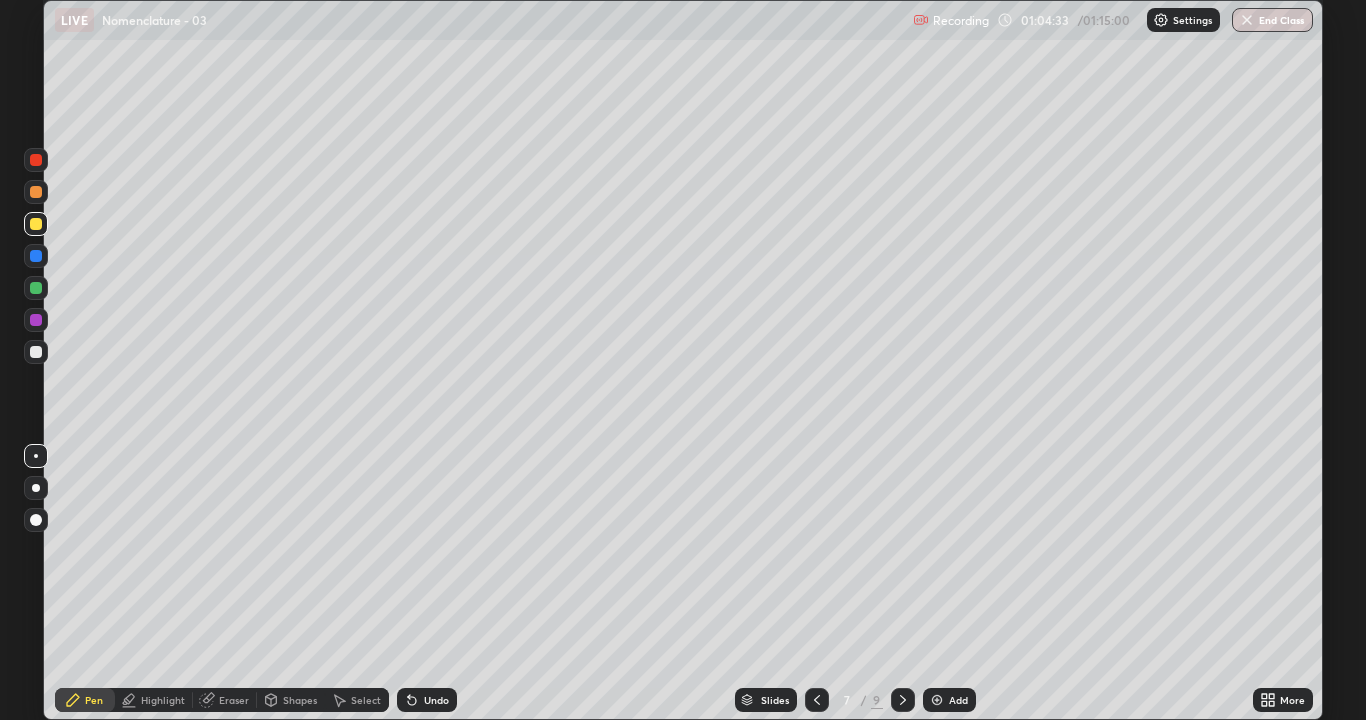 click 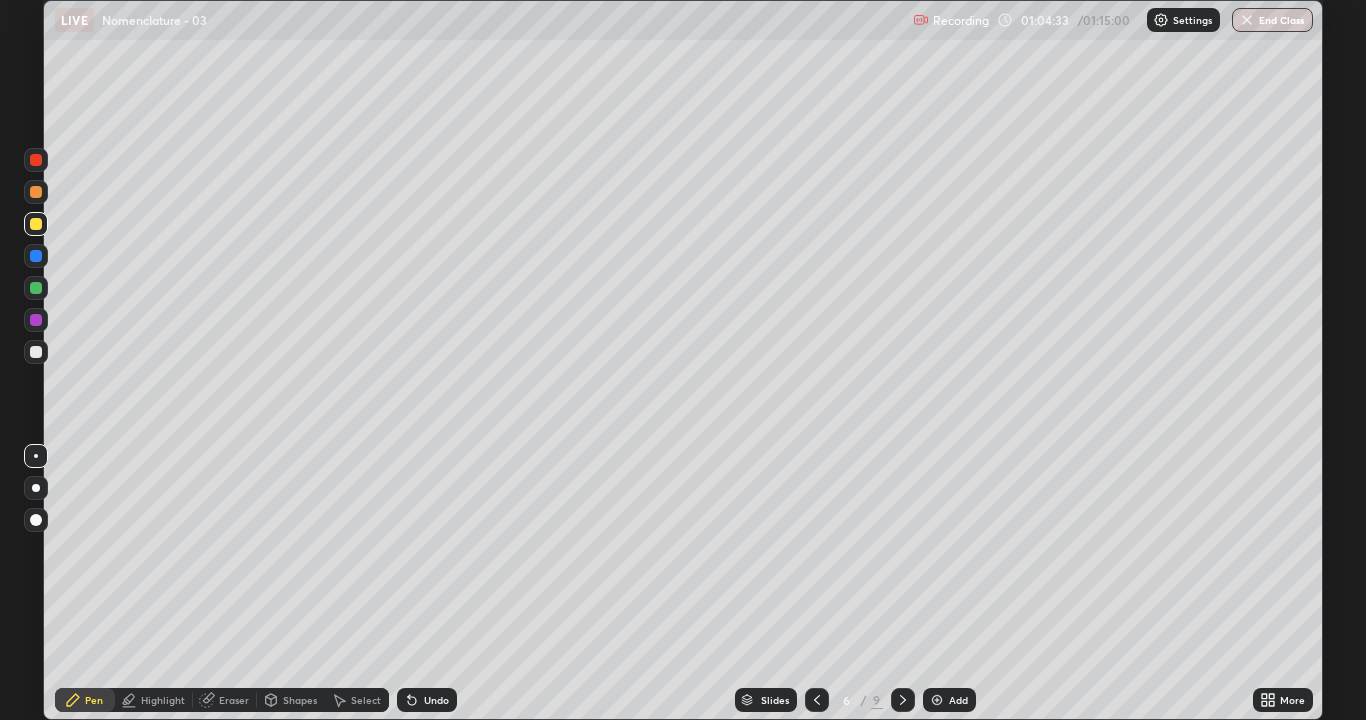 click 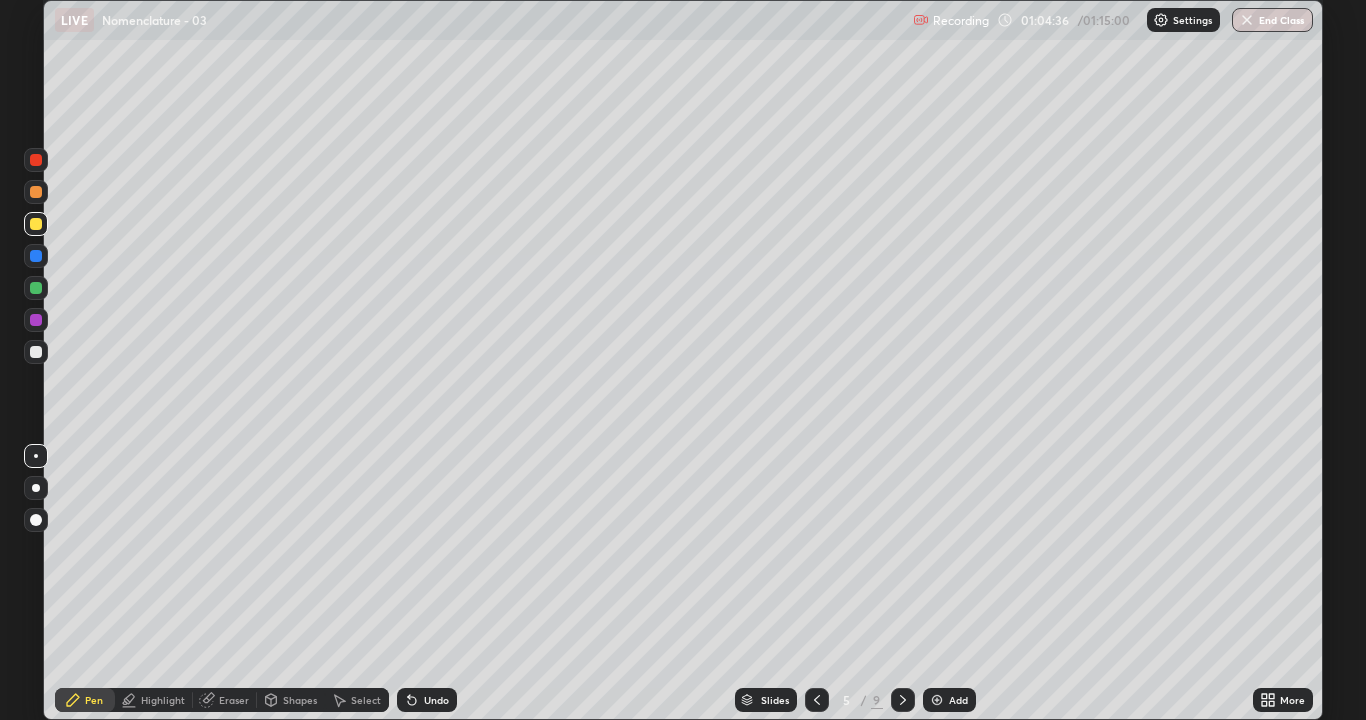 click on "Highlight" at bounding box center (163, 700) 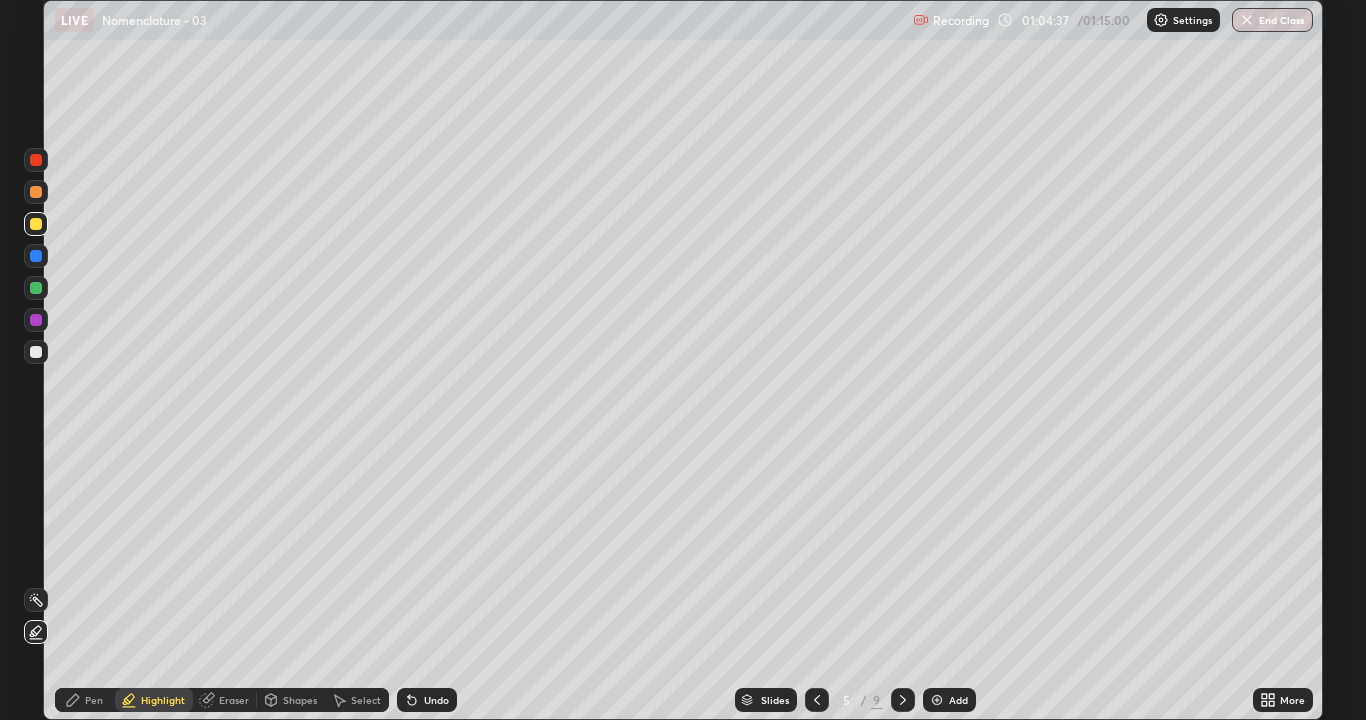 click 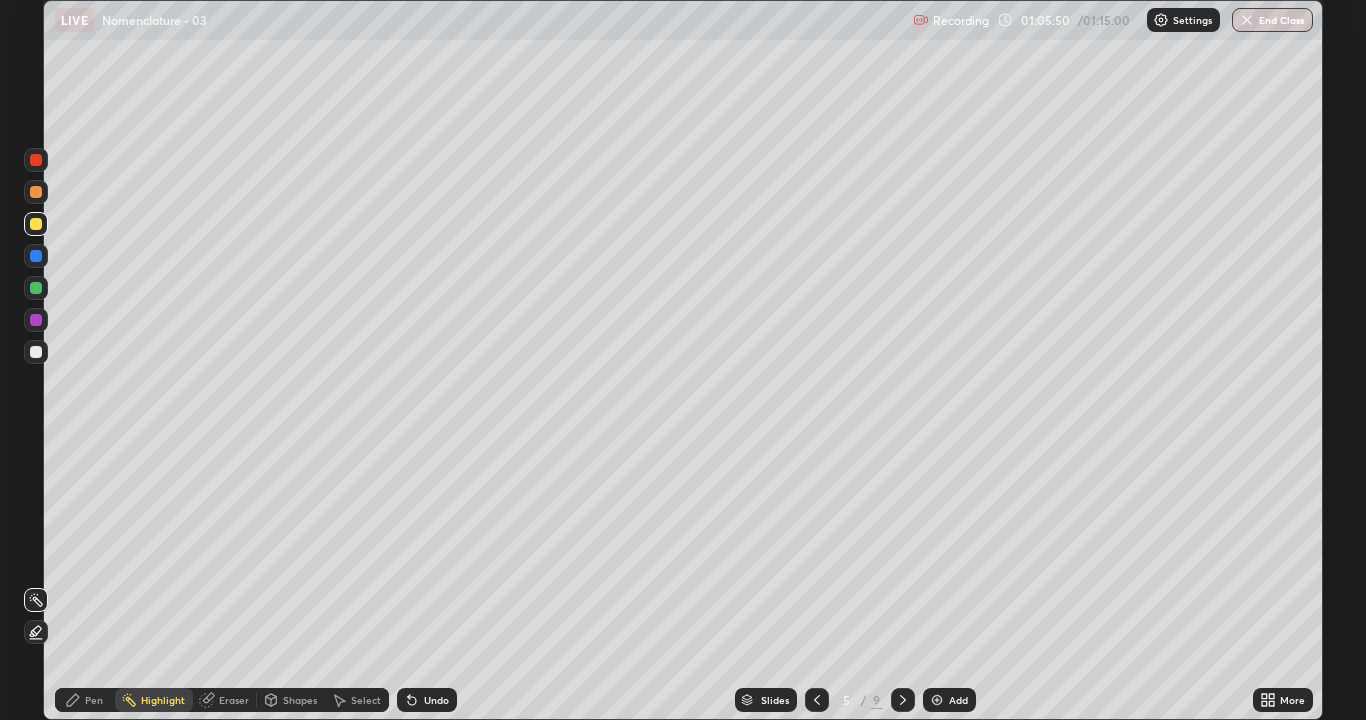 click 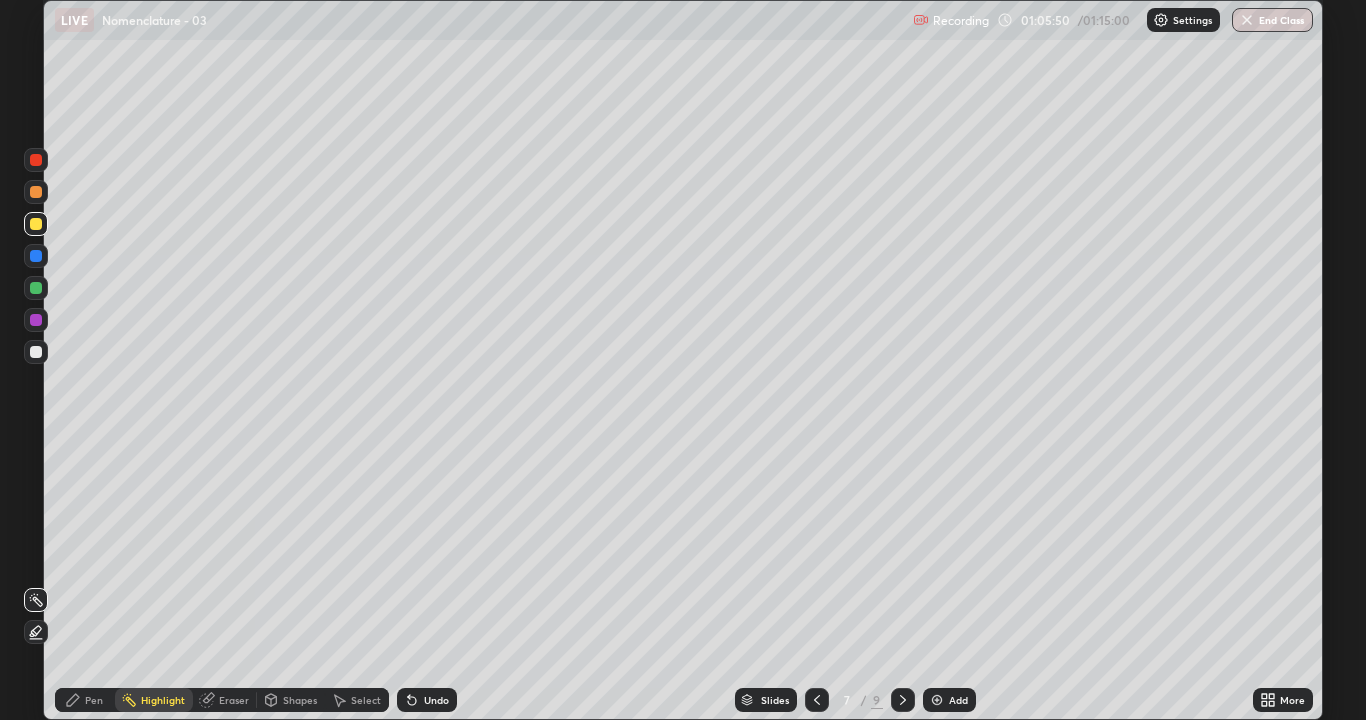 click 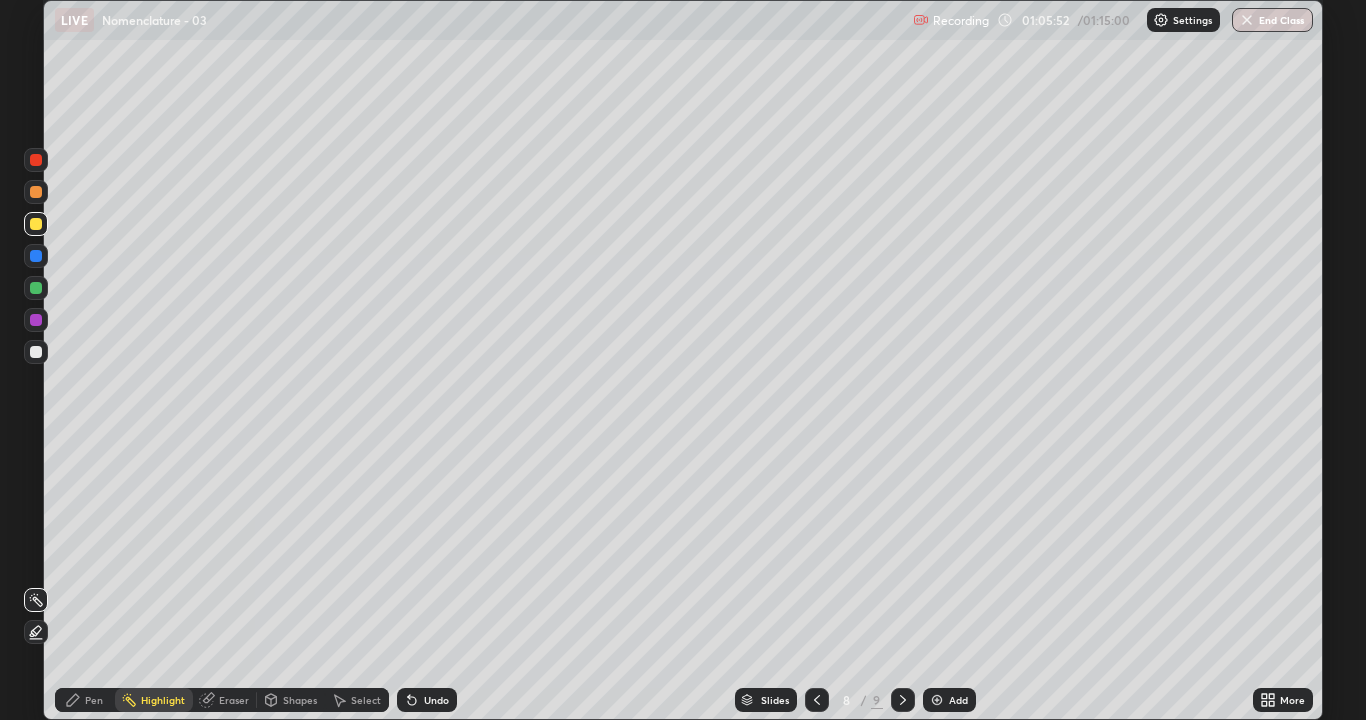 click at bounding box center [903, 700] 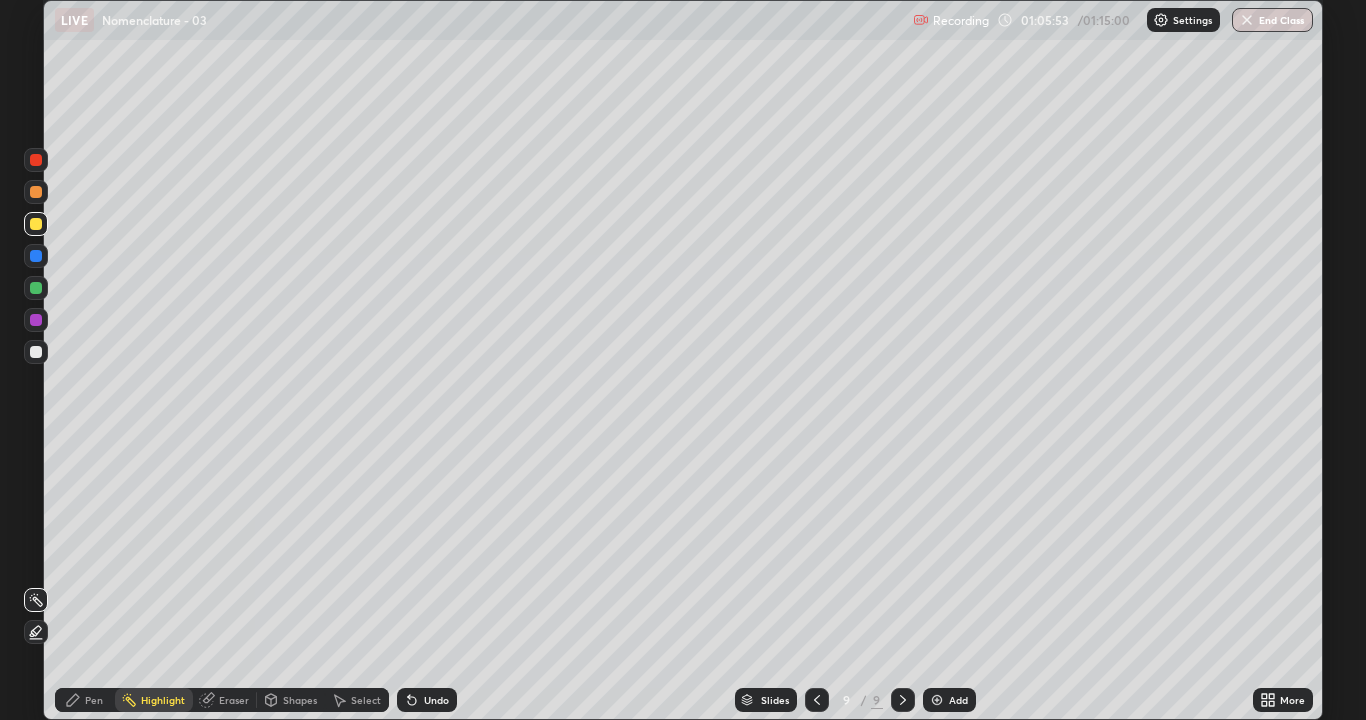click at bounding box center [903, 700] 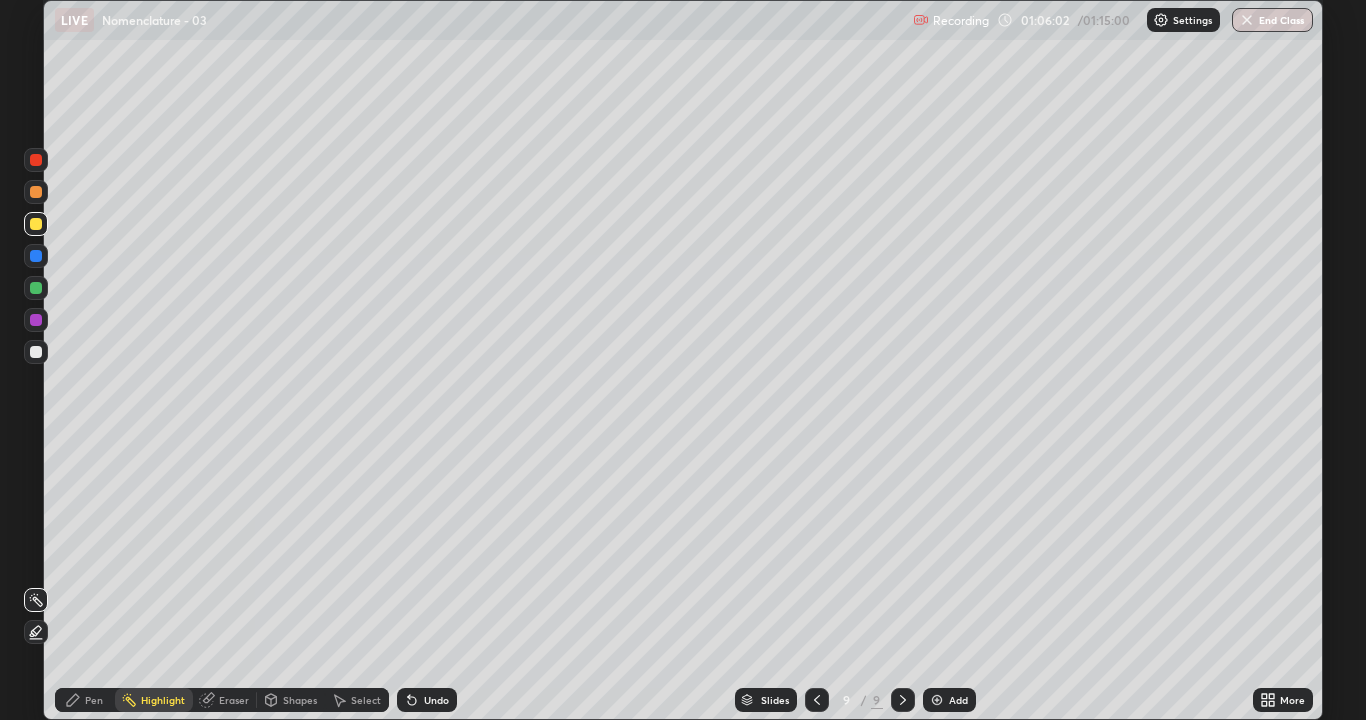 click at bounding box center [36, 352] 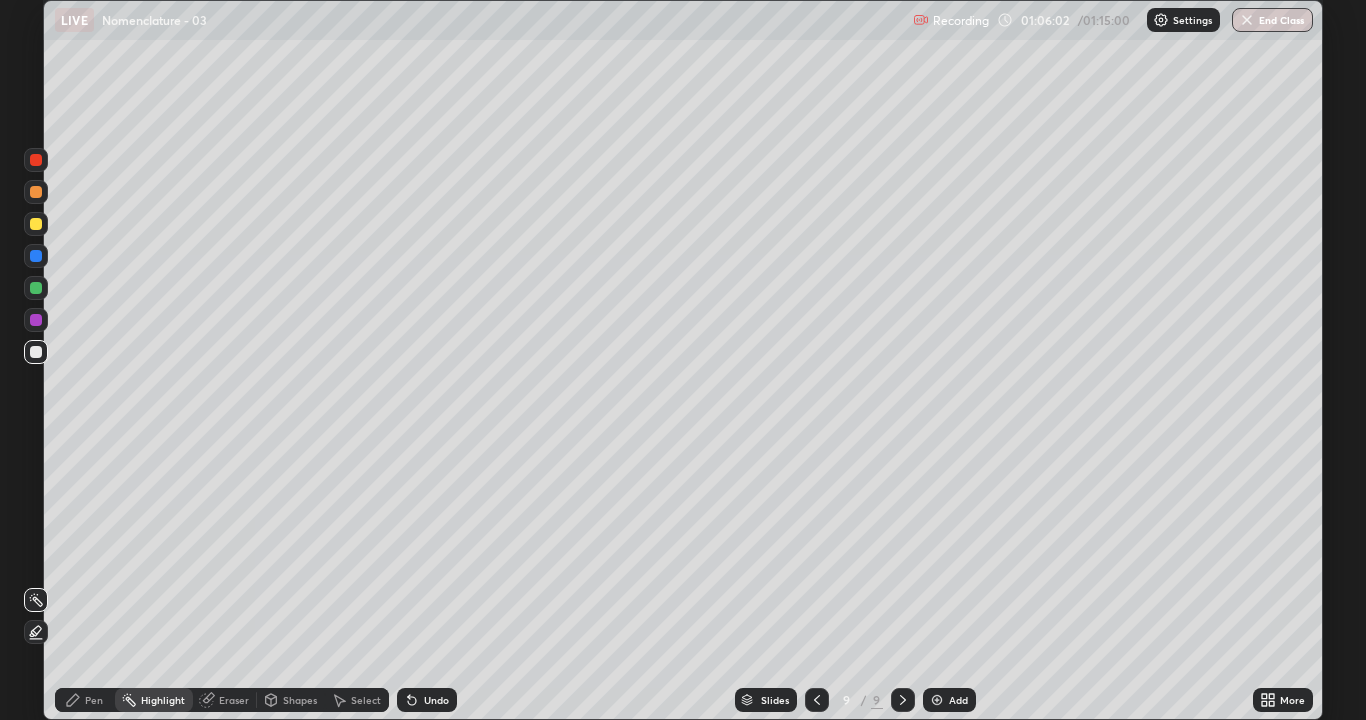 click on "Pen" at bounding box center (94, 700) 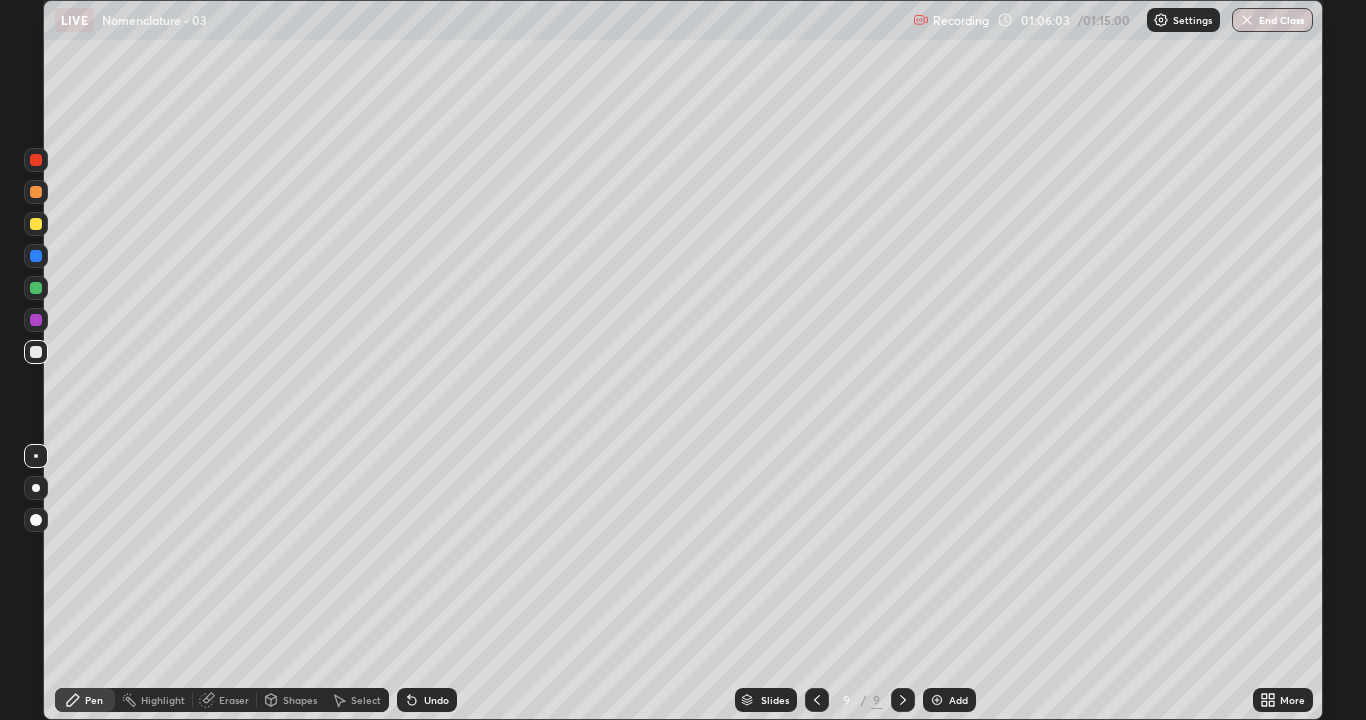 click at bounding box center [36, 456] 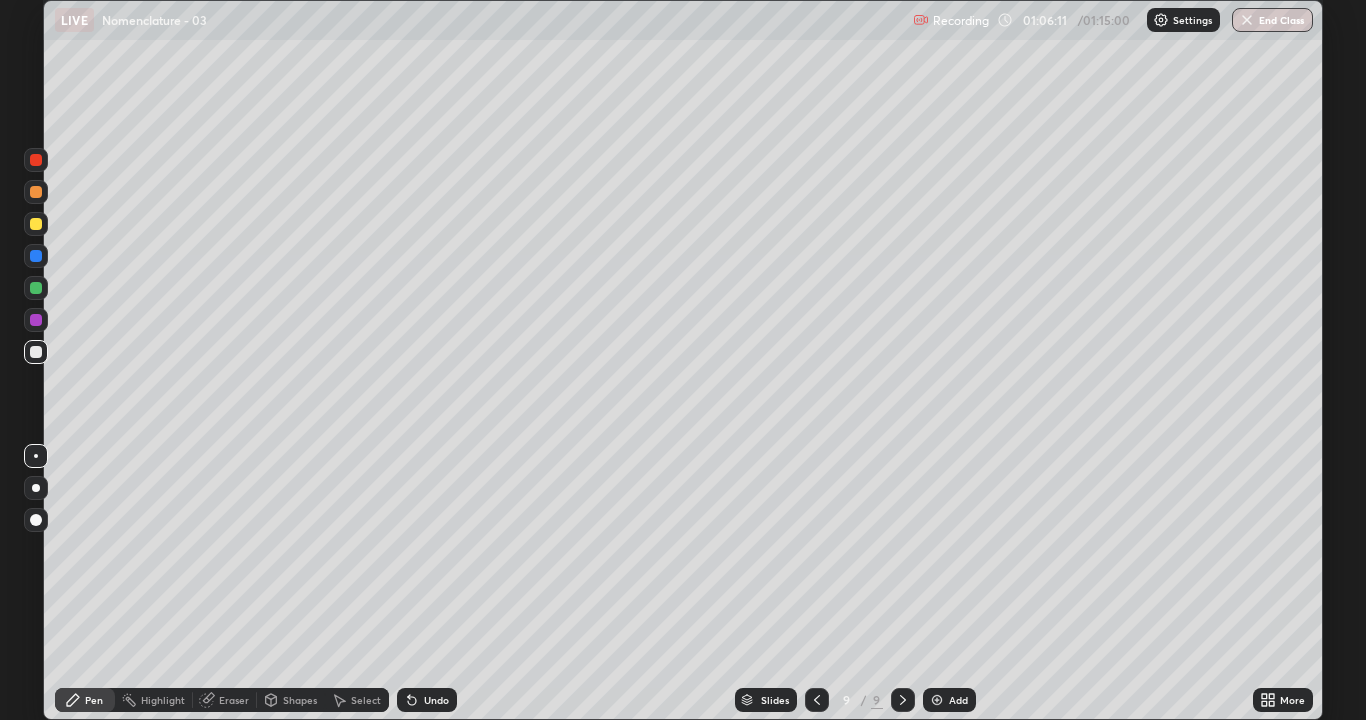 click on "Add" at bounding box center [949, 700] 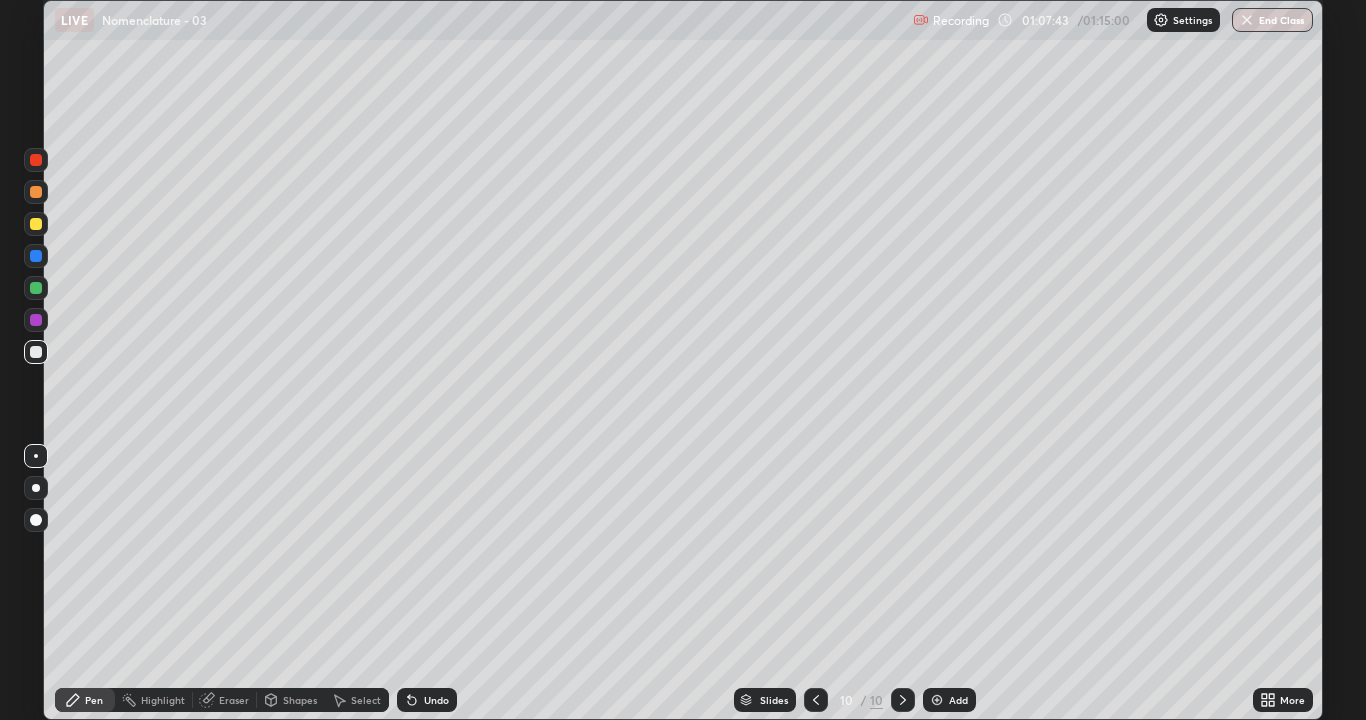 click on "Select" at bounding box center [366, 700] 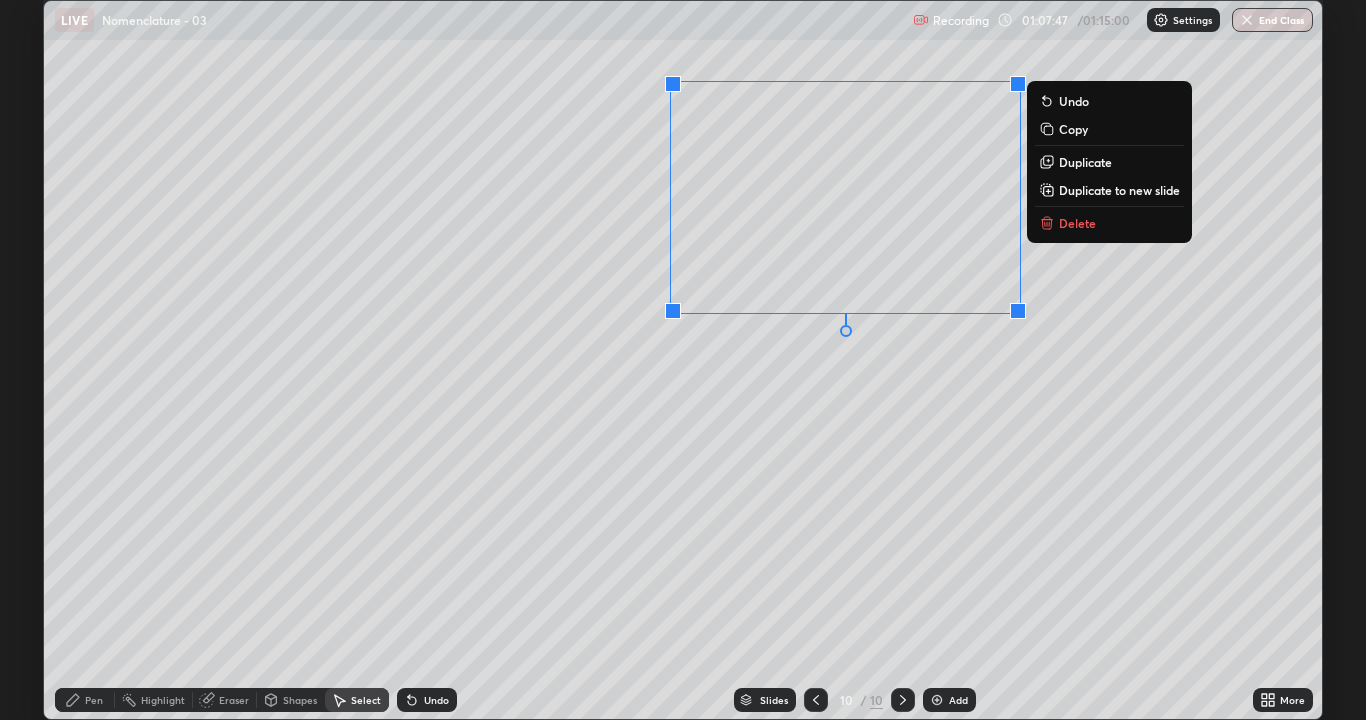 click on "0 ° Undo Copy Duplicate Duplicate to new slide Delete" at bounding box center (683, 360) 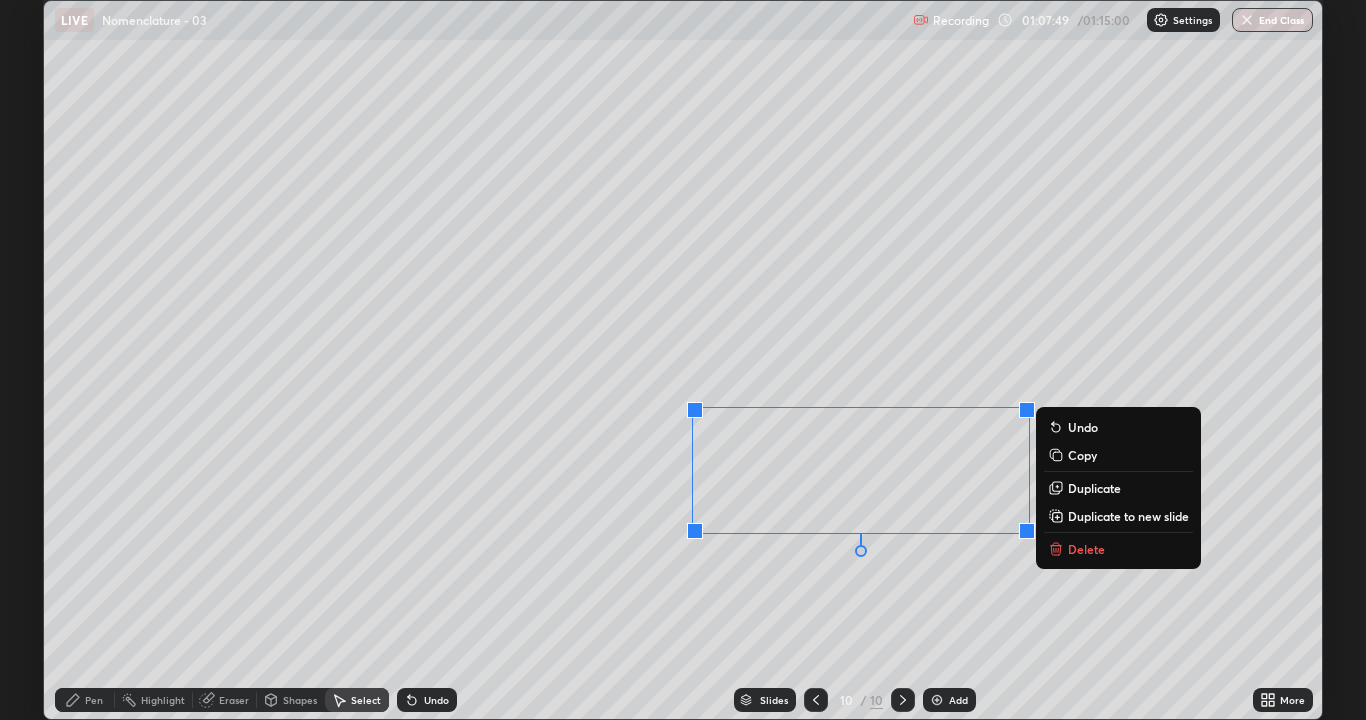 click on "0 ° Undo Copy Duplicate Duplicate to new slide Delete" at bounding box center [683, 360] 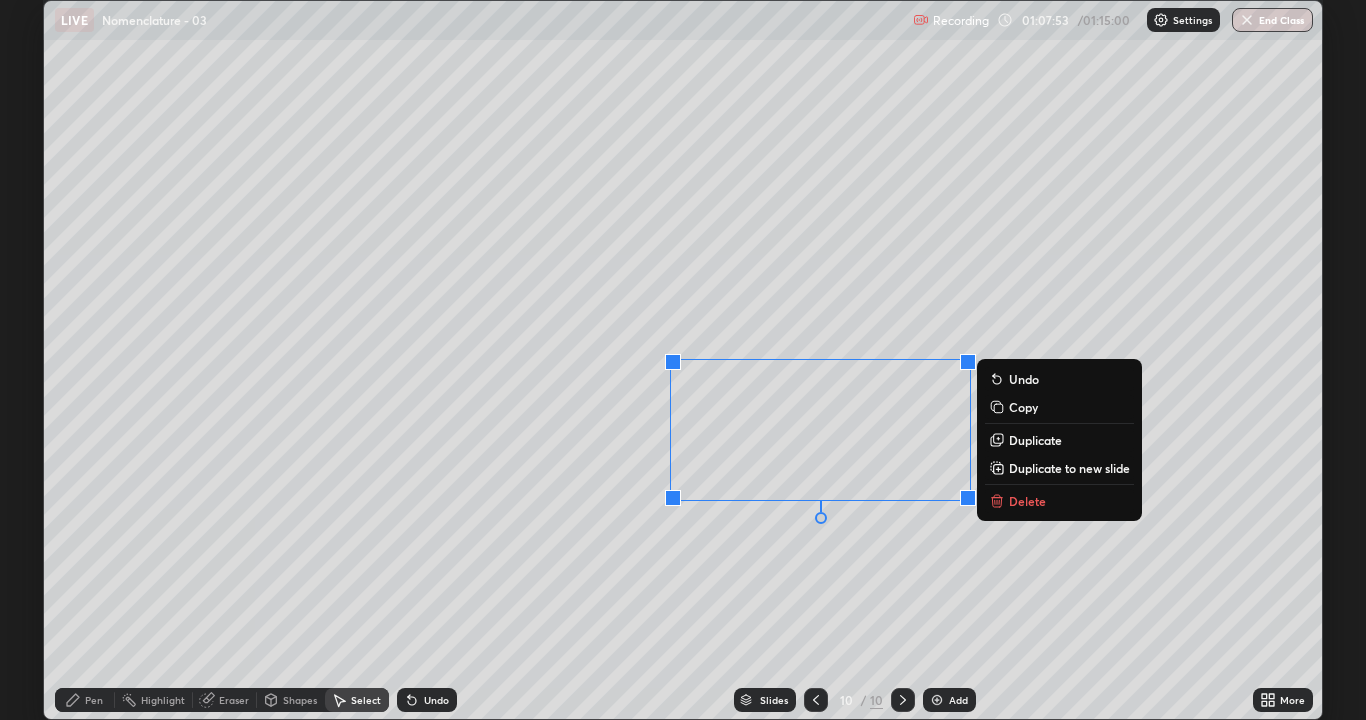click on "0 ° Undo Copy Duplicate Duplicate to new slide Delete" at bounding box center (683, 360) 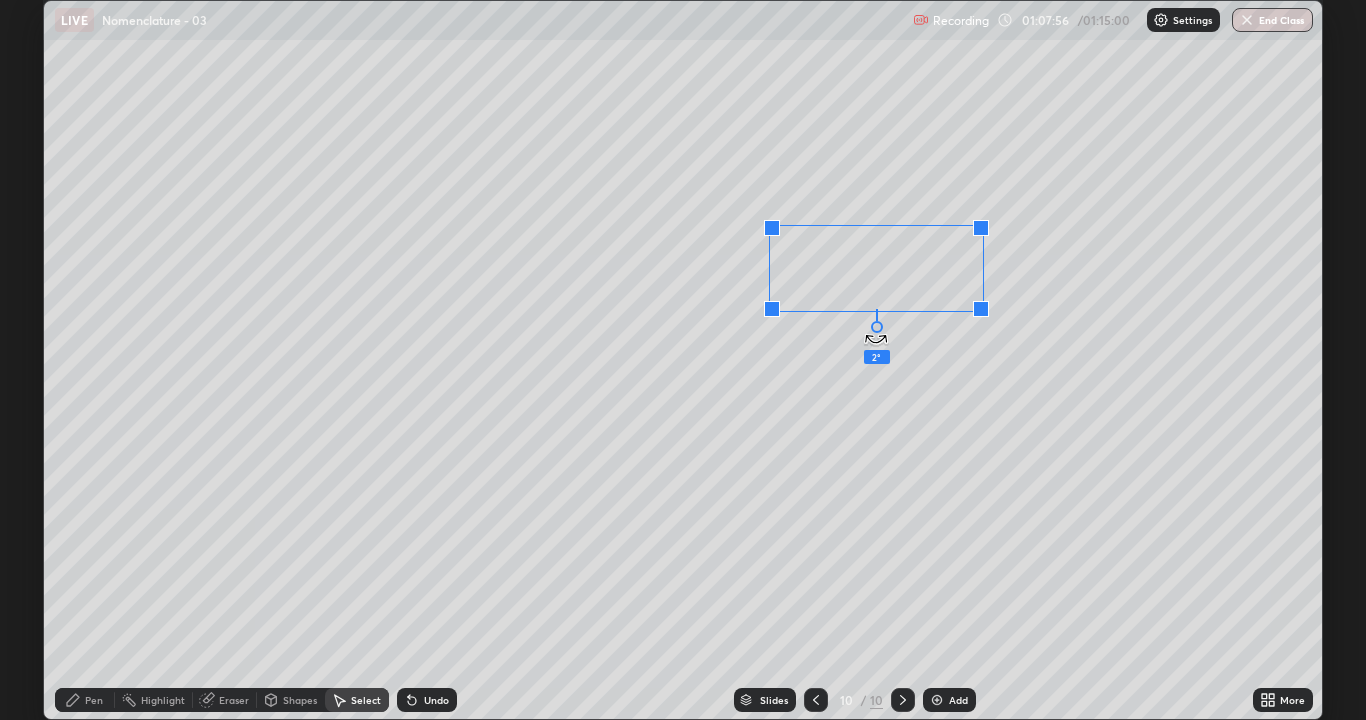 click on "2 ° Undo Copy Duplicate Duplicate to new slide Delete" at bounding box center [683, 360] 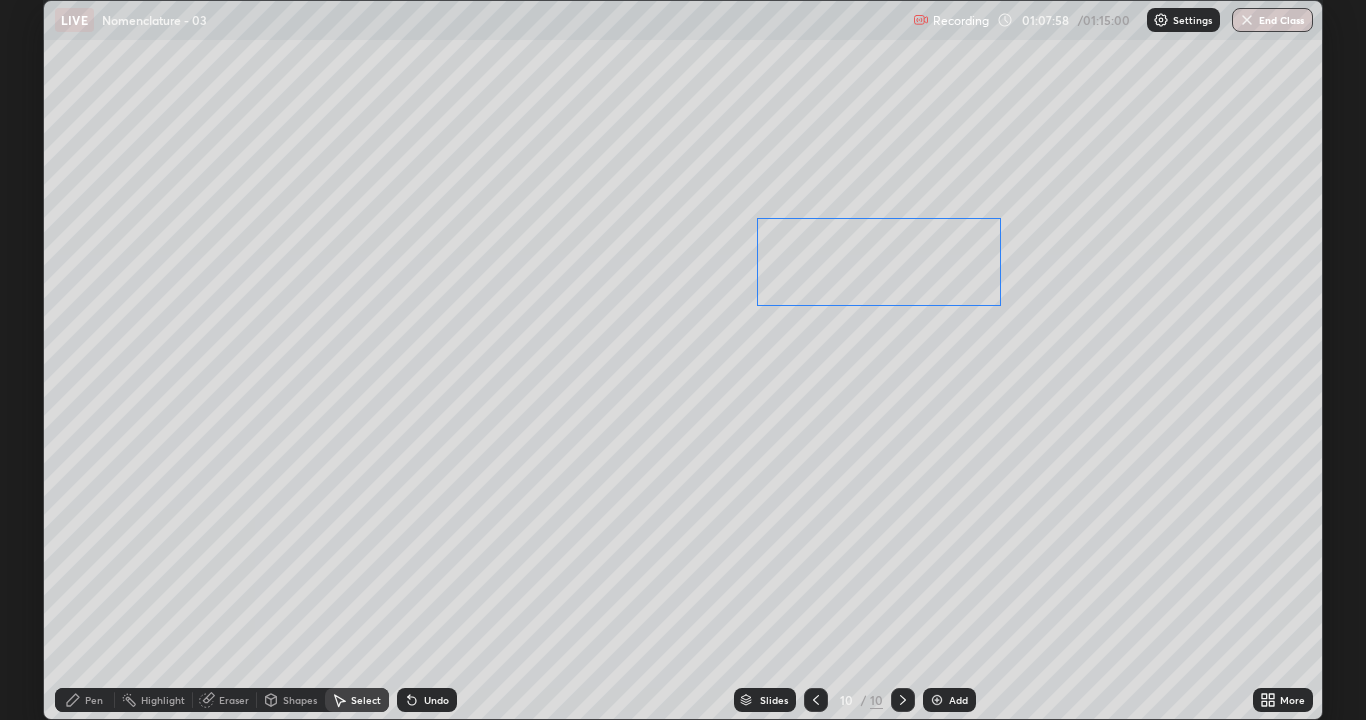 click on "0 ° Undo Copy Duplicate Duplicate to new slide Delete" at bounding box center (683, 360) 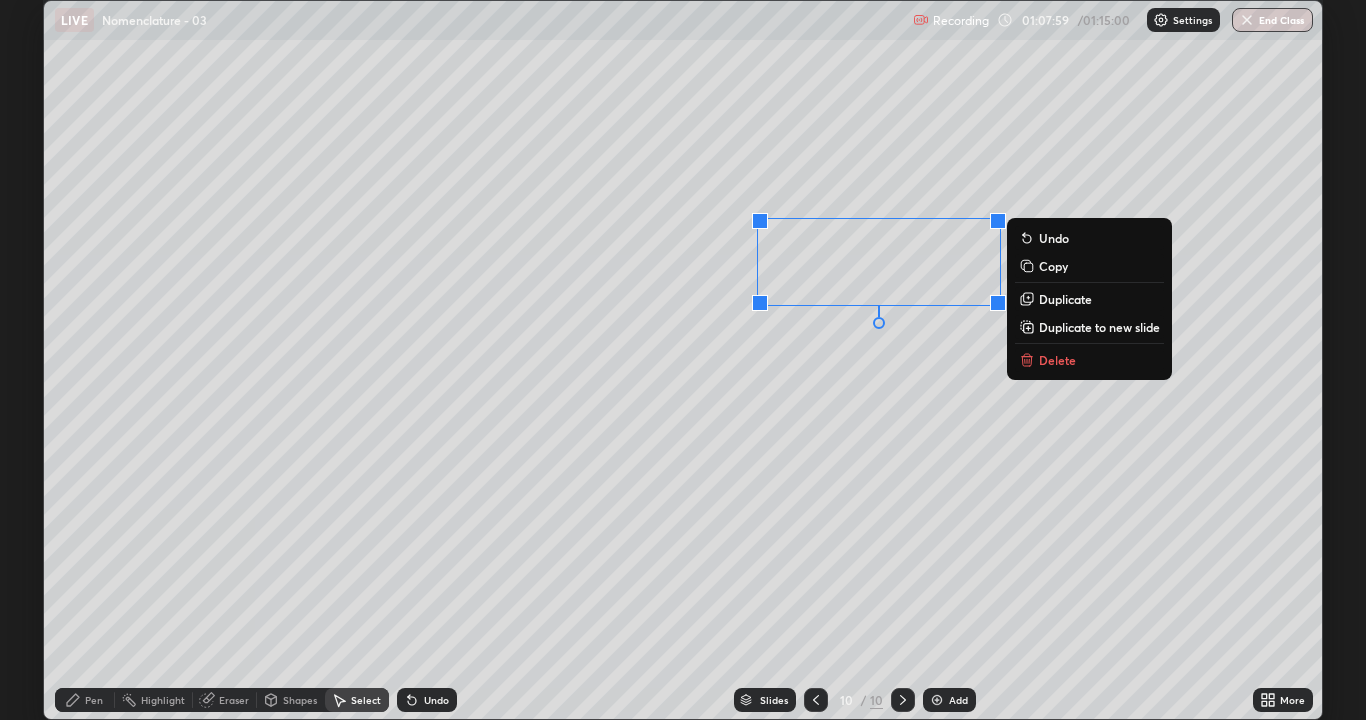 click on "0 ° Undo Copy Duplicate Duplicate to new slide Delete" at bounding box center (683, 360) 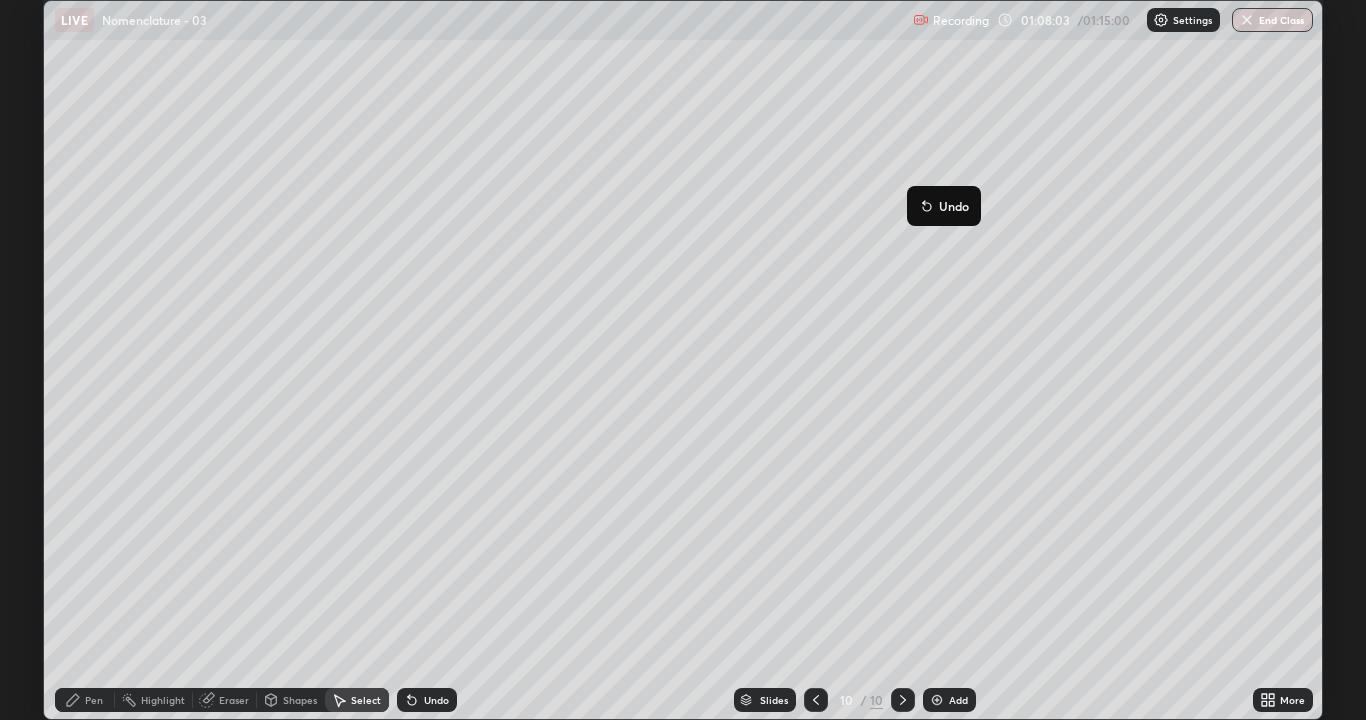 click on "0 ° Undo Copy Duplicate Duplicate to new slide Delete" at bounding box center [683, 360] 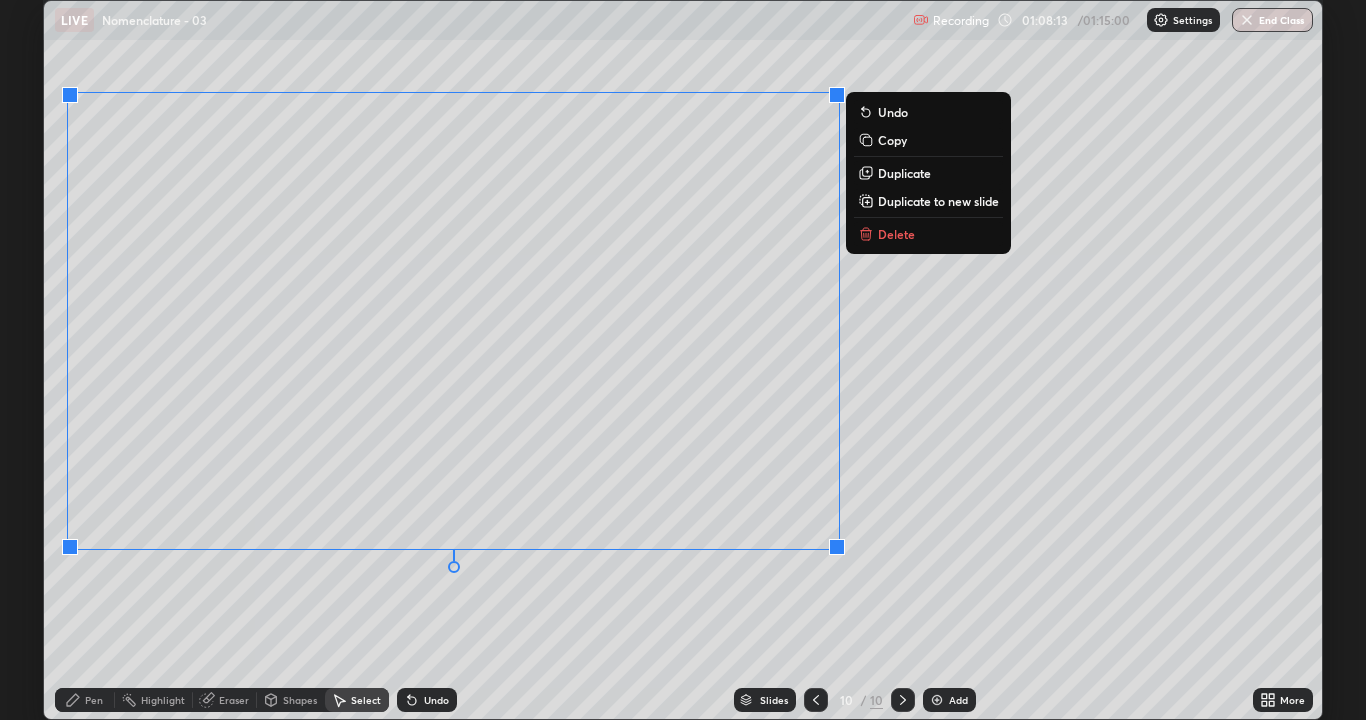 click on "0 ° Undo Copy Duplicate Duplicate to new slide Delete" at bounding box center [683, 360] 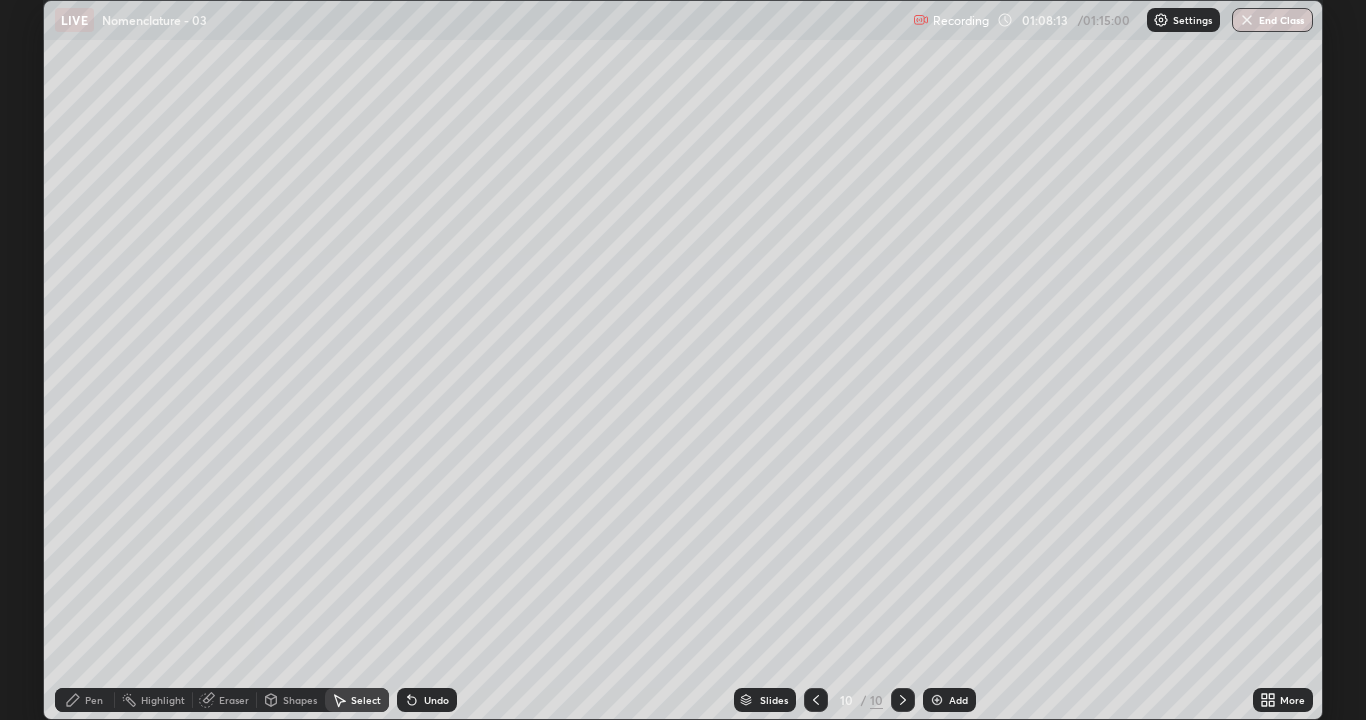 click on "Pen" at bounding box center (85, 700) 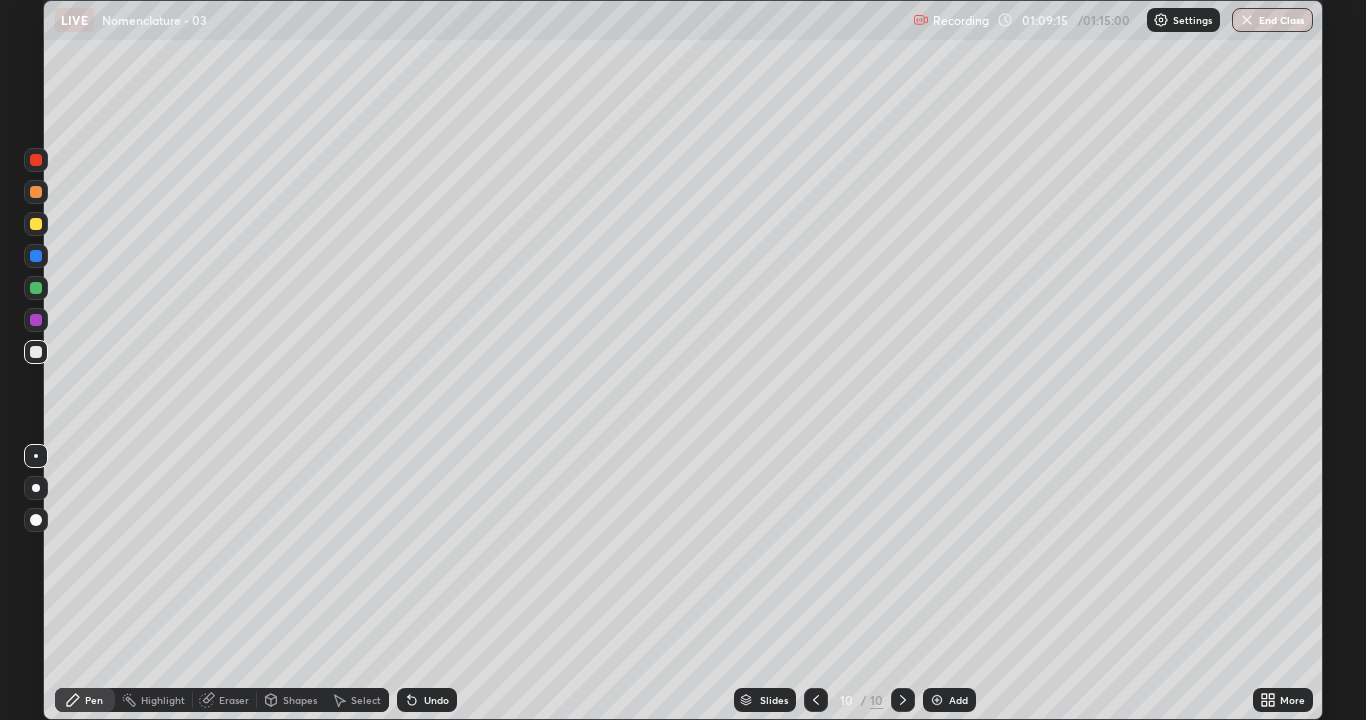click 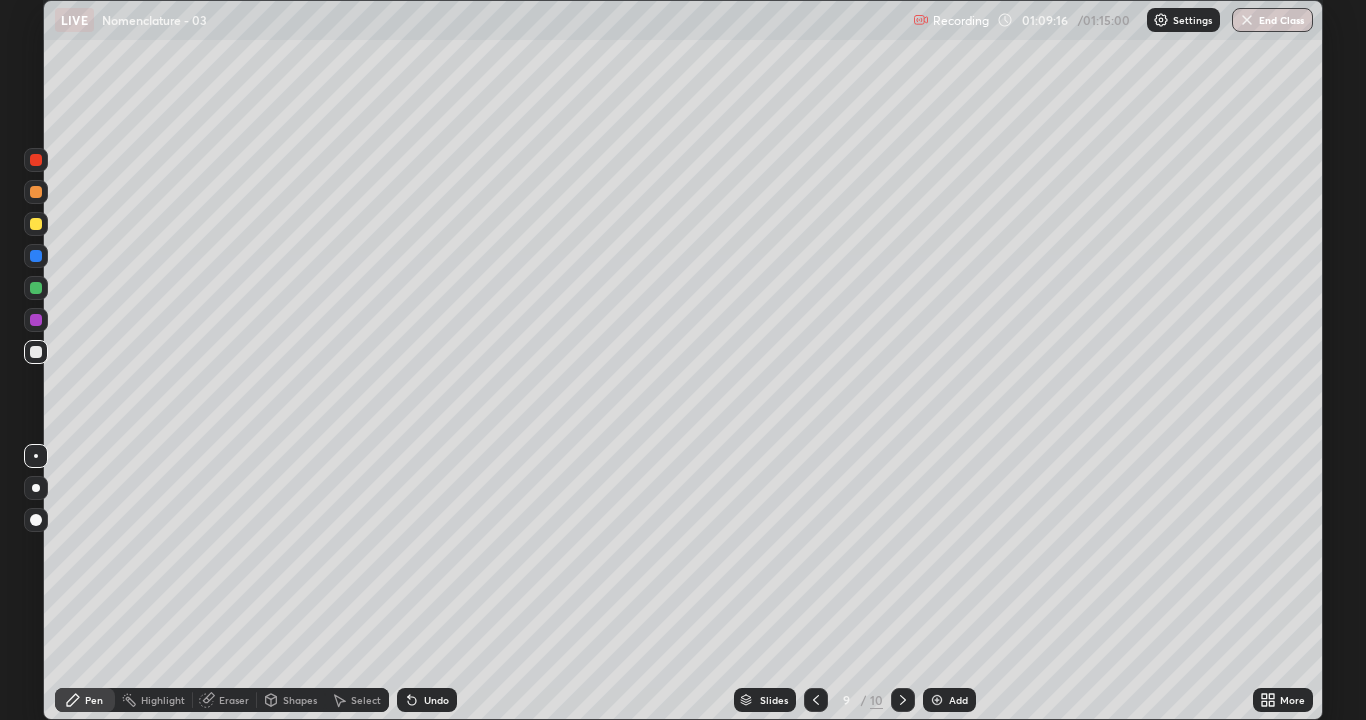 click 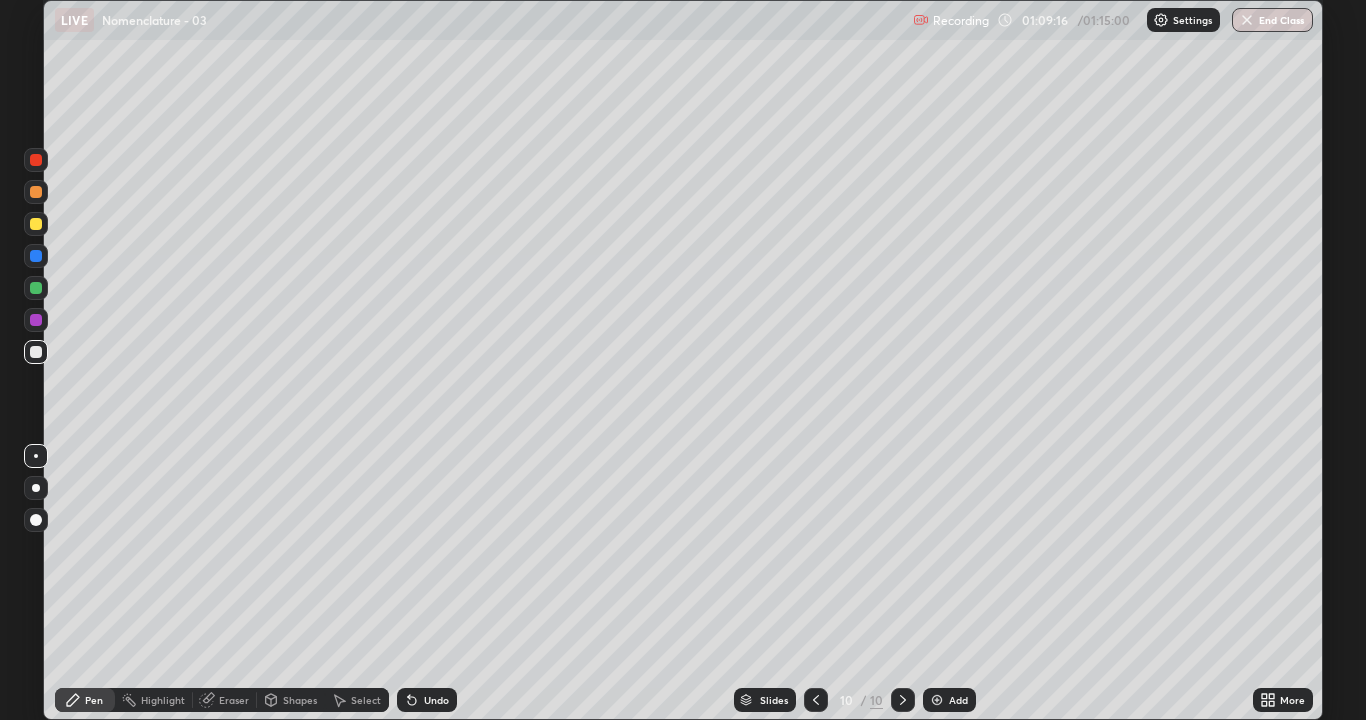 click 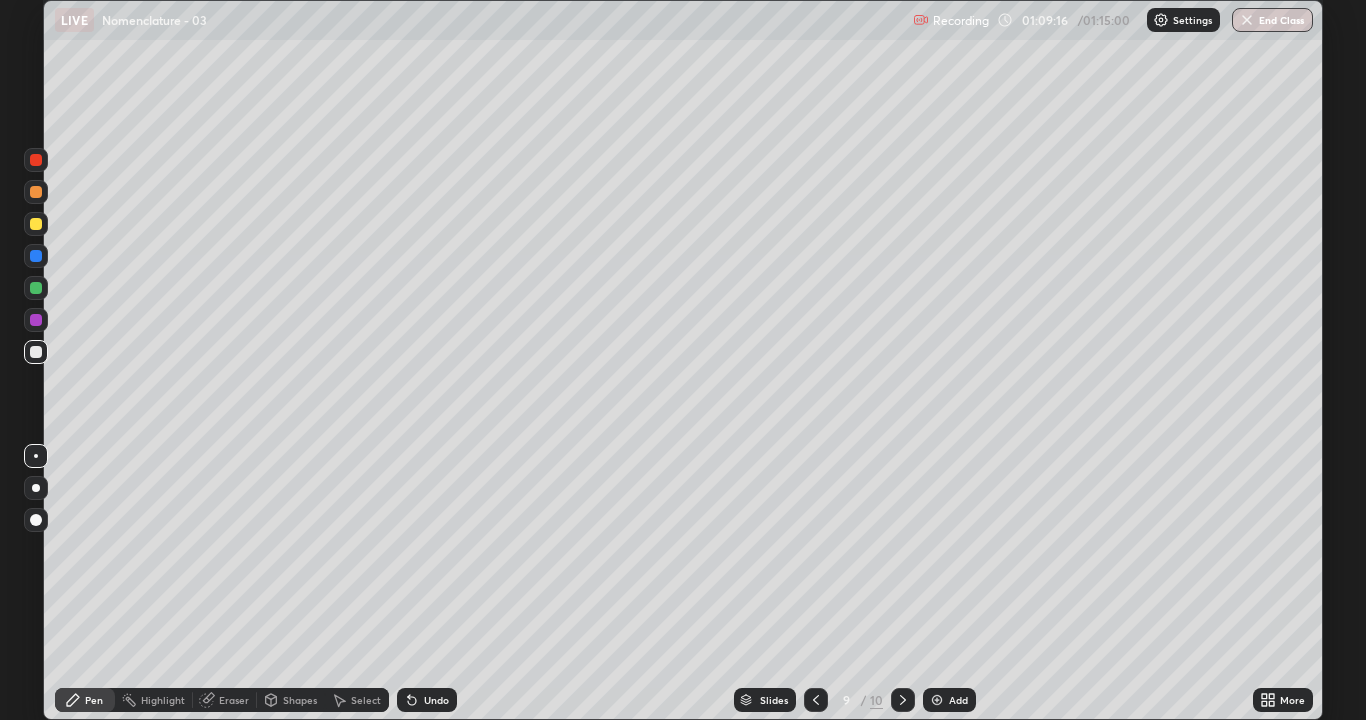 click 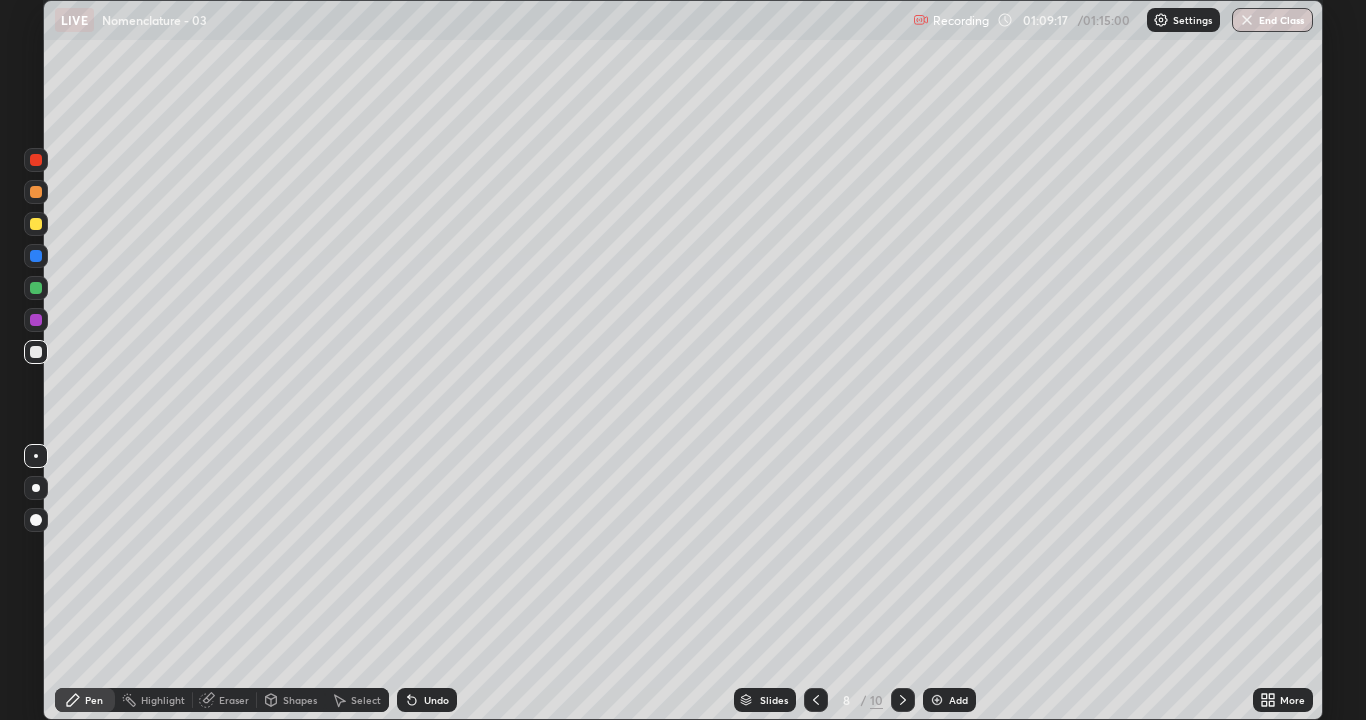 click 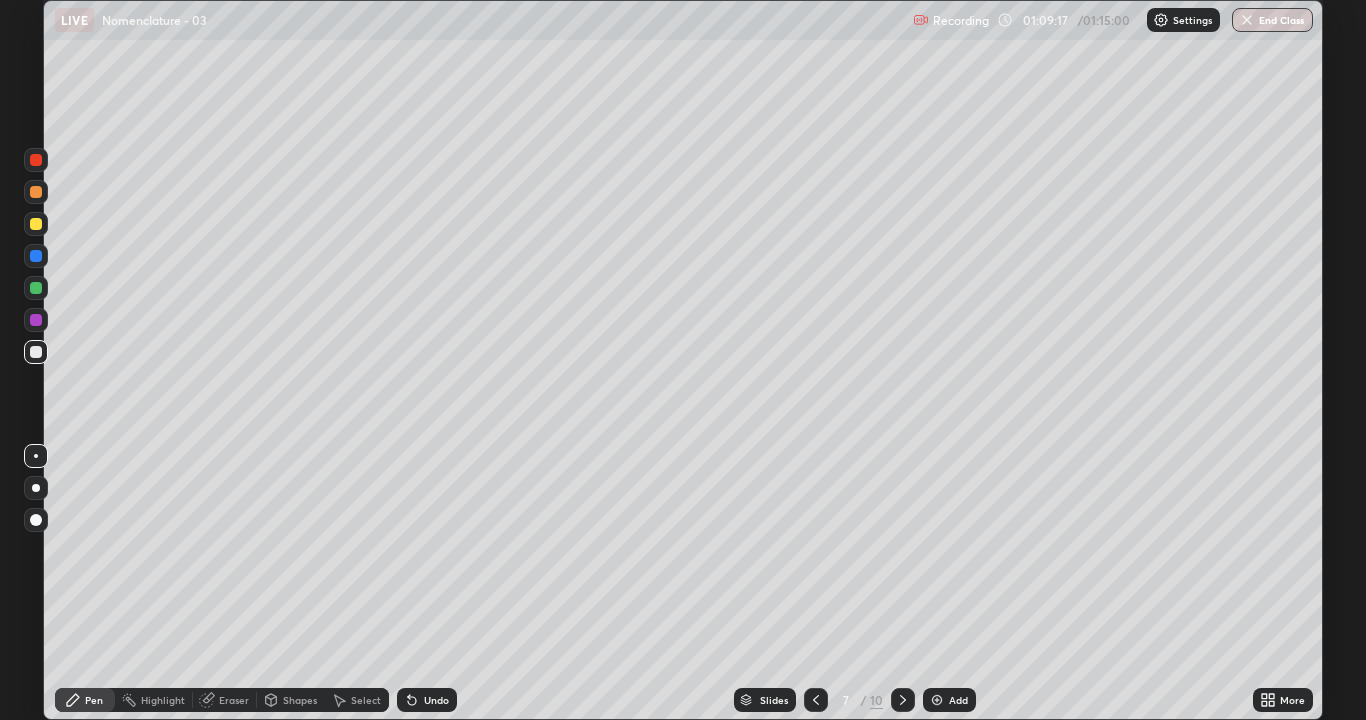 click 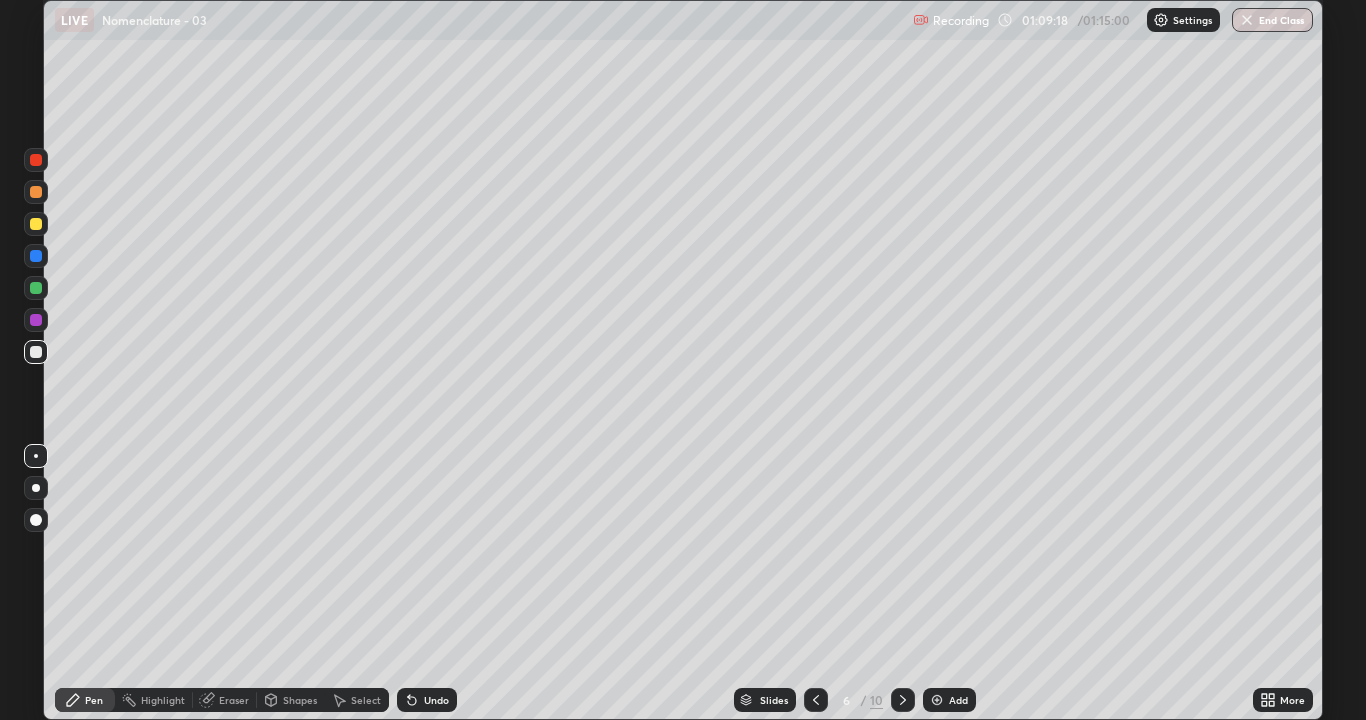 click 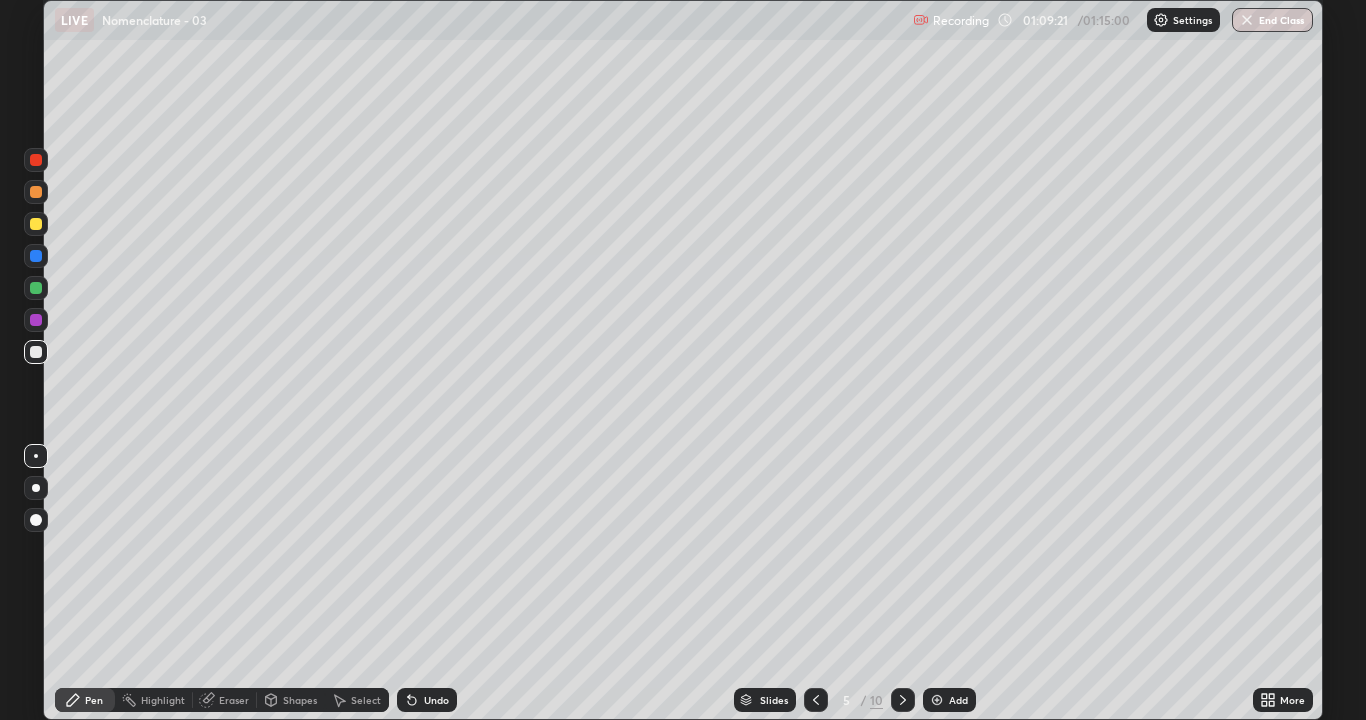 click 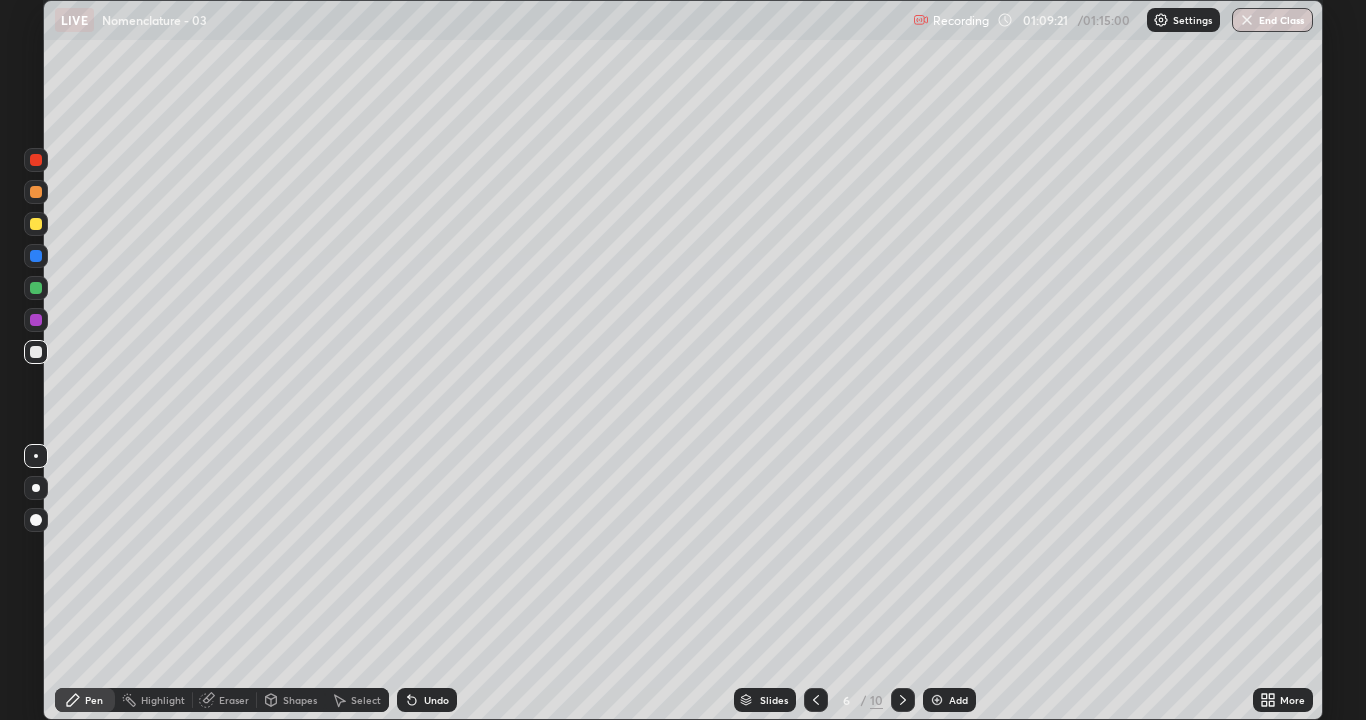 click 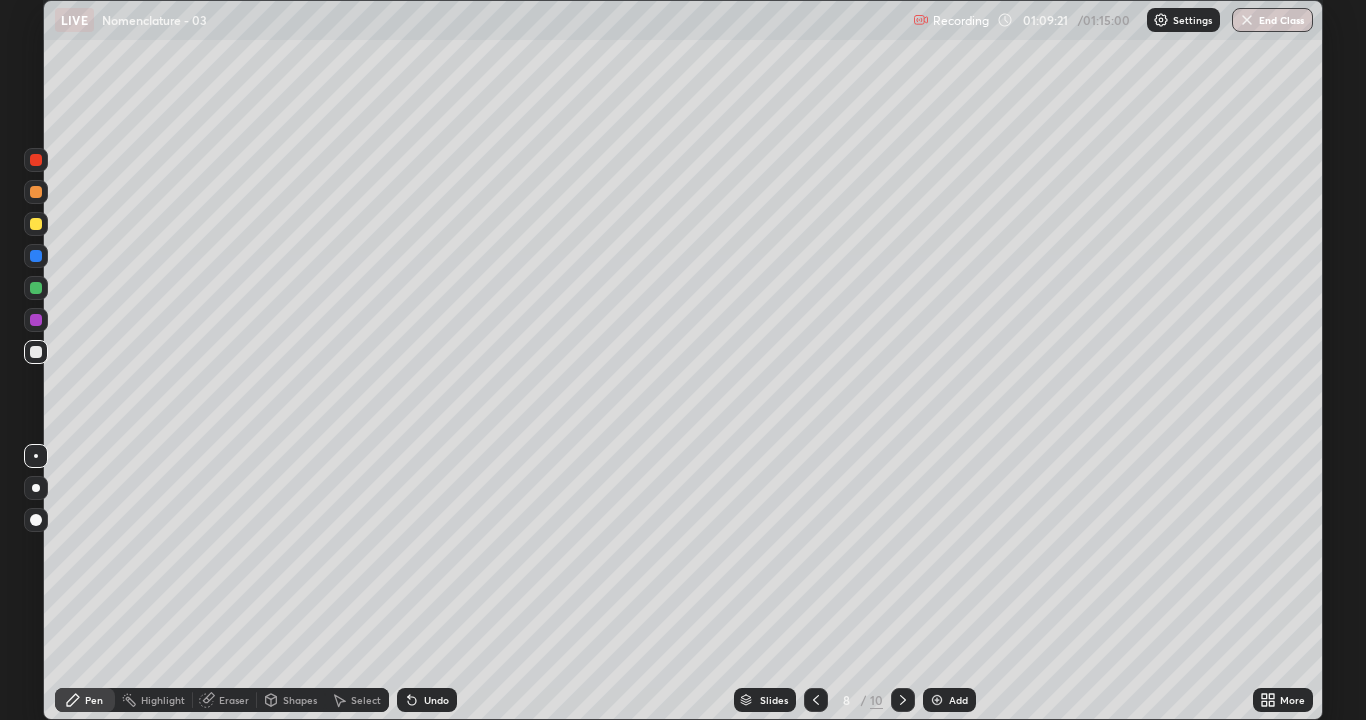 click 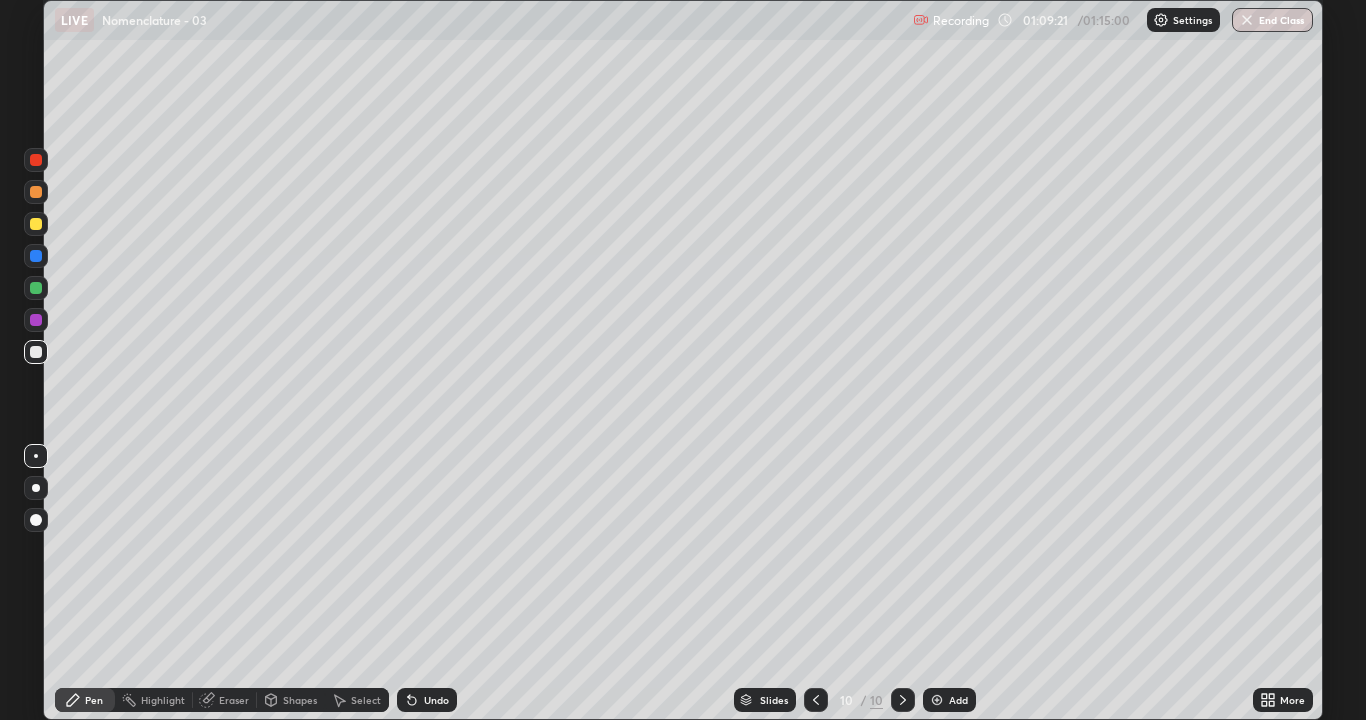 click 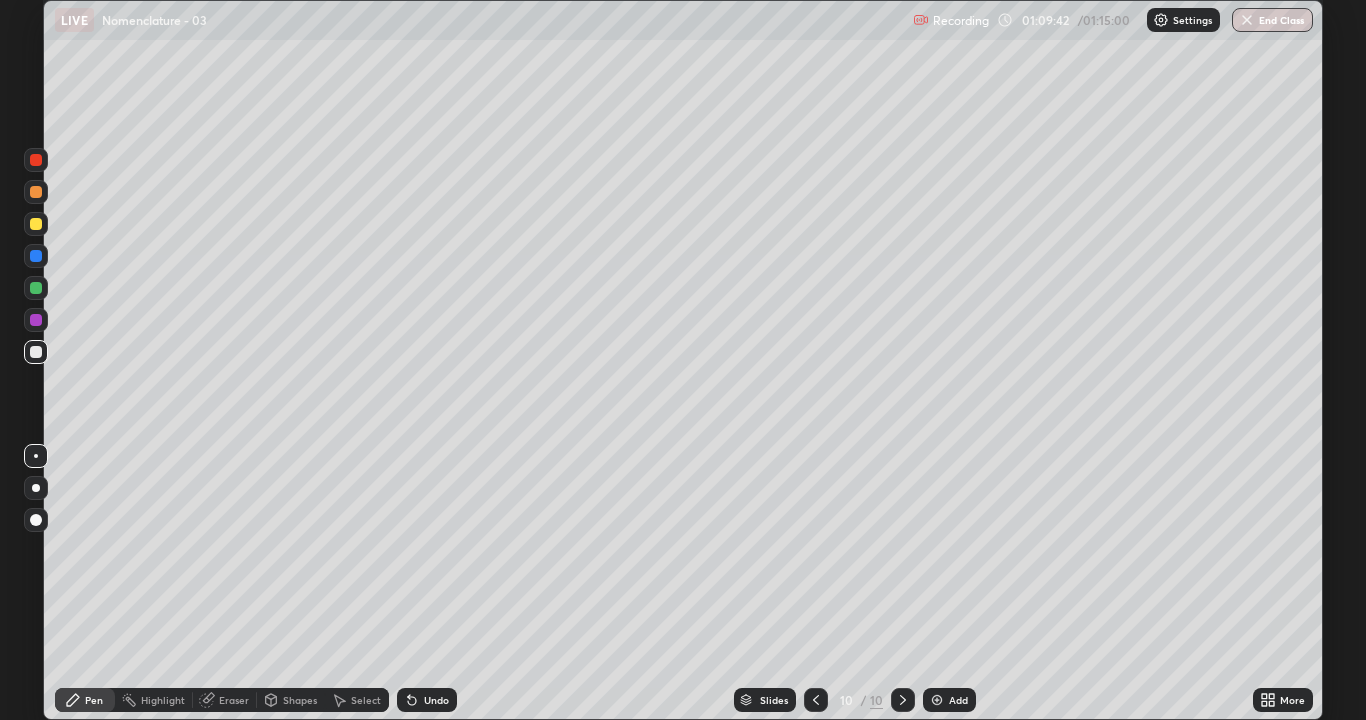 click on "Select" at bounding box center [357, 700] 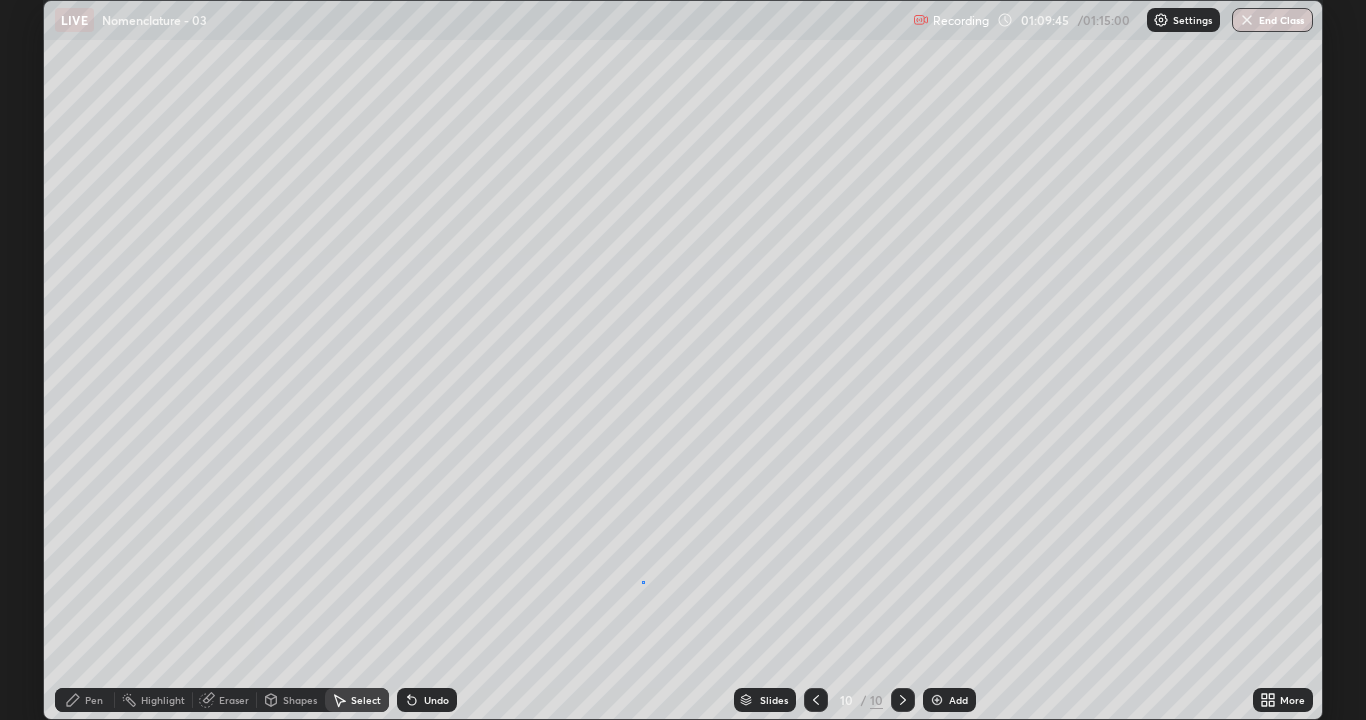 click on "0 ° Undo Copy Duplicate Duplicate to new slide Delete" at bounding box center [683, 360] 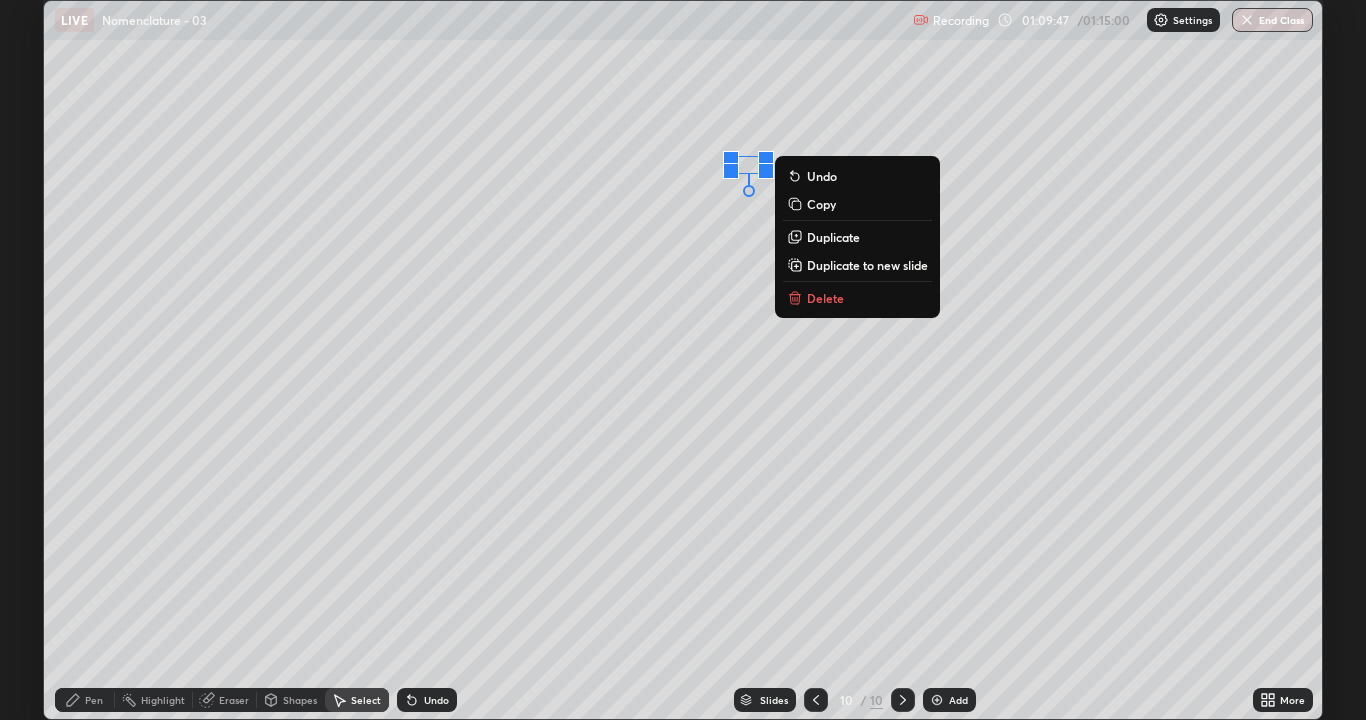click on "Delete" at bounding box center (857, 298) 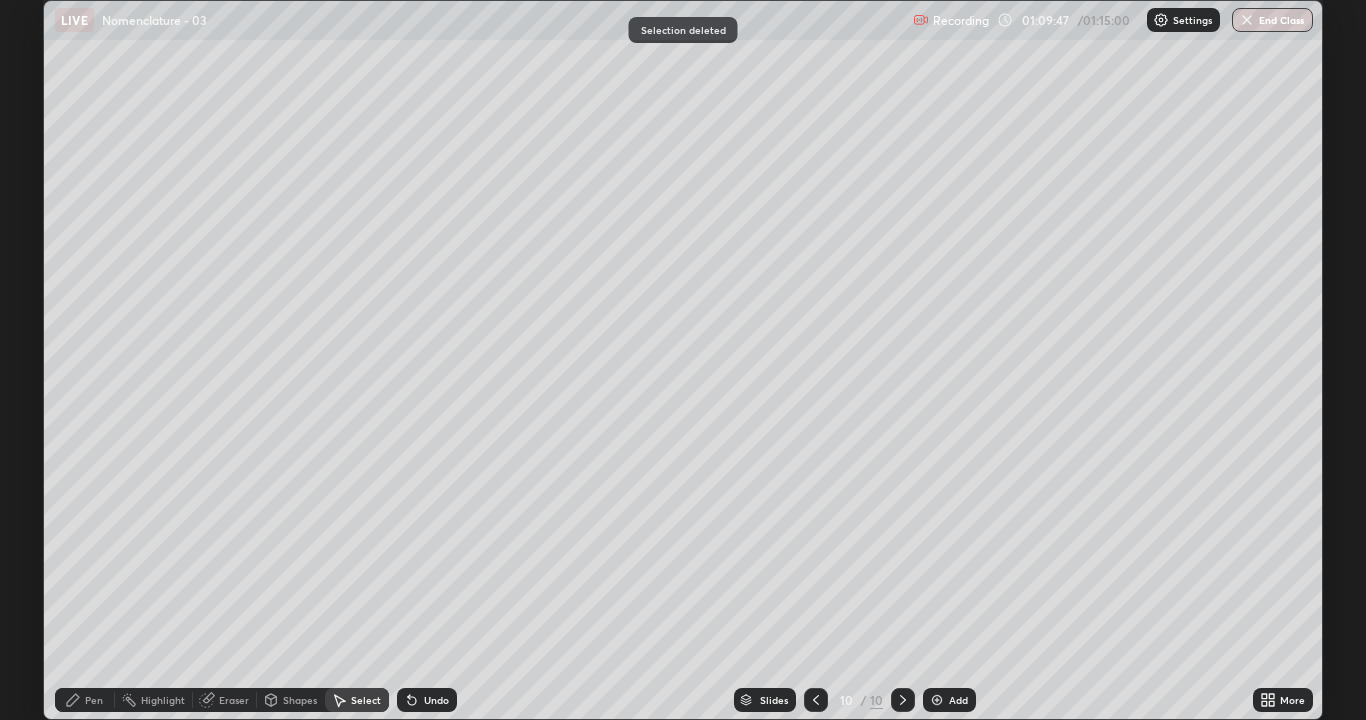 click on "Pen" at bounding box center (85, 700) 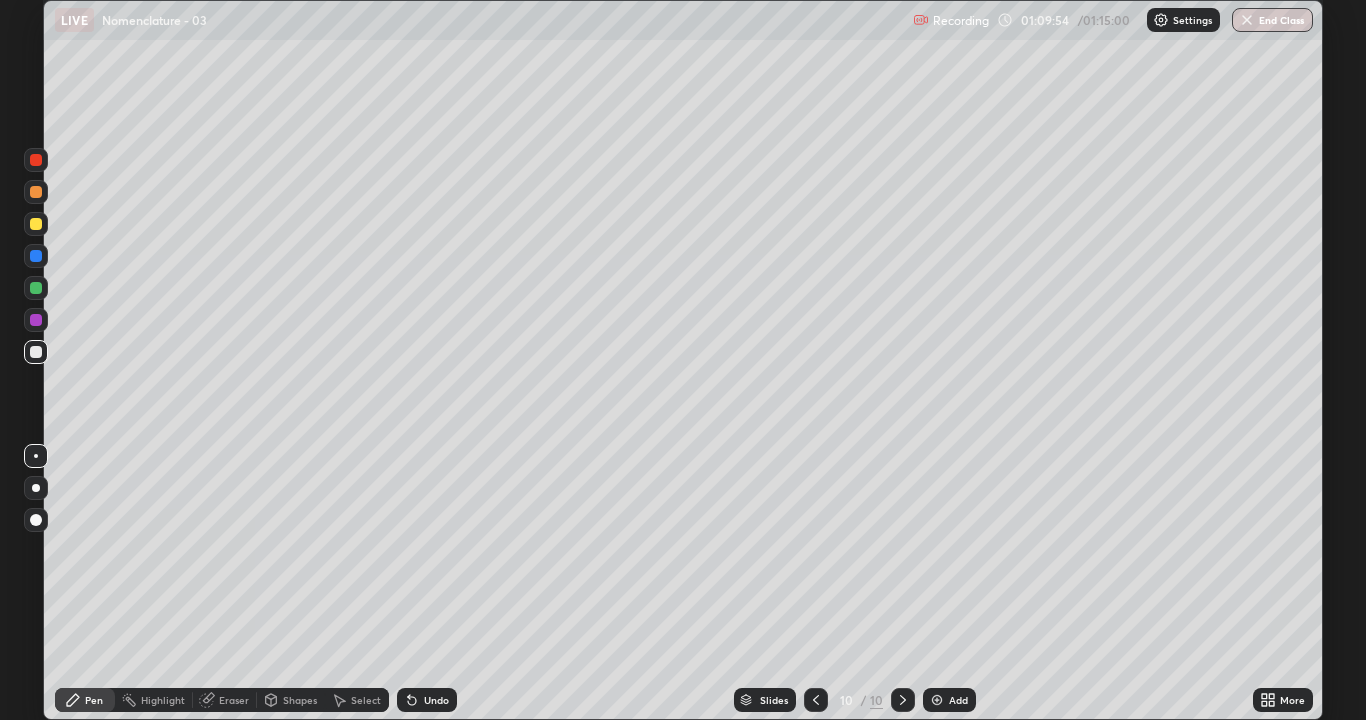 click on "Select" at bounding box center (366, 700) 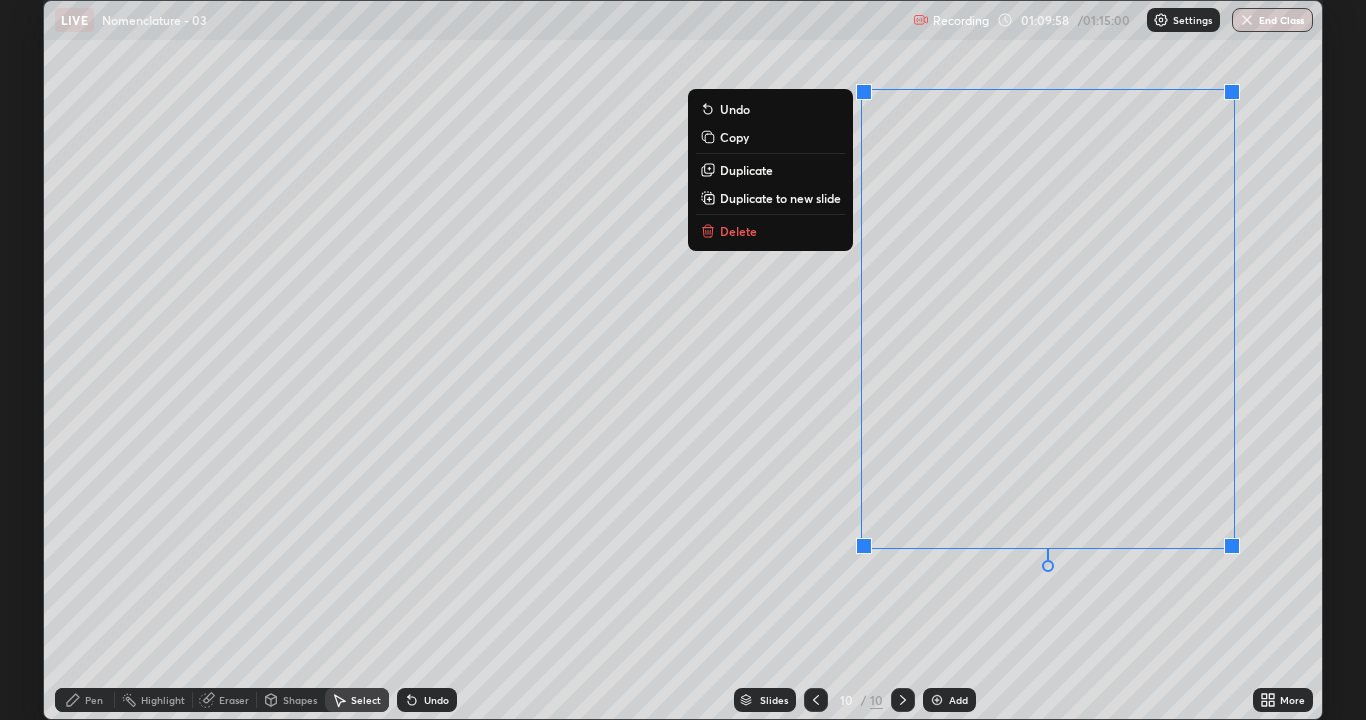 click on "0 ° Undo Copy Duplicate Duplicate to new slide Delete" at bounding box center (683, 360) 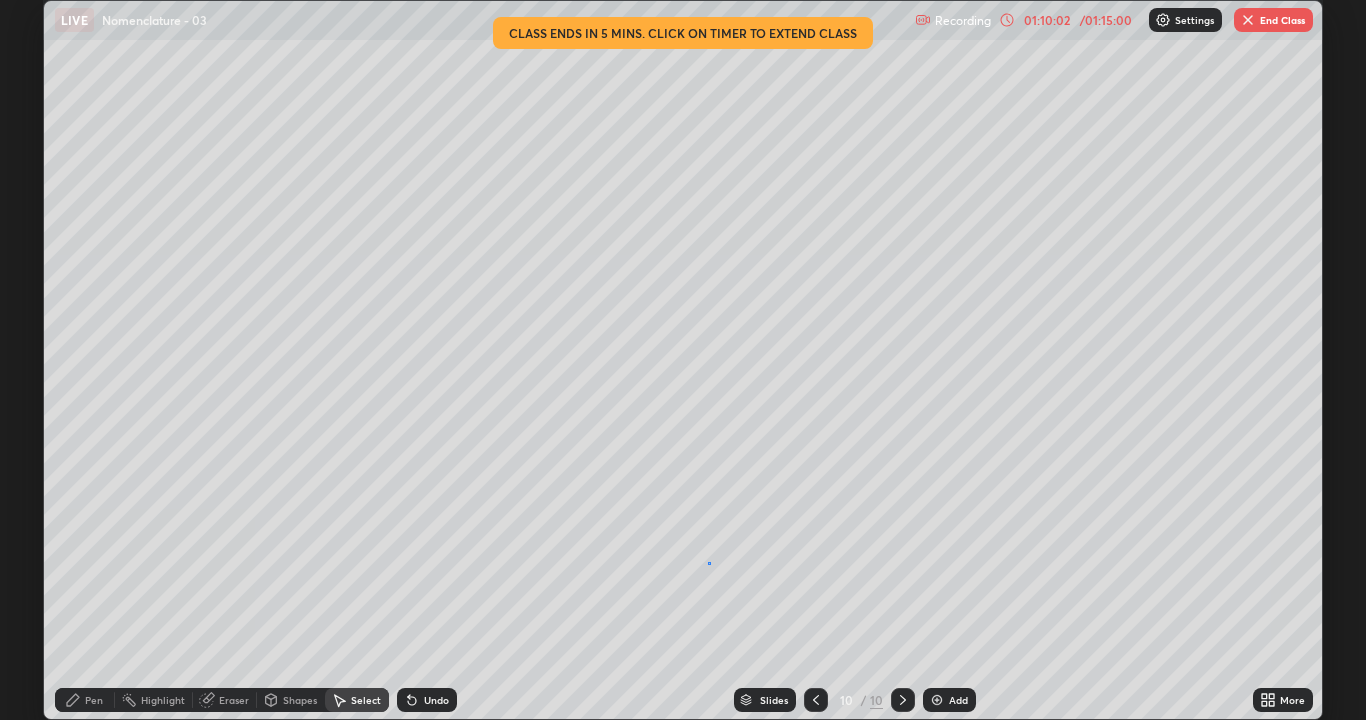 click on "0 ° Undo Copy Duplicate Duplicate to new slide Delete" at bounding box center (683, 360) 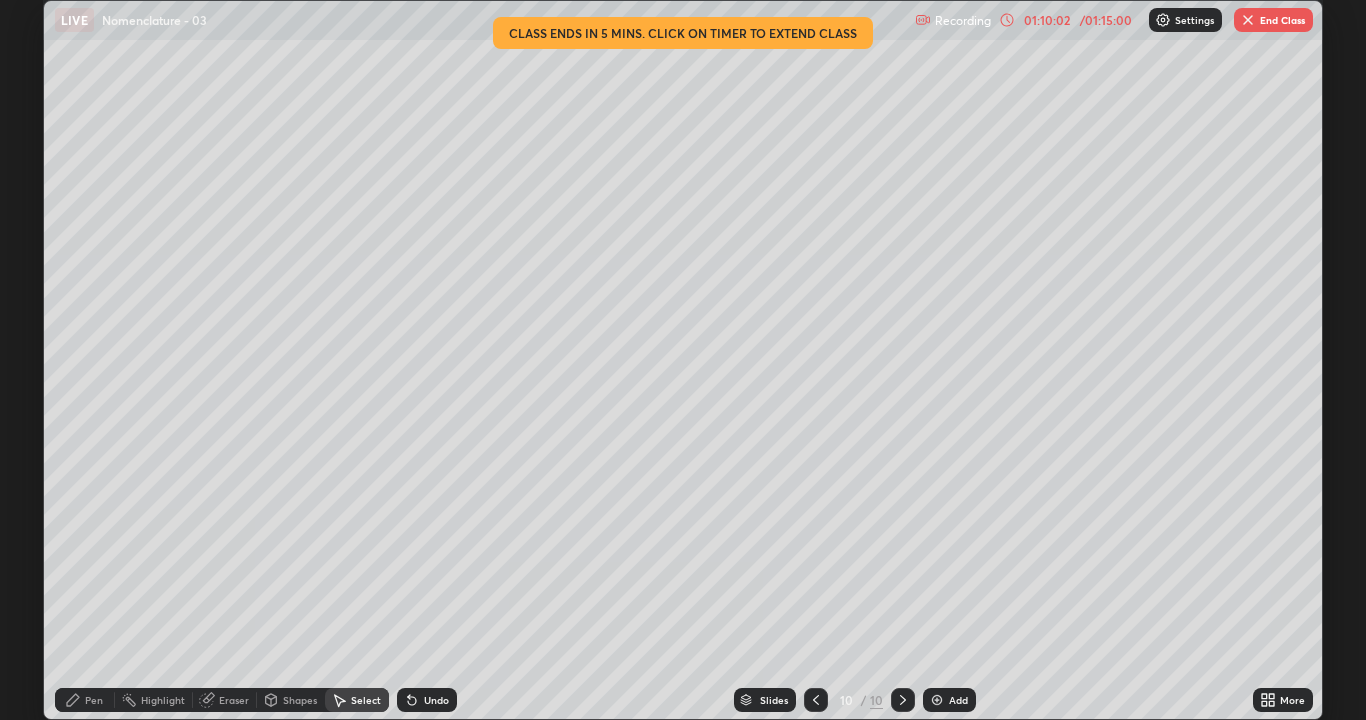 click 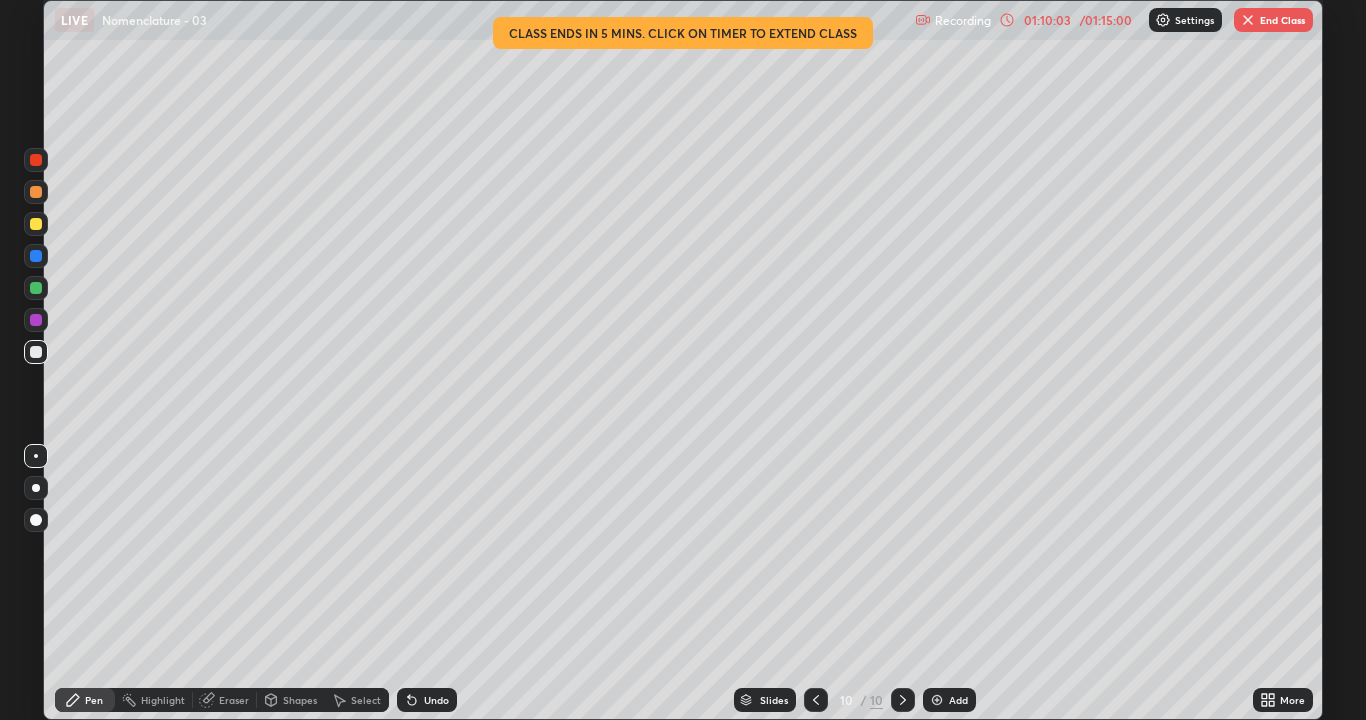 click at bounding box center [36, 224] 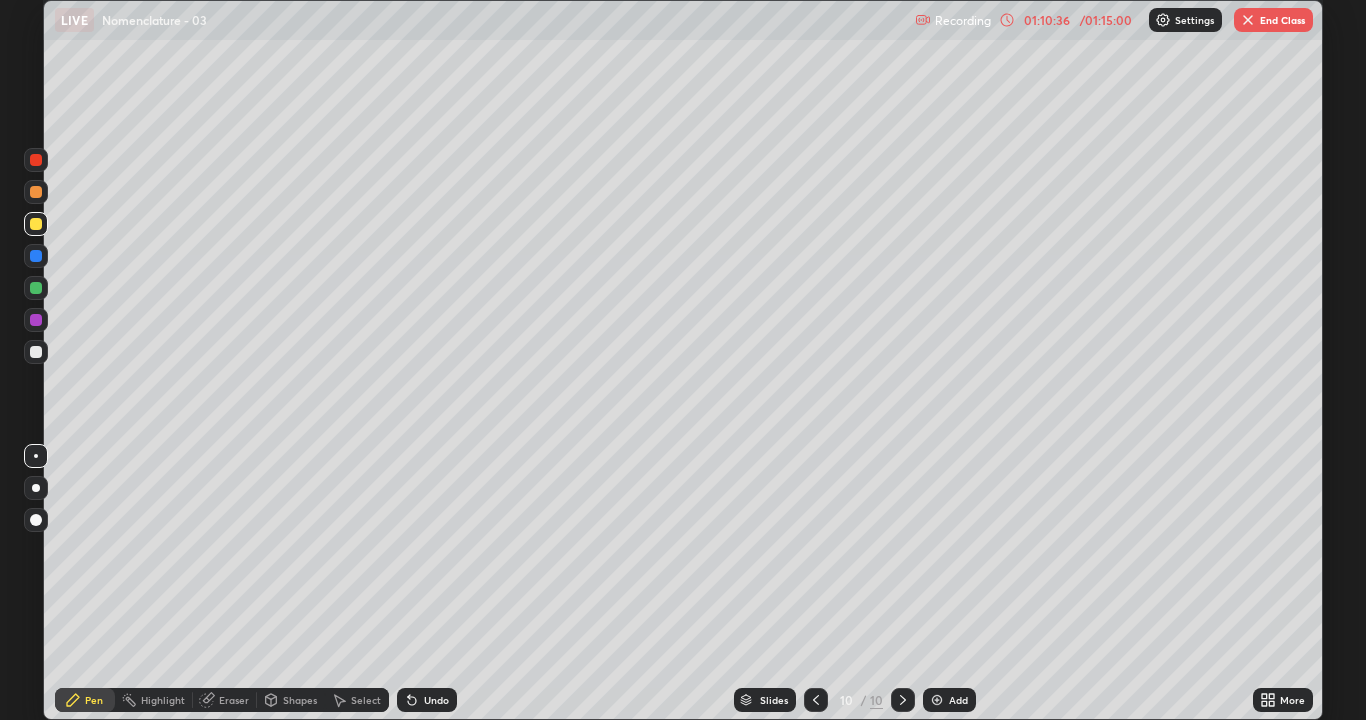 click on "Eraser" at bounding box center (234, 700) 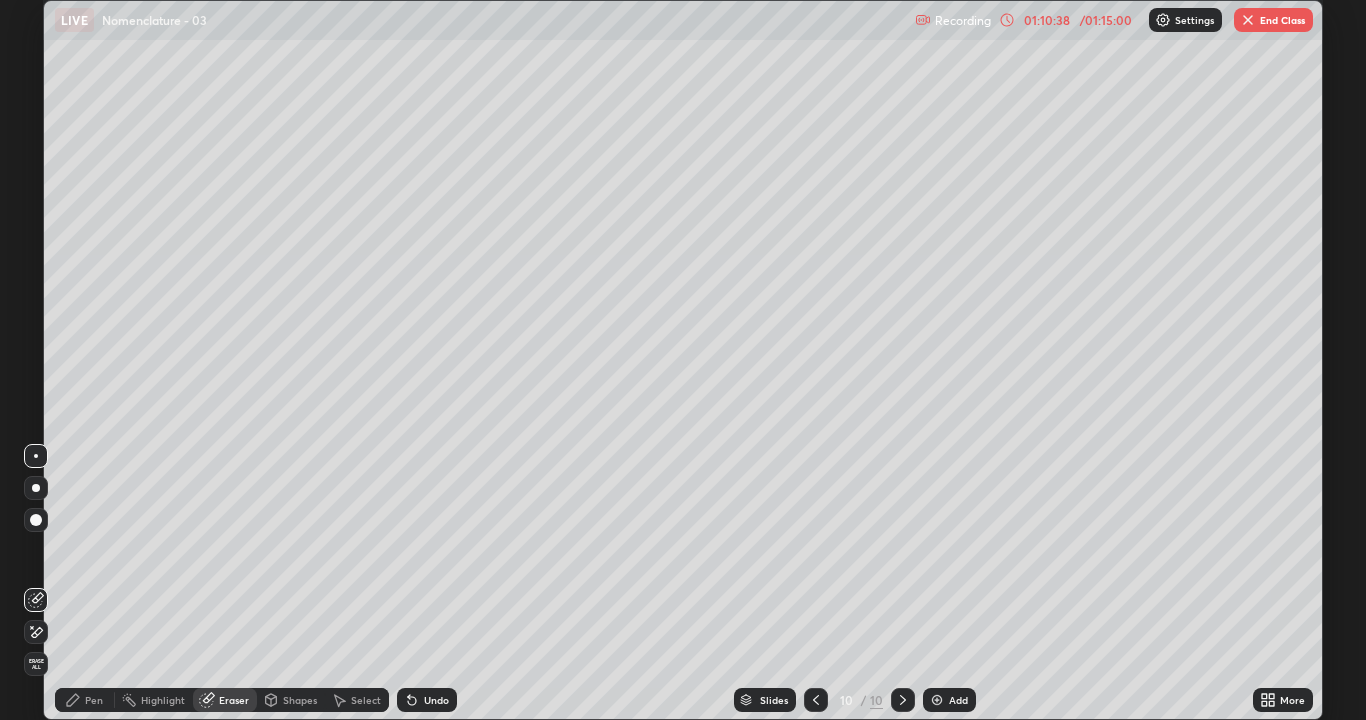 click on "Pen" at bounding box center [85, 700] 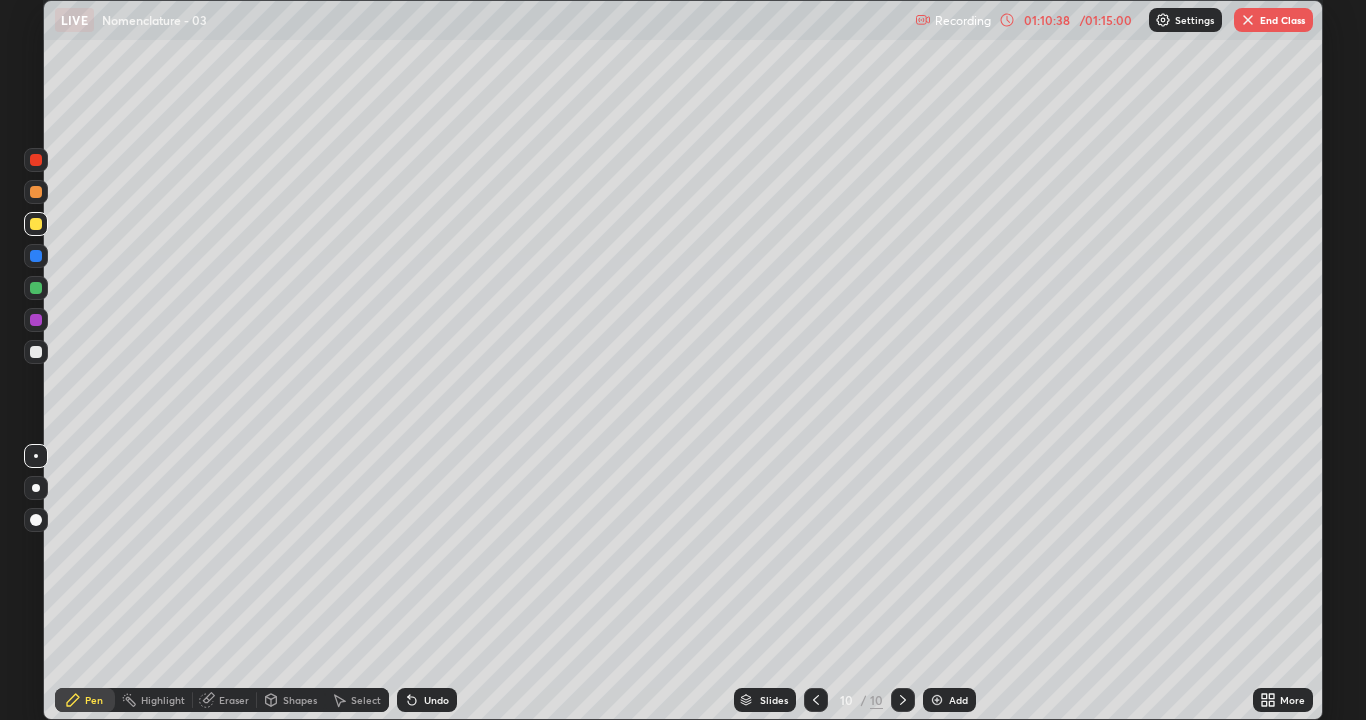 click at bounding box center (36, 352) 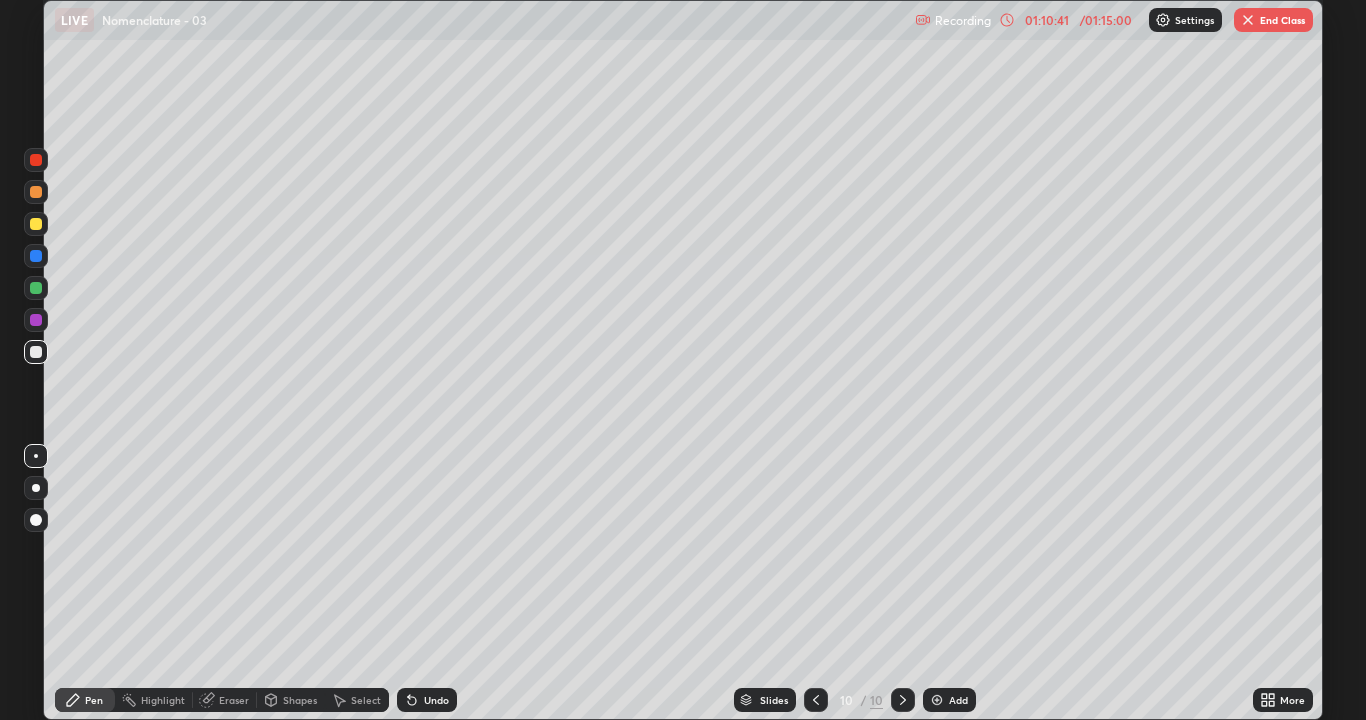 click at bounding box center (36, 224) 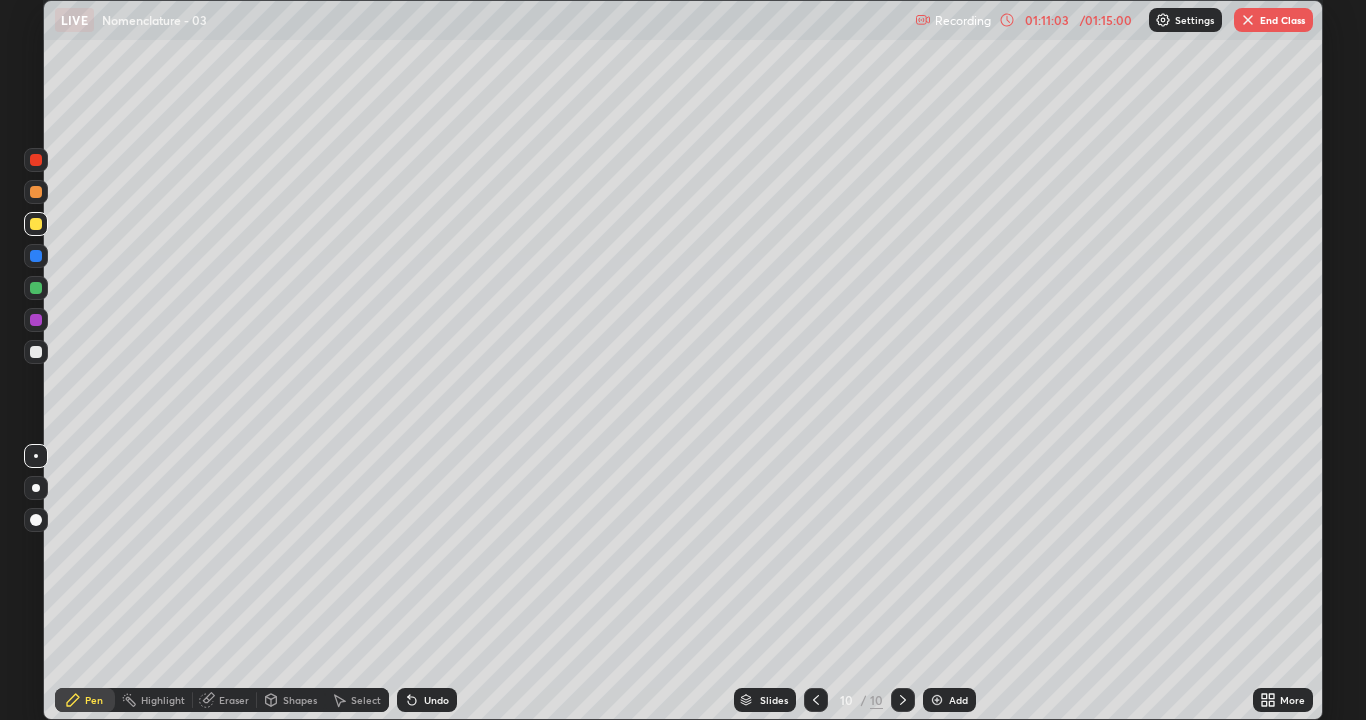 click on "Highlight" at bounding box center [163, 700] 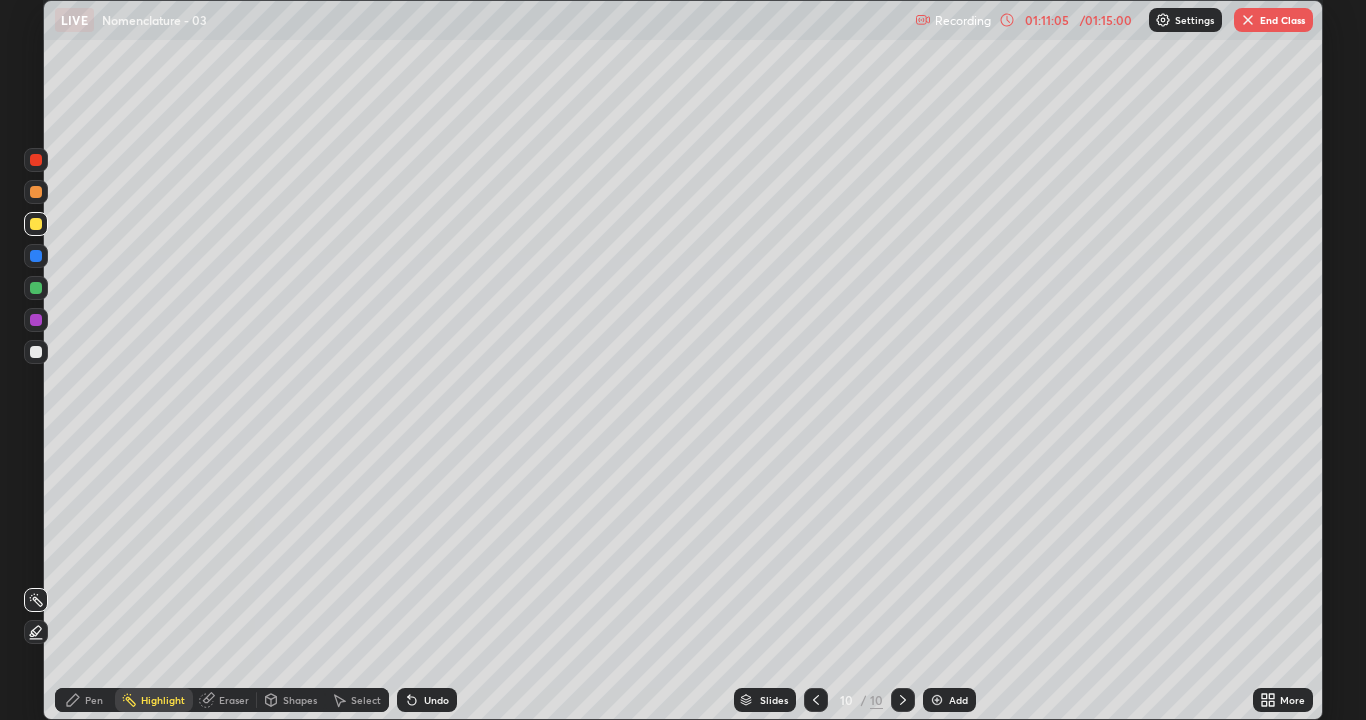 click 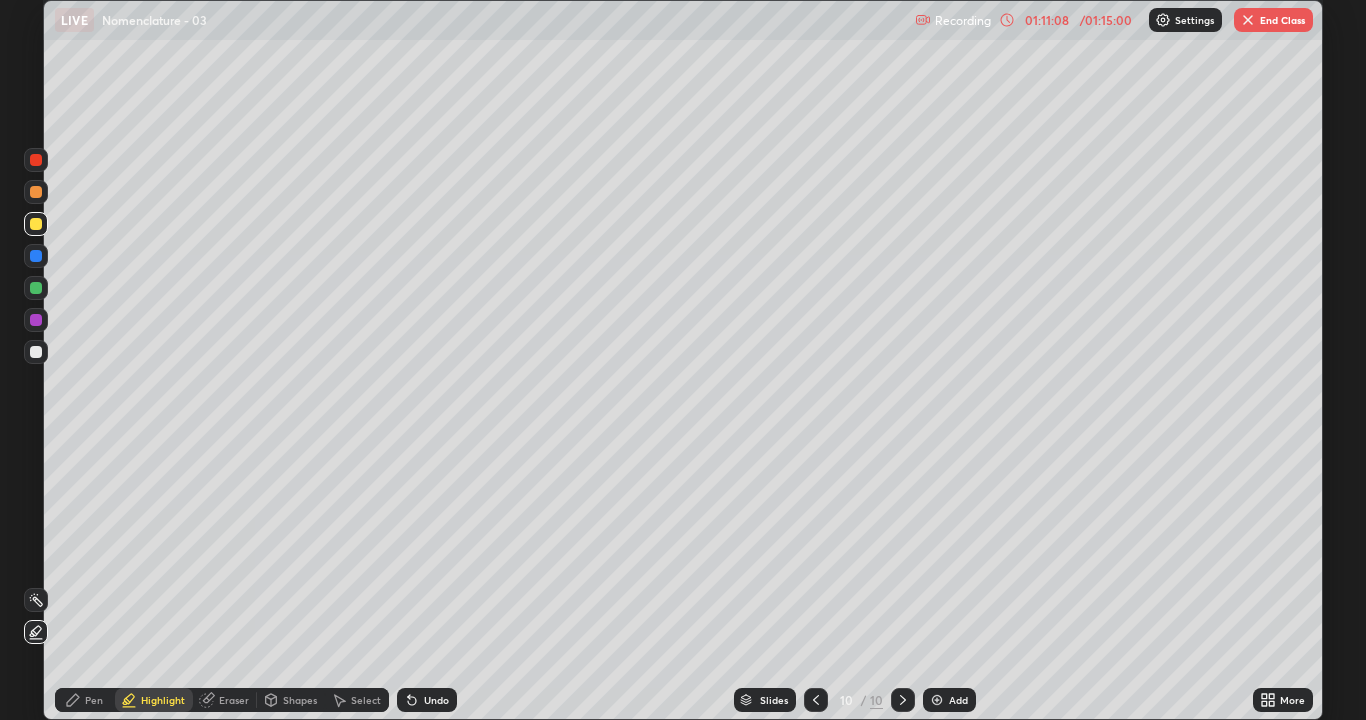 click 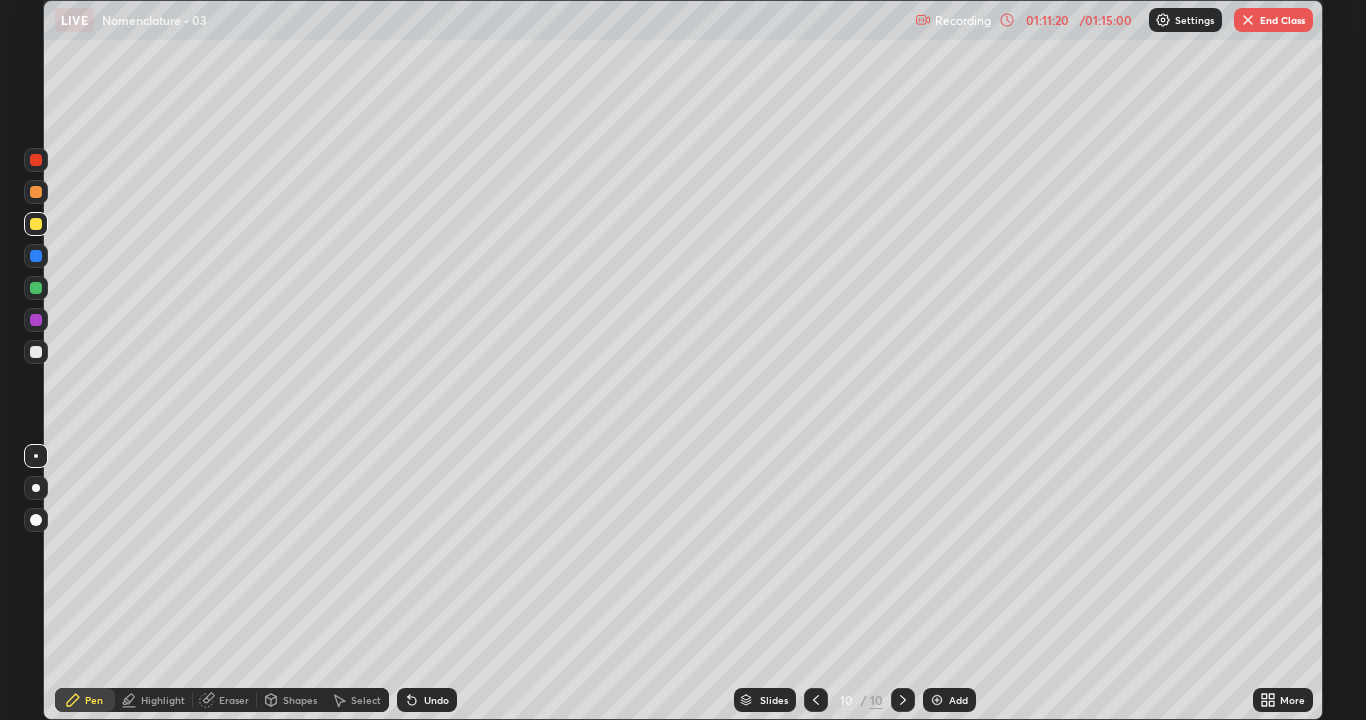 click on "Highlight" at bounding box center [163, 700] 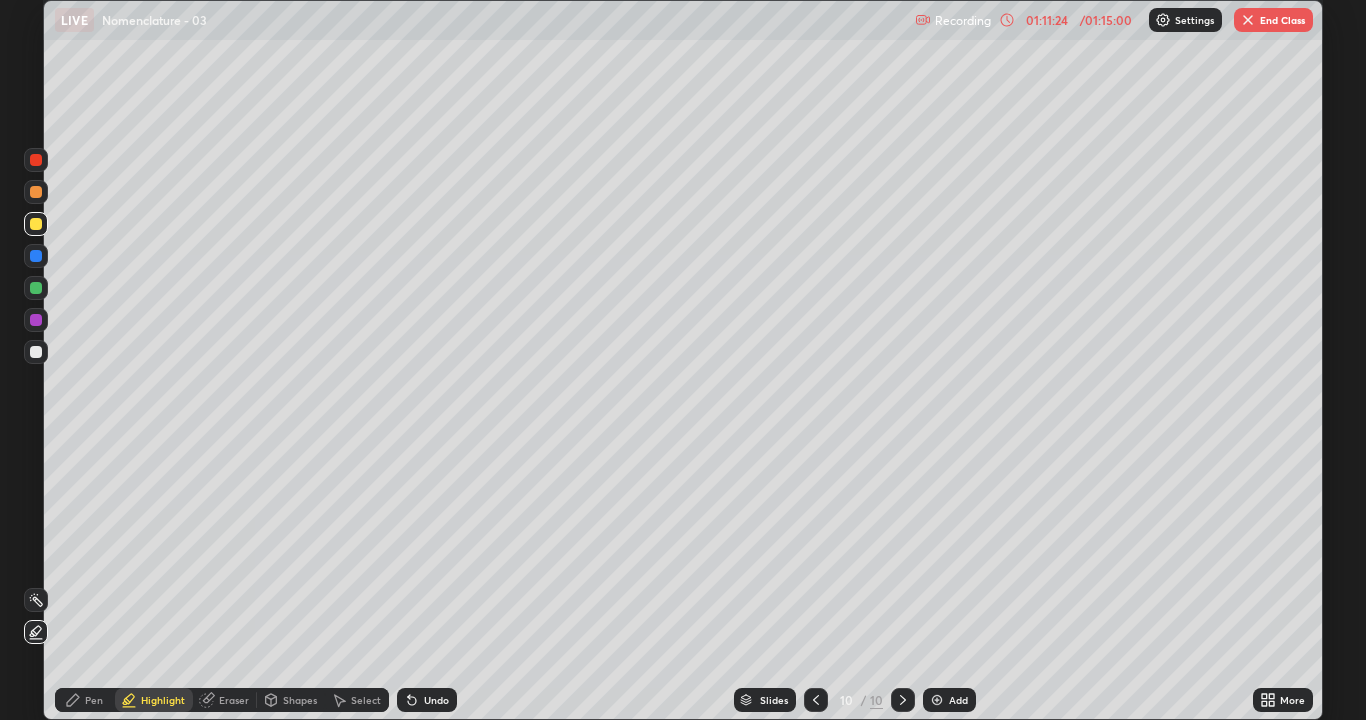 click on "Pen" at bounding box center [85, 700] 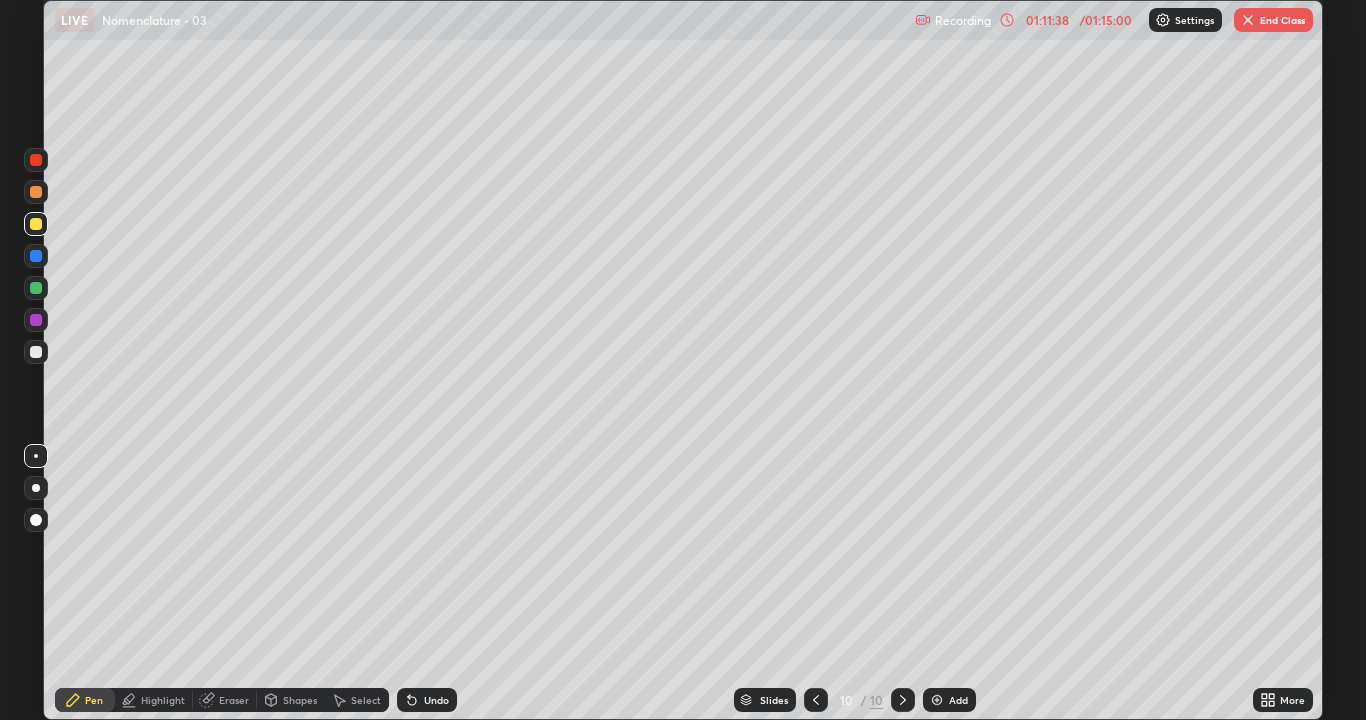 click on "Highlight" at bounding box center (154, 700) 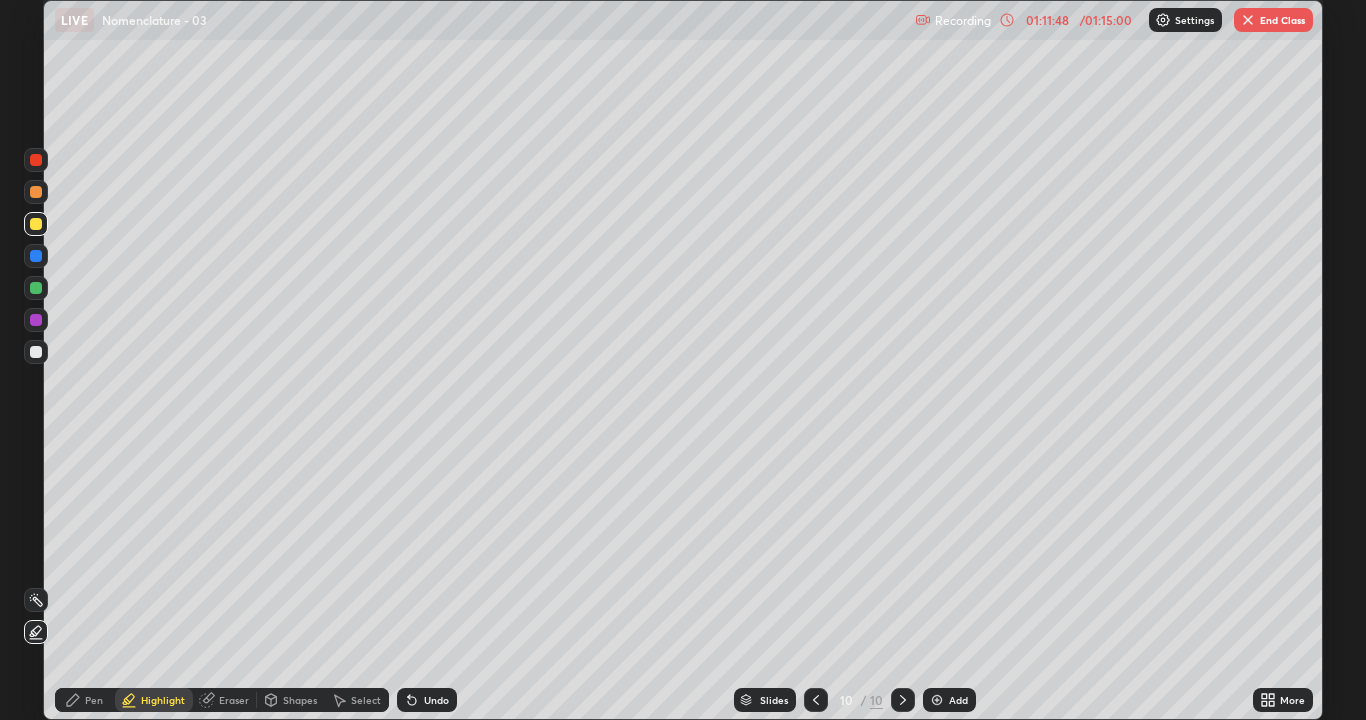 click 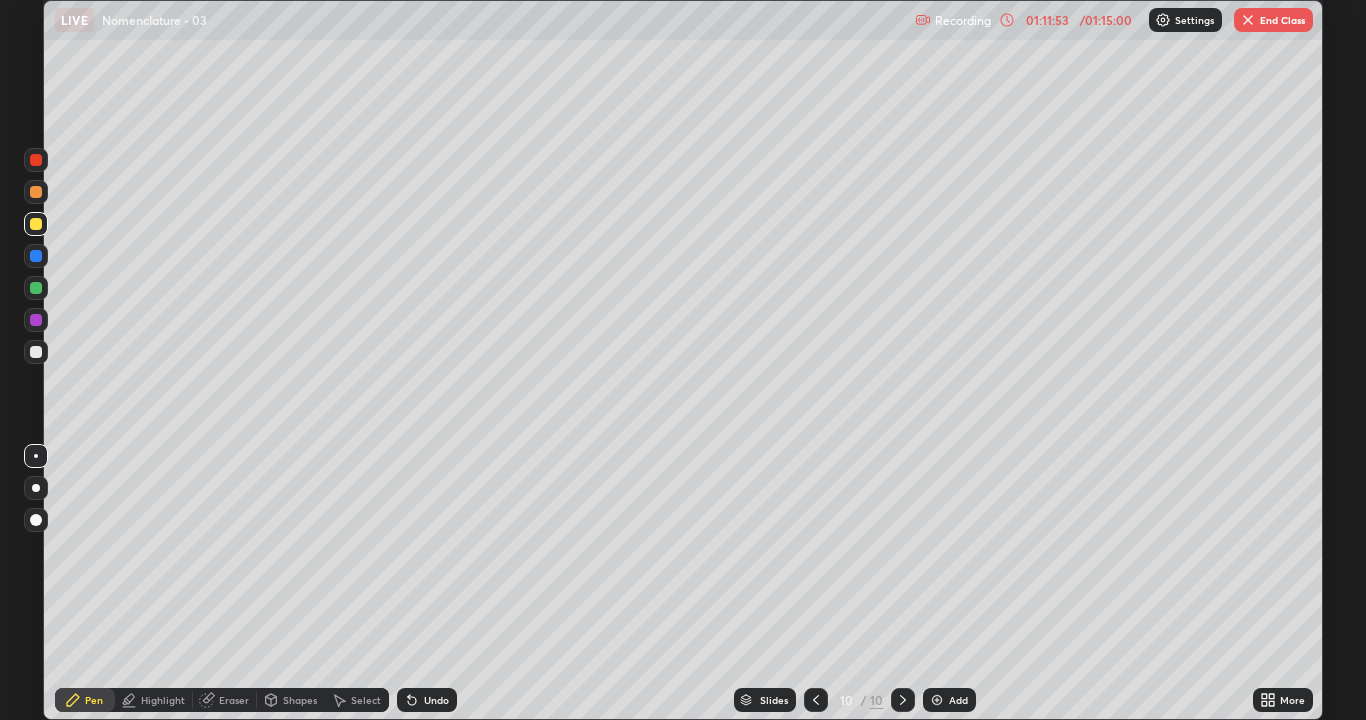 click on "Highlight" at bounding box center (163, 700) 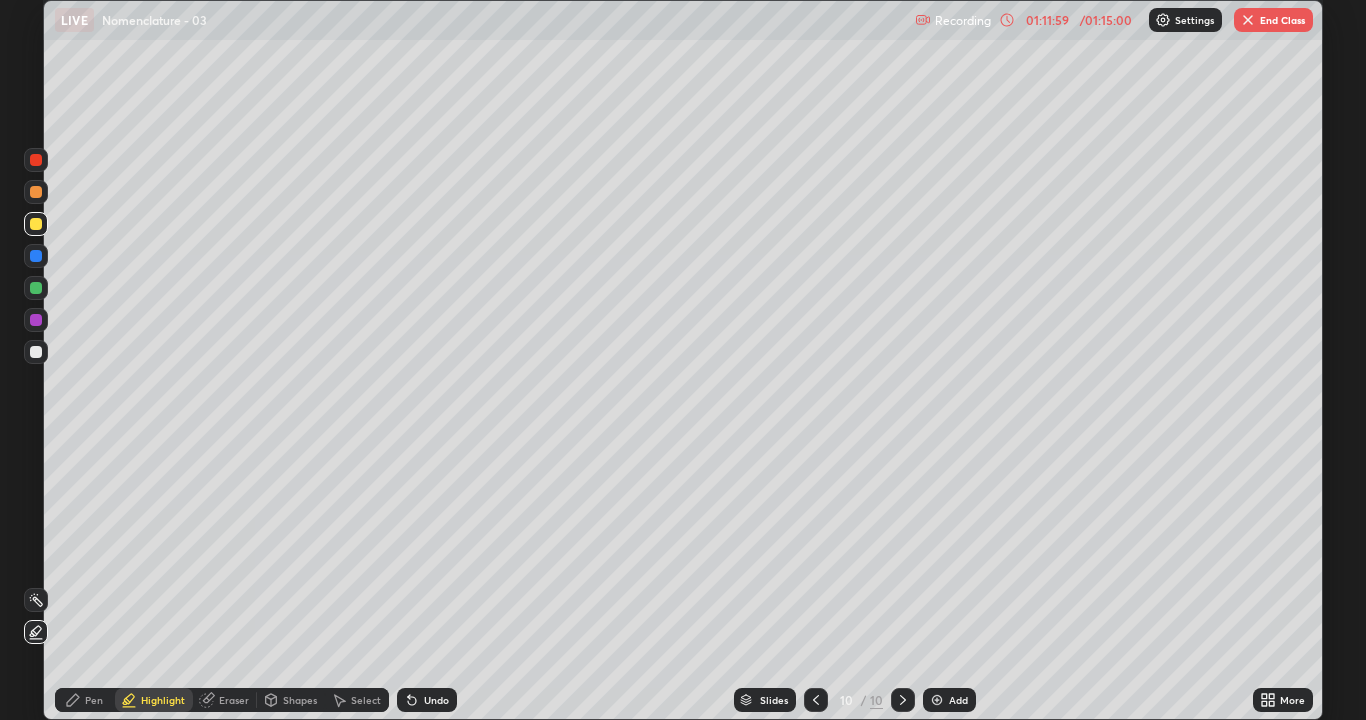 click on "Pen" at bounding box center (85, 700) 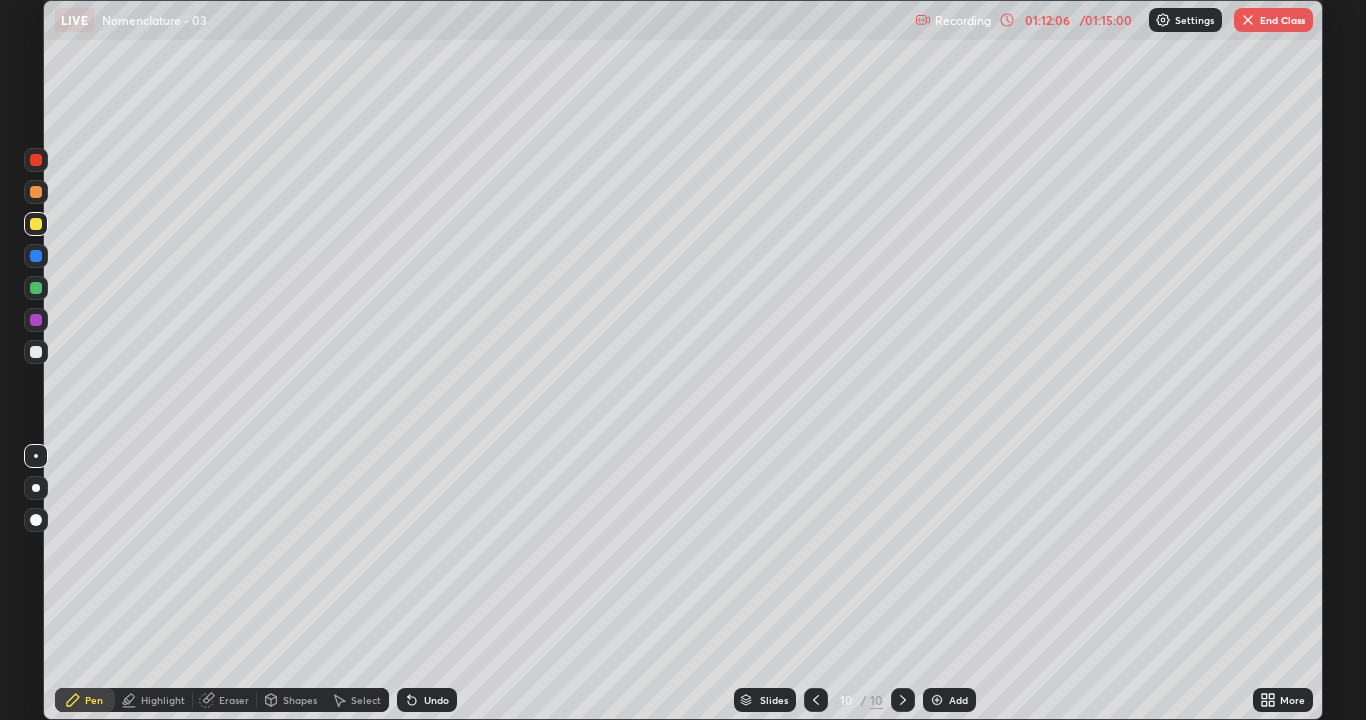 click on "Highlight" at bounding box center [163, 700] 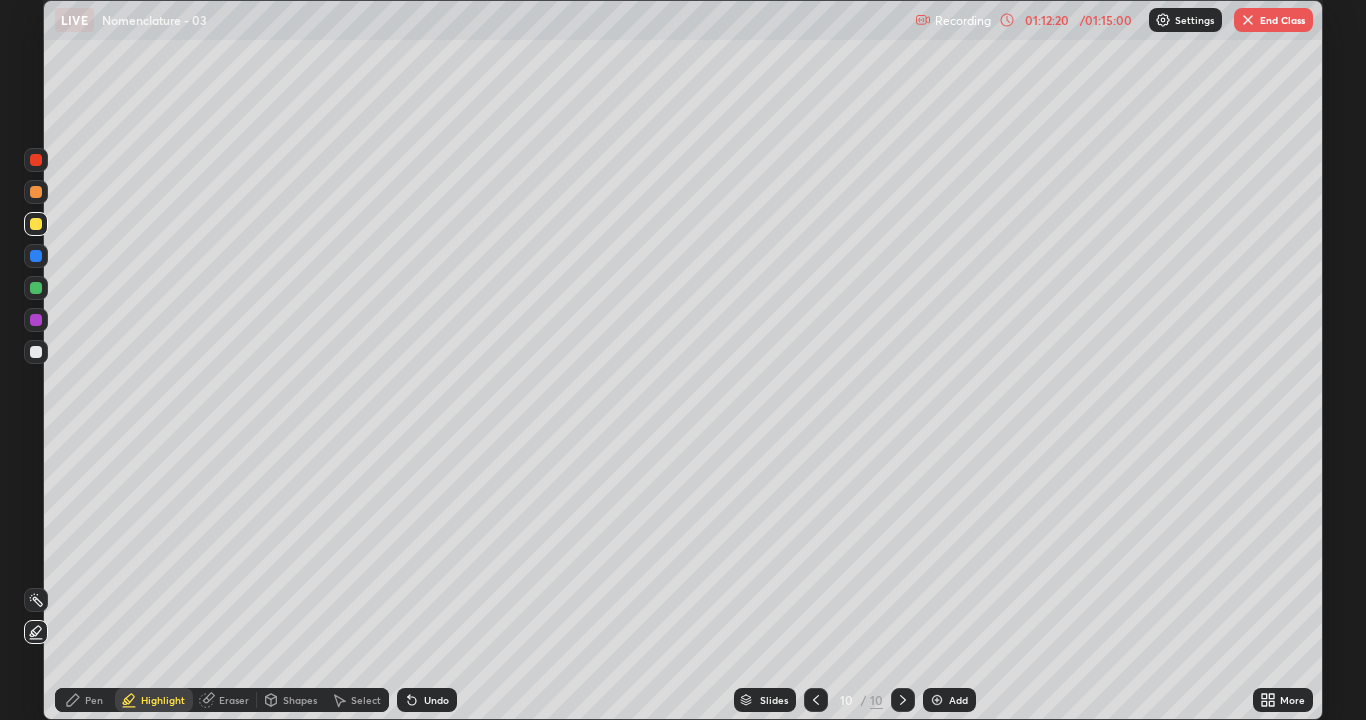 click on "Pen" at bounding box center [85, 700] 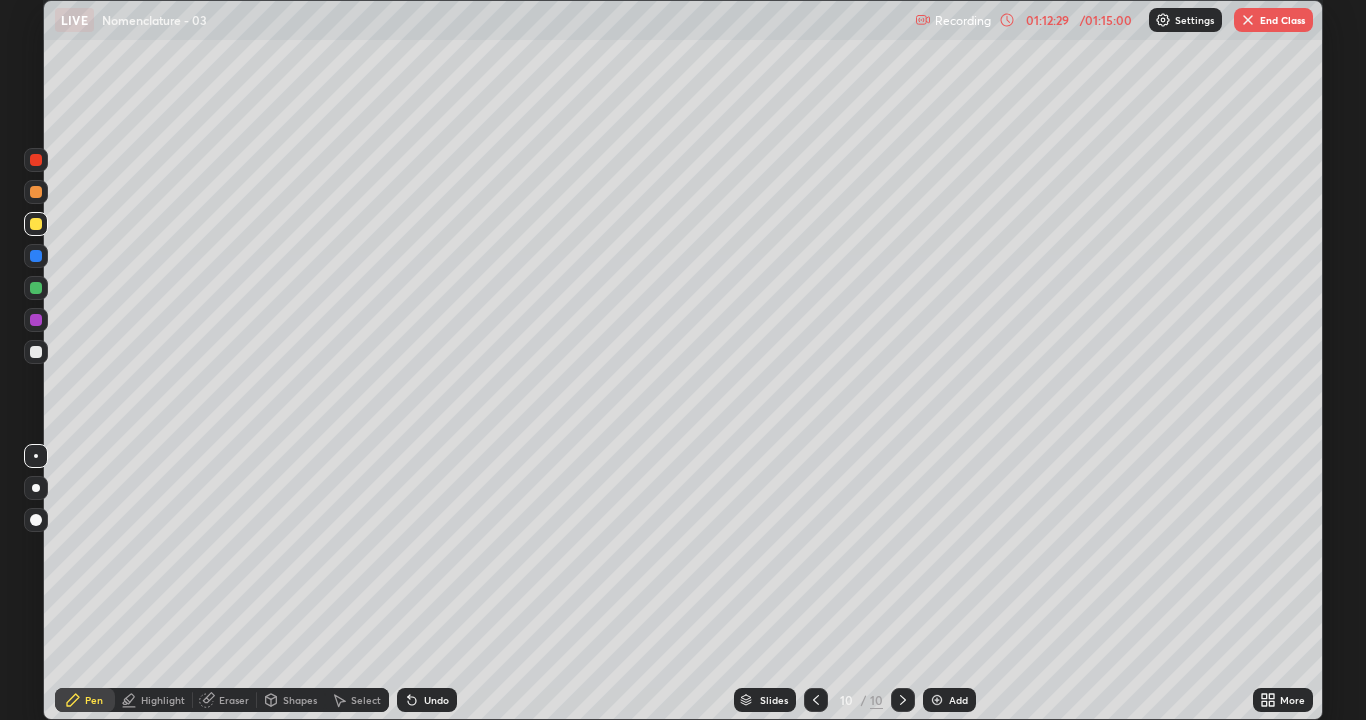 click on "Highlight" at bounding box center (163, 700) 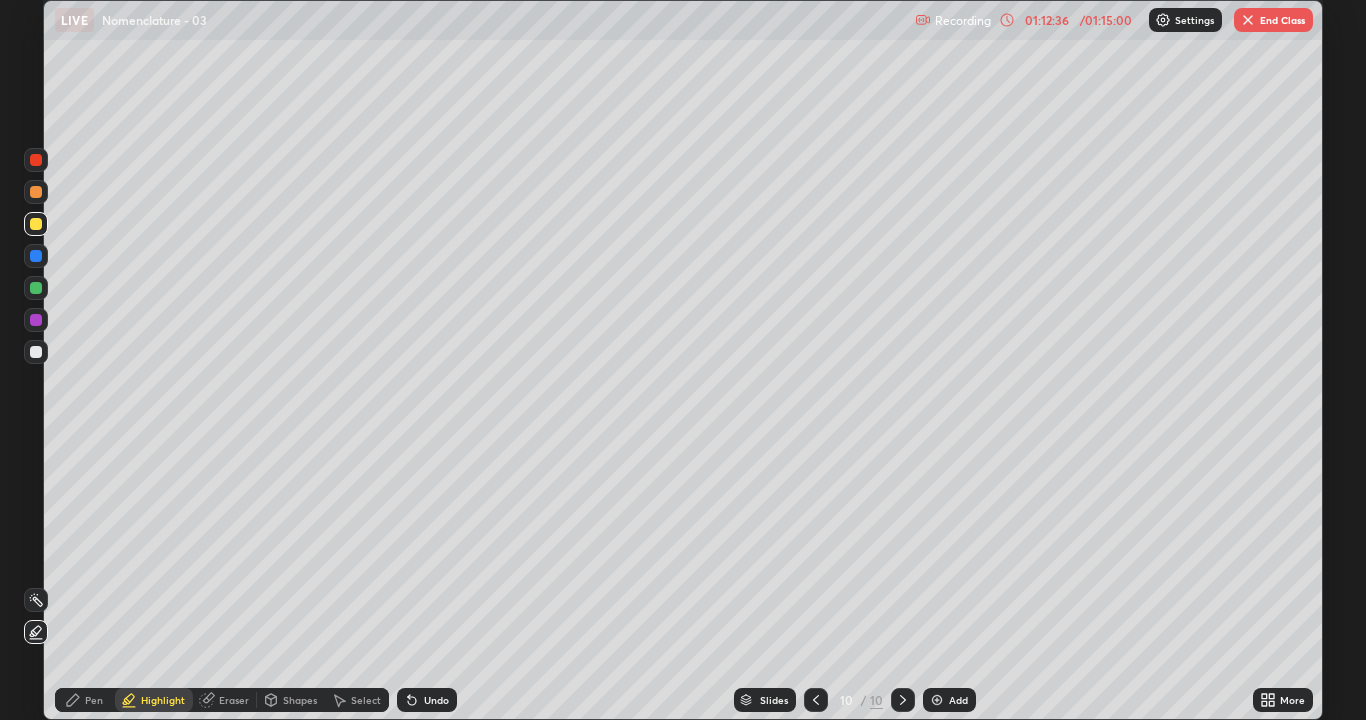 click on "Pen" at bounding box center (85, 700) 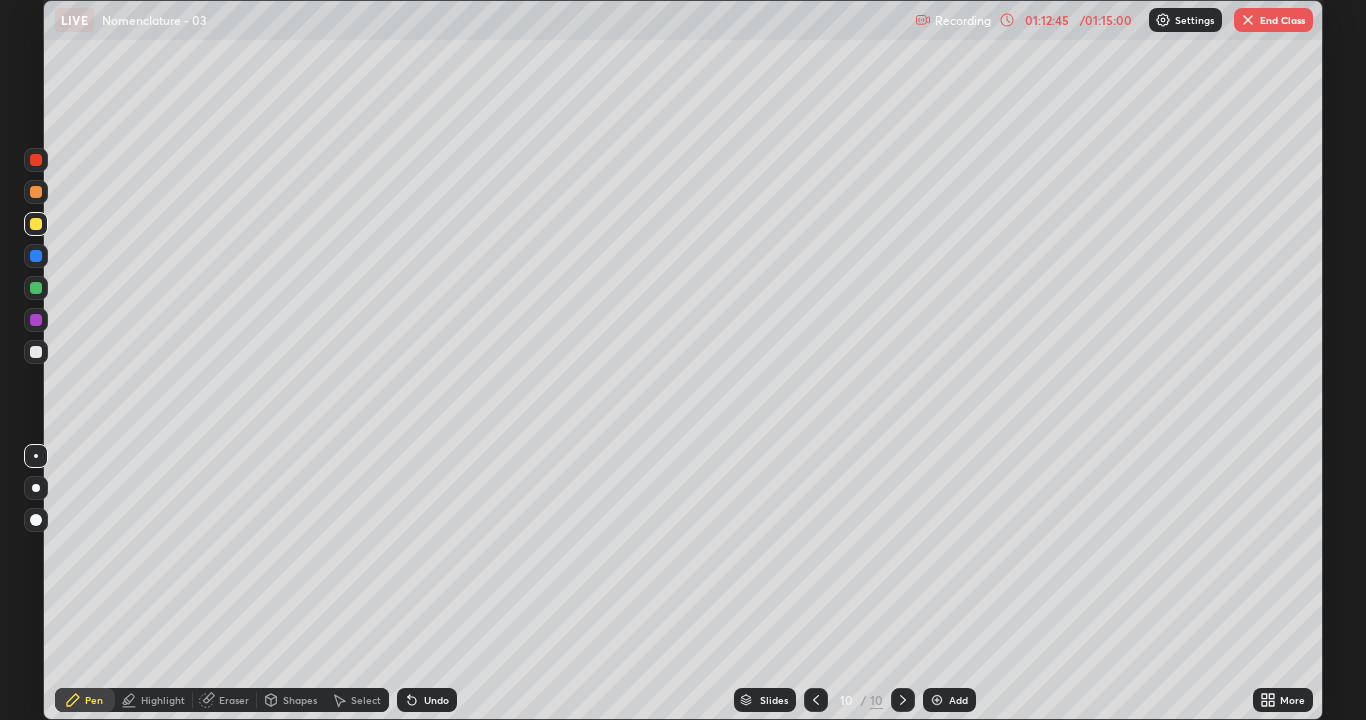 click on "Highlight" at bounding box center [163, 700] 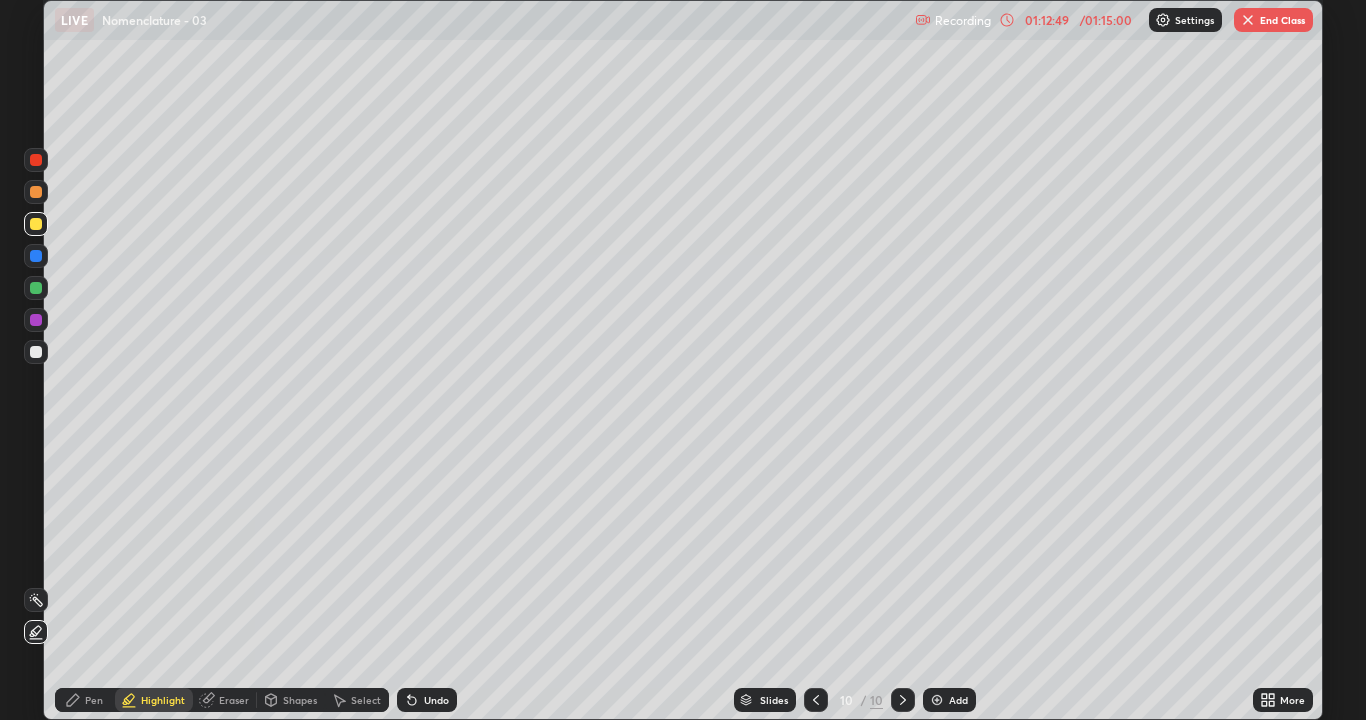 click on "Undo" at bounding box center (436, 700) 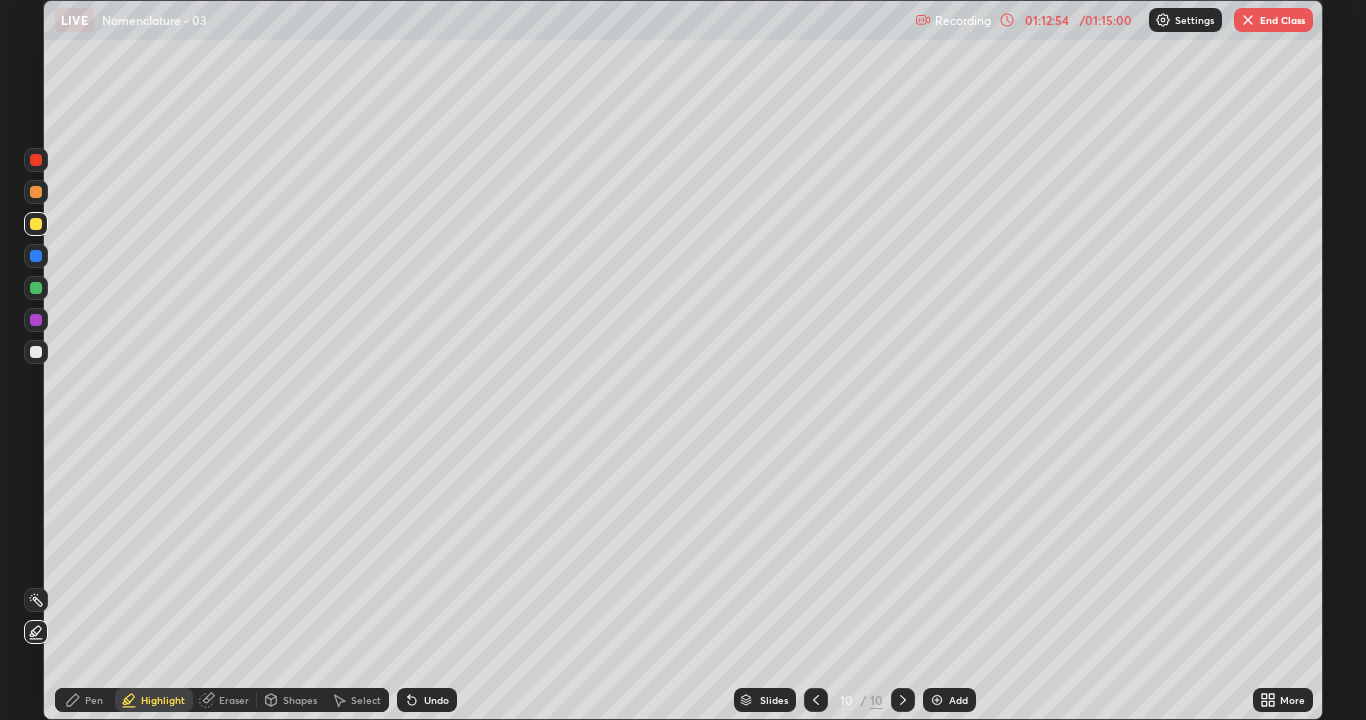 click on "Pen" at bounding box center [94, 700] 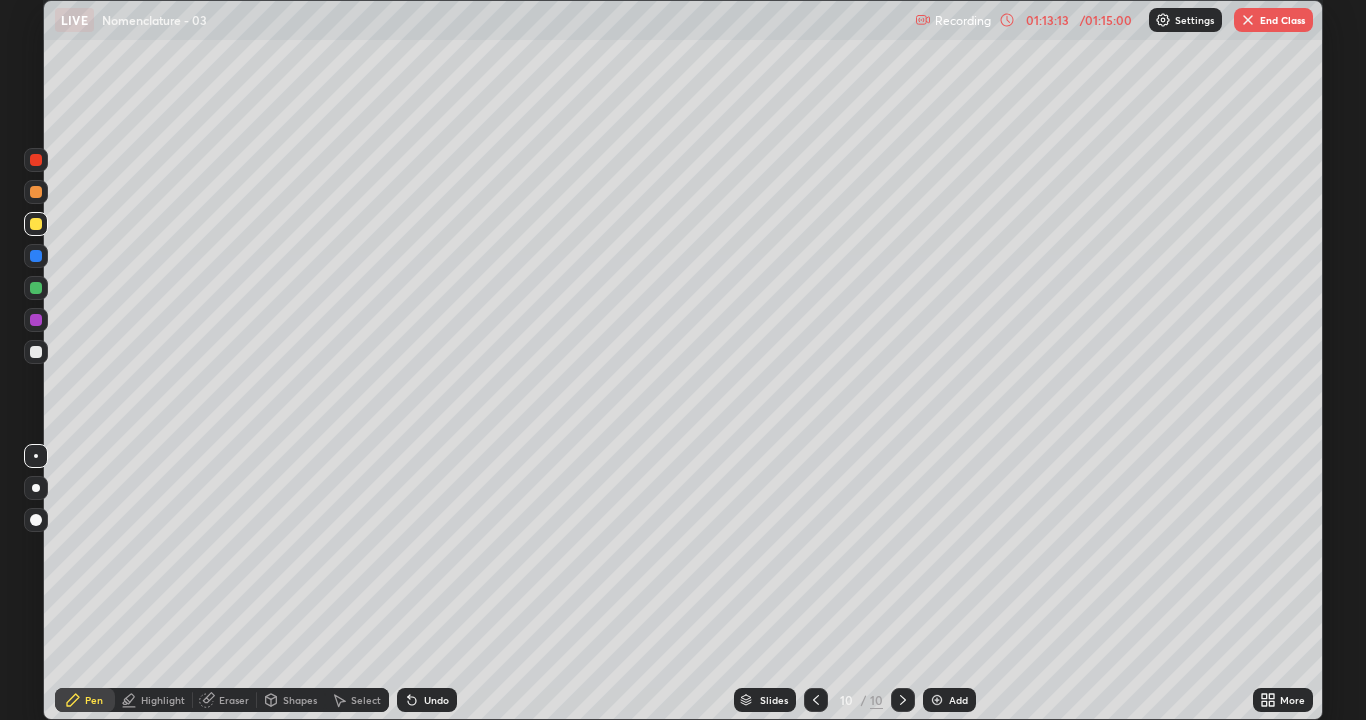 click on "Highlight" at bounding box center (163, 700) 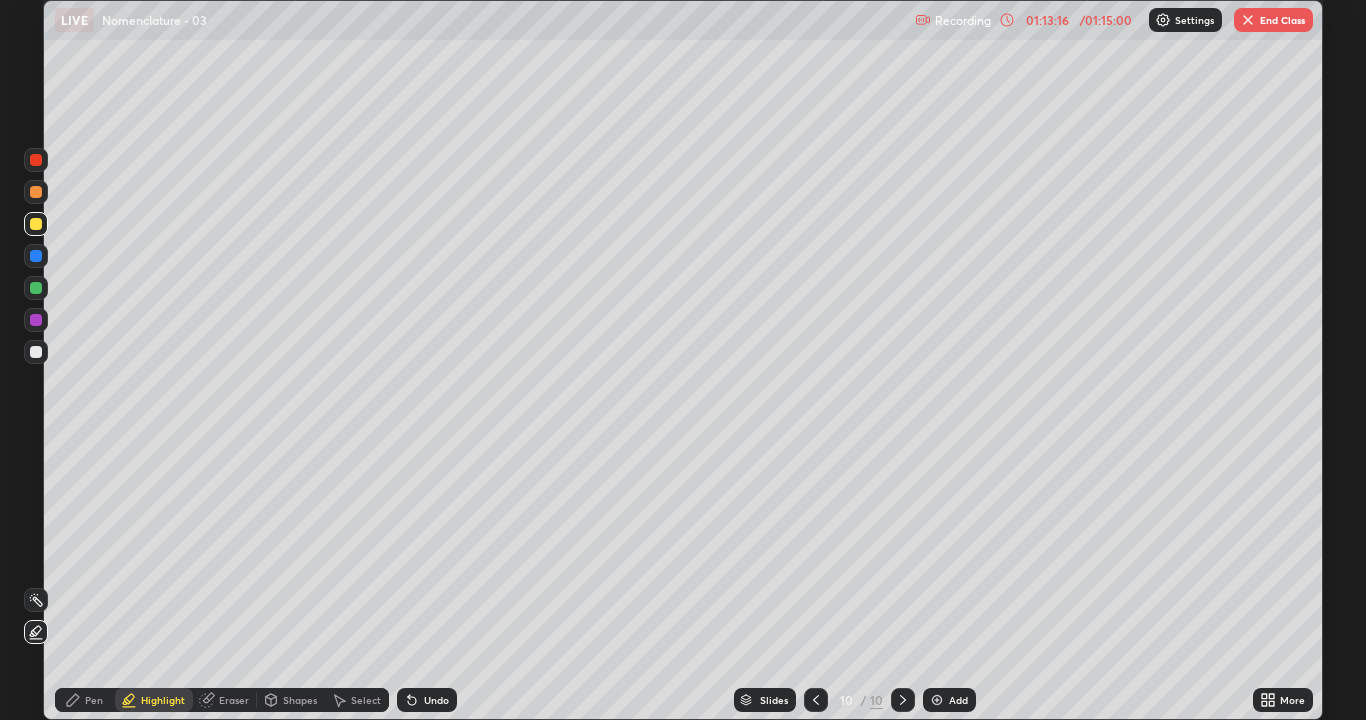 click on "Pen" at bounding box center [85, 700] 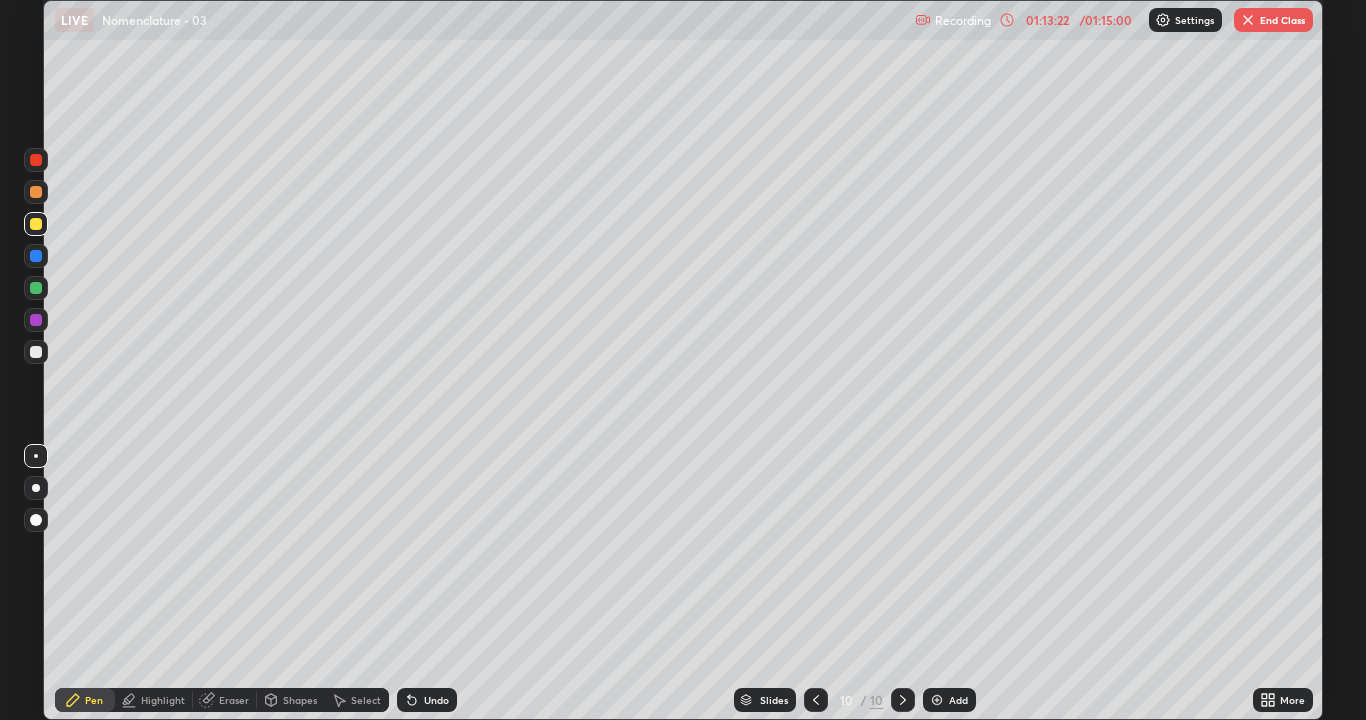click on "Highlight" at bounding box center (163, 700) 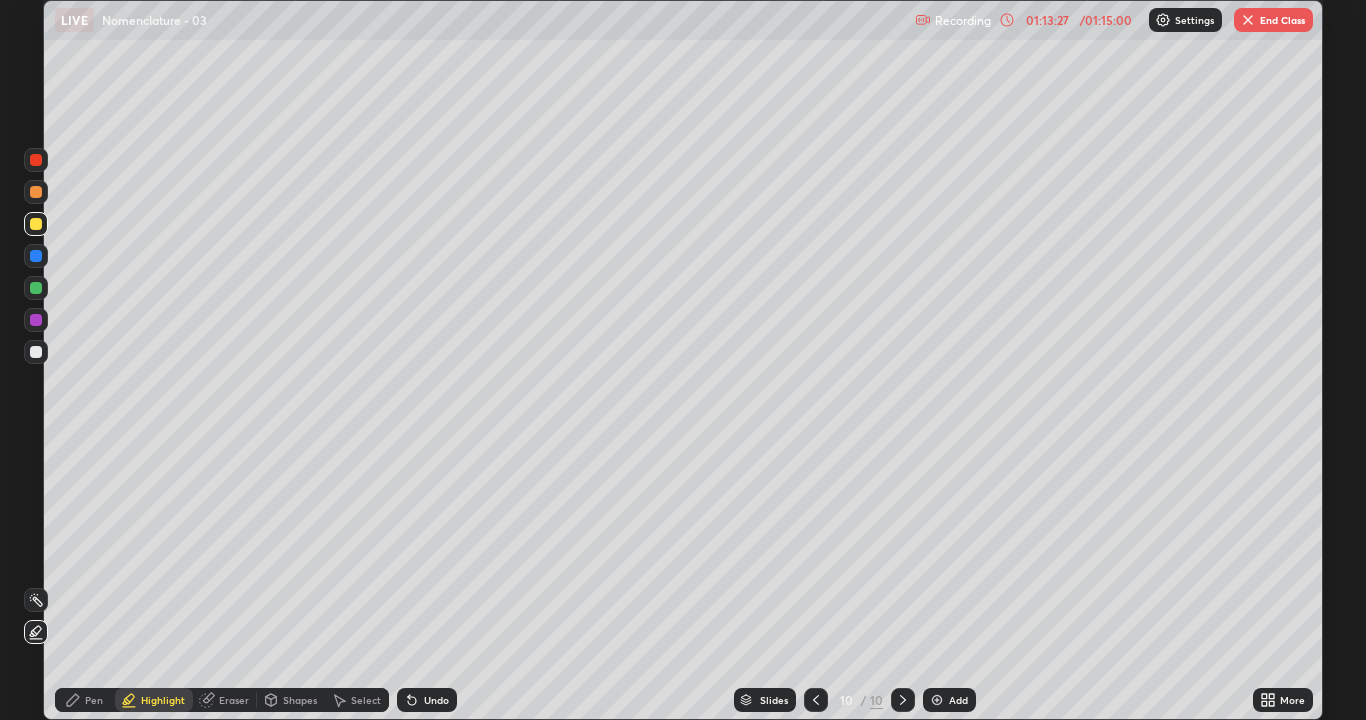 click on "Pen" at bounding box center (94, 700) 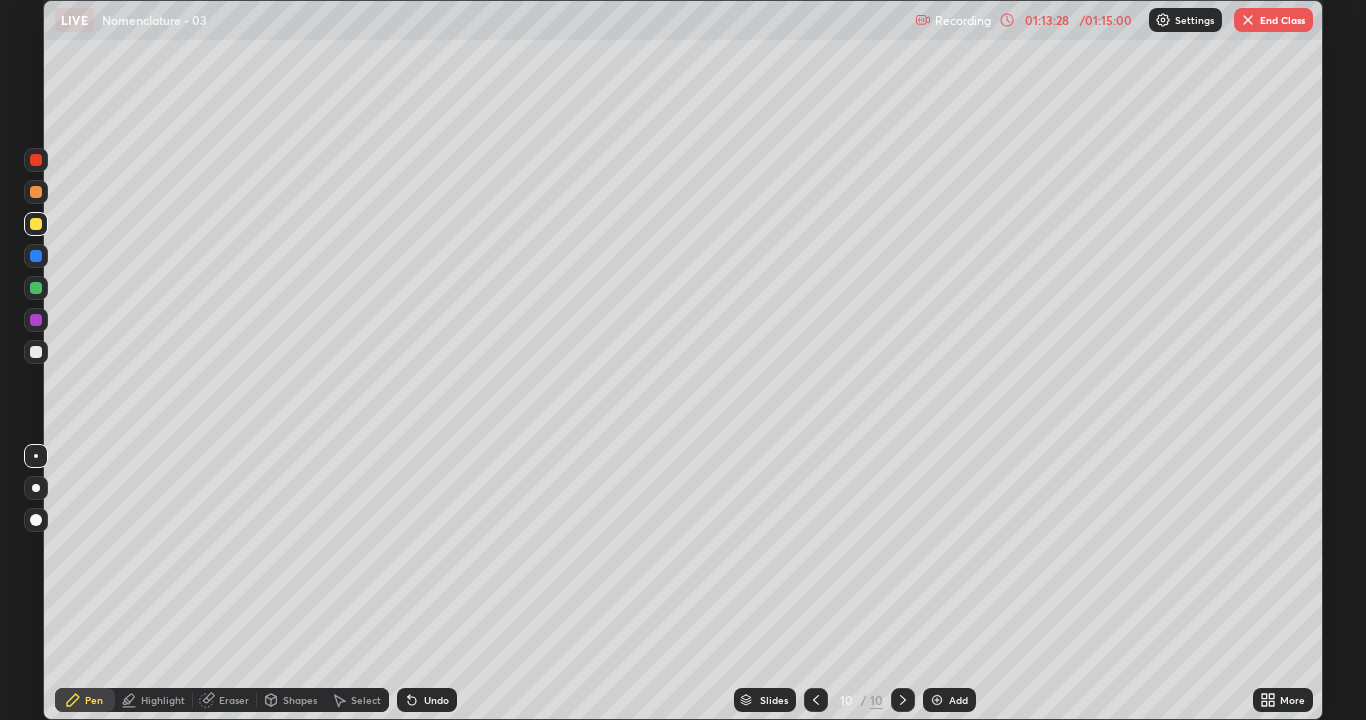 click on "Highlight" at bounding box center [163, 700] 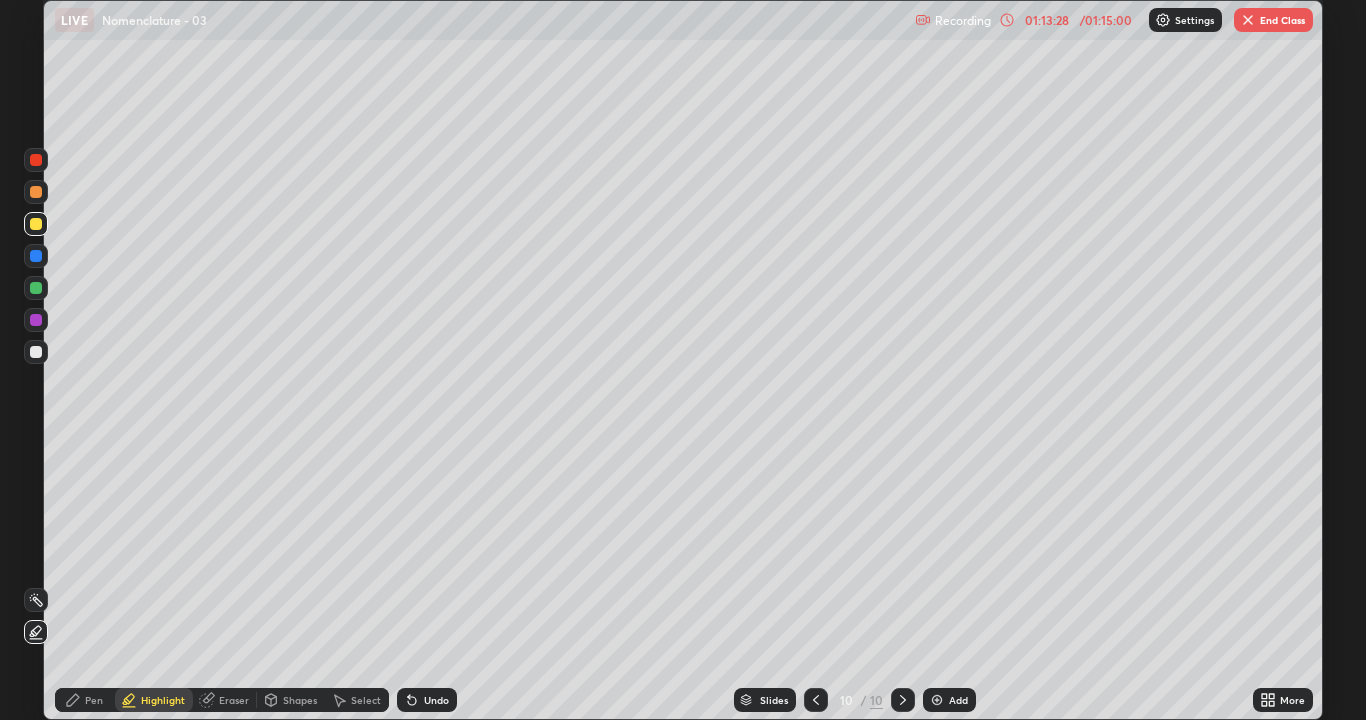 click 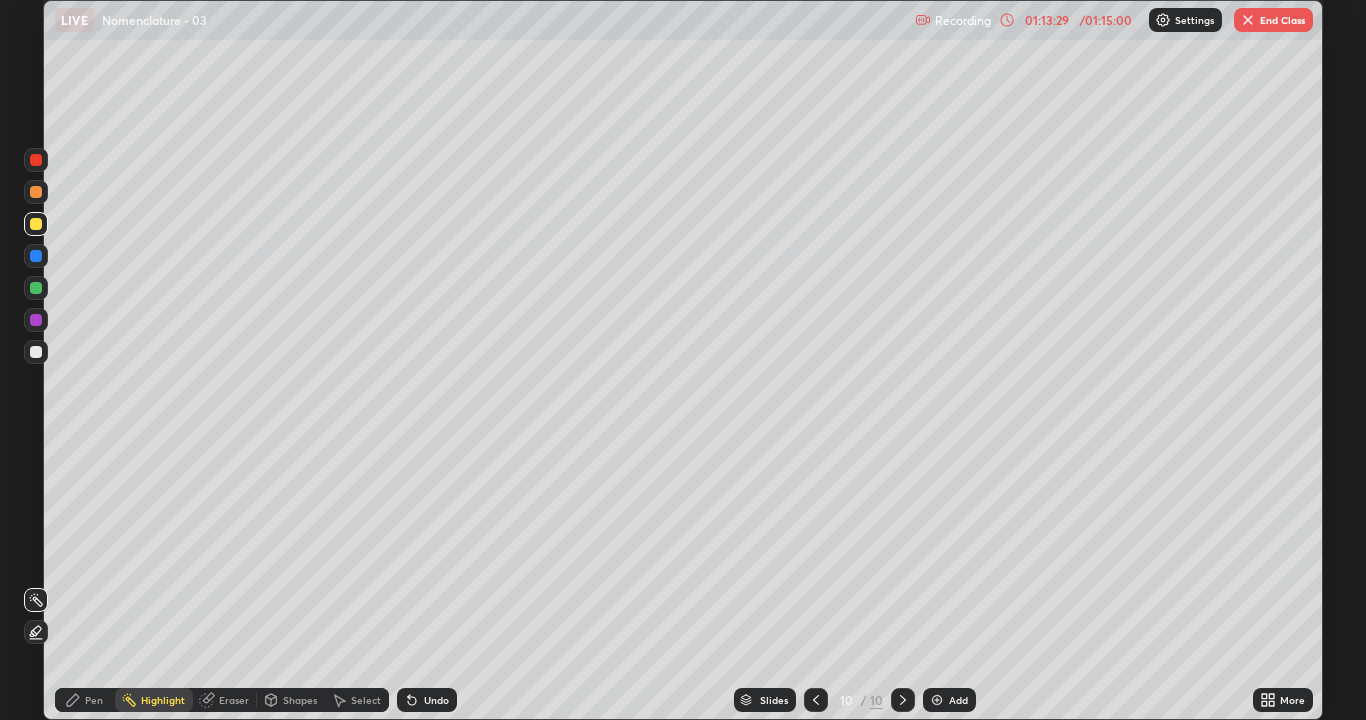 click on "Pen" at bounding box center (94, 700) 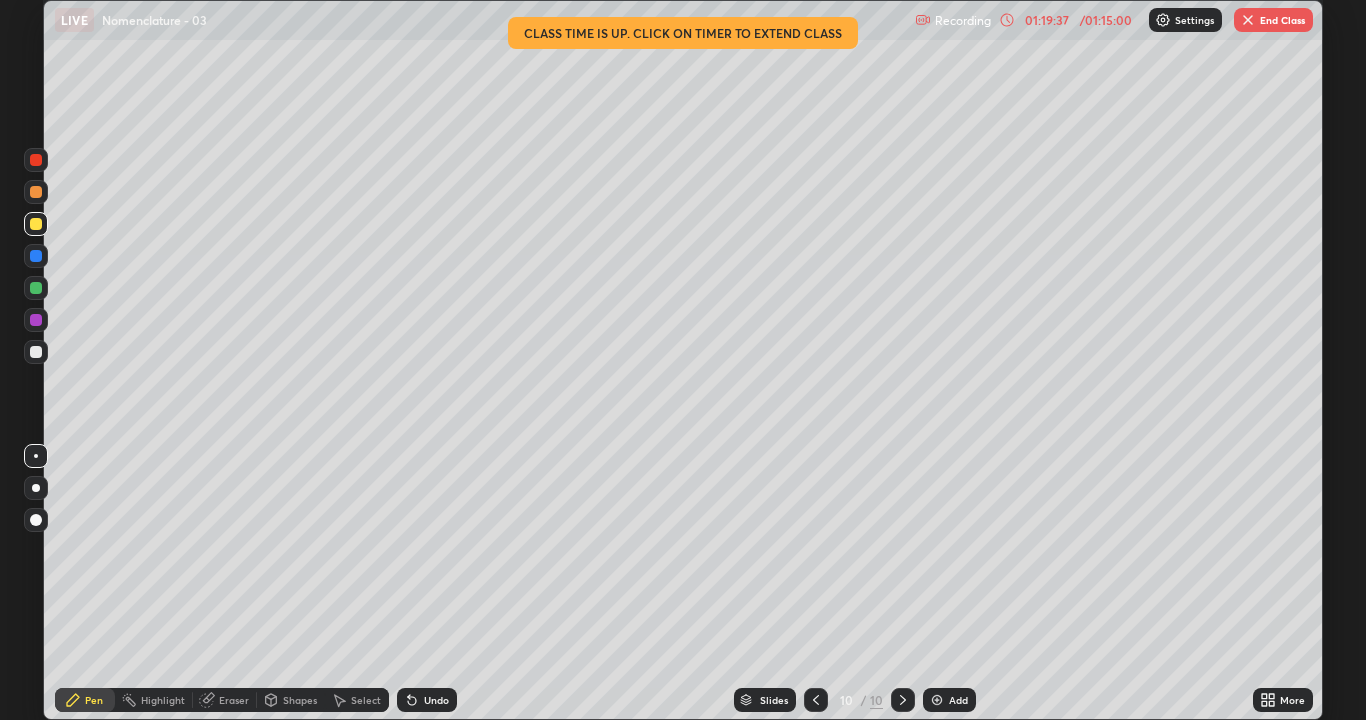 click on "End Class" at bounding box center [1273, 20] 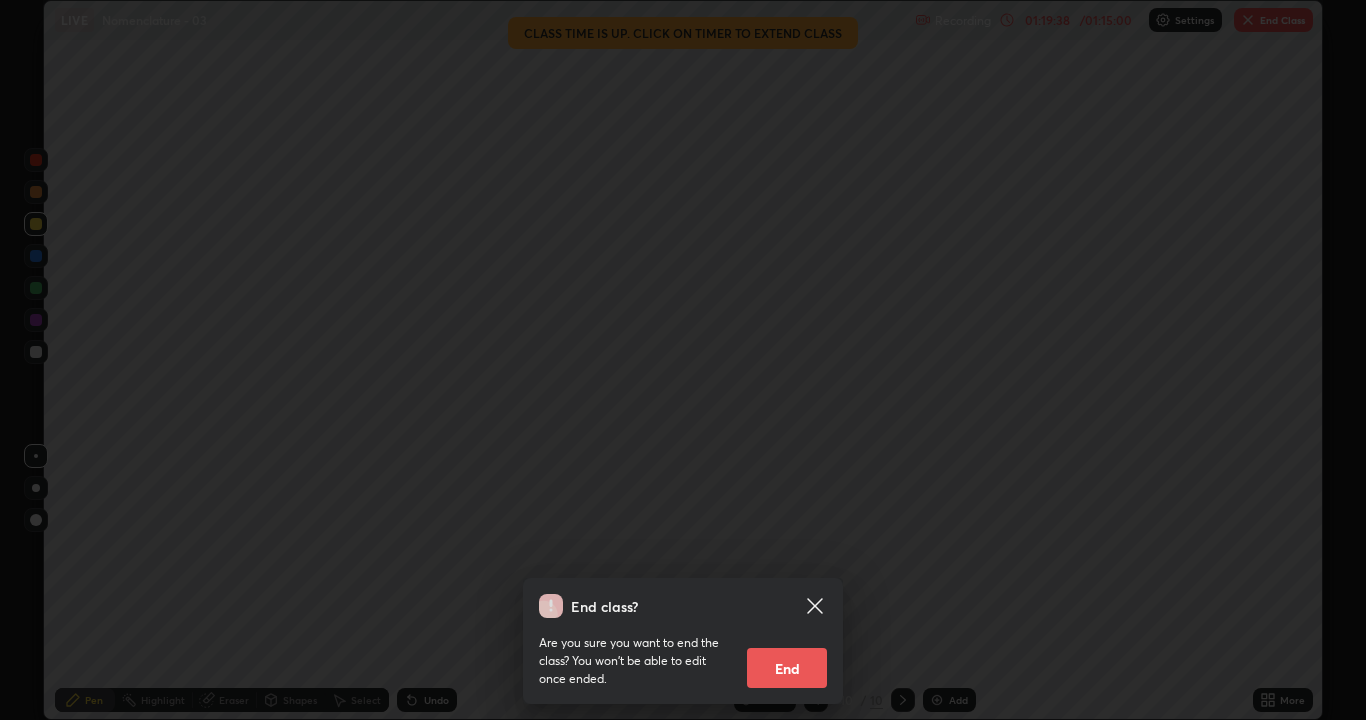 click on "End" at bounding box center [787, 668] 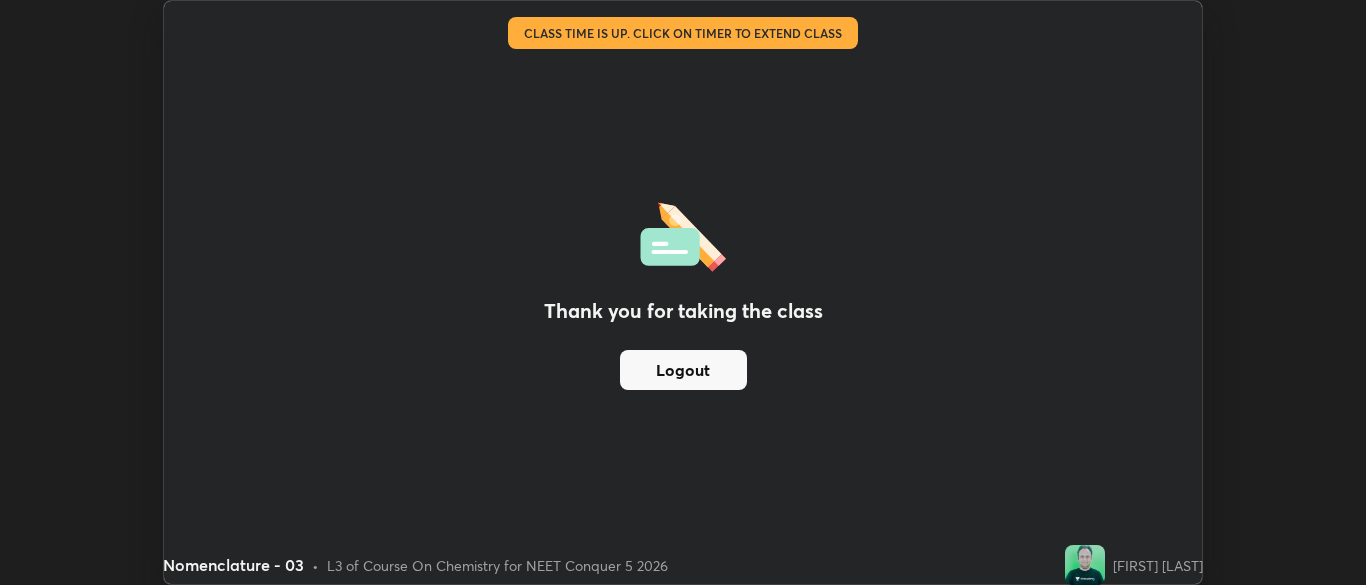 scroll, scrollTop: 585, scrollLeft: 1366, axis: both 